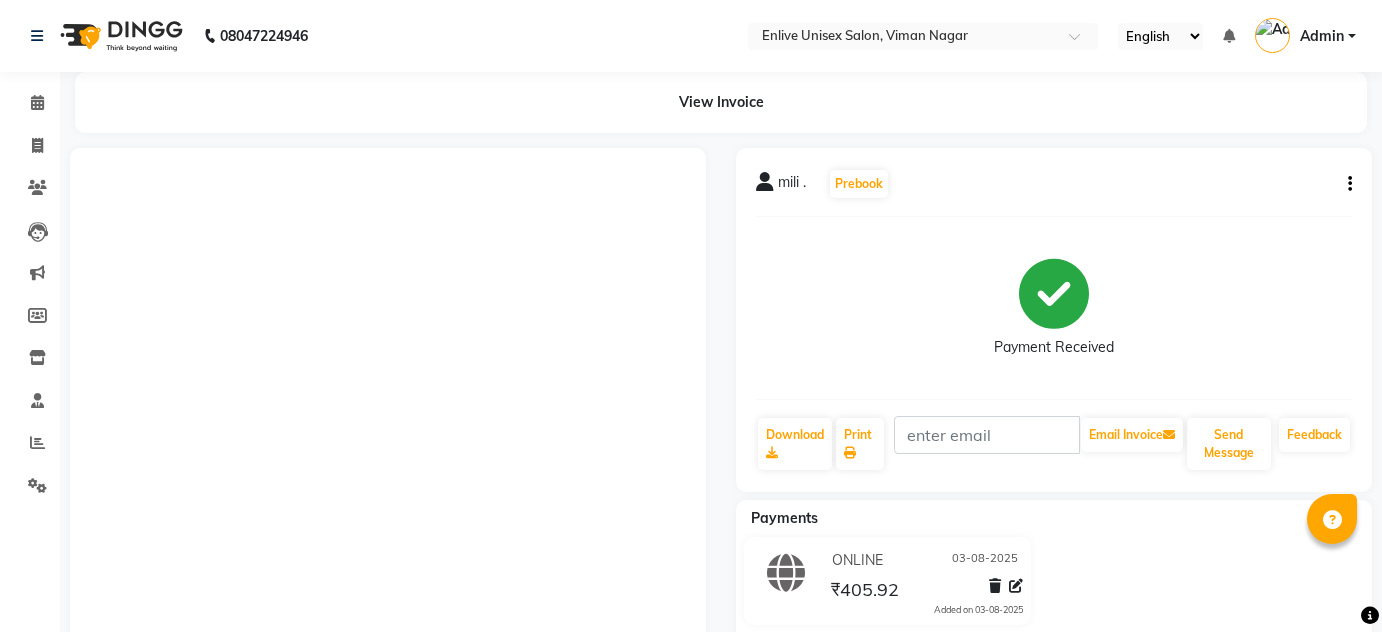 scroll, scrollTop: 344, scrollLeft: 0, axis: vertical 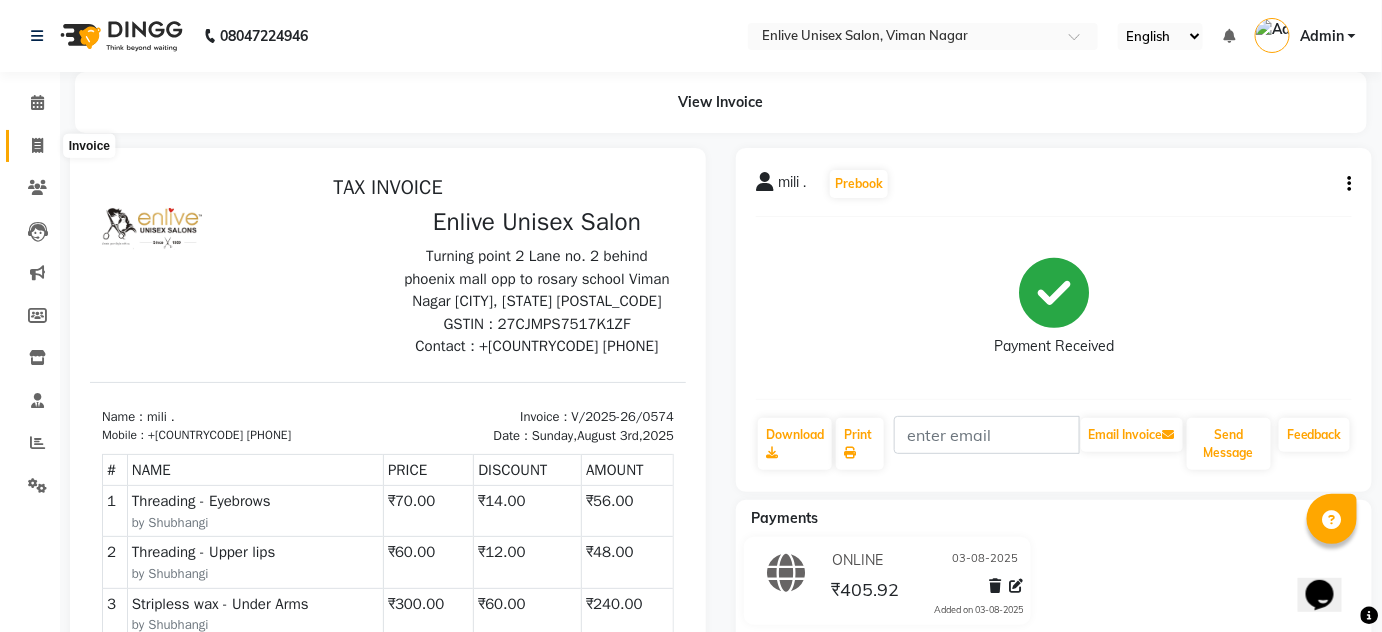 click 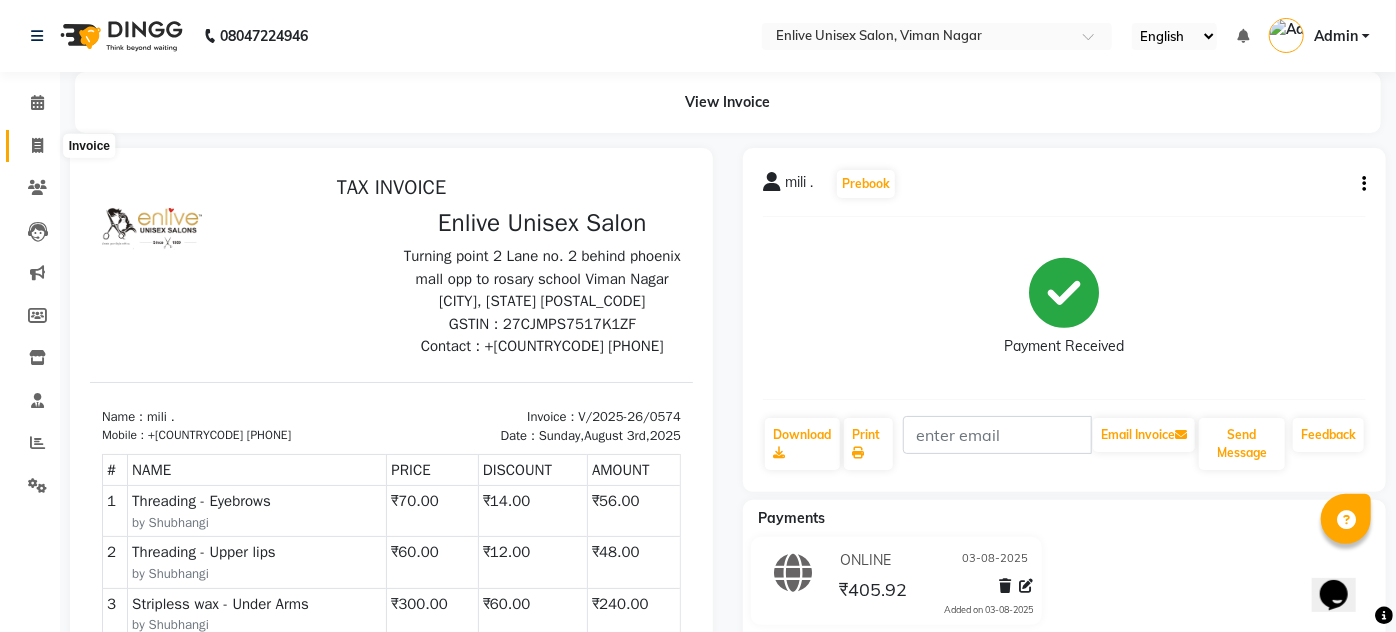 select on "145" 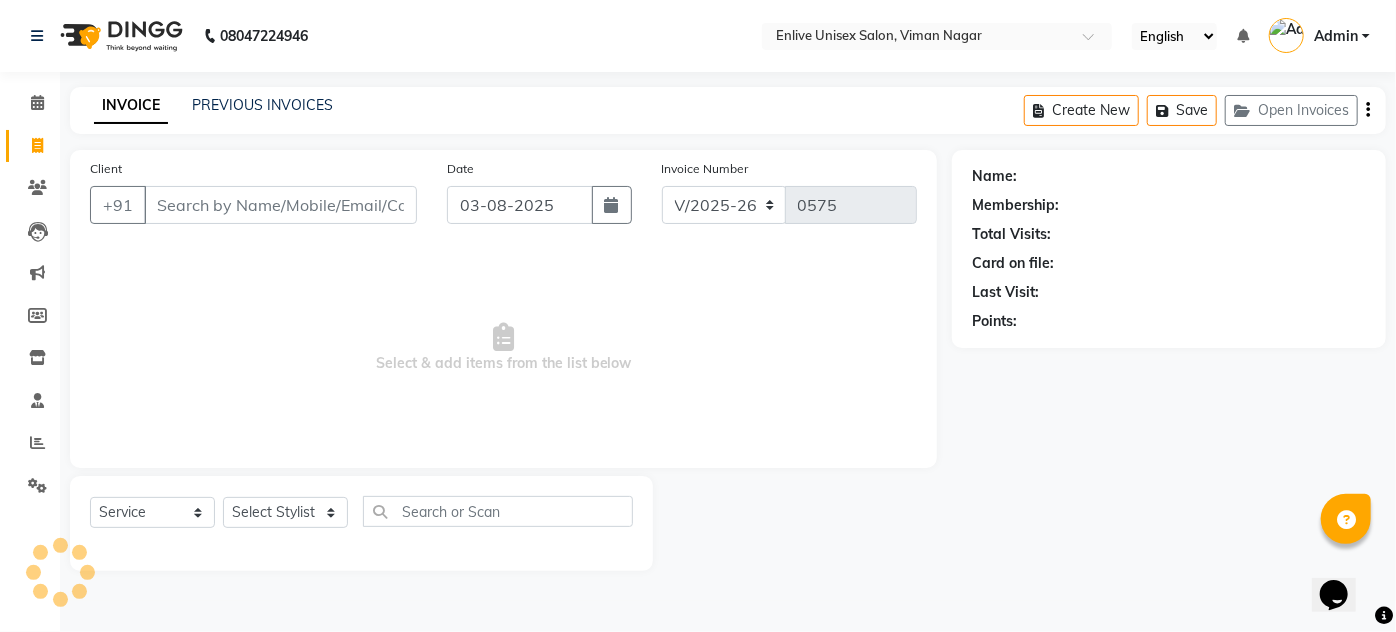 click on "Client" at bounding box center [280, 205] 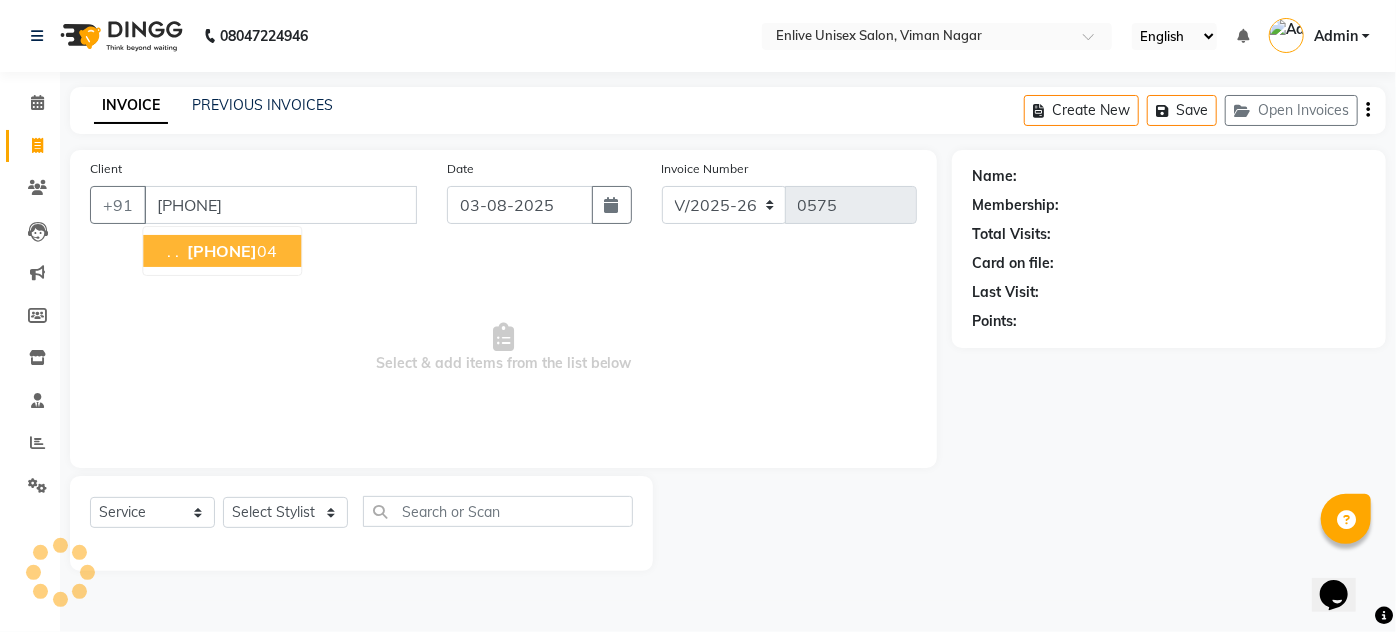 type on "[PHONE]" 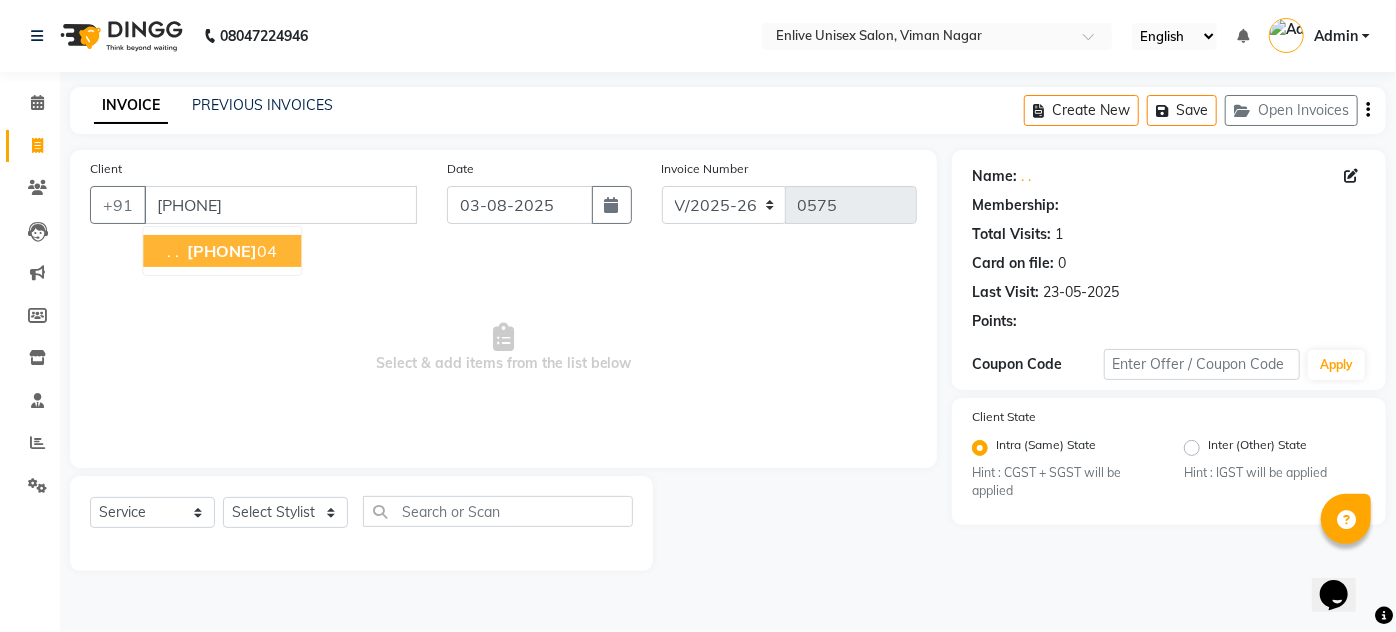 click on "[PHONE]" at bounding box center [222, 251] 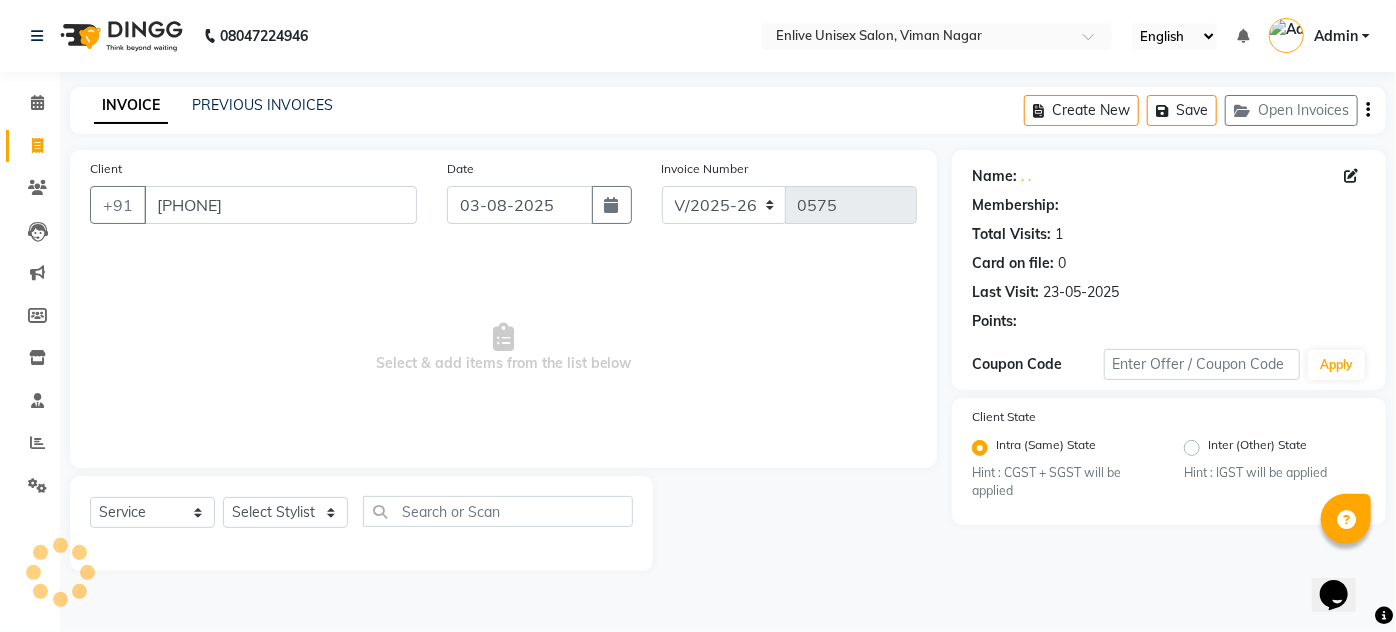 select on "2: Object" 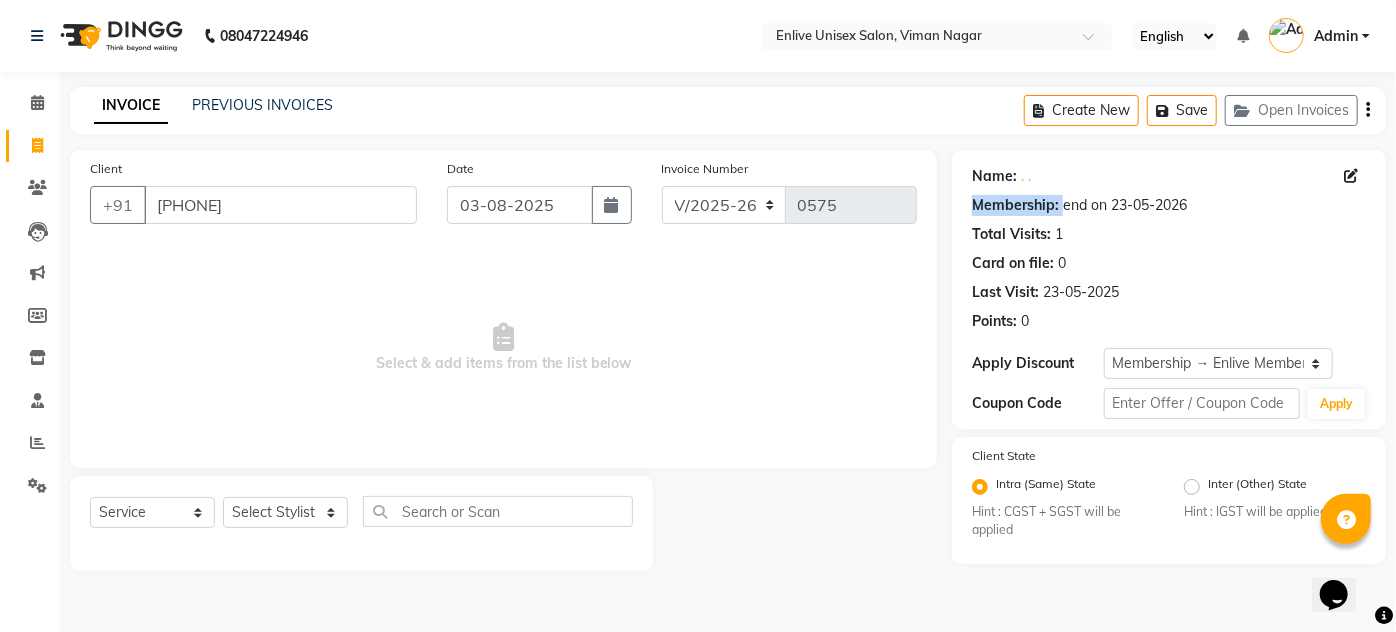drag, startPoint x: 1062, startPoint y: 202, endPoint x: 1152, endPoint y: 182, distance: 92.19544 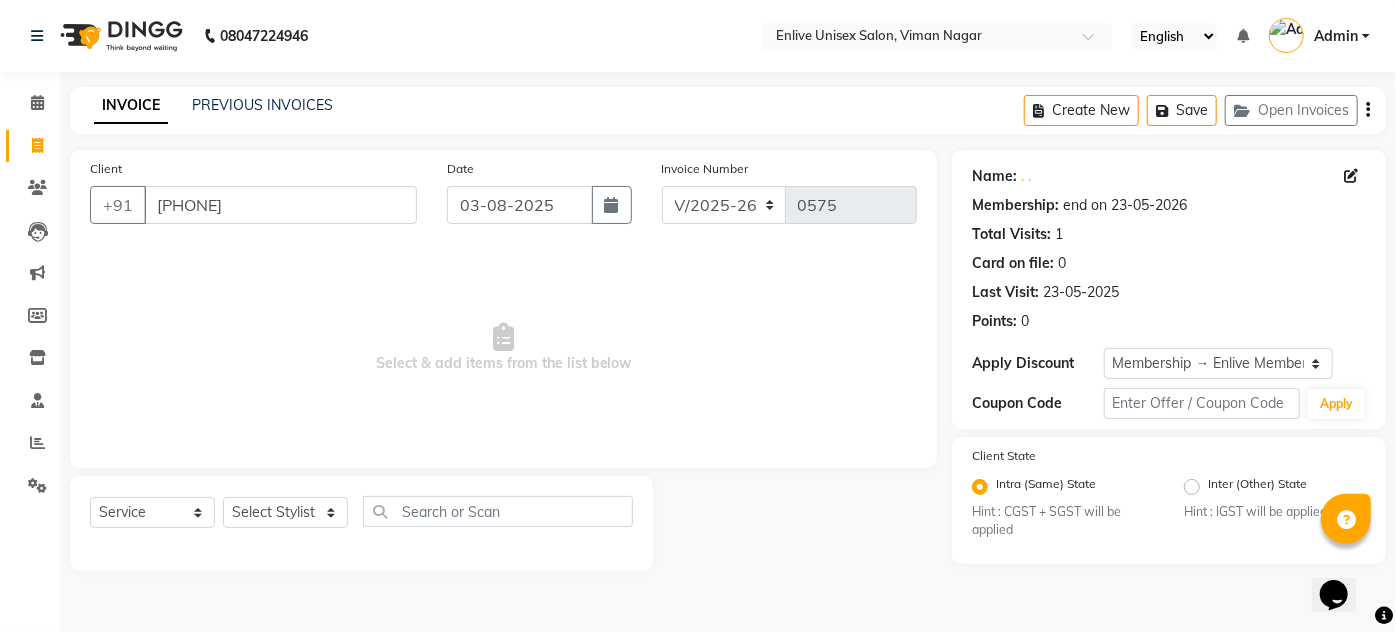 click on "Select & add items from the list below" at bounding box center (503, 348) 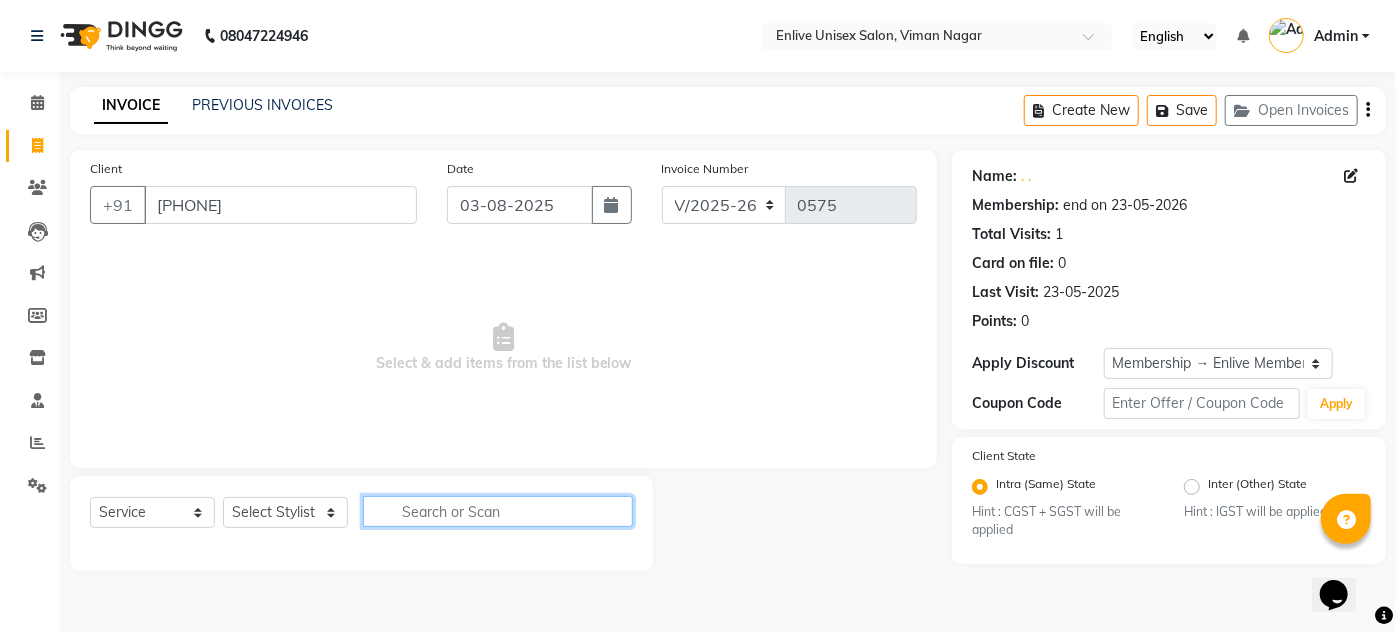 drag, startPoint x: 401, startPoint y: 505, endPoint x: 282, endPoint y: 513, distance: 119.26861 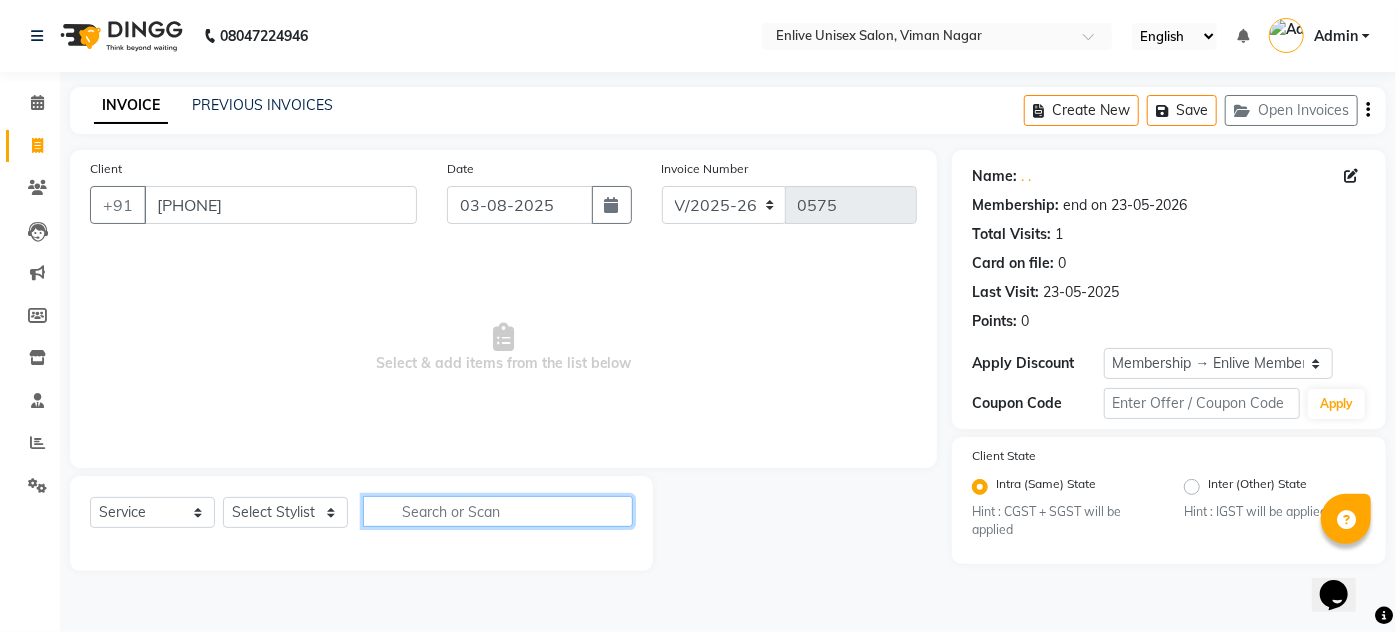 click 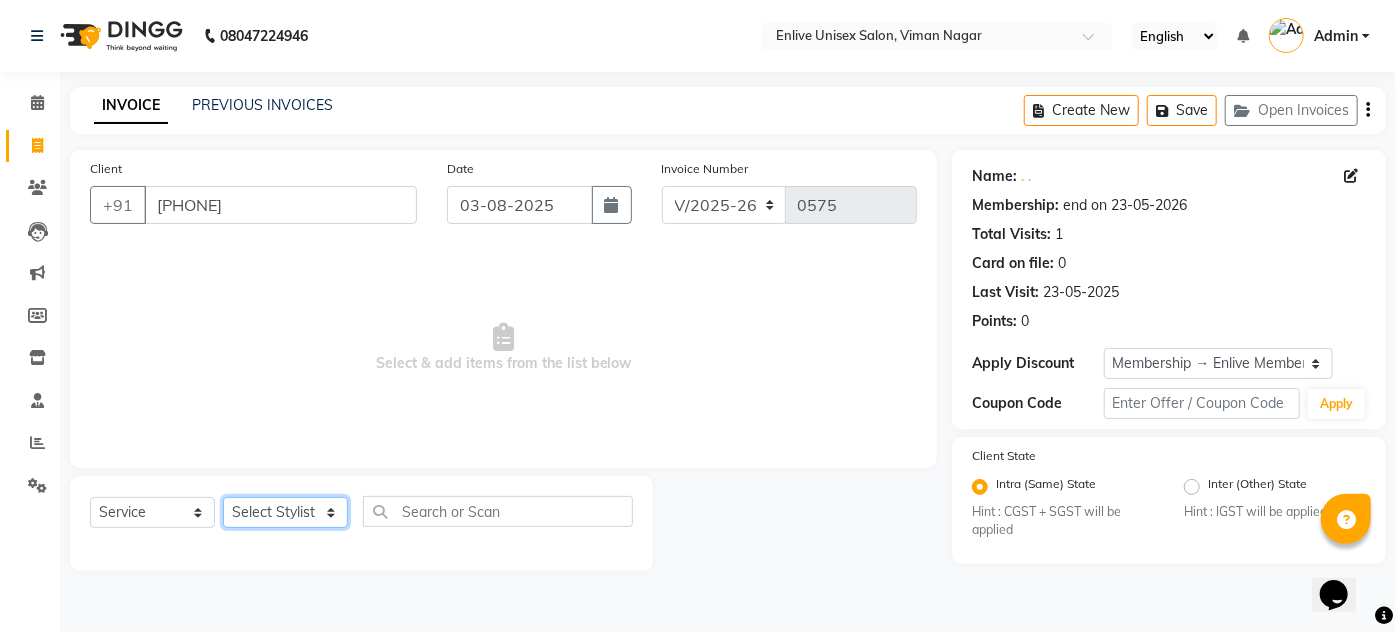 click on "Select Stylist Amin Shaikh Arti lohar Jyoti Namrata Nitin Sir Roshani sameer Shubhangi Vikas Yasmeen" 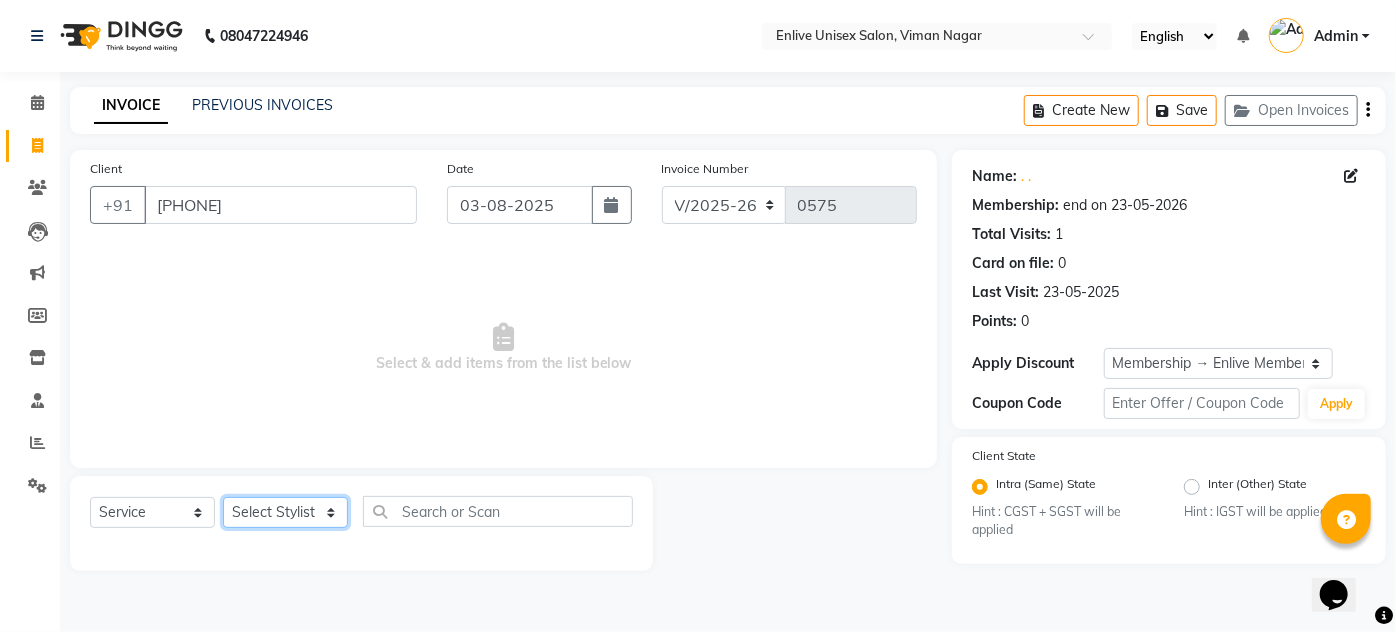 select on "75723" 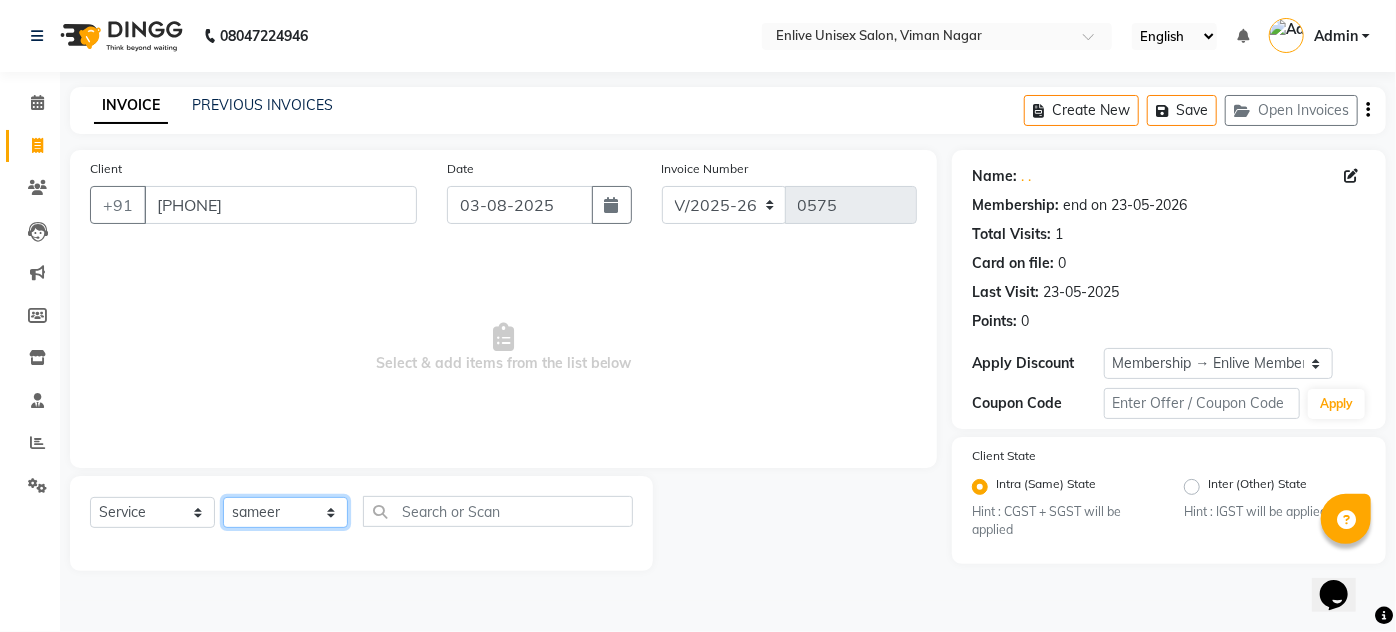 click on "Select Stylist Amin Shaikh Arti lohar Jyoti Namrata Nitin Sir Roshani sameer Shubhangi Vikas Yasmeen" 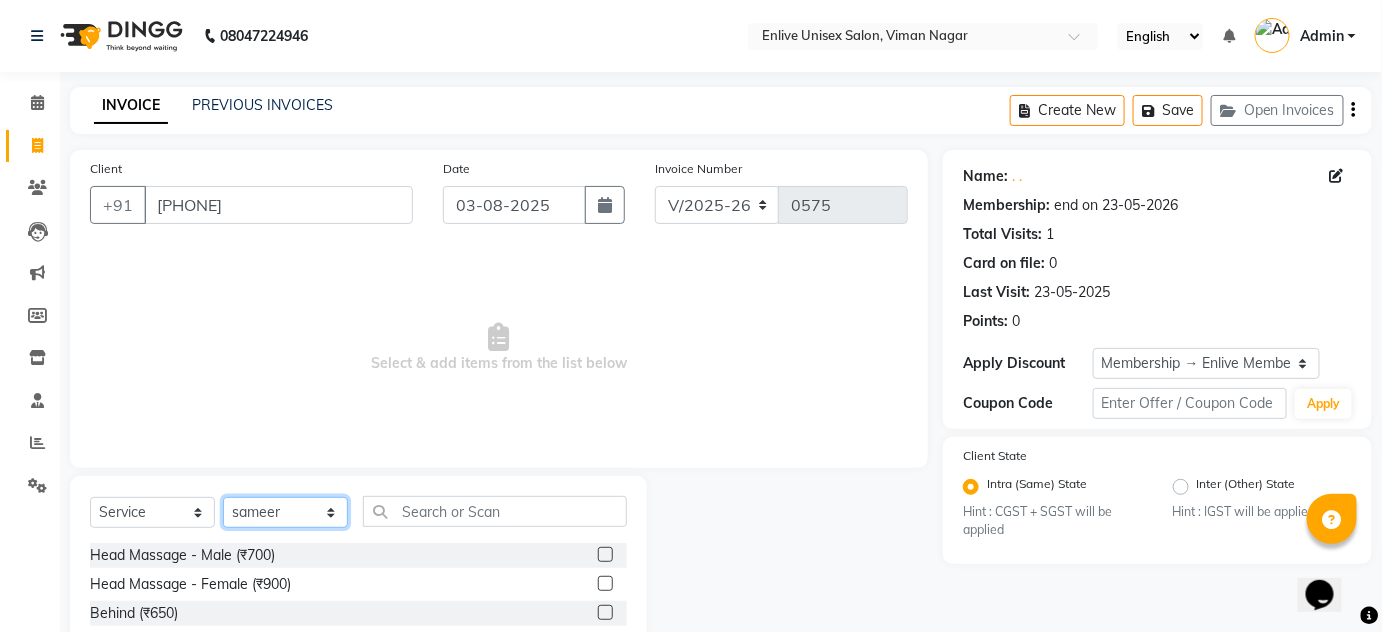 scroll, scrollTop: 168, scrollLeft: 0, axis: vertical 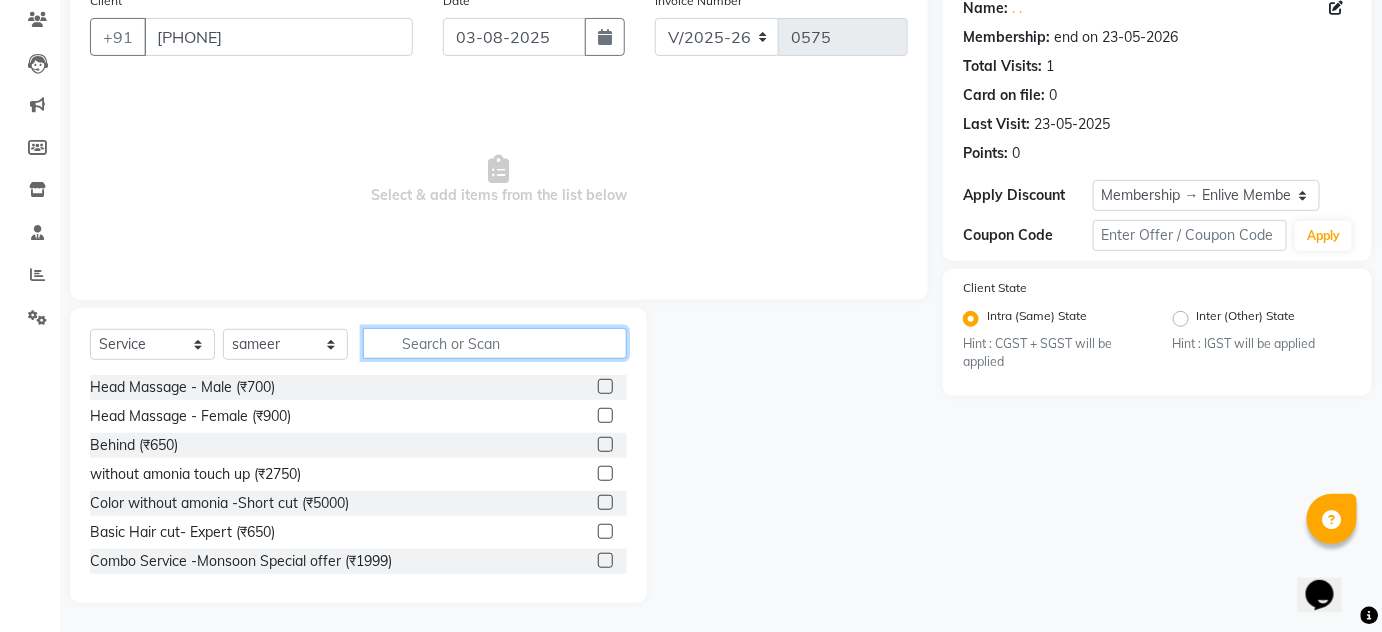 click 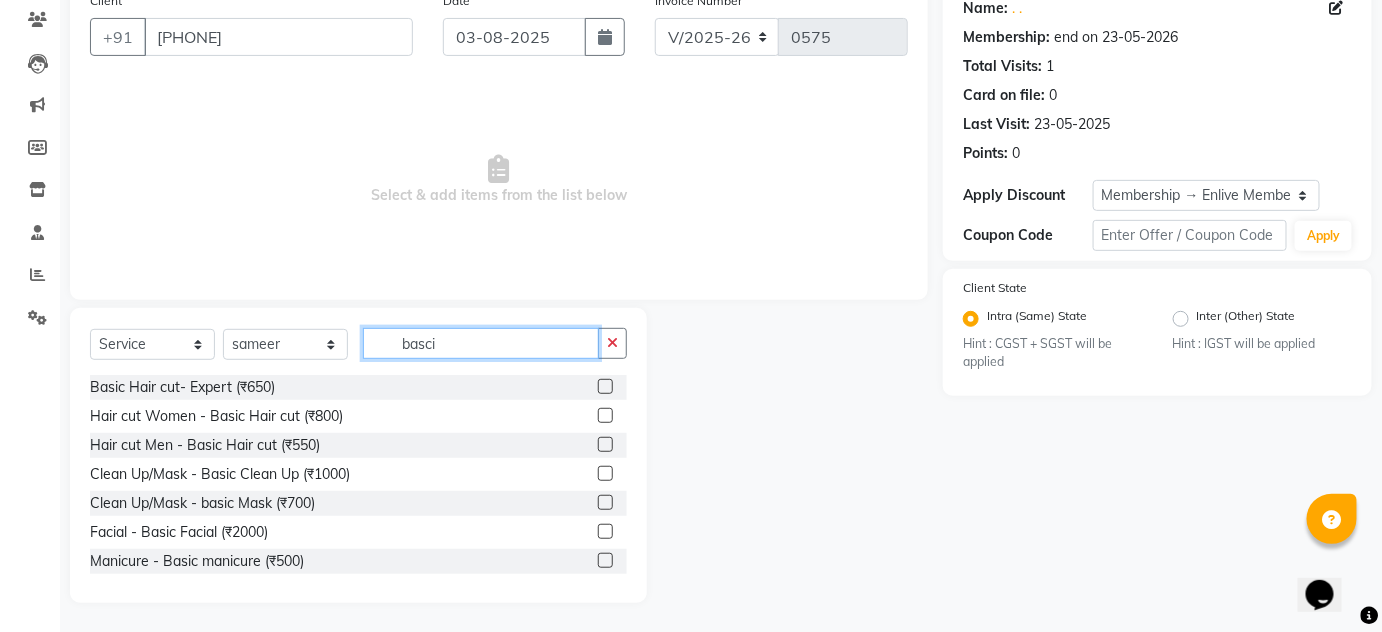 scroll, scrollTop: 0, scrollLeft: 0, axis: both 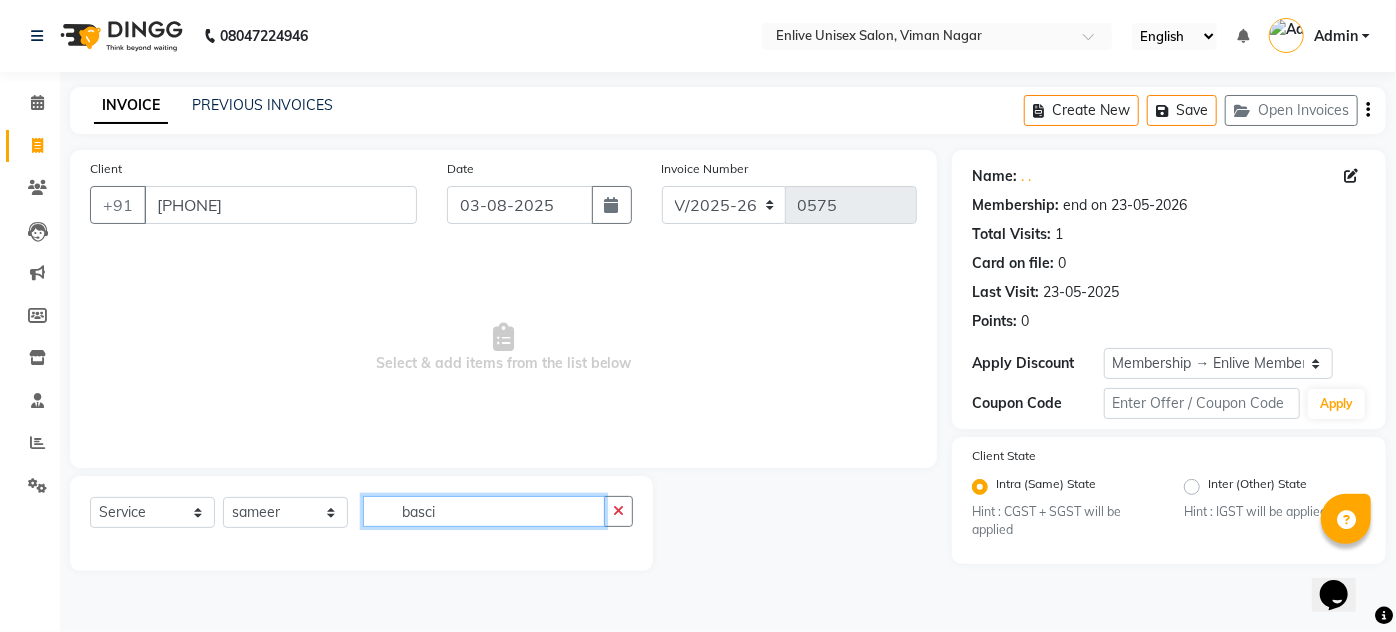 click on "basci" 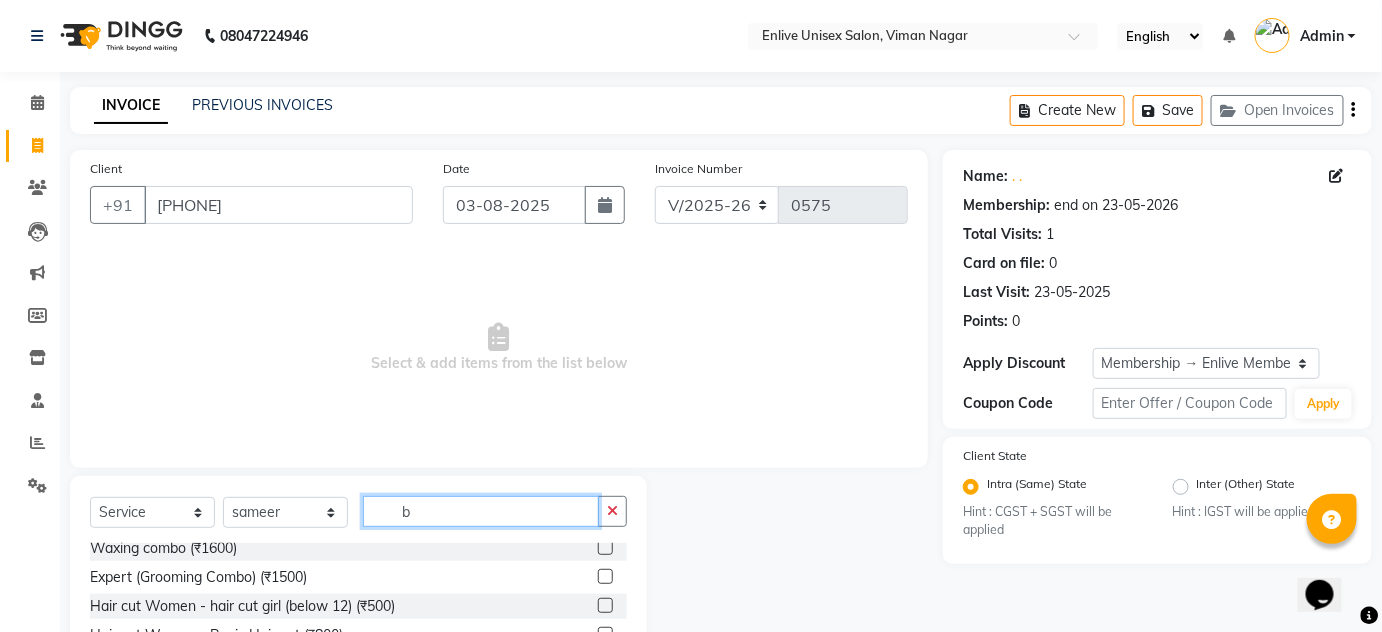 scroll, scrollTop: 0, scrollLeft: 0, axis: both 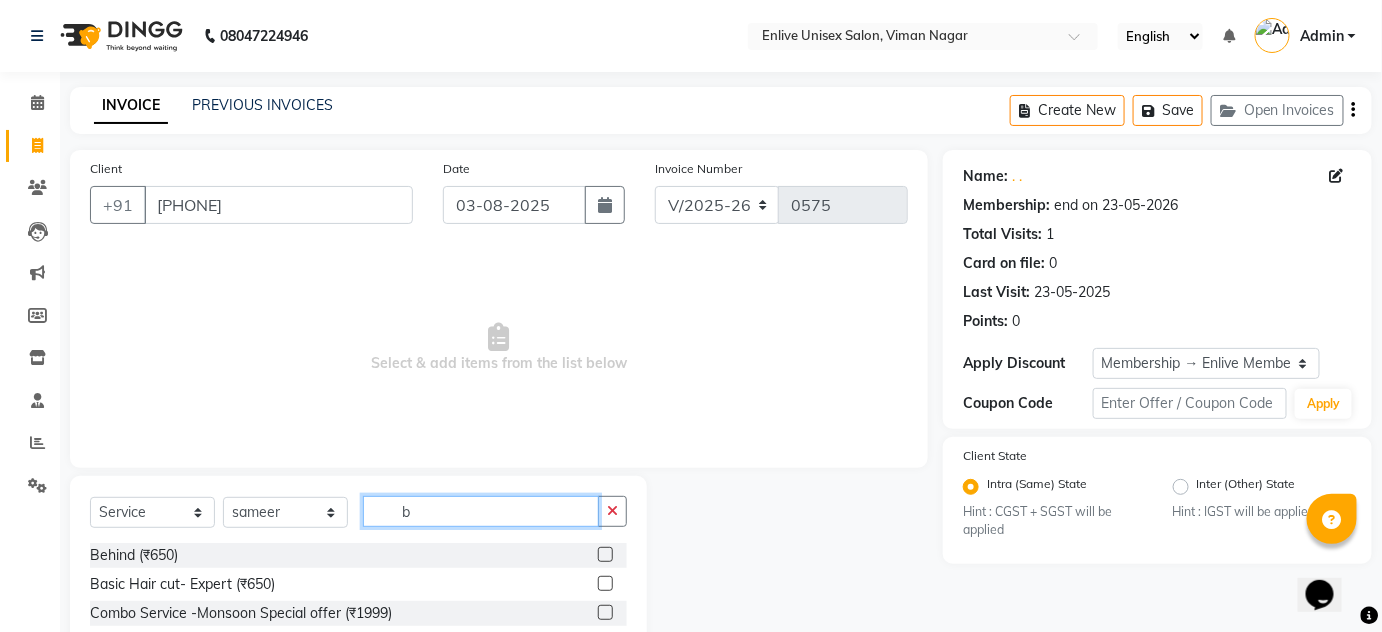 type on "b" 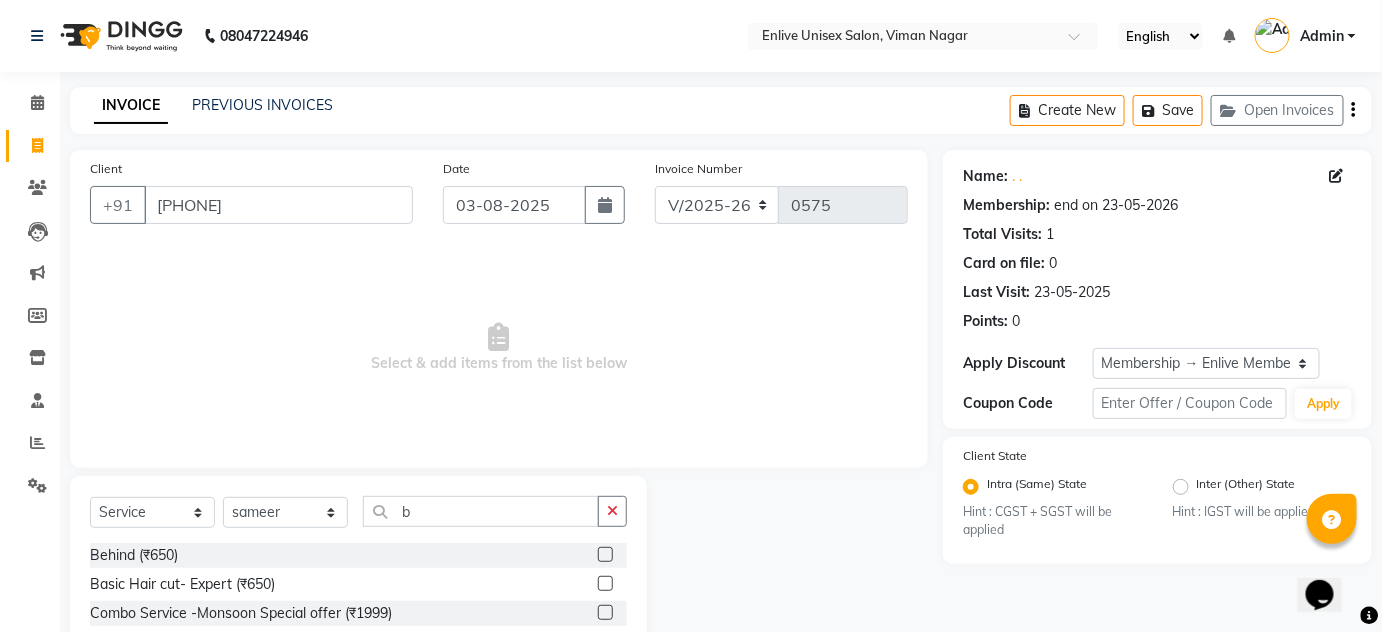 click 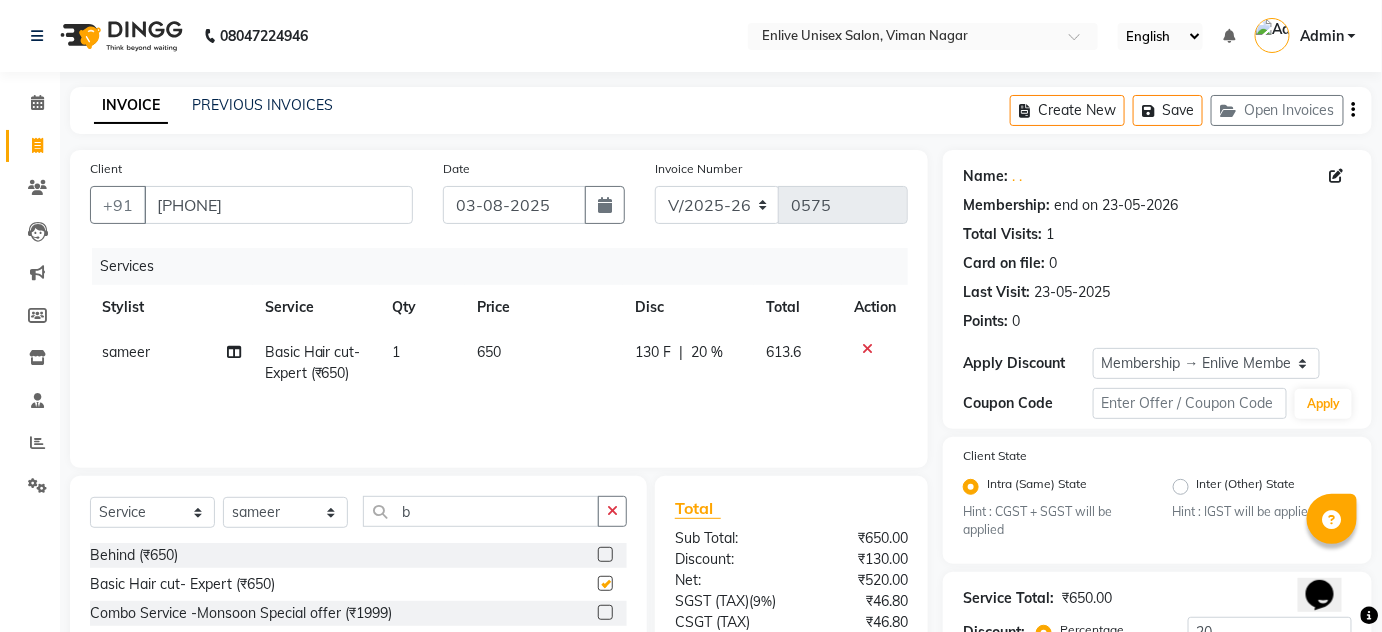 checkbox on "false" 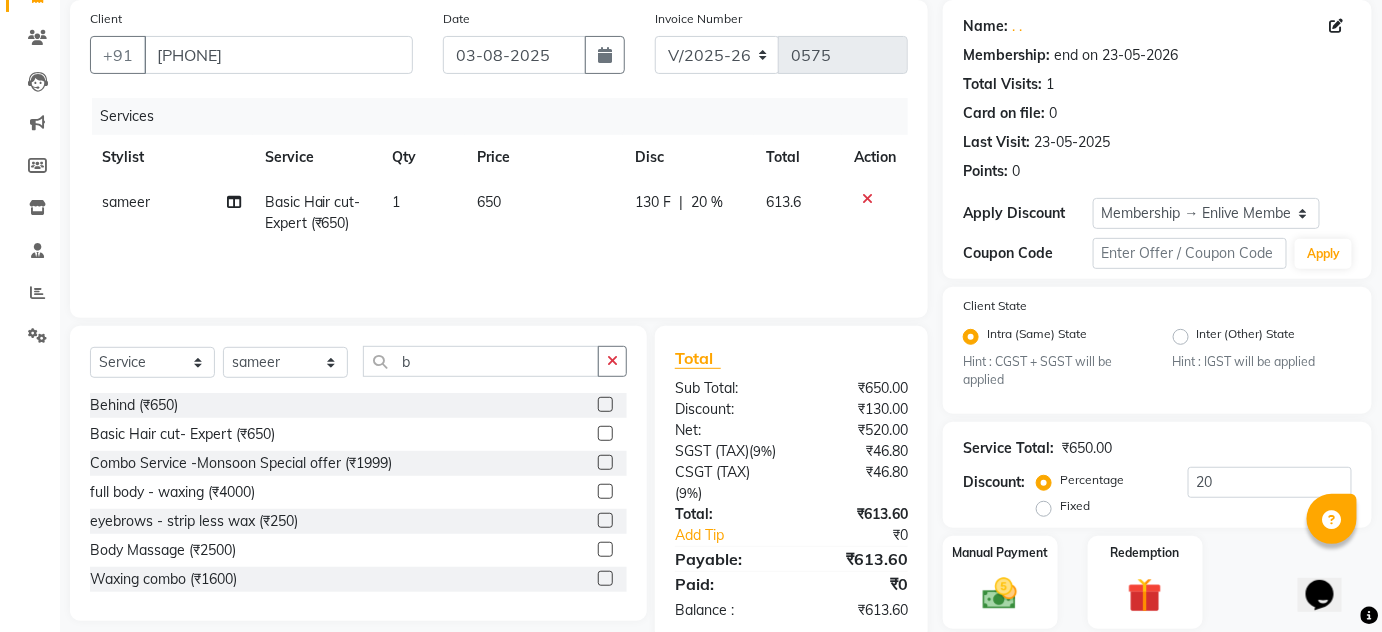 scroll, scrollTop: 181, scrollLeft: 0, axis: vertical 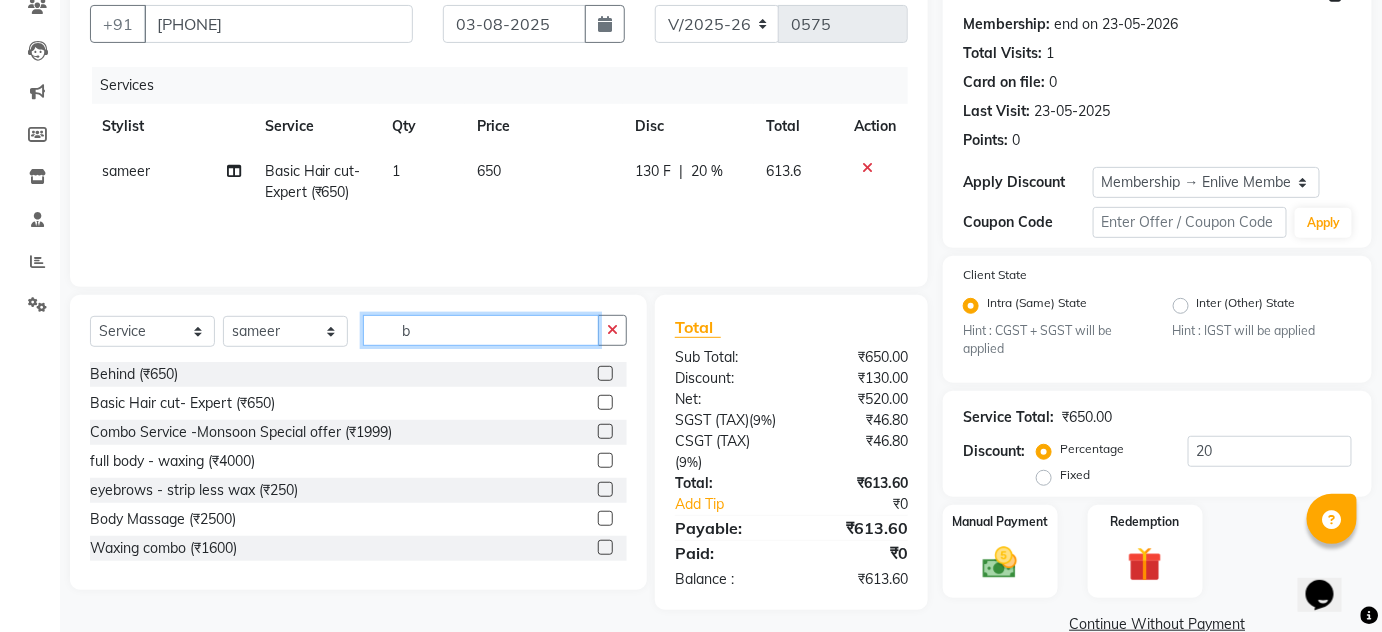 click on "b" 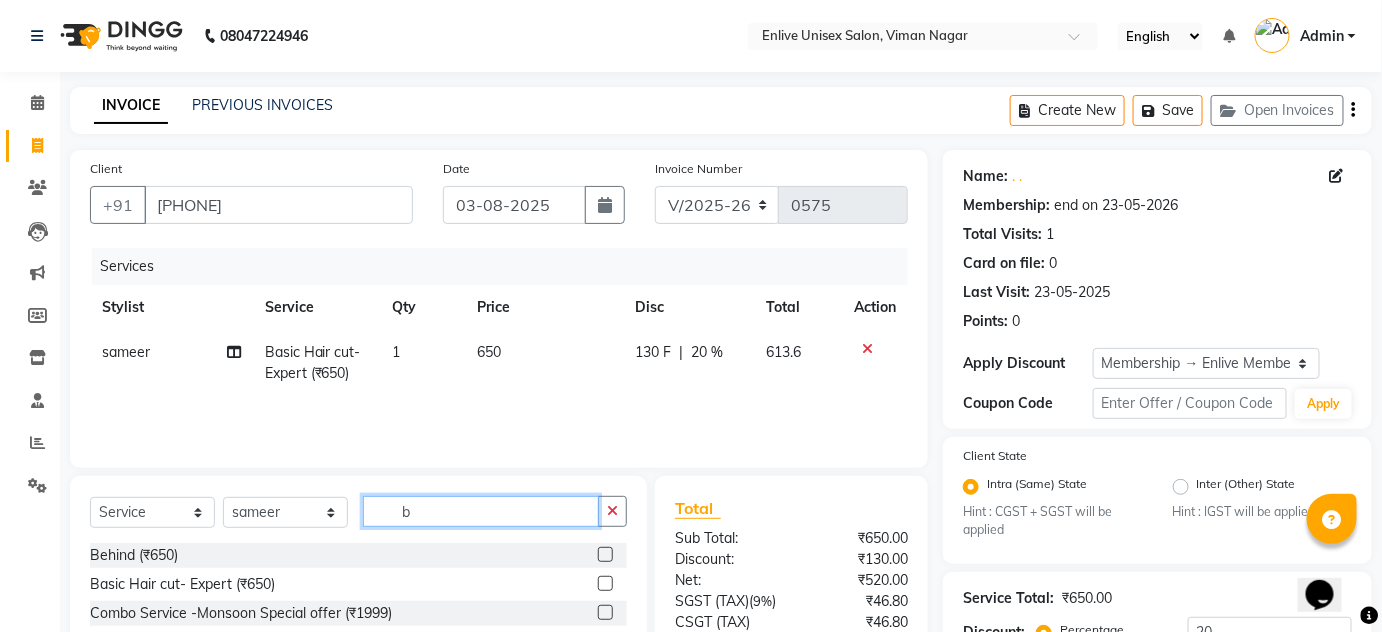 scroll, scrollTop: 90, scrollLeft: 0, axis: vertical 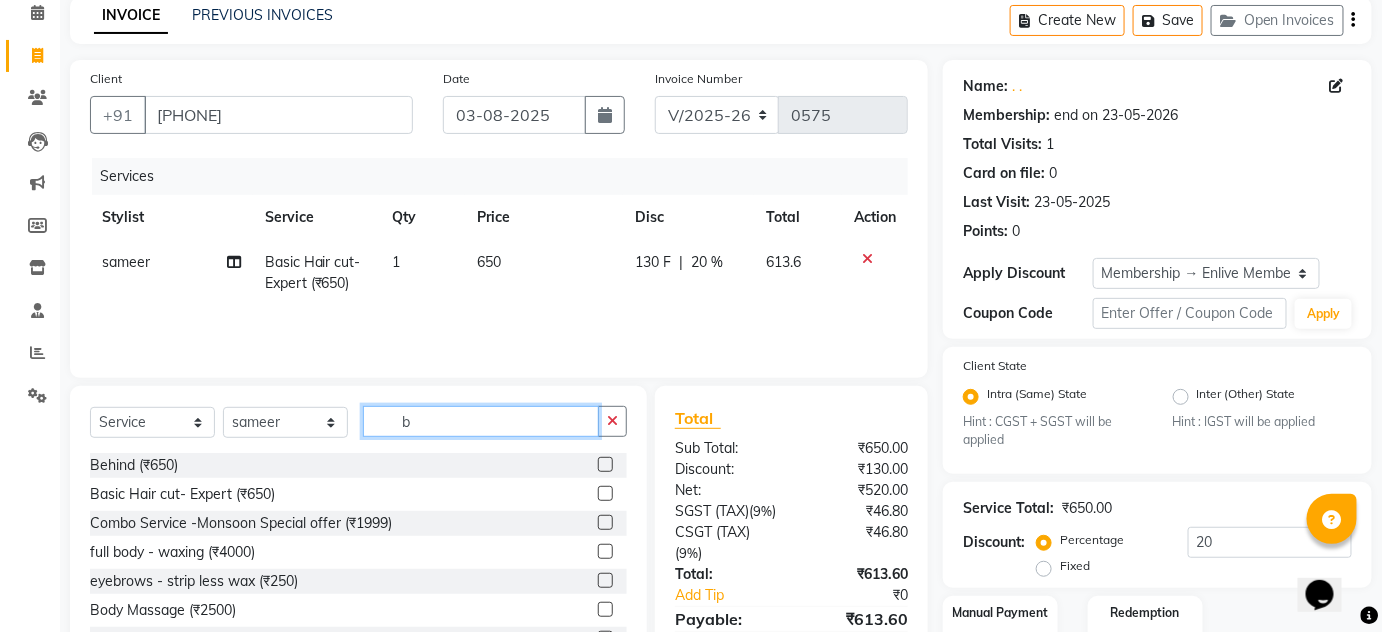 click on "b" 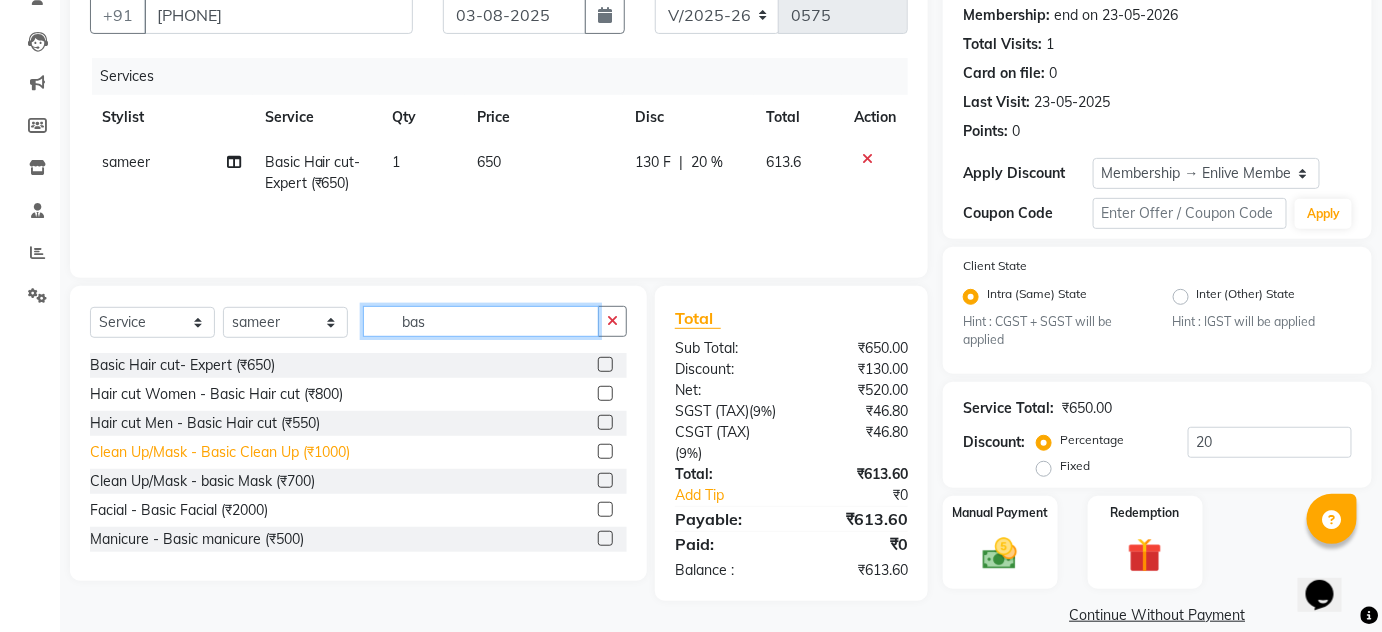 scroll, scrollTop: 218, scrollLeft: 0, axis: vertical 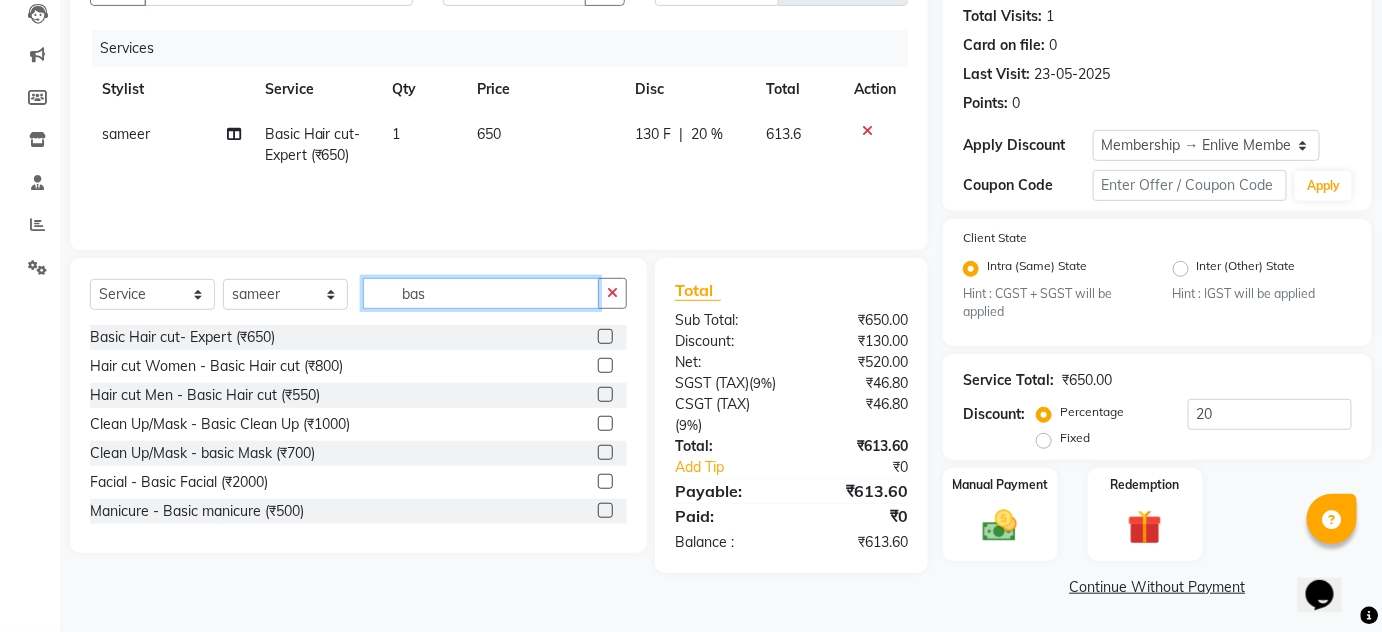 type on "bas" 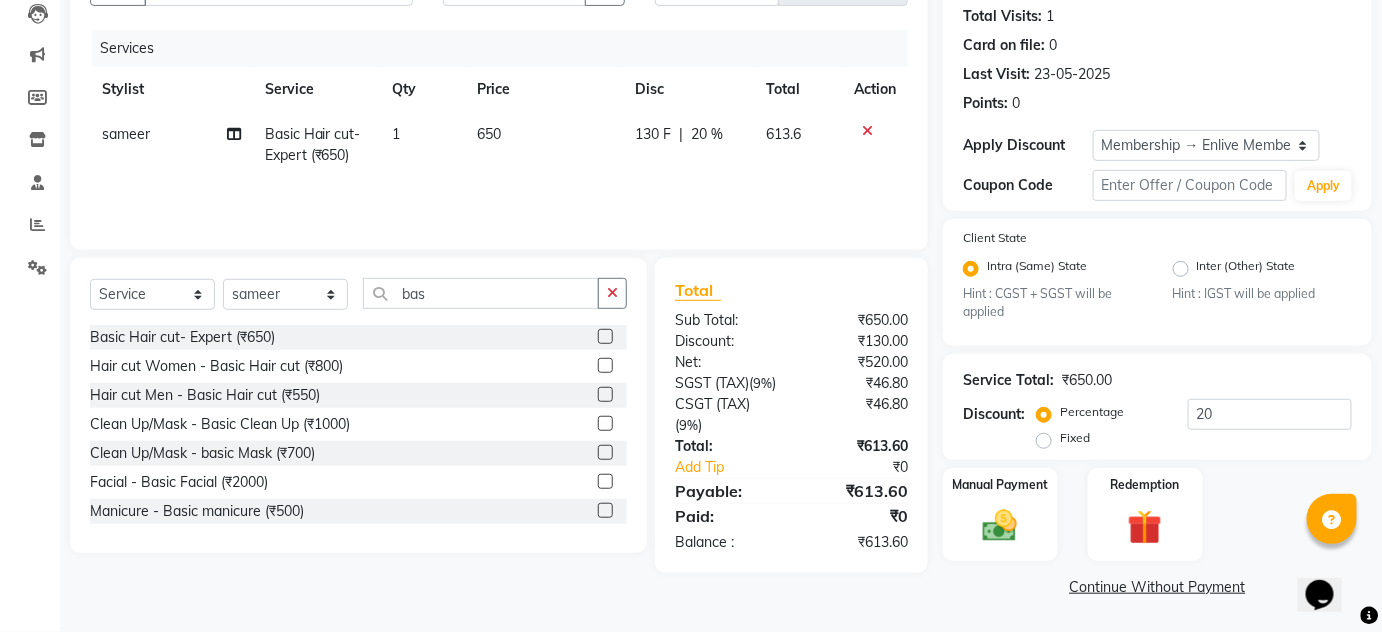 click 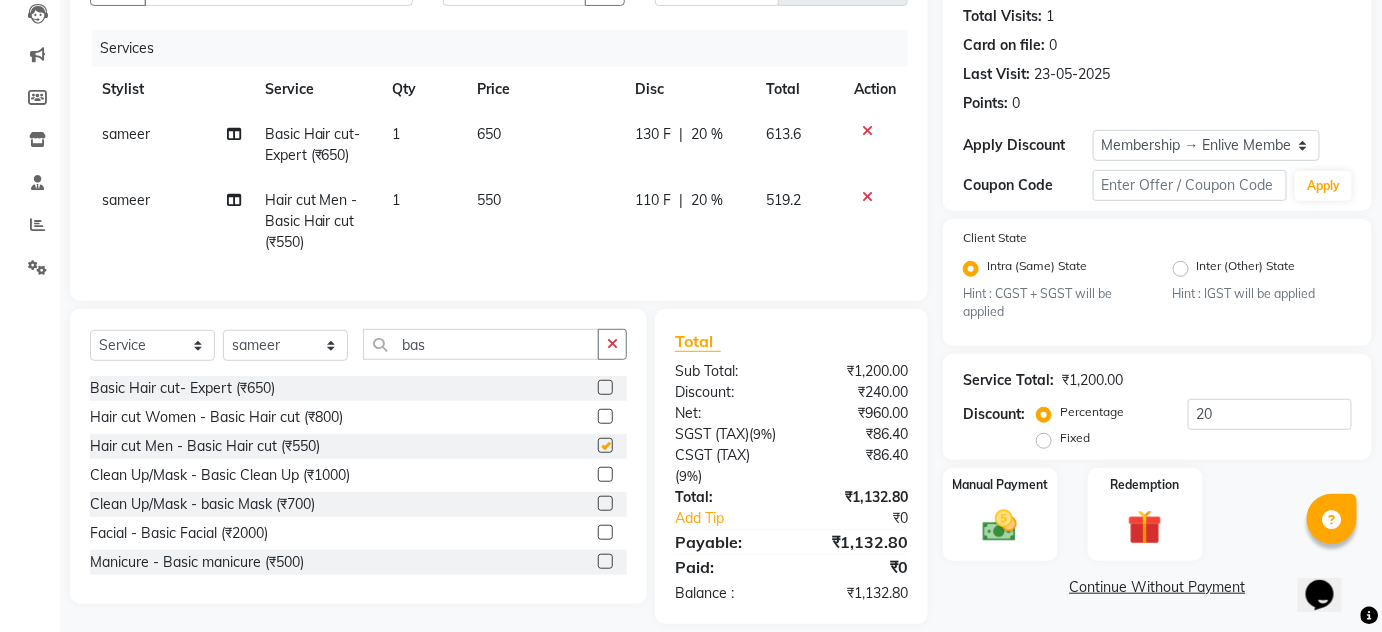 checkbox on "false" 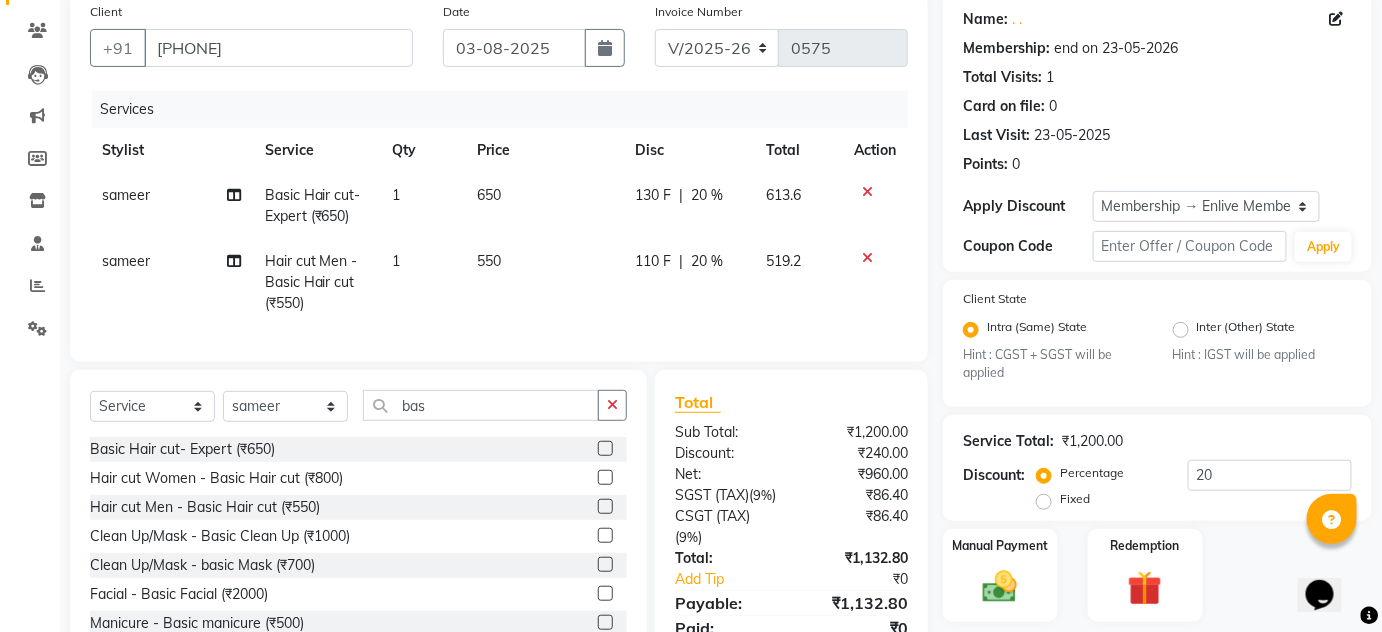 scroll, scrollTop: 127, scrollLeft: 0, axis: vertical 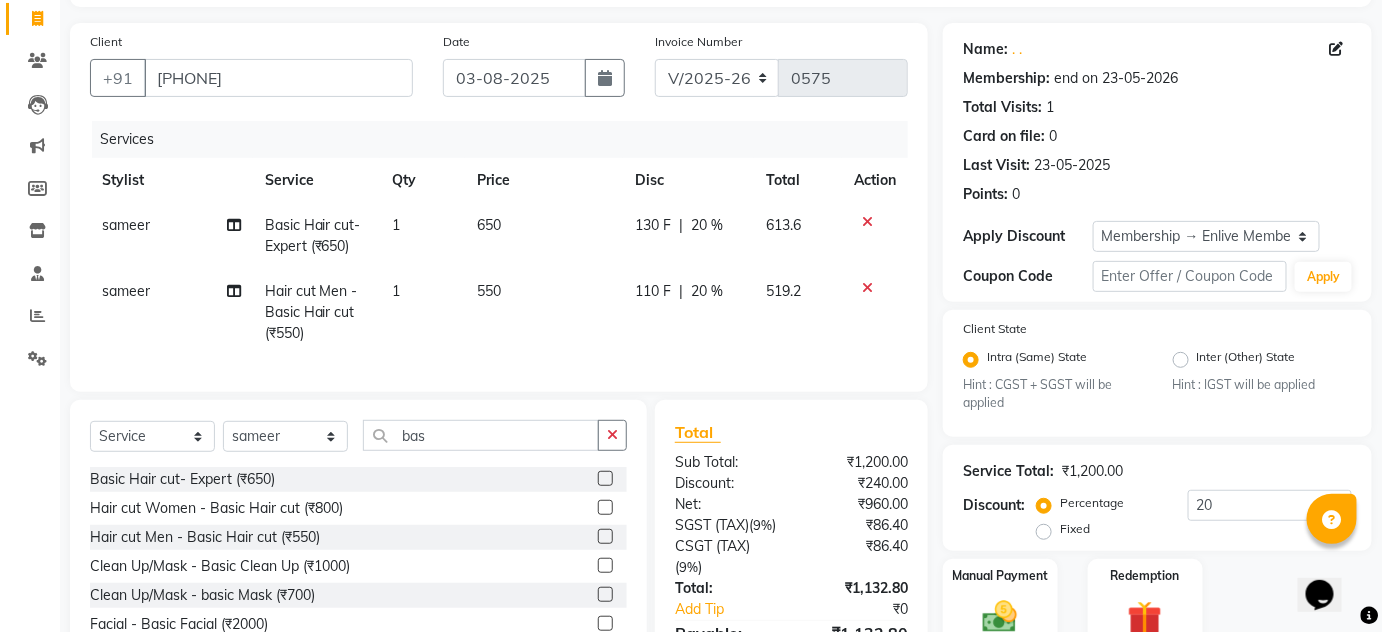 click 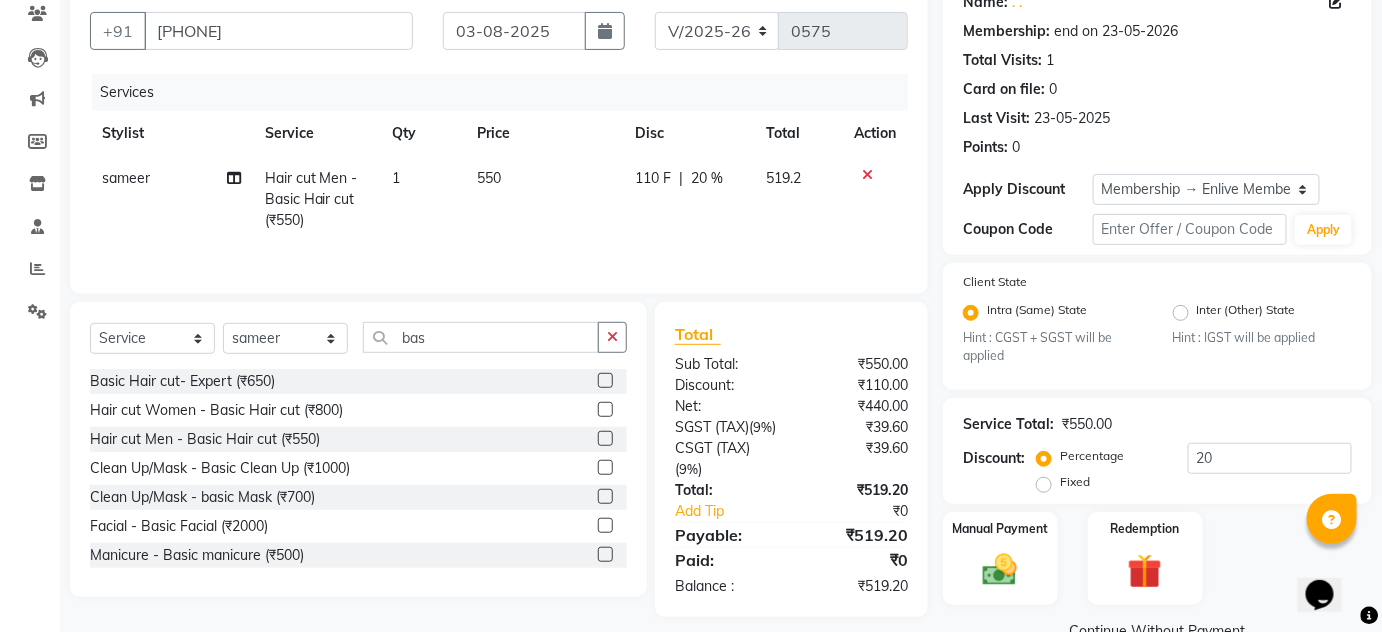 scroll, scrollTop: 218, scrollLeft: 0, axis: vertical 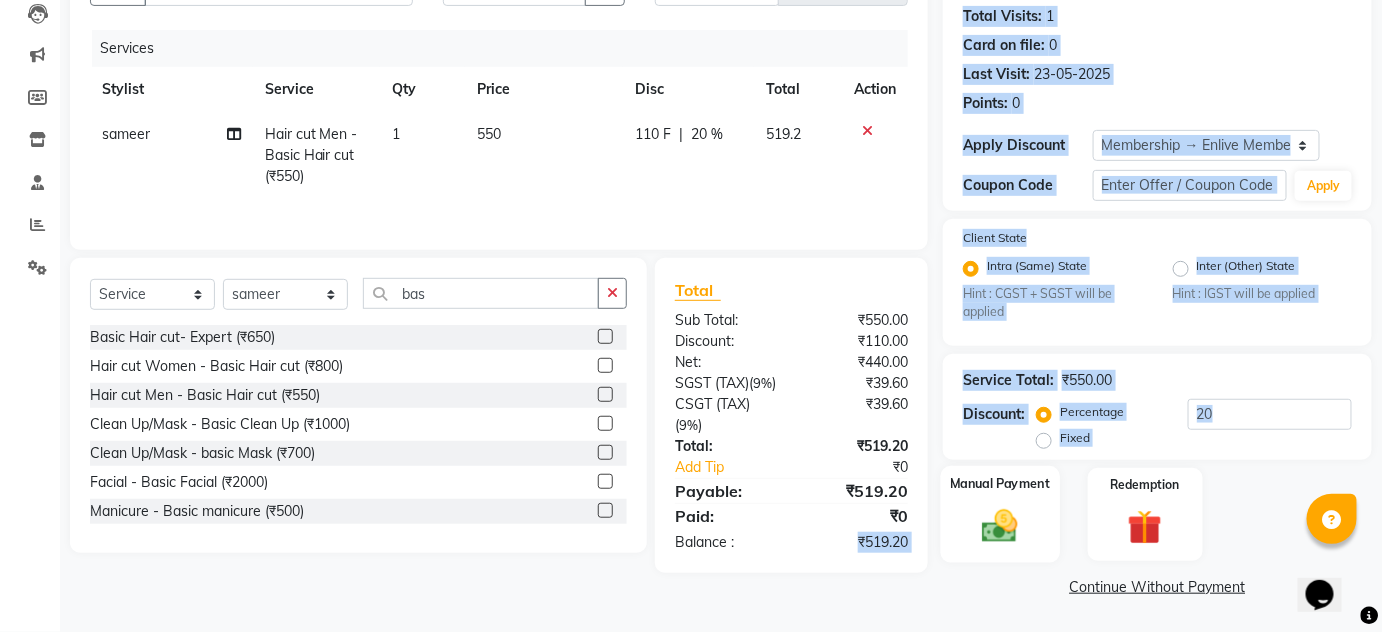drag, startPoint x: 857, startPoint y: 561, endPoint x: 953, endPoint y: 558, distance: 96.04687 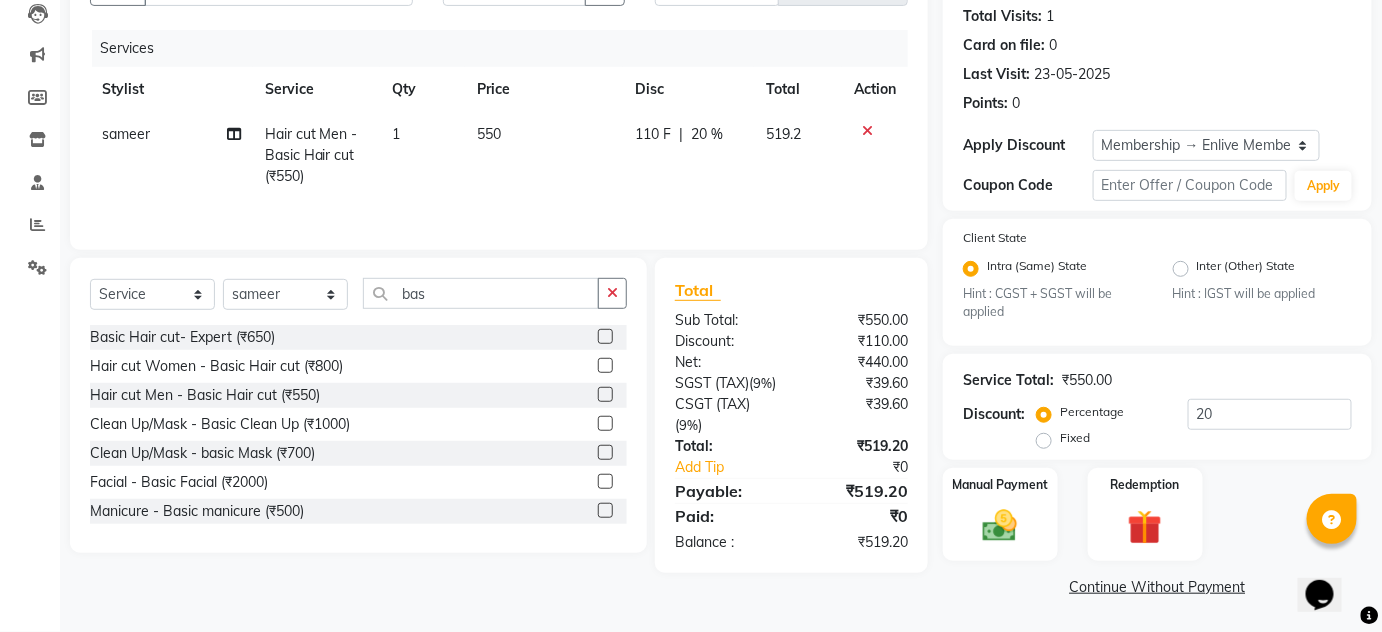click on "Continue Without Payment" 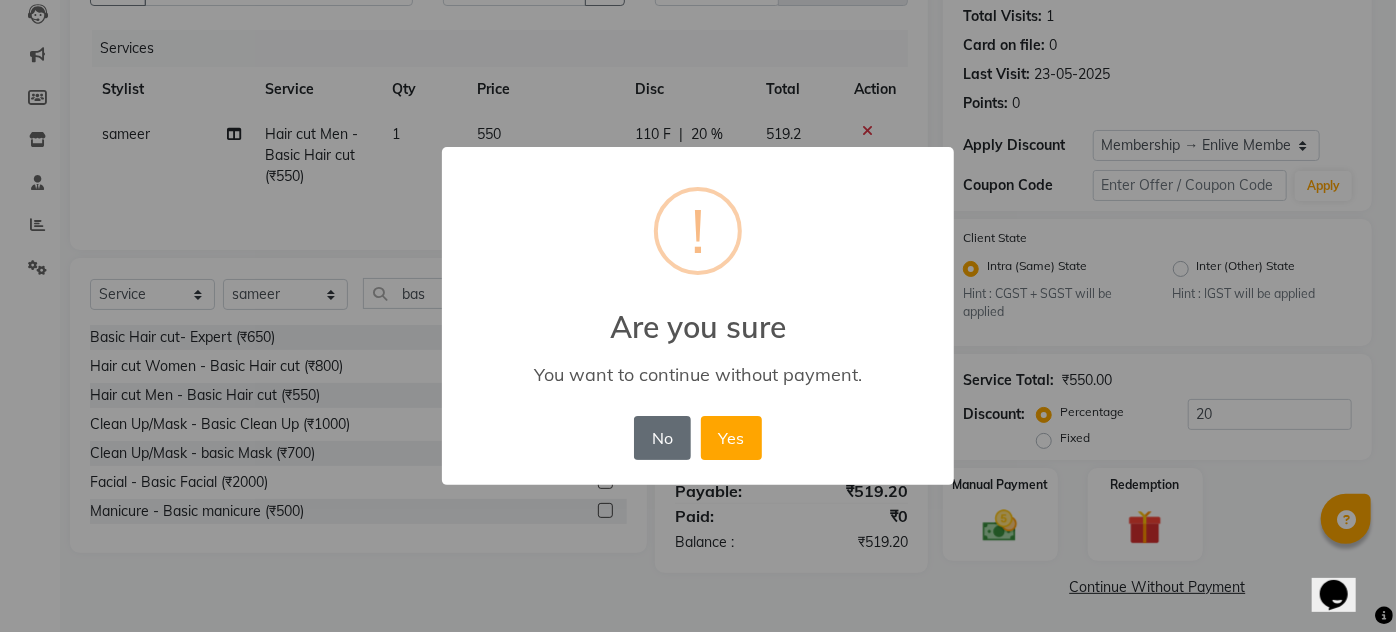click on "No" at bounding box center (662, 438) 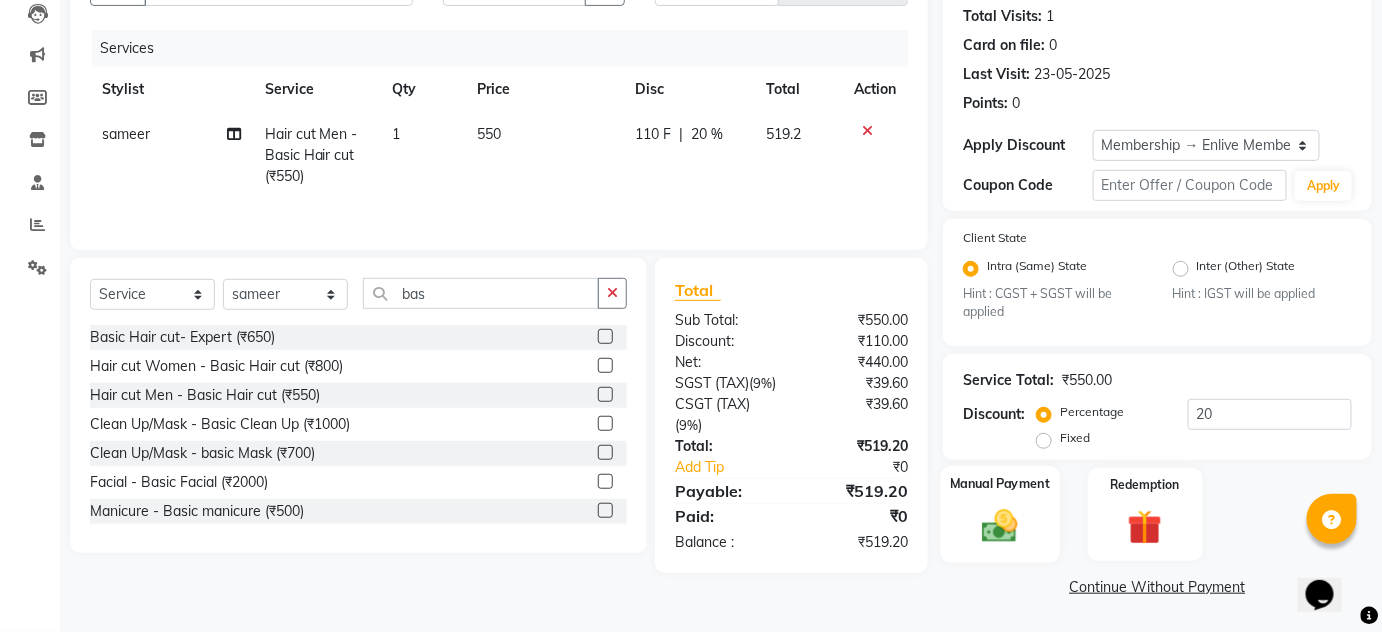 click 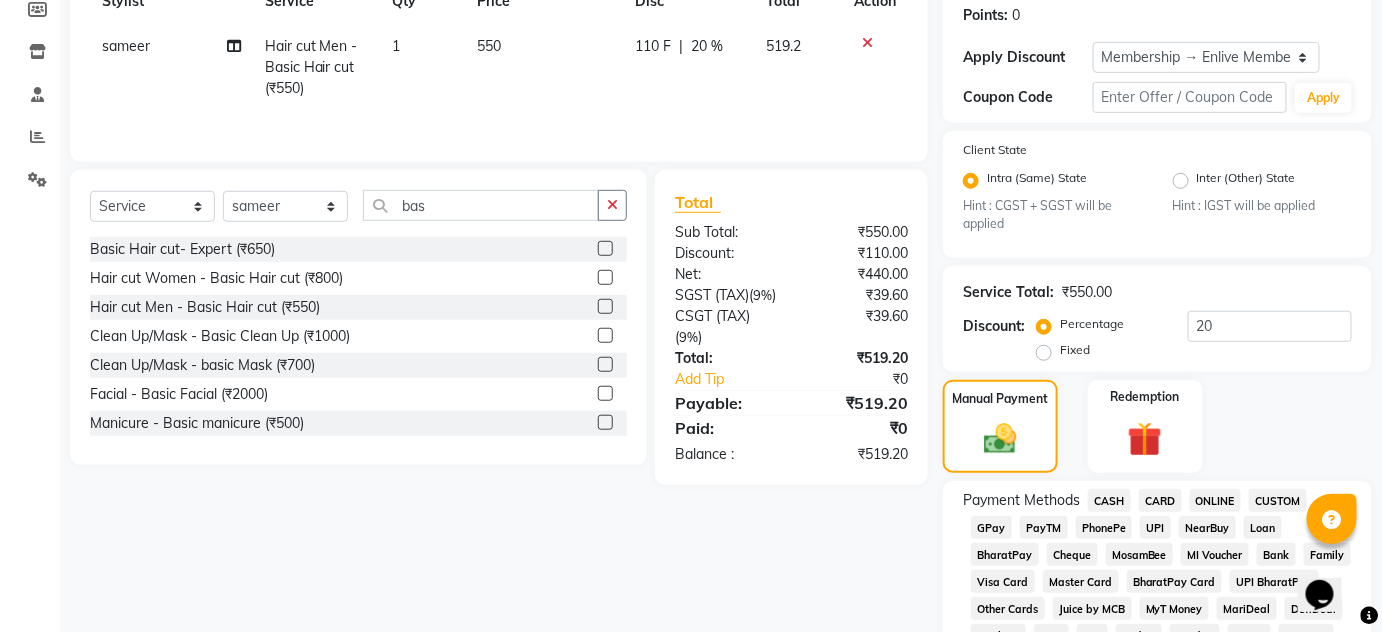scroll, scrollTop: 400, scrollLeft: 0, axis: vertical 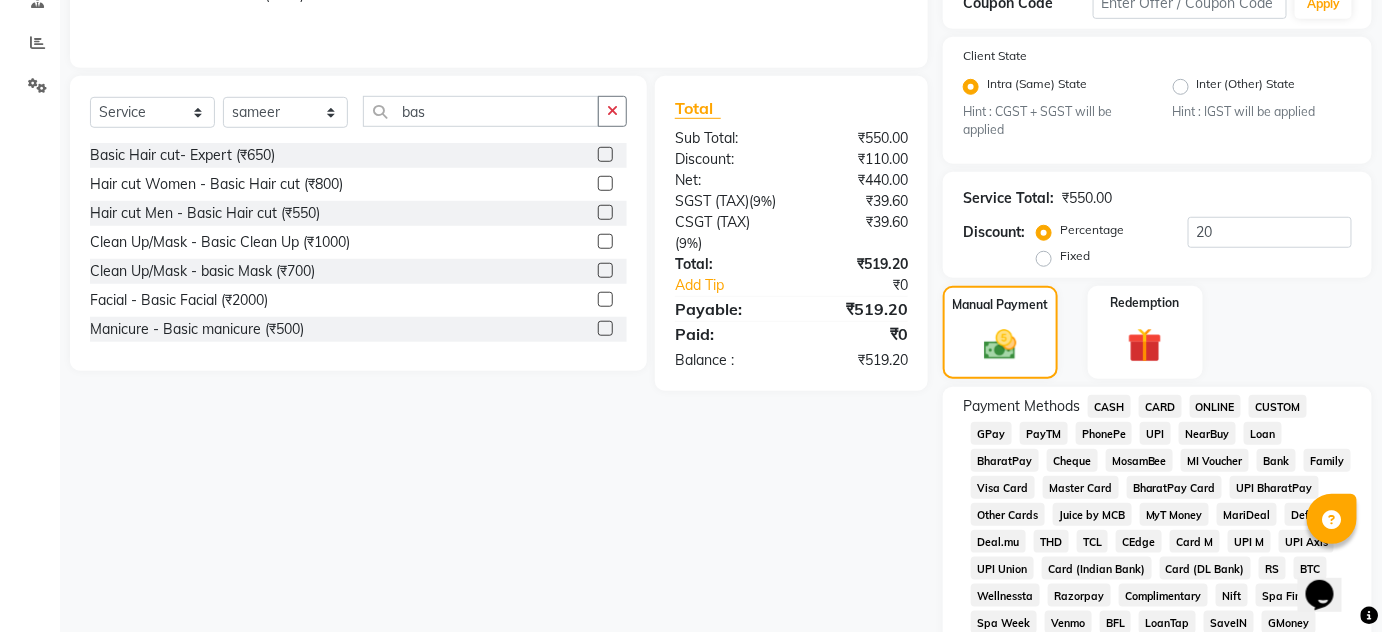 click on "ONLINE" 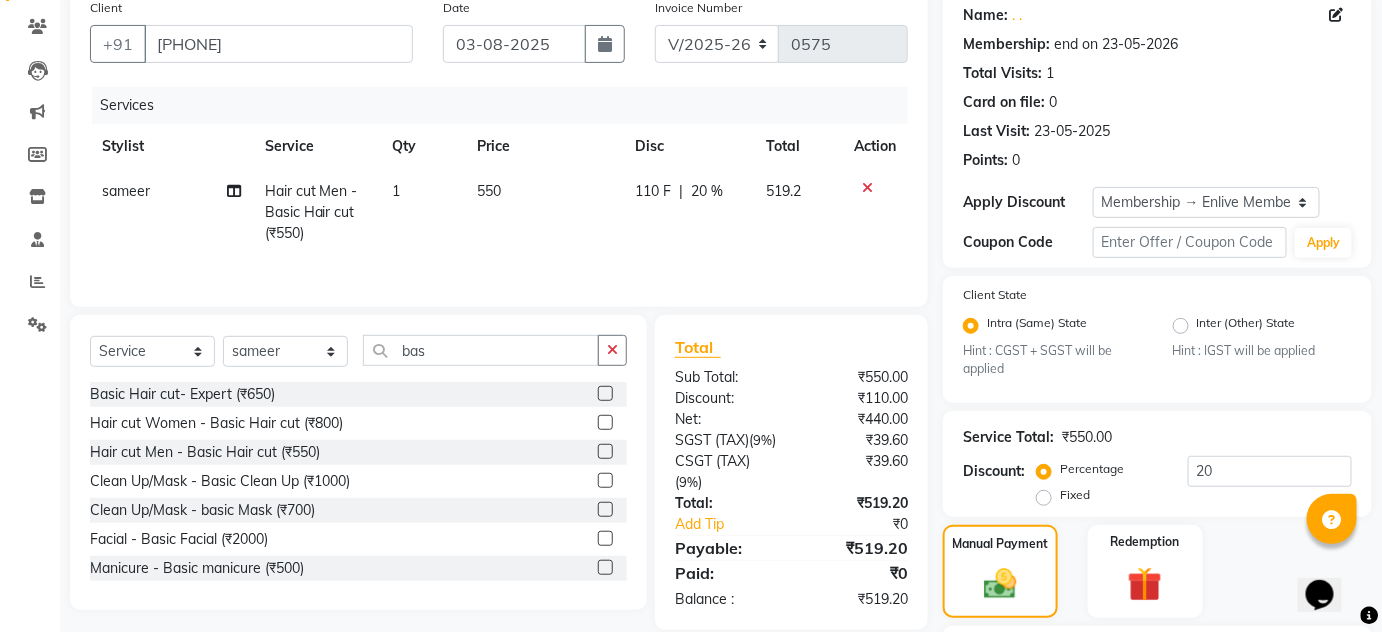 scroll, scrollTop: 90, scrollLeft: 0, axis: vertical 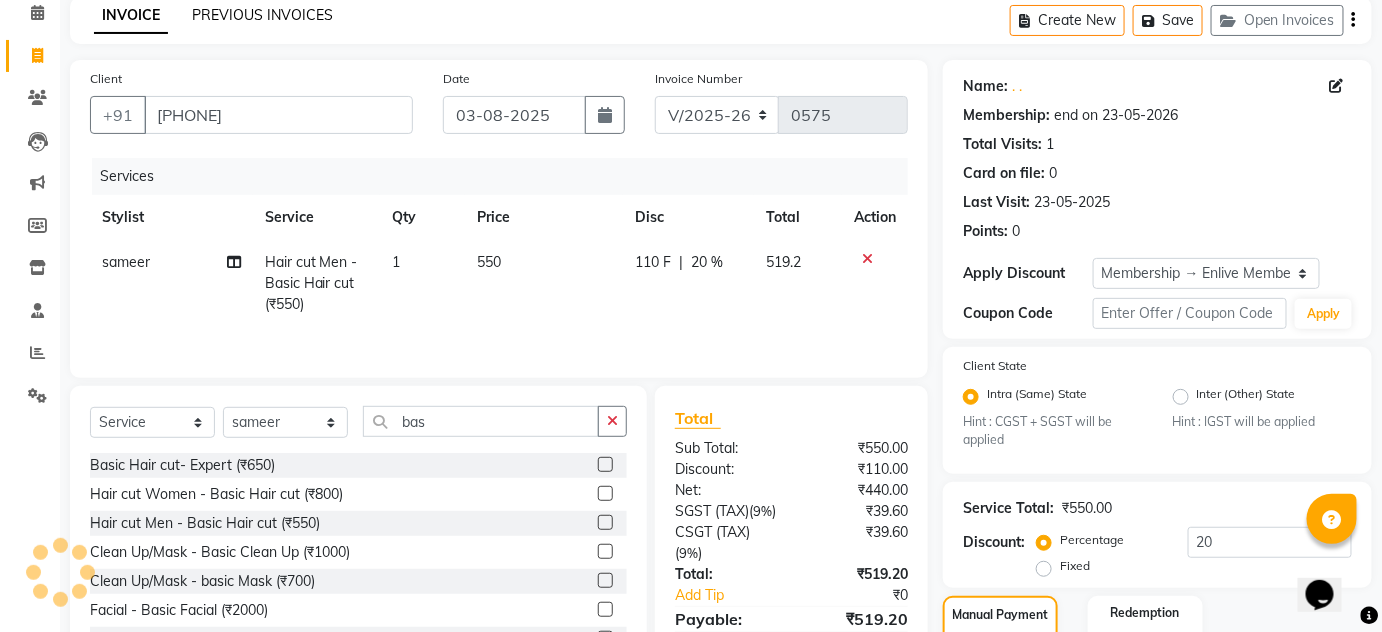 click on "PREVIOUS INVOICES" 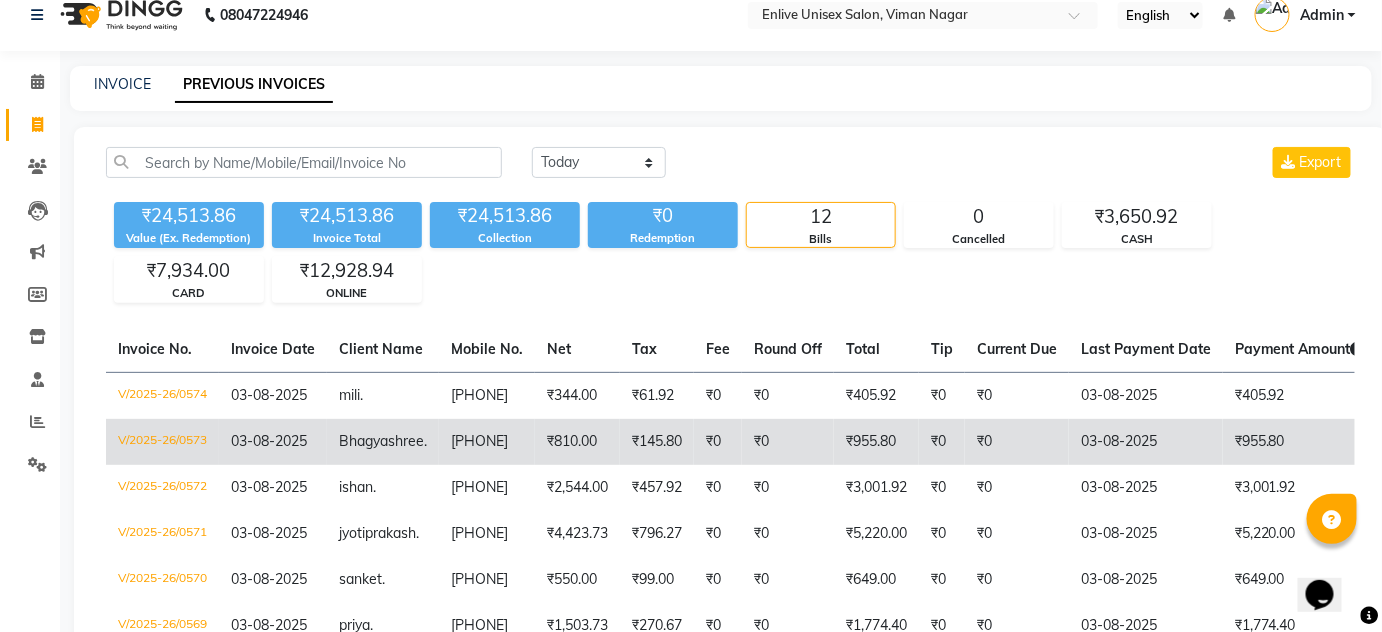 scroll, scrollTop: 0, scrollLeft: 0, axis: both 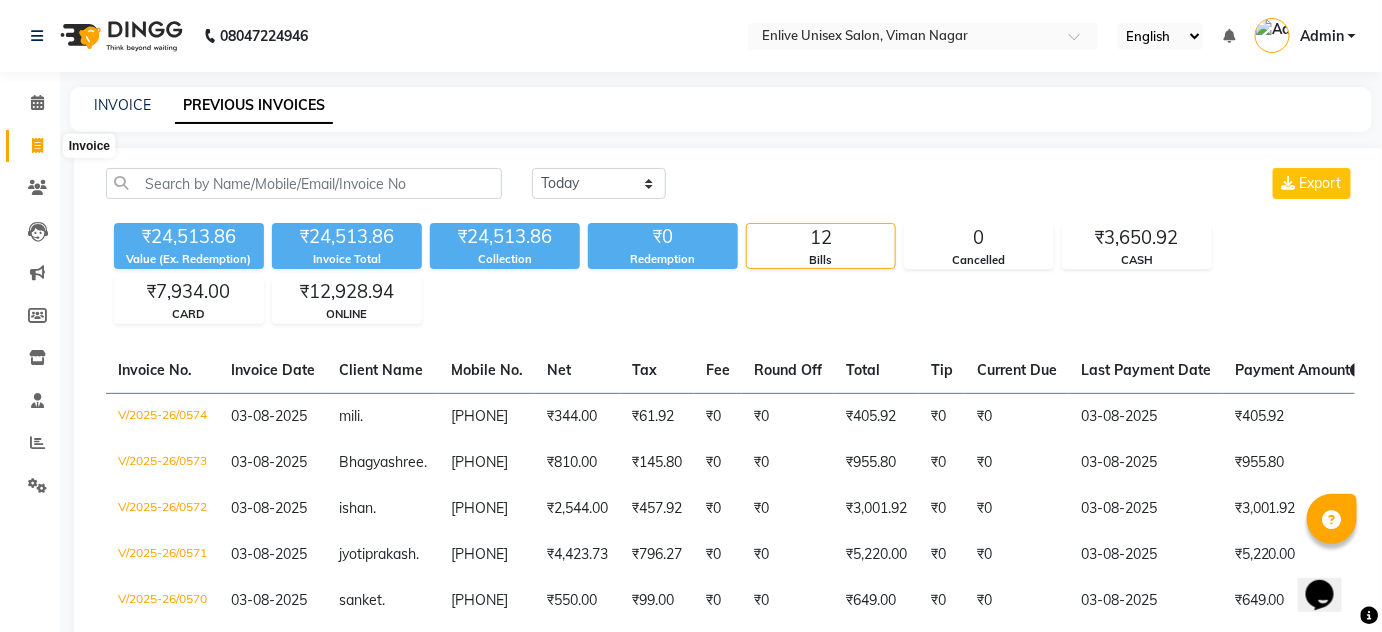 click 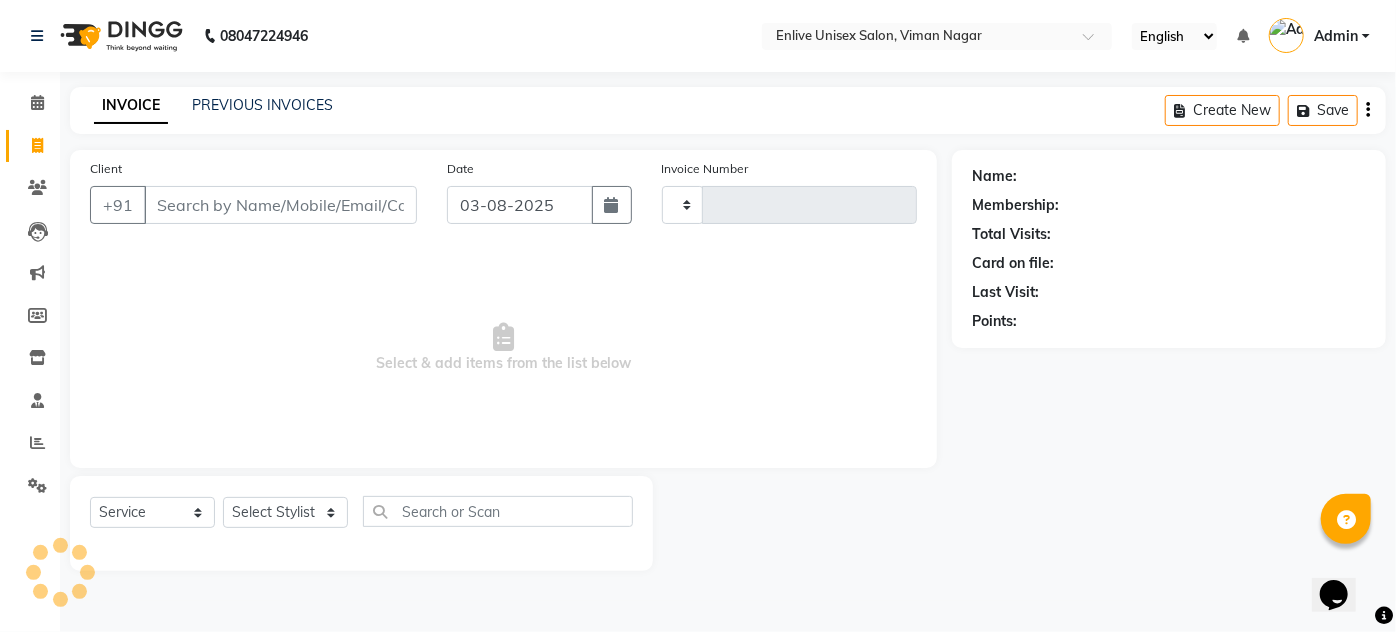 type on "0575" 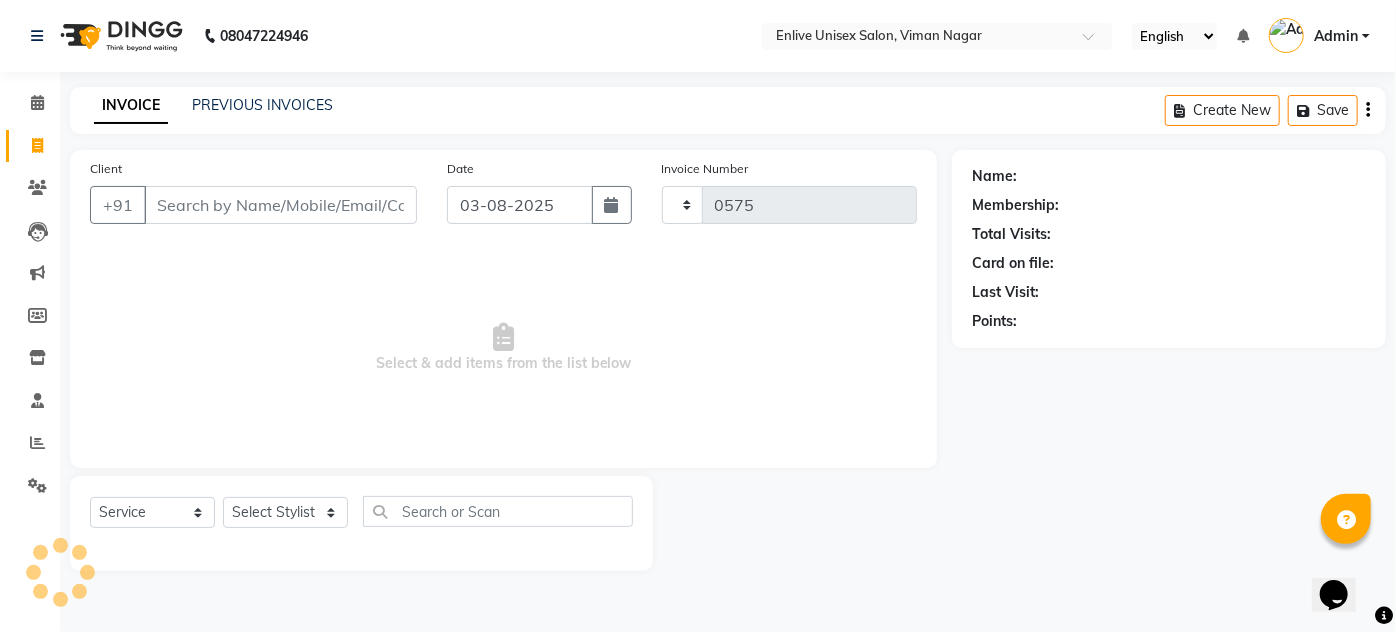 select on "145" 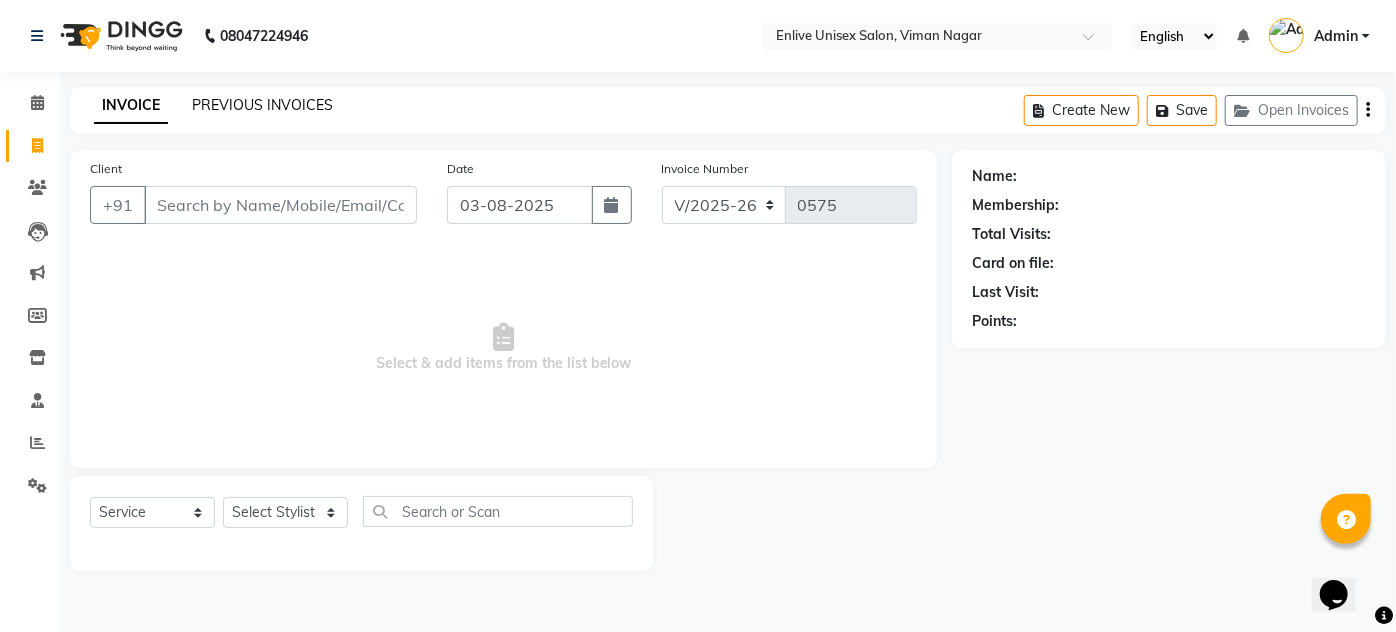 click on "PREVIOUS INVOICES" 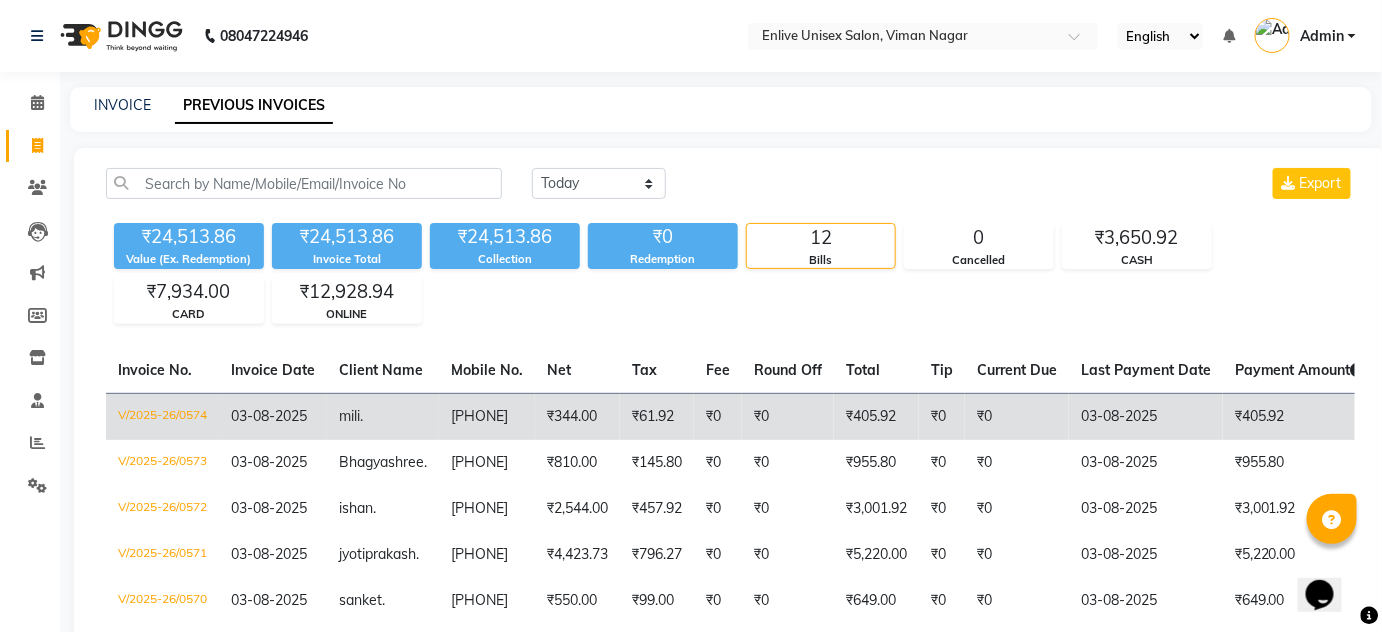 click on "₹405.92" 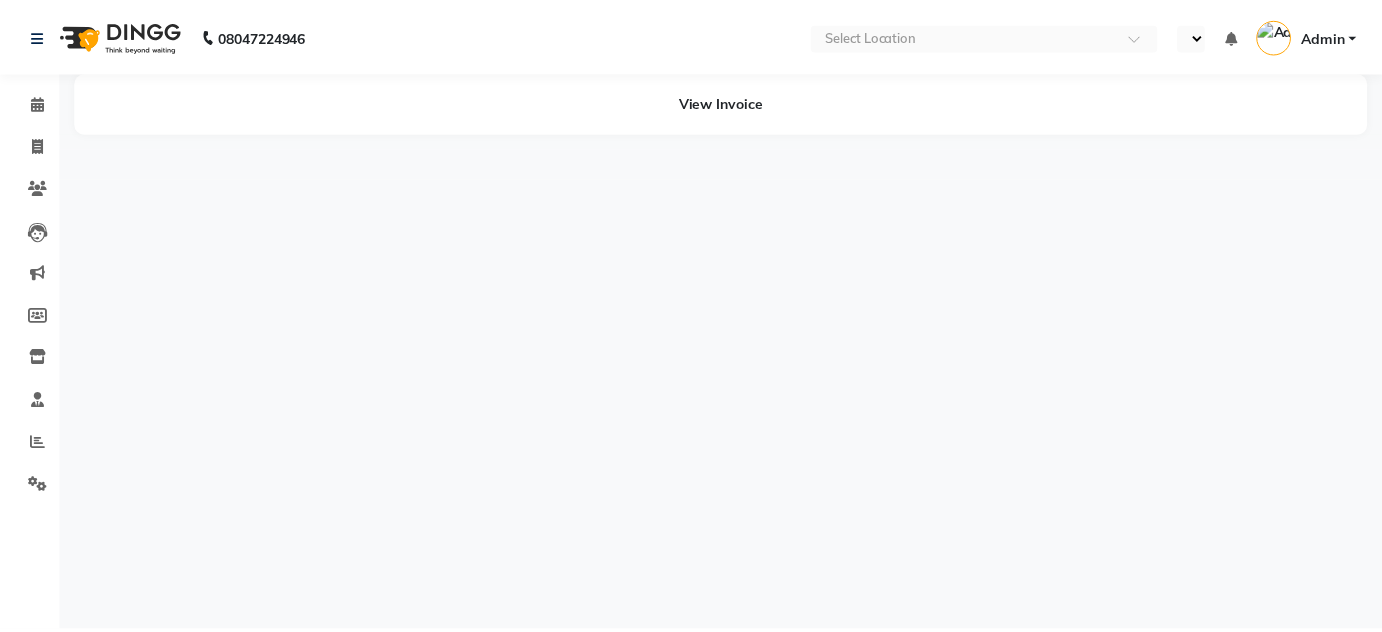 scroll, scrollTop: 0, scrollLeft: 0, axis: both 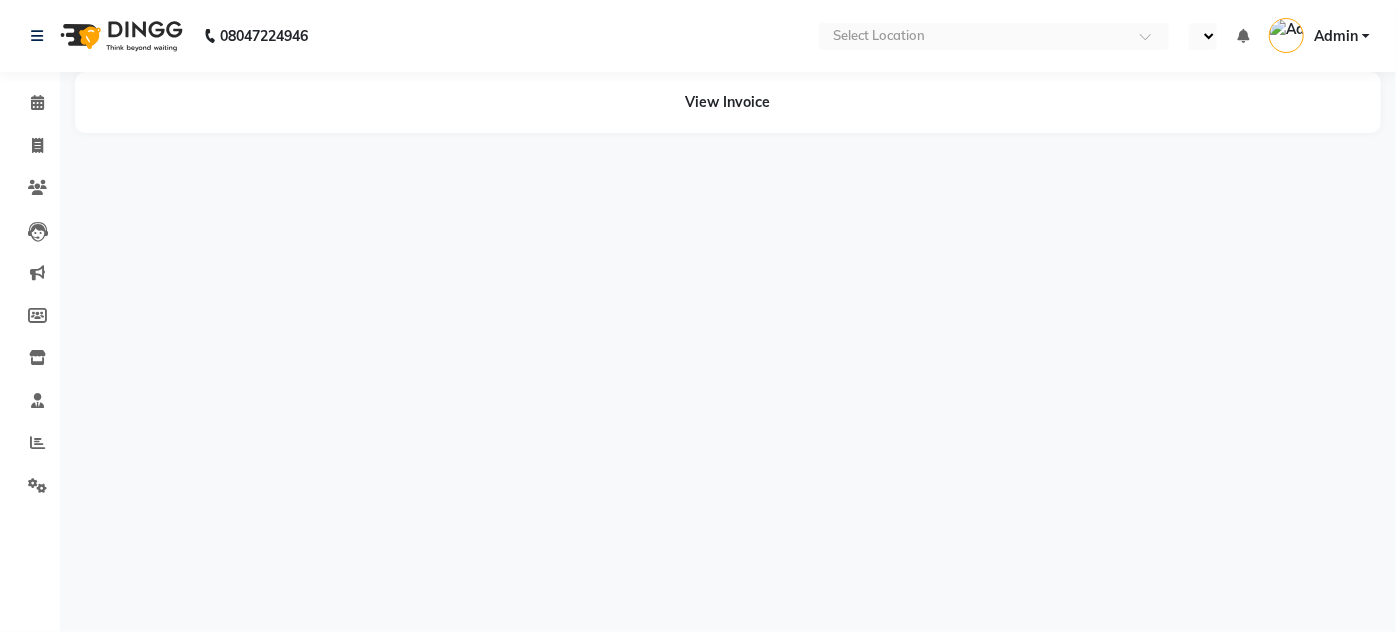select on "en" 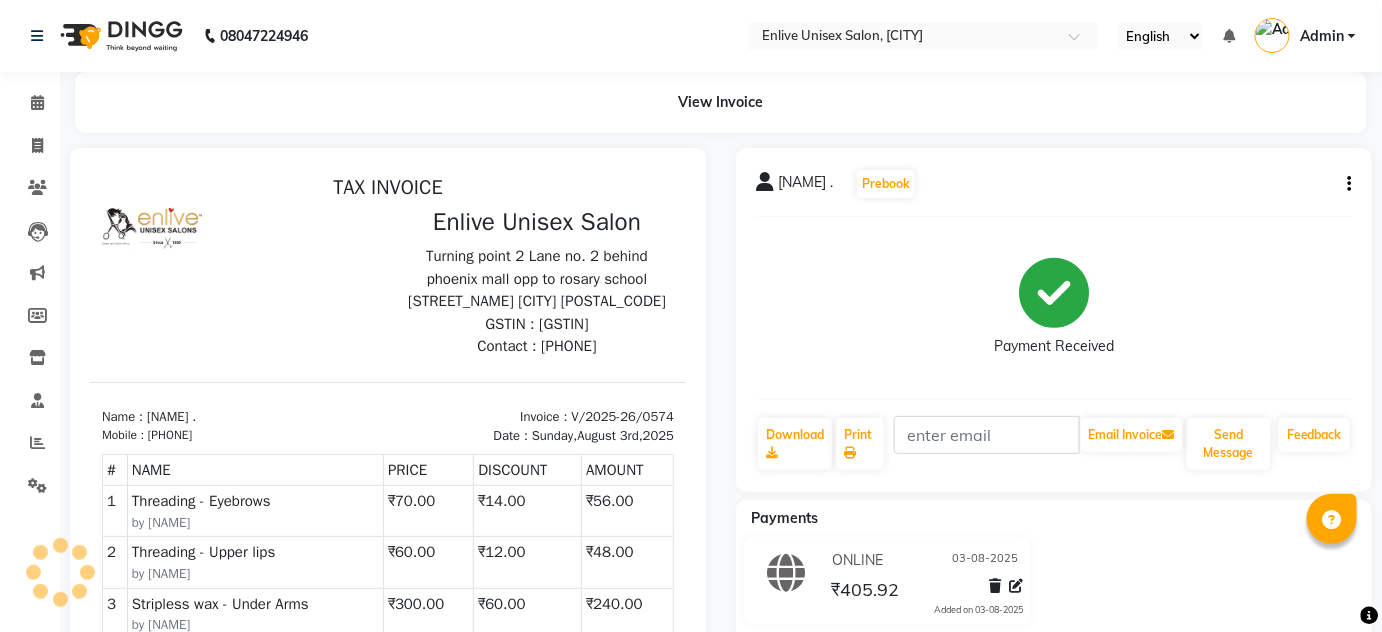 scroll, scrollTop: 0, scrollLeft: 0, axis: both 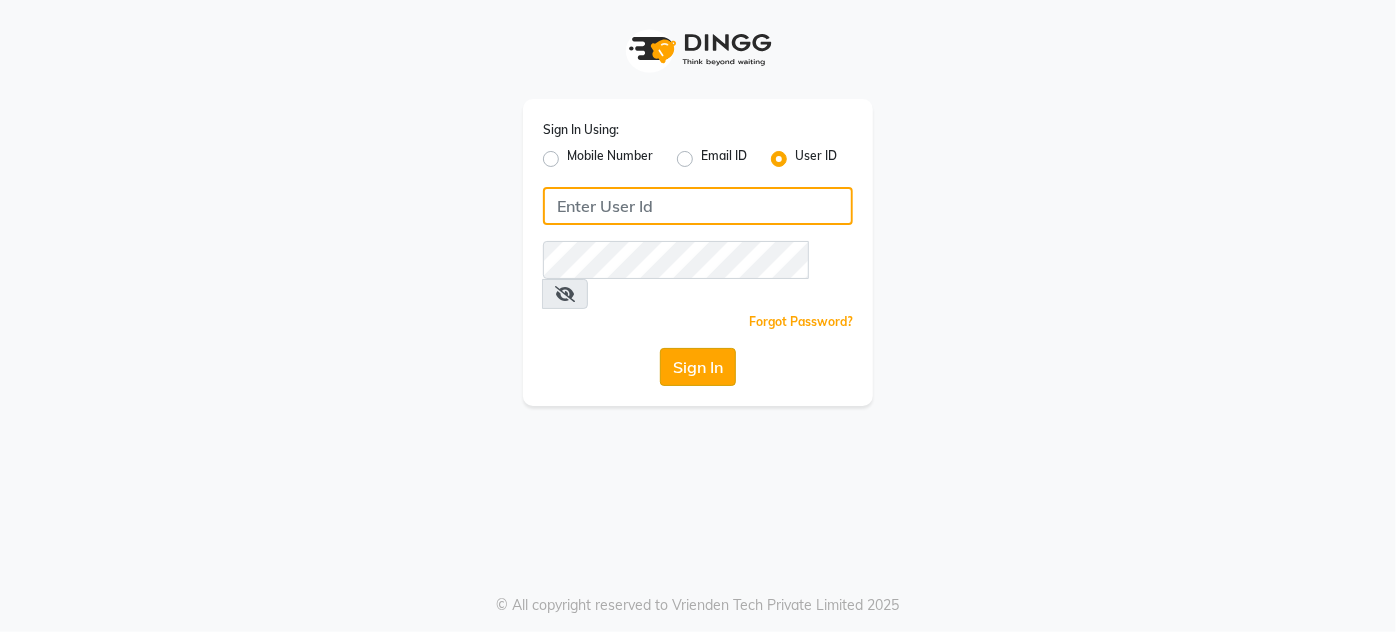 type on "enlive" 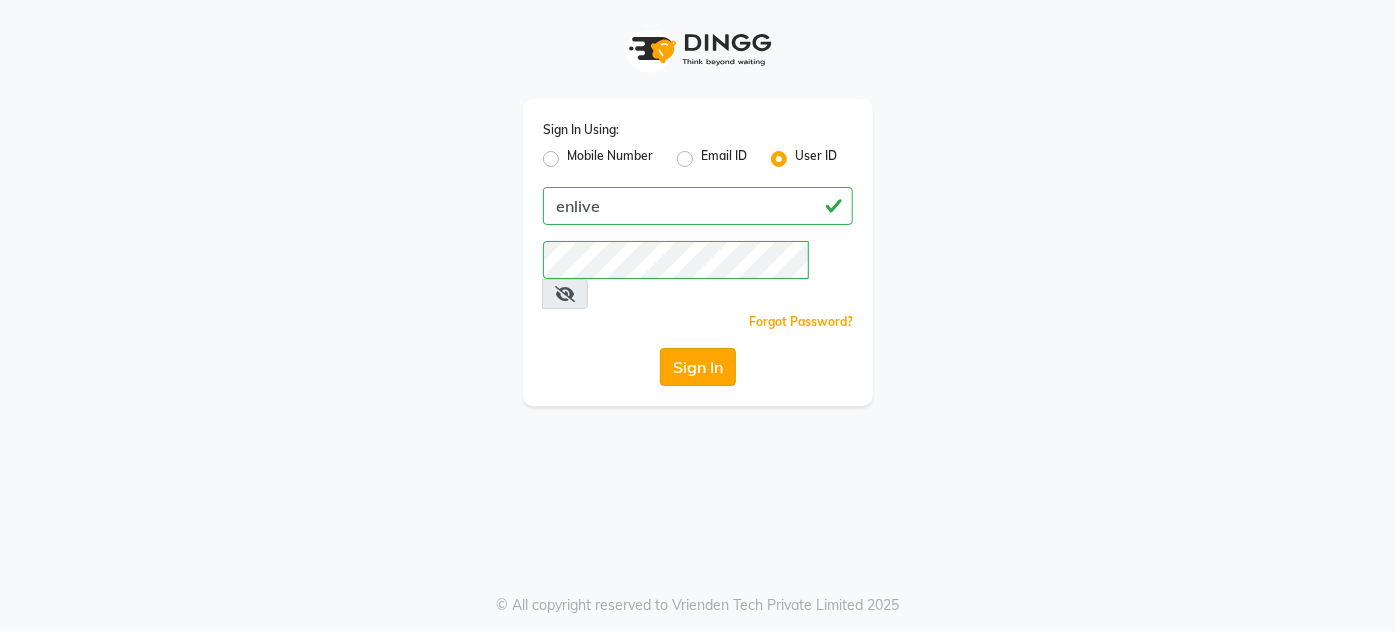 click on "Sign In" 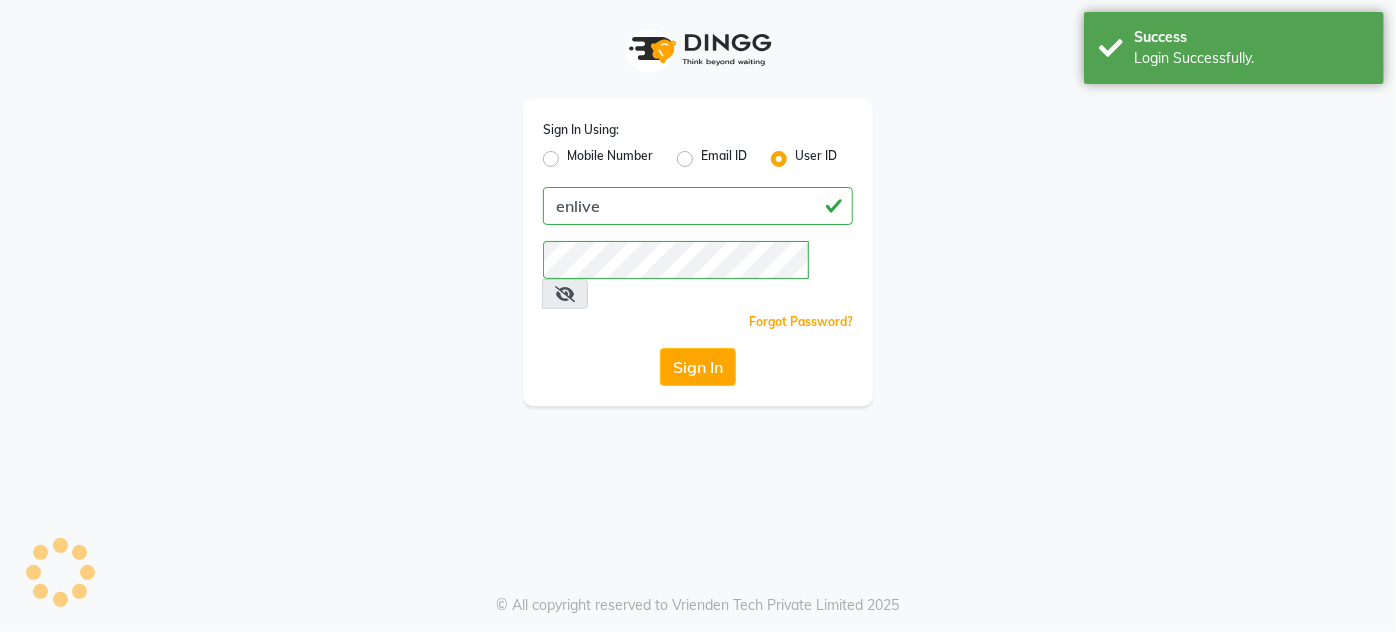 click on "Sign In" 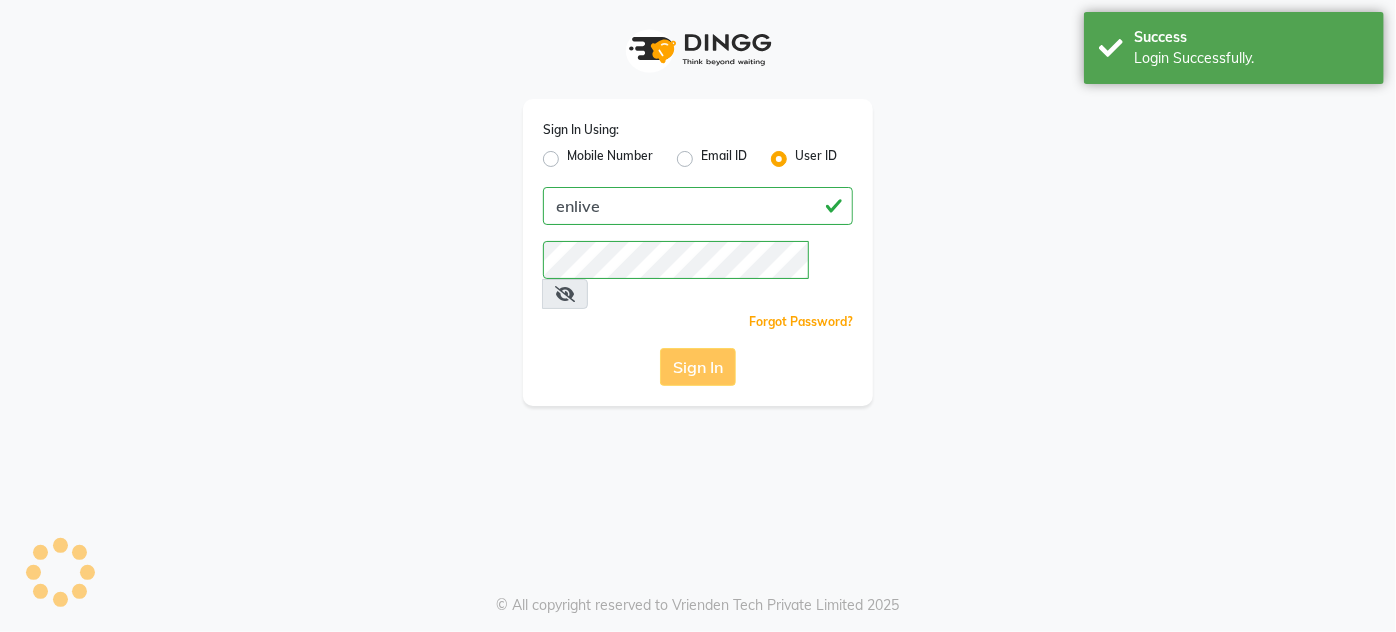 select on "service" 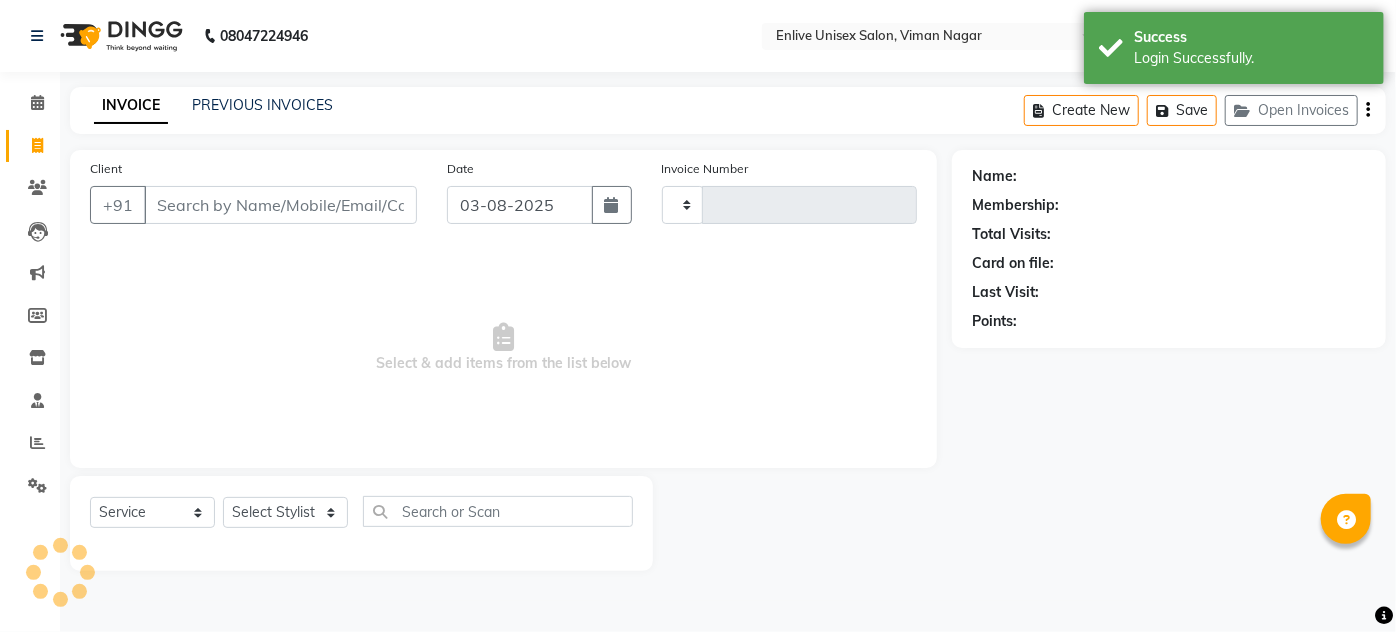 type on "0575" 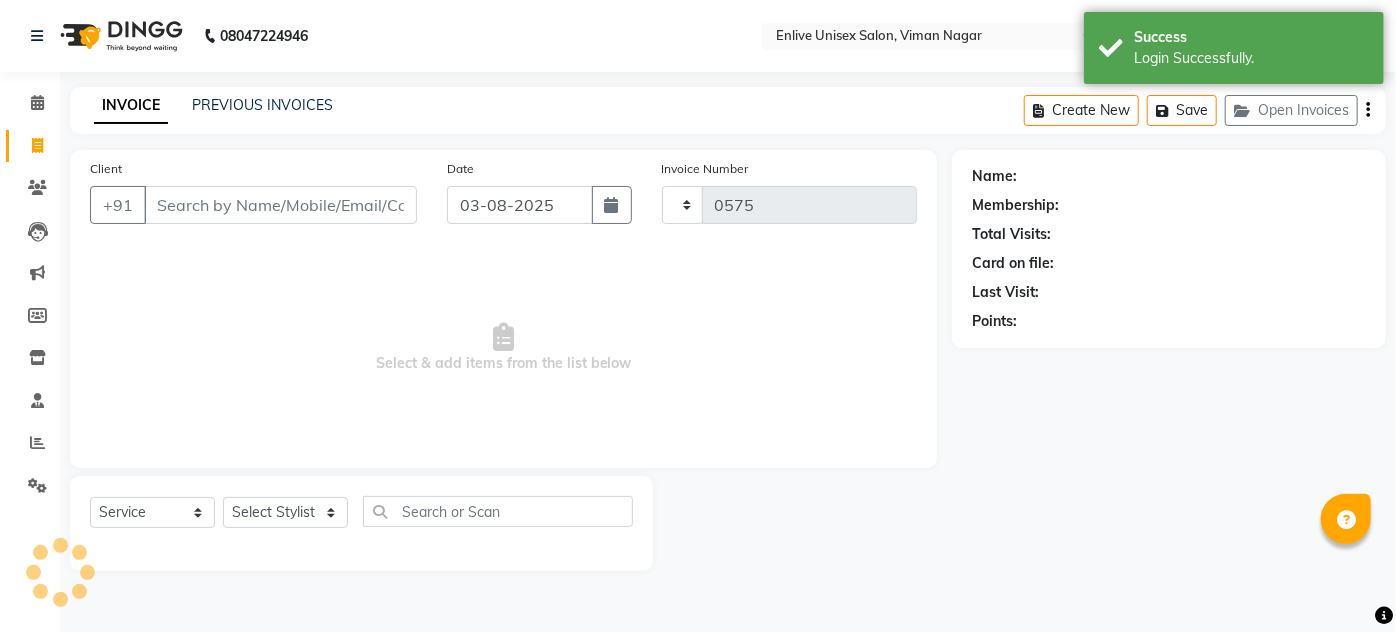 select on "145" 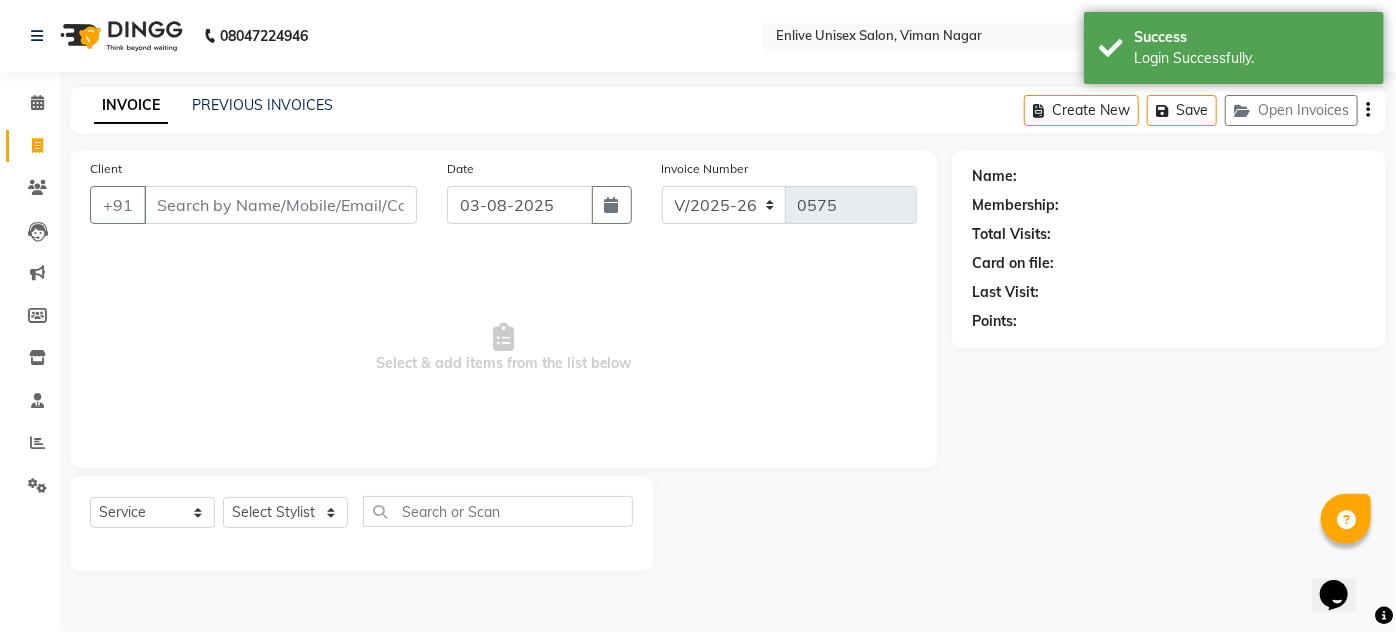 scroll, scrollTop: 0, scrollLeft: 0, axis: both 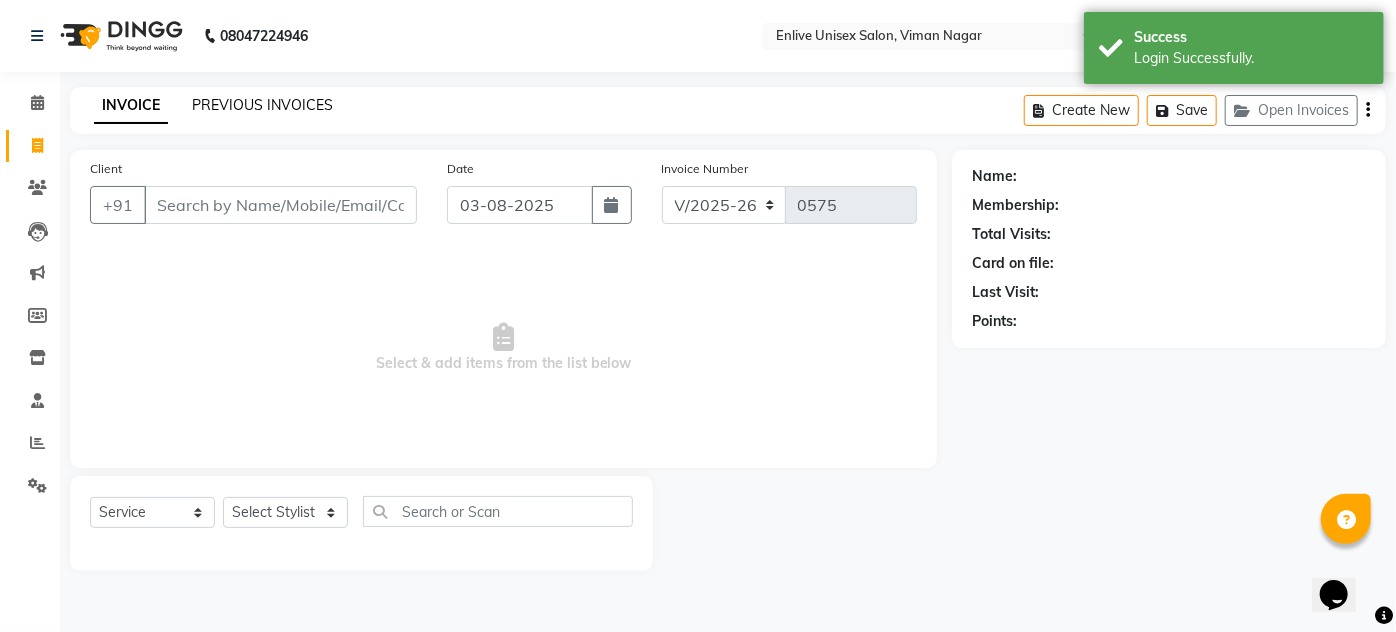 click on "PREVIOUS INVOICES" 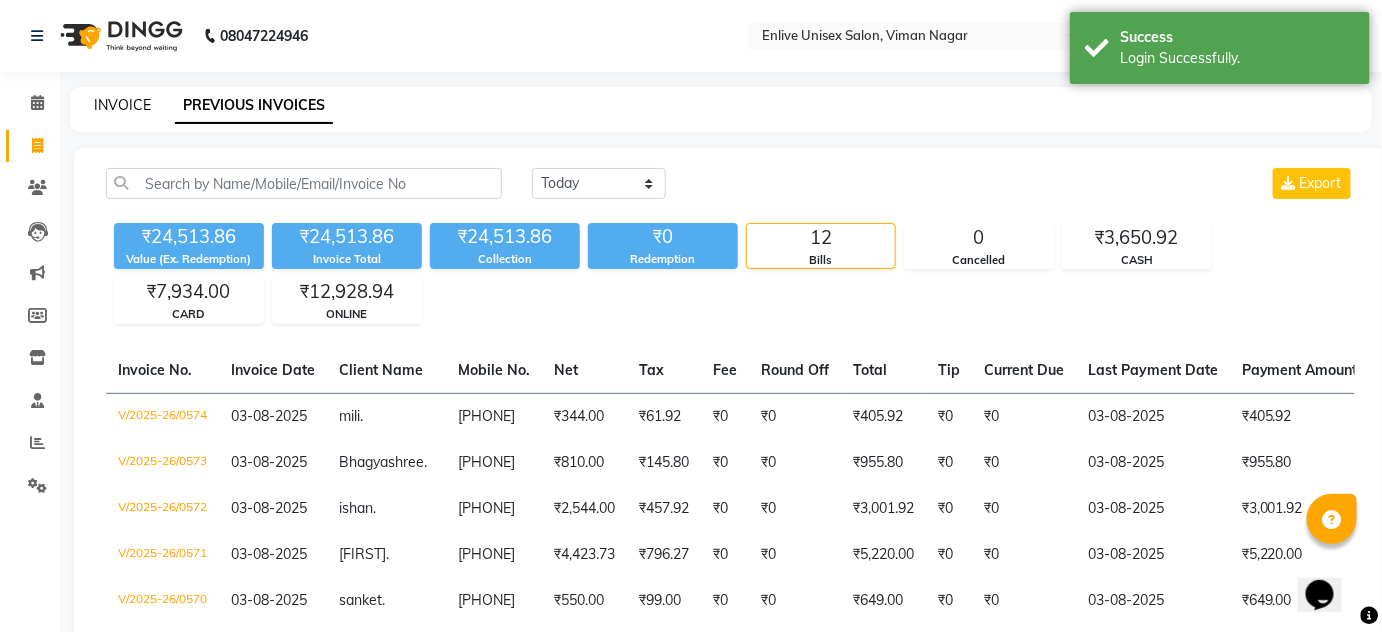 click on "INVOICE" 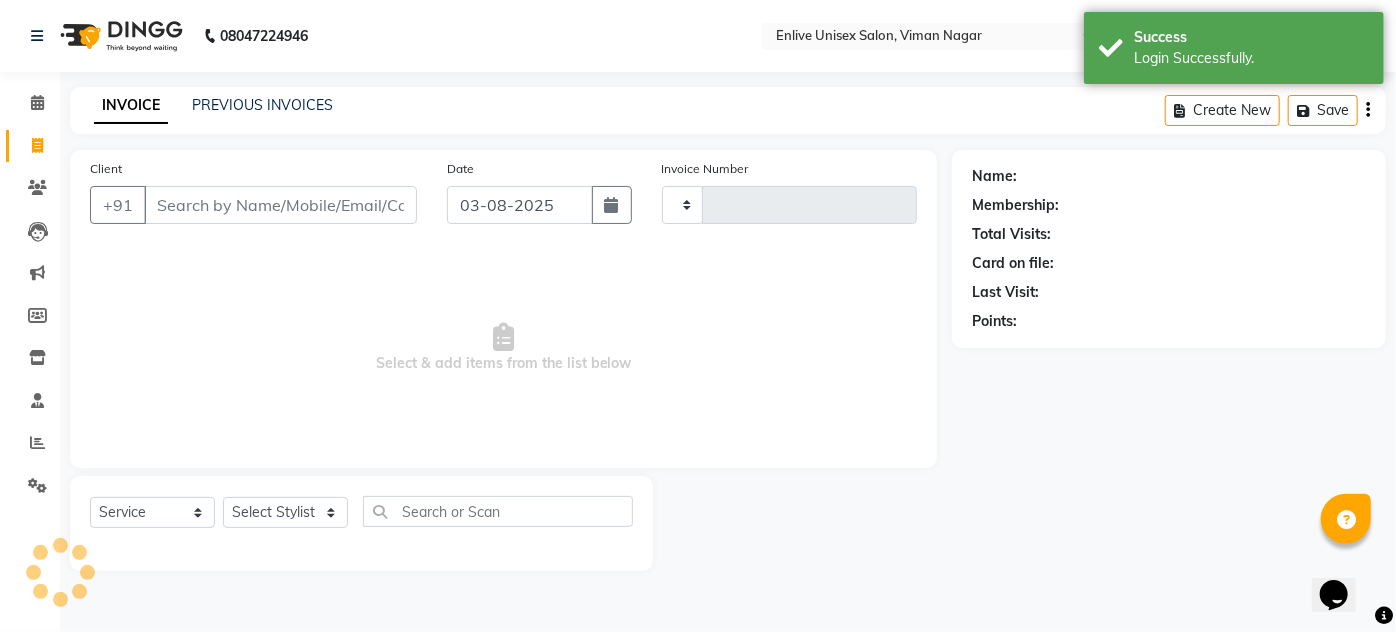 type on "0575" 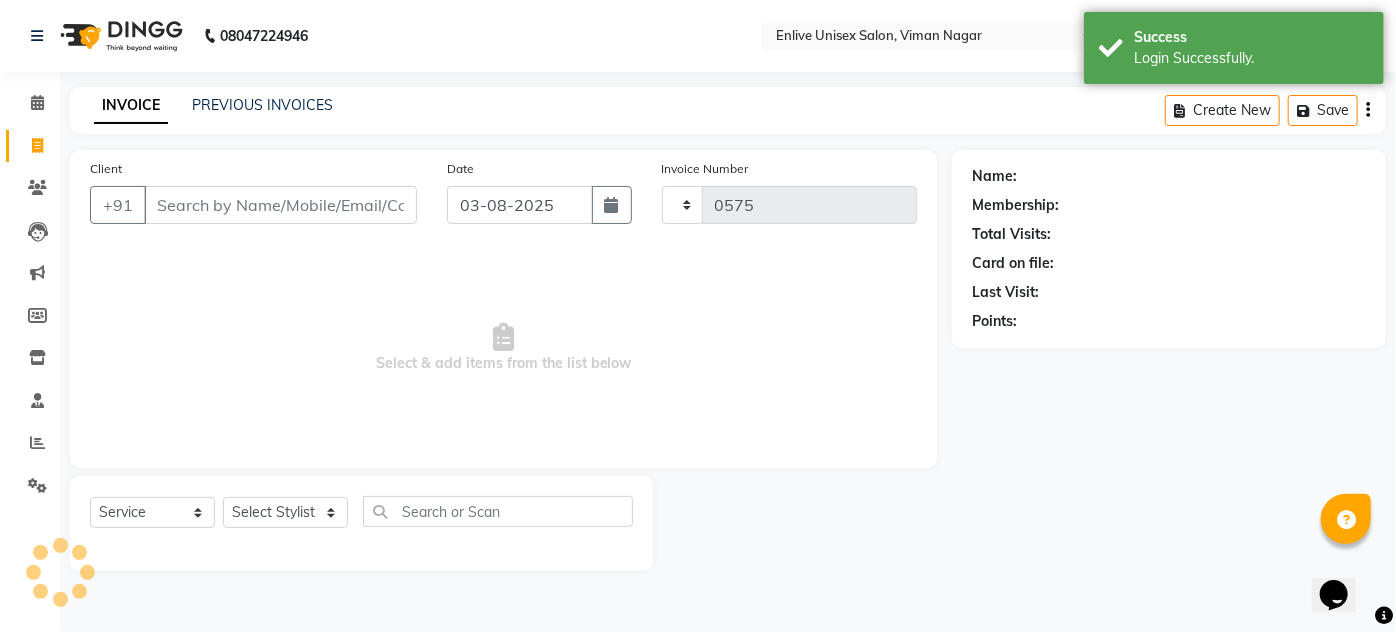 select on "145" 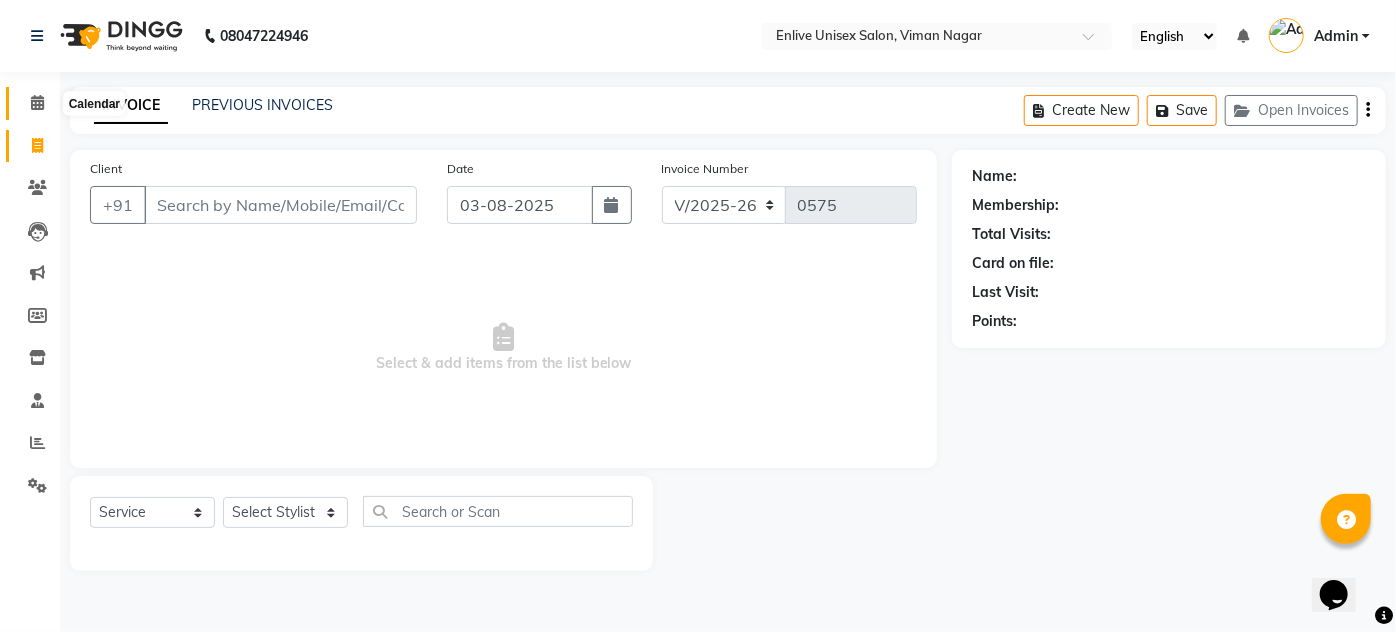 click 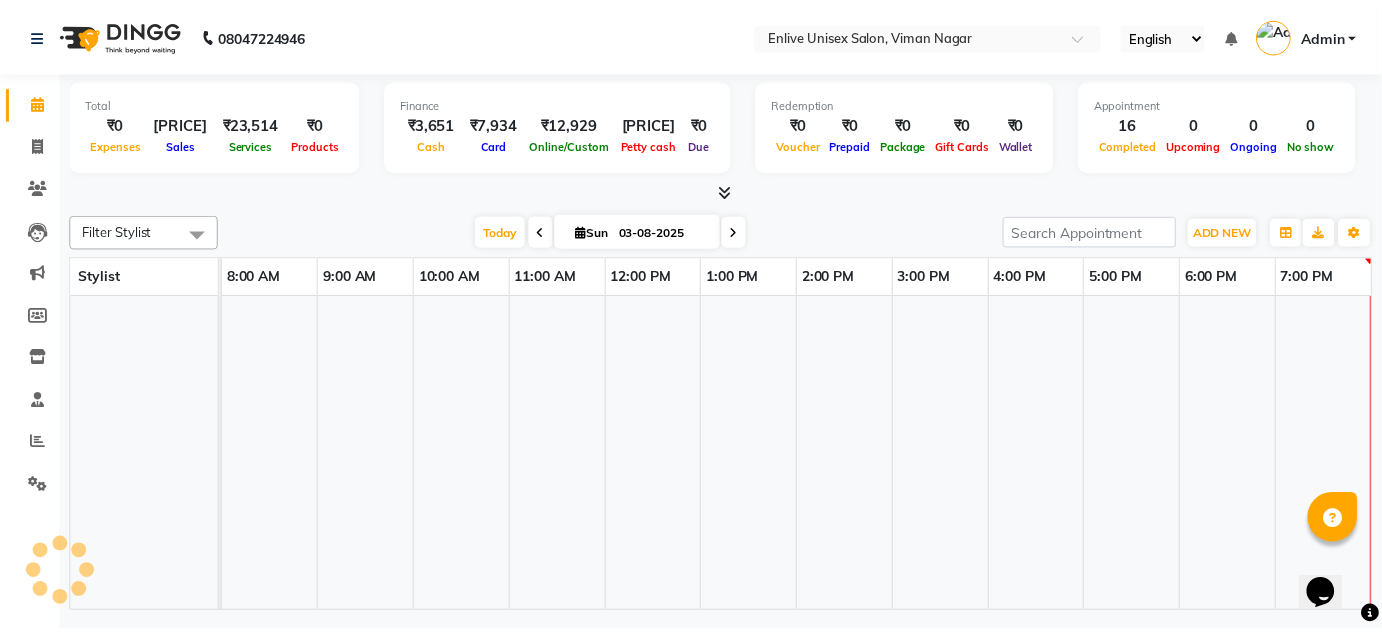 scroll, scrollTop: 0, scrollLeft: 0, axis: both 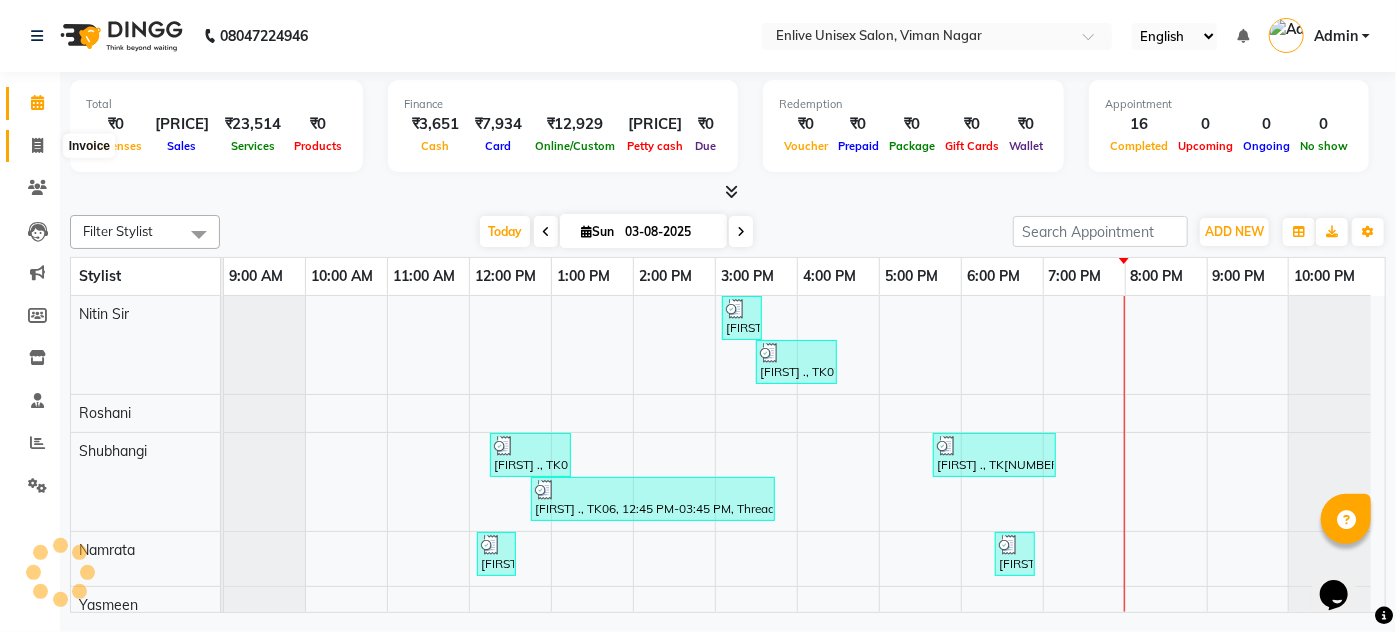 click 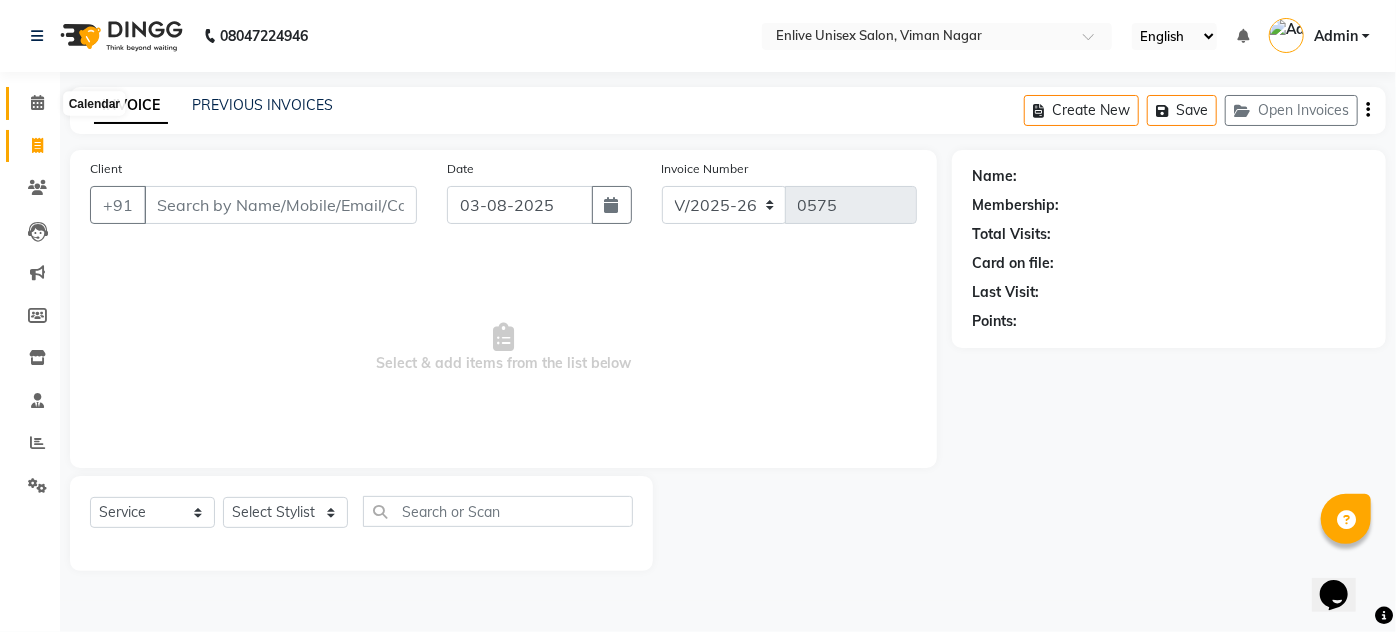 click 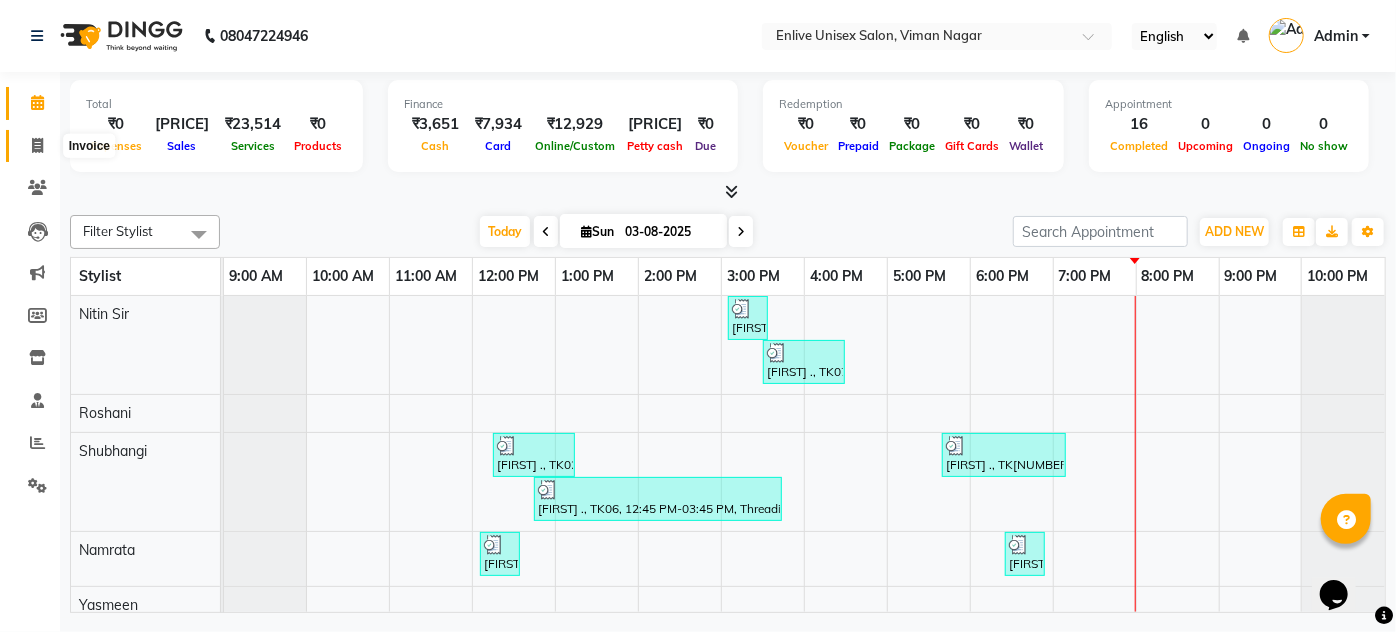 click 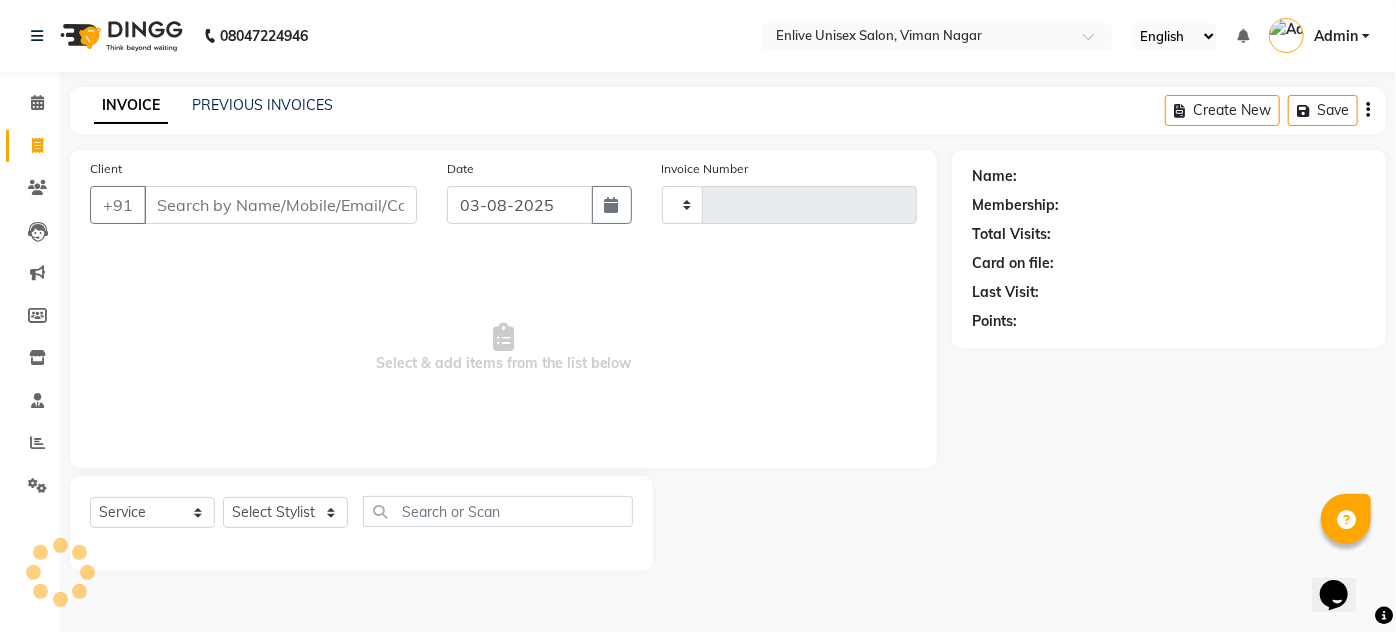 type on "0575" 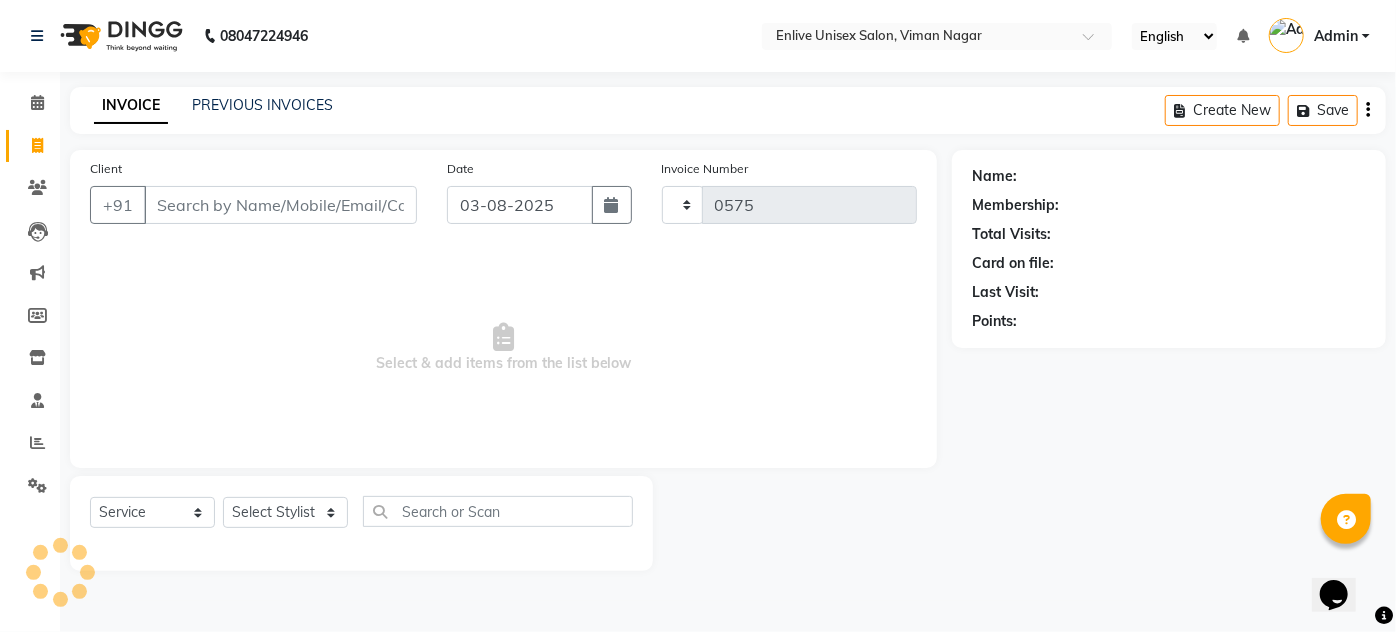 select on "145" 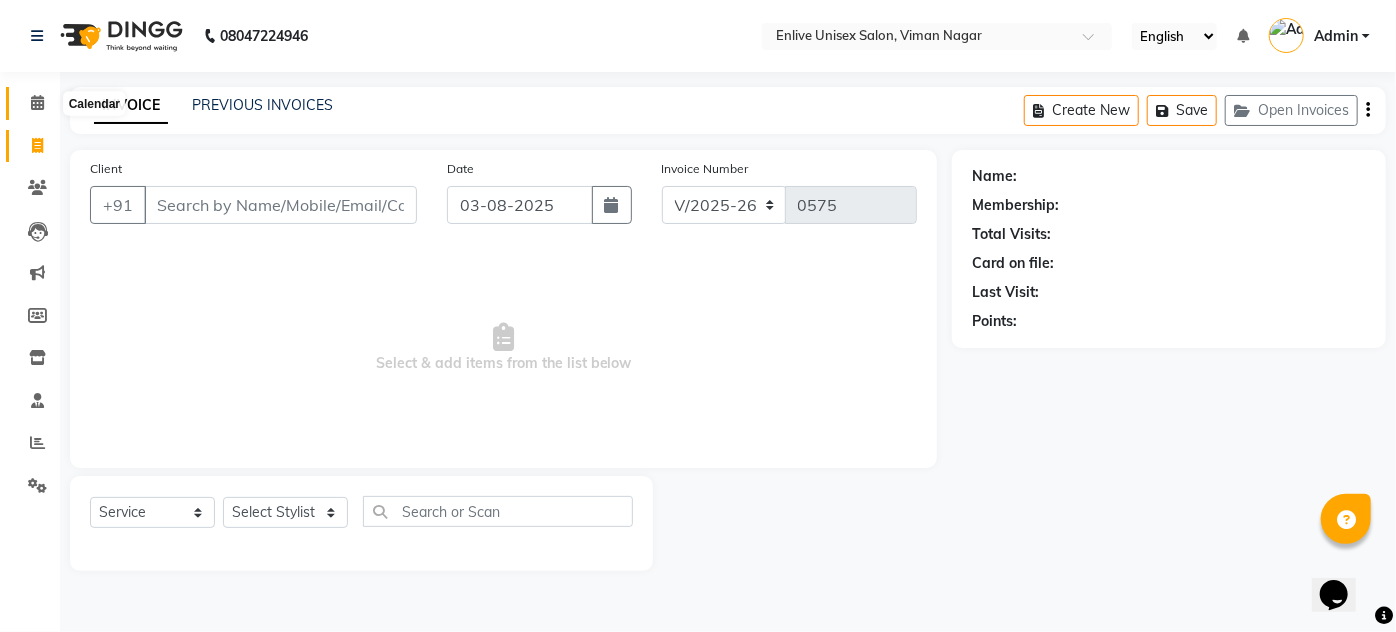 click 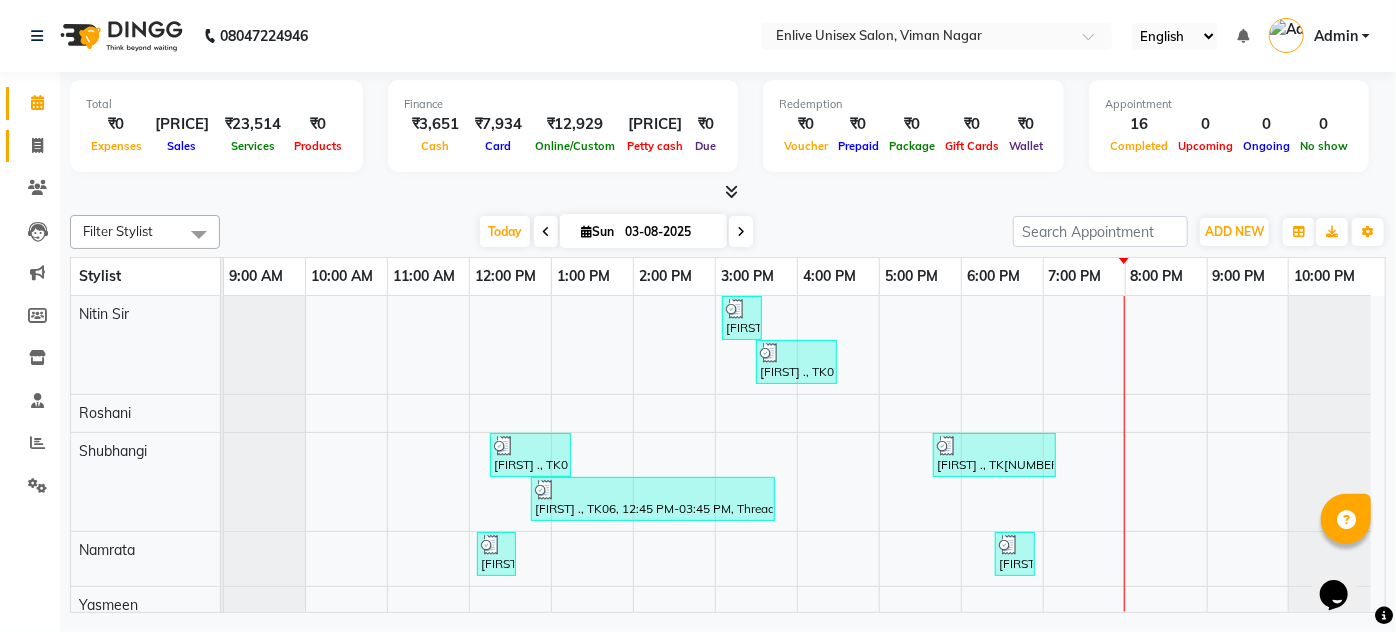 click on "Invoice" 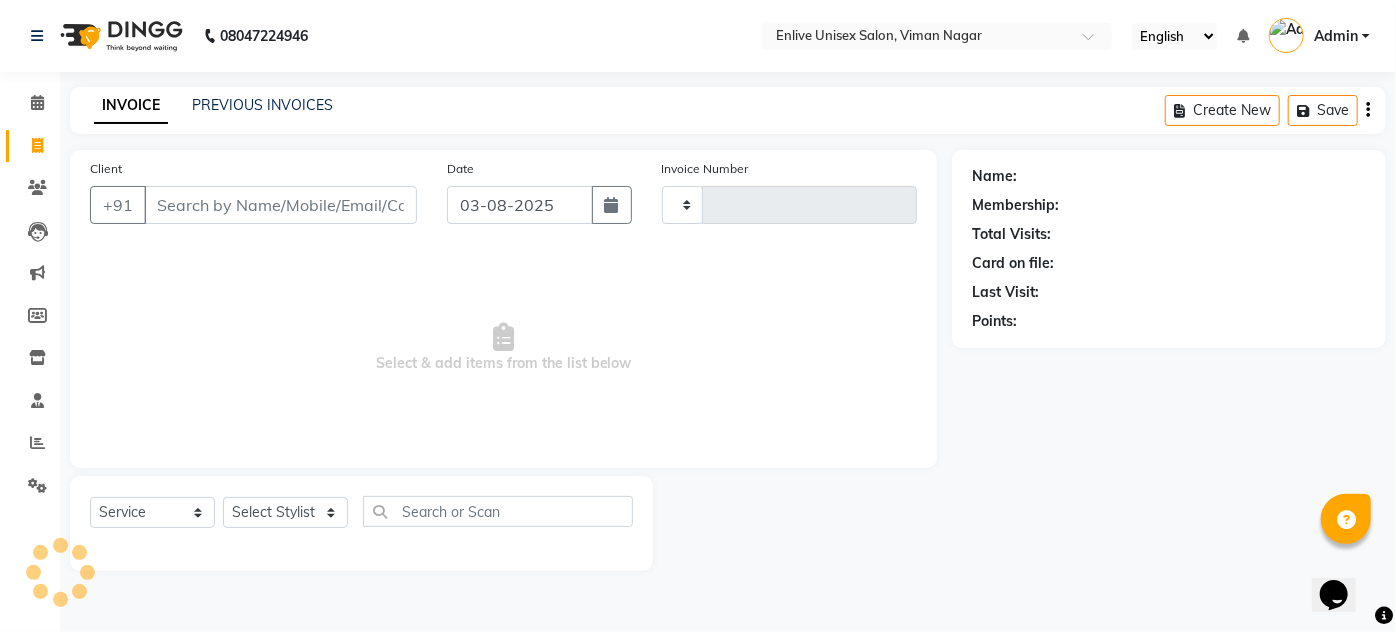 type on "0575" 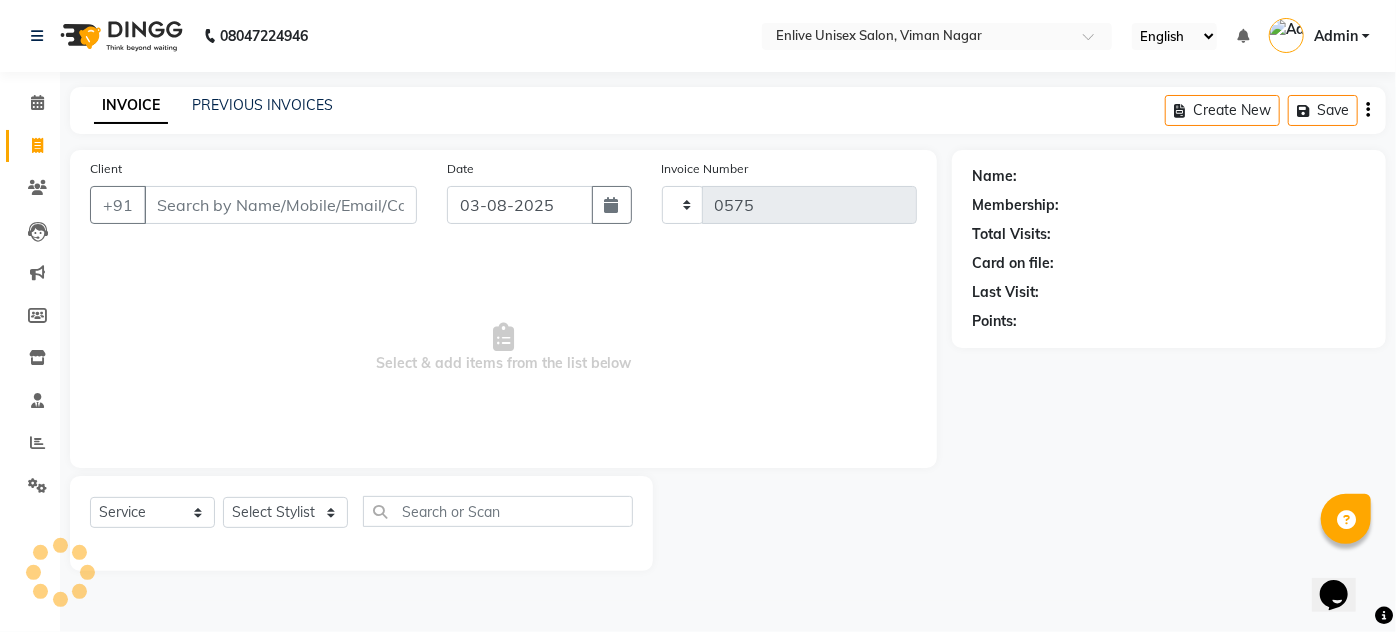 select on "145" 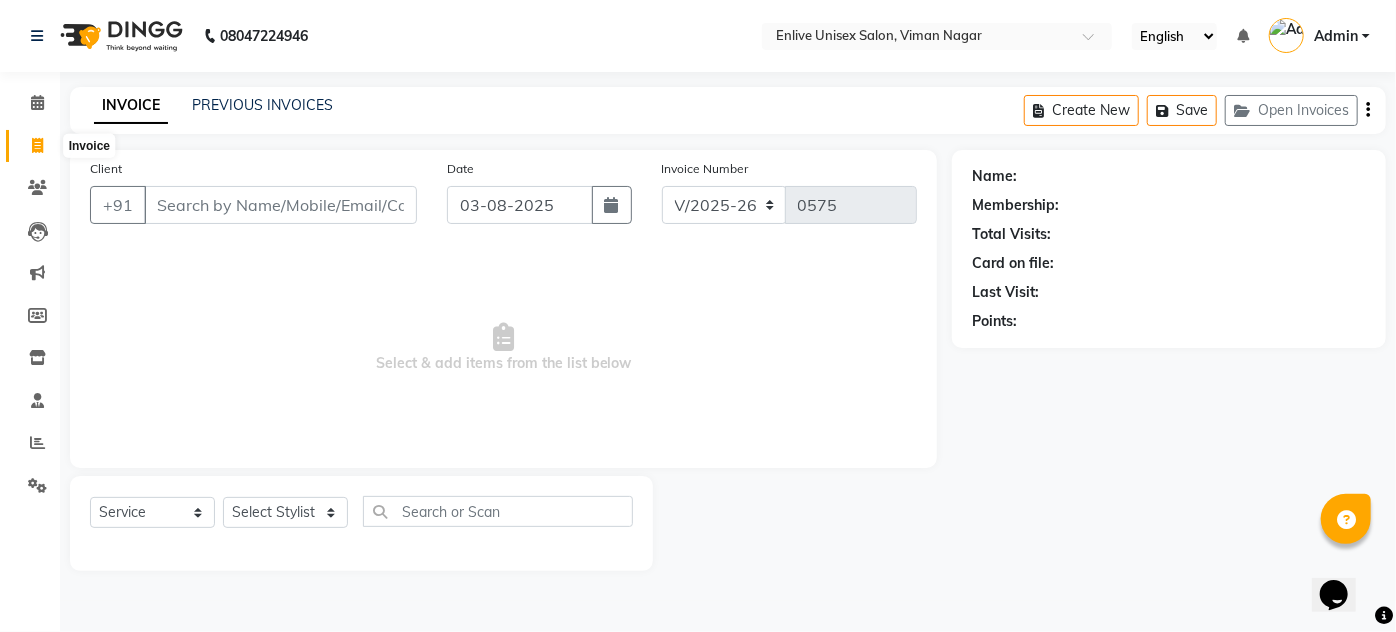 click 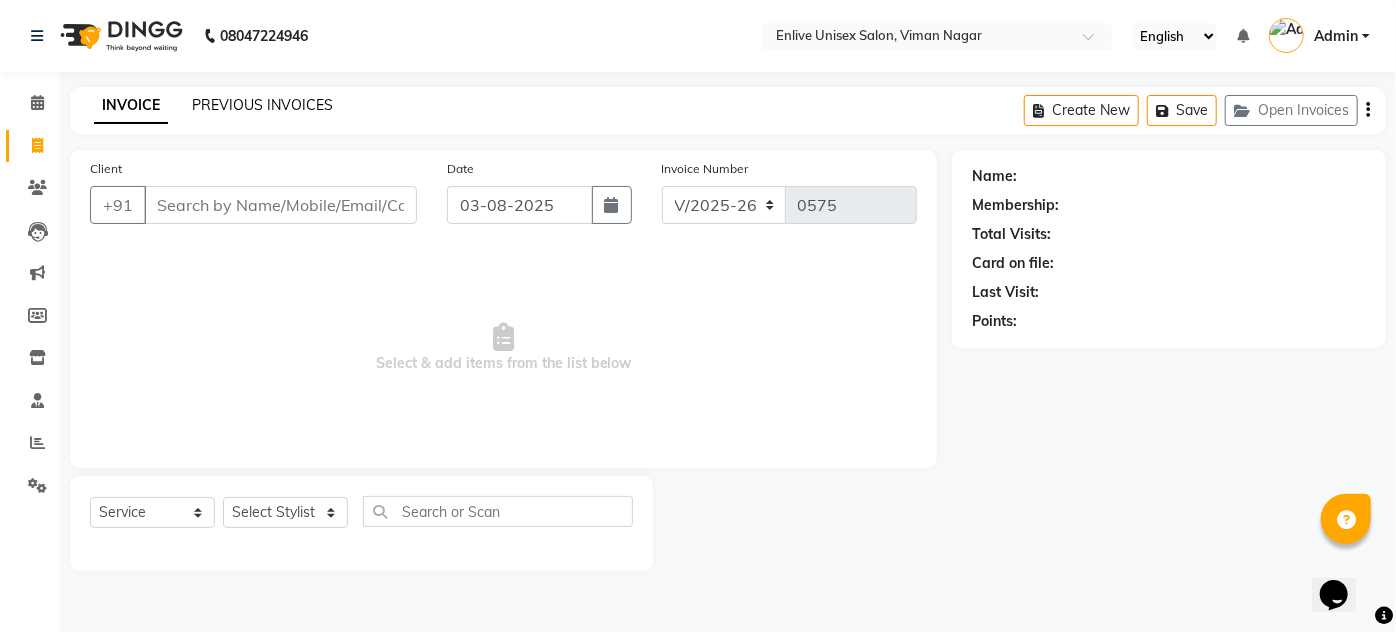 click on "PREVIOUS INVOICES" 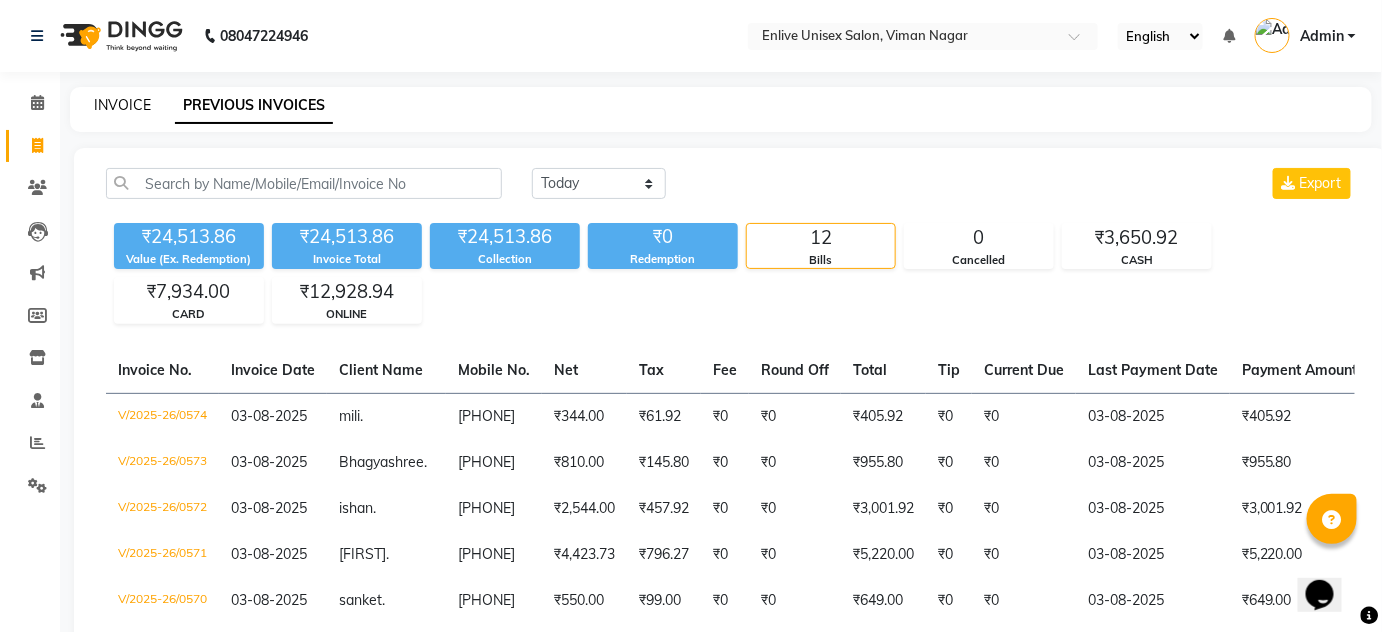 click on "INVOICE" 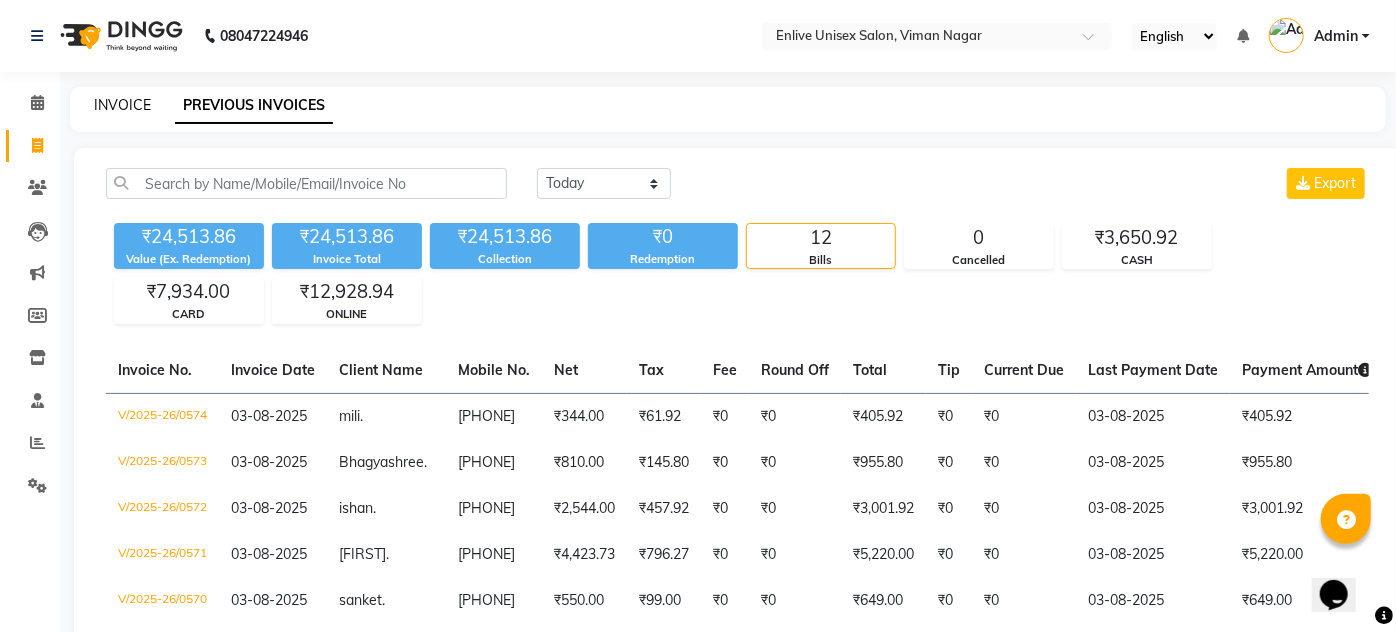 select on "service" 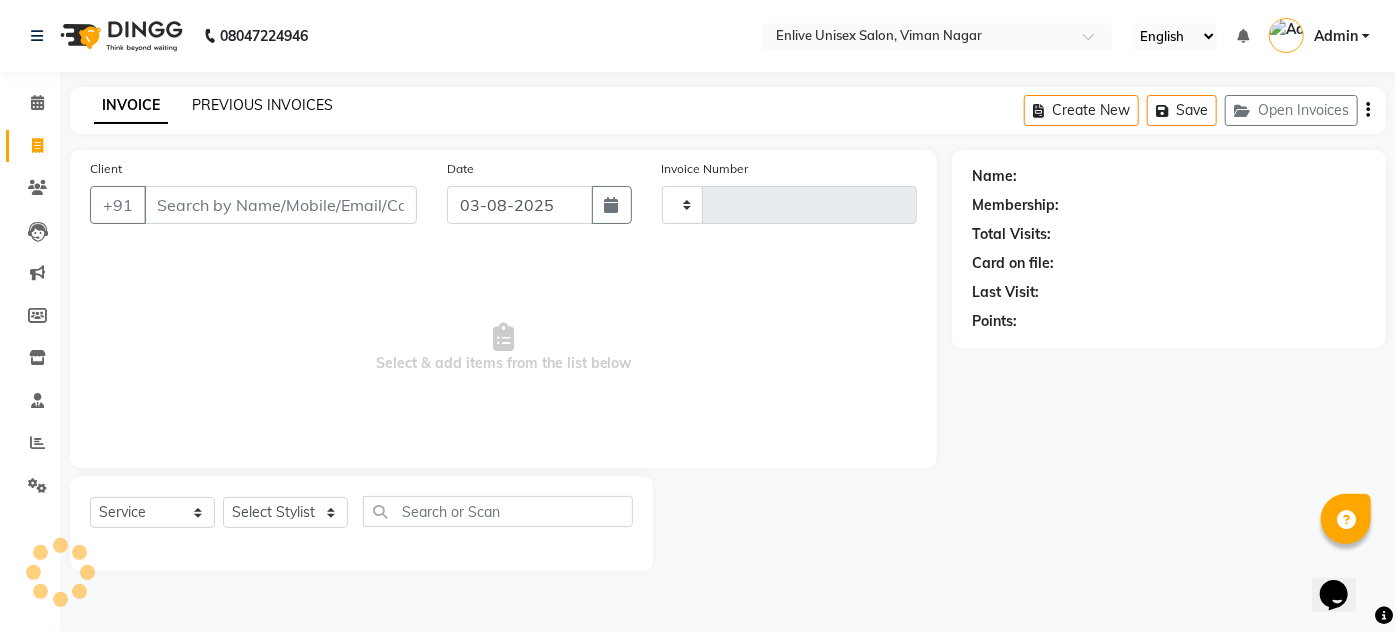 type on "0575" 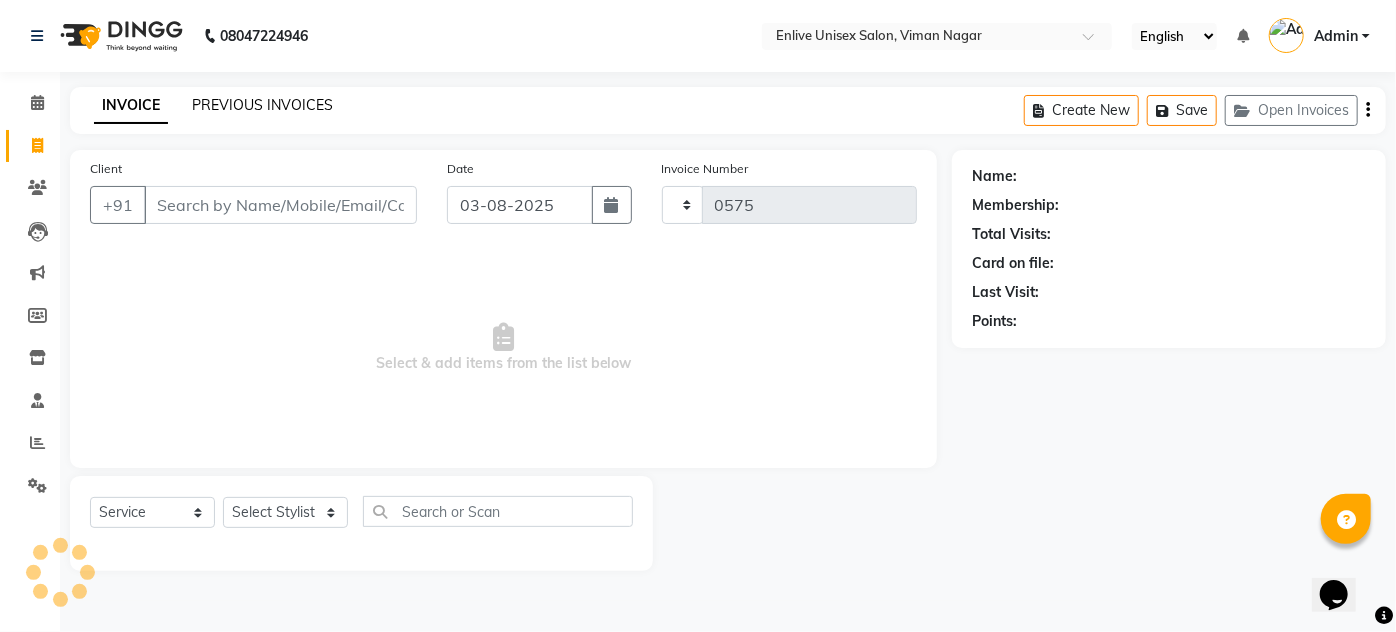 click on "PREVIOUS INVOICES" 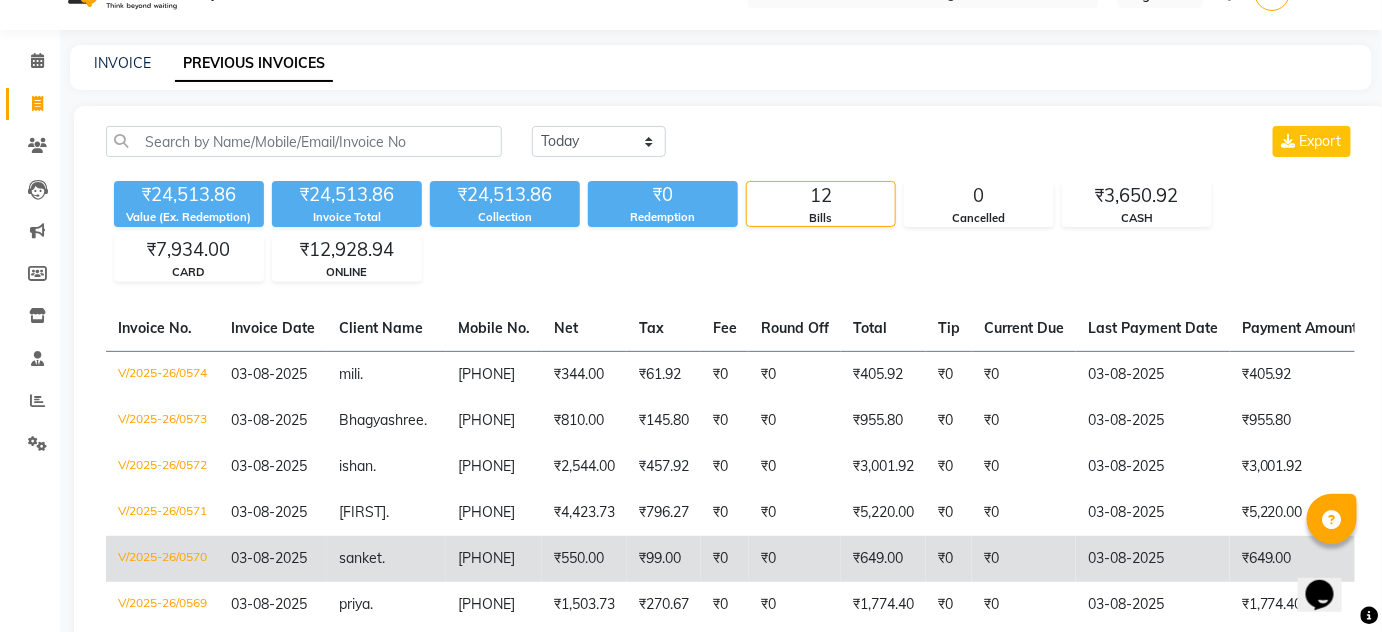 scroll, scrollTop: 0, scrollLeft: 0, axis: both 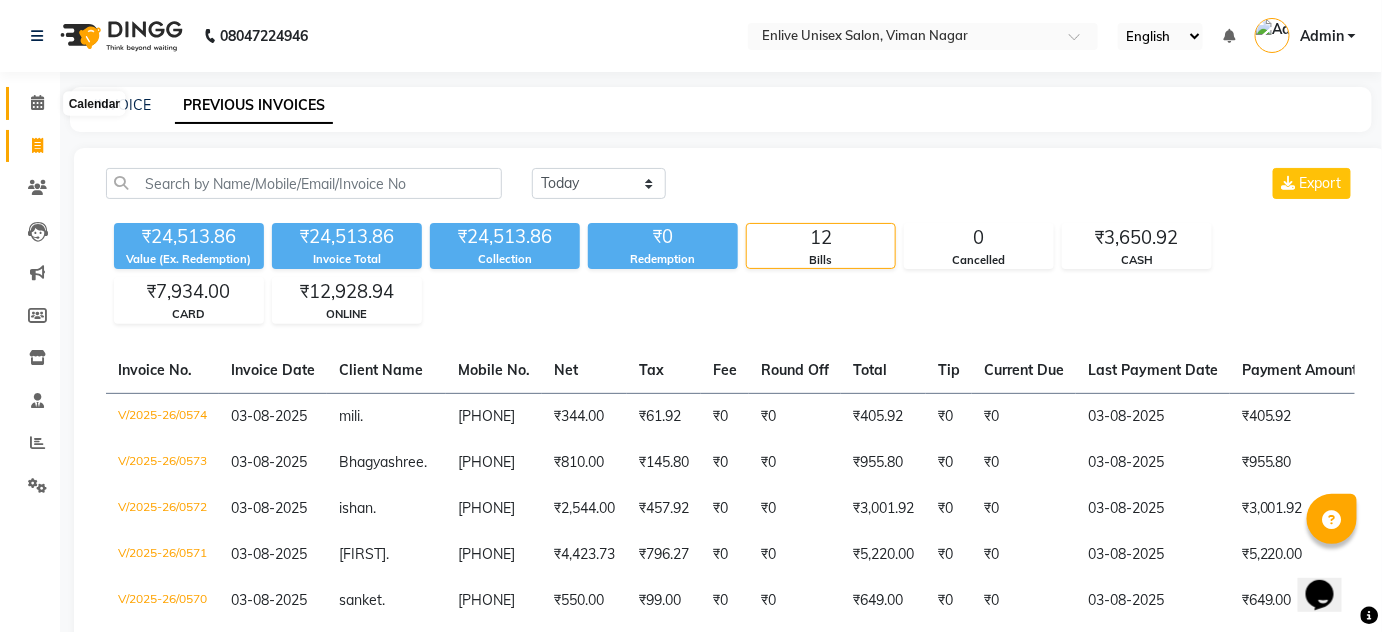 click 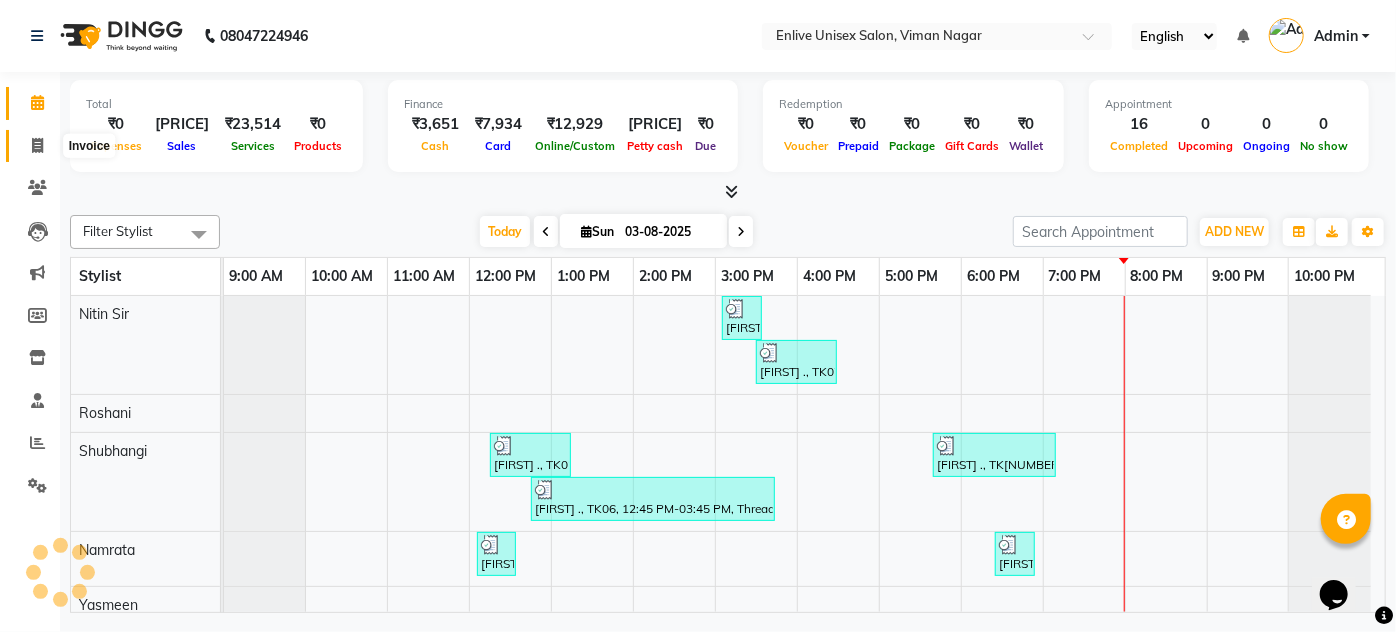 click 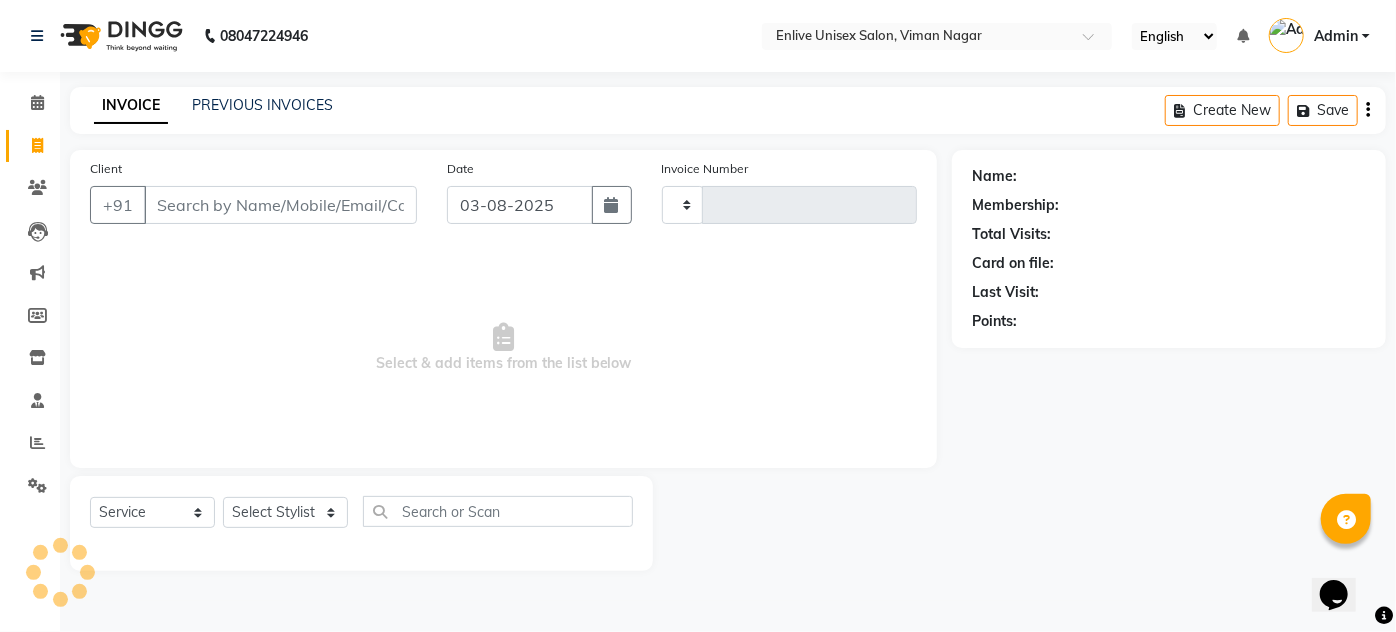 type on "0575" 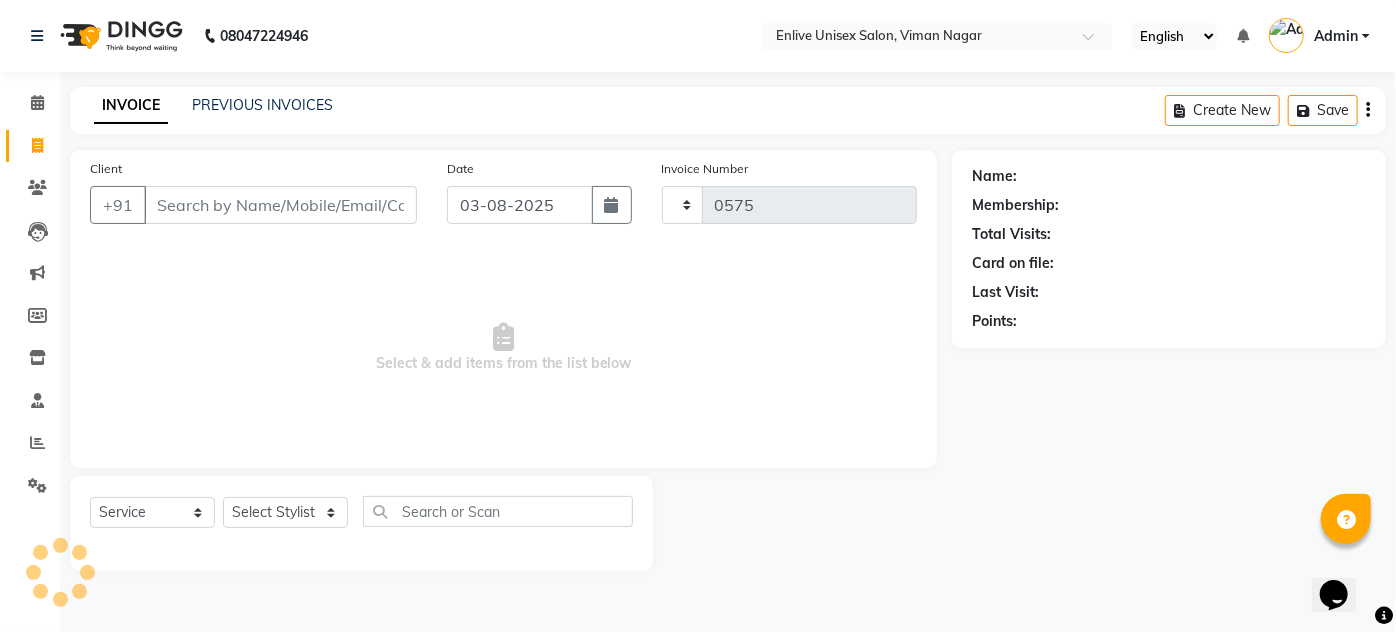 select on "145" 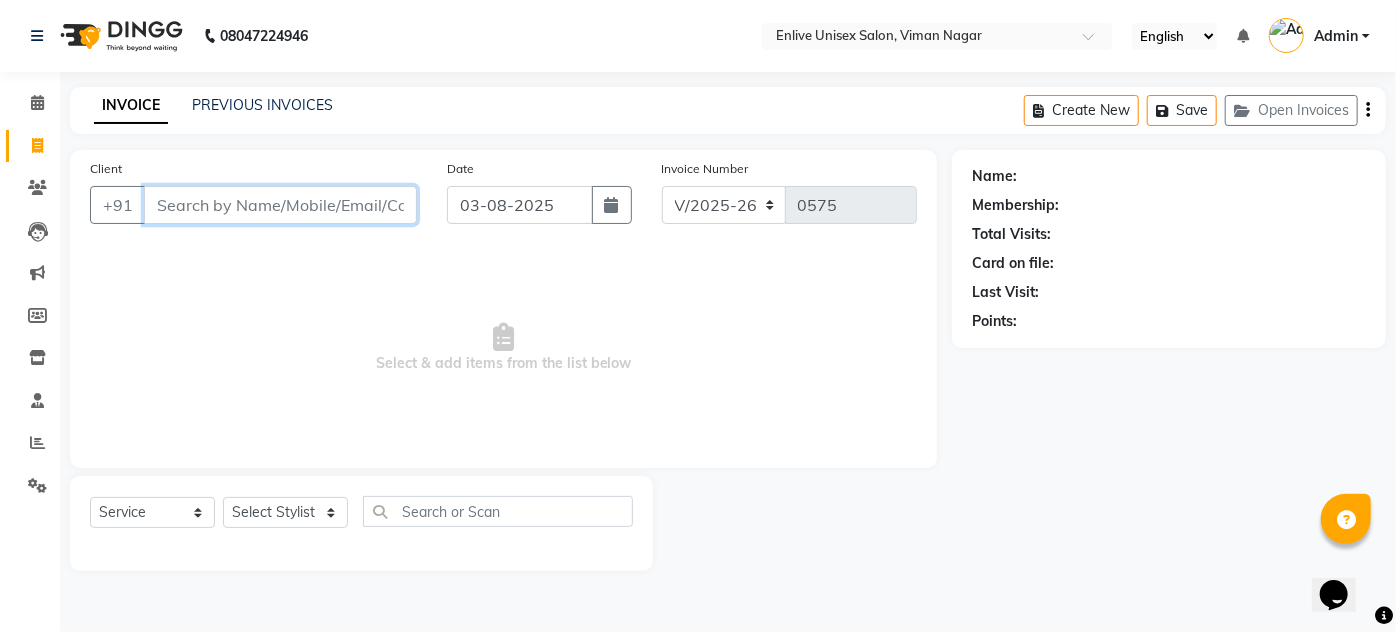 click on "Client" at bounding box center (280, 205) 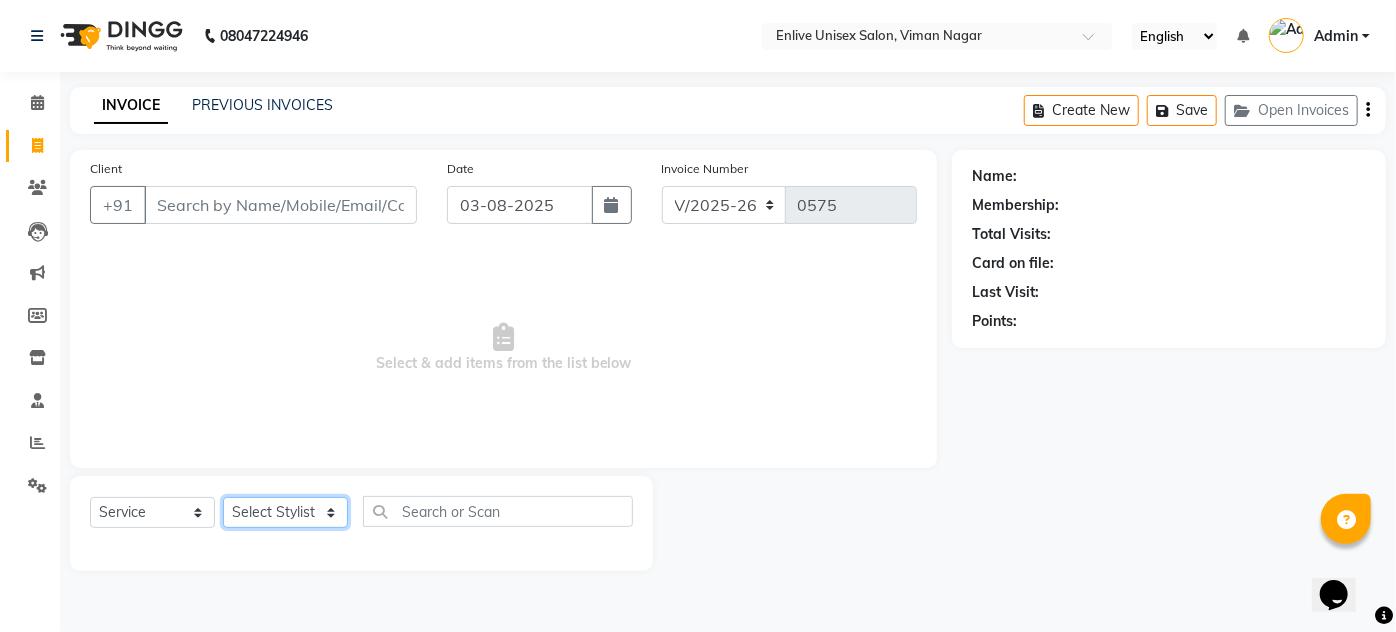 click on "Select Stylist Amin Shaikh Arti lohar Jyoti Namrata Nitin Sir Roshani sameer Shubhangi Vikas Yasmeen" 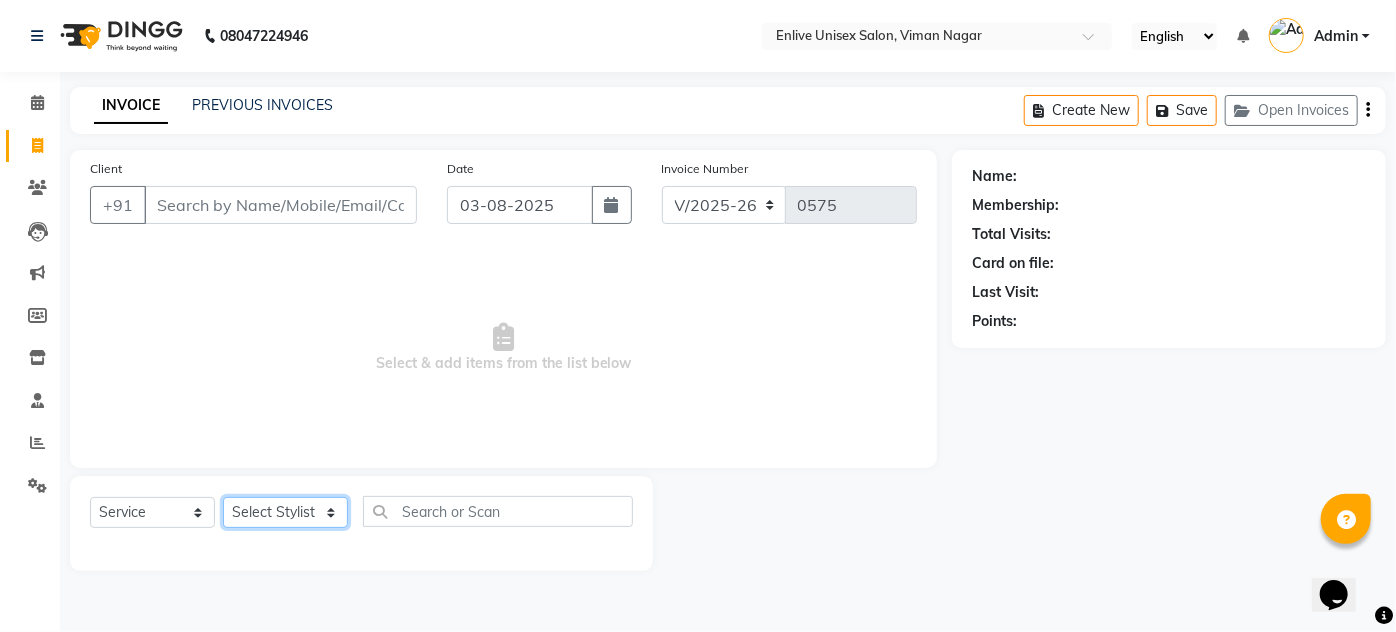 select on "84498" 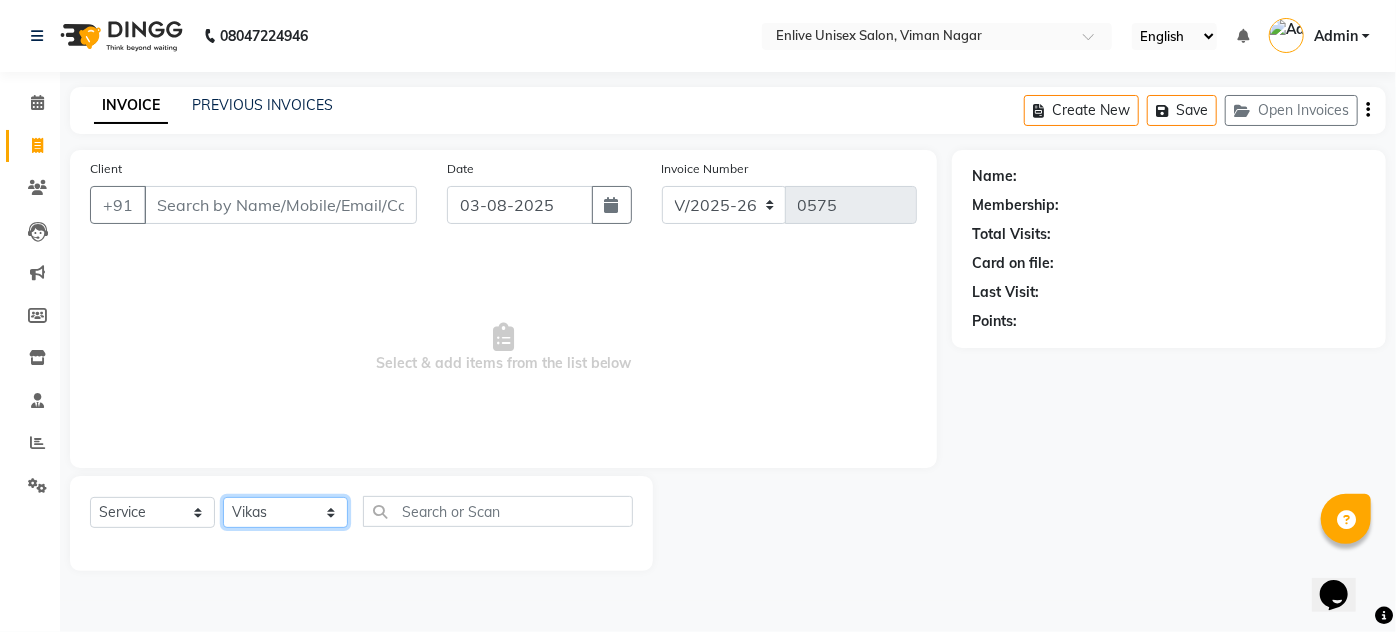 click on "Select Stylist Amin Shaikh Arti lohar Jyoti Namrata Nitin Sir Roshani sameer Shubhangi Vikas Yasmeen" 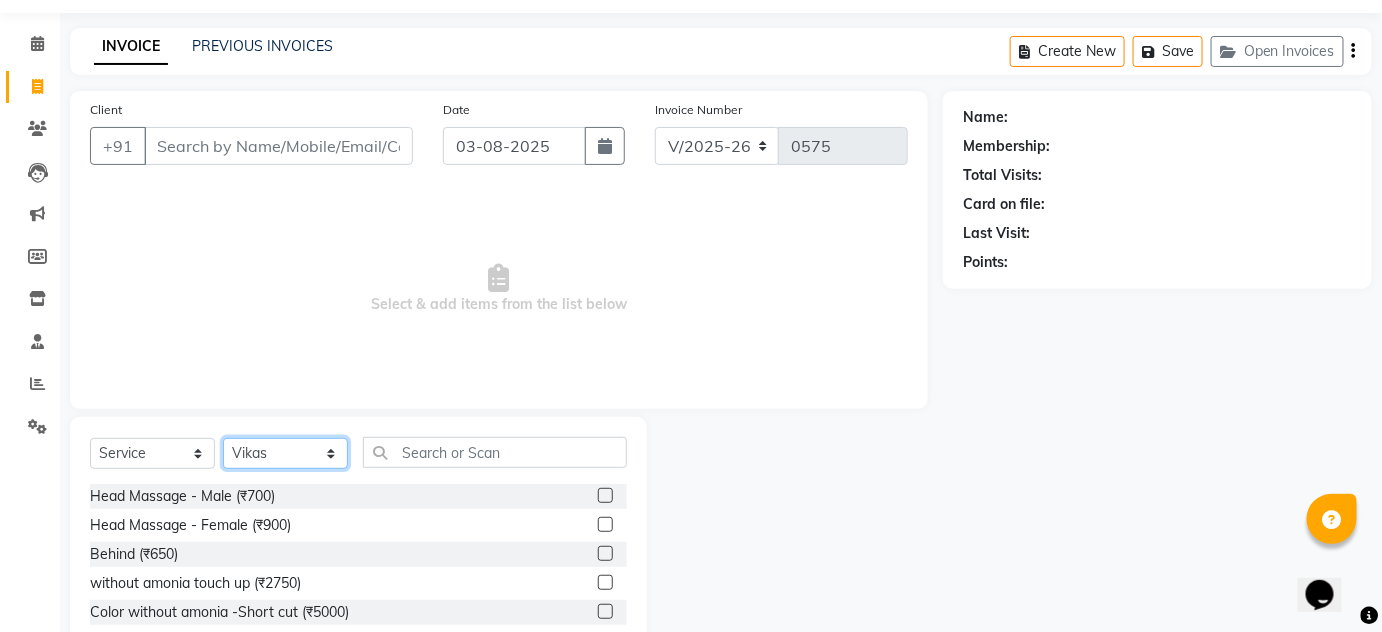 scroll, scrollTop: 90, scrollLeft: 0, axis: vertical 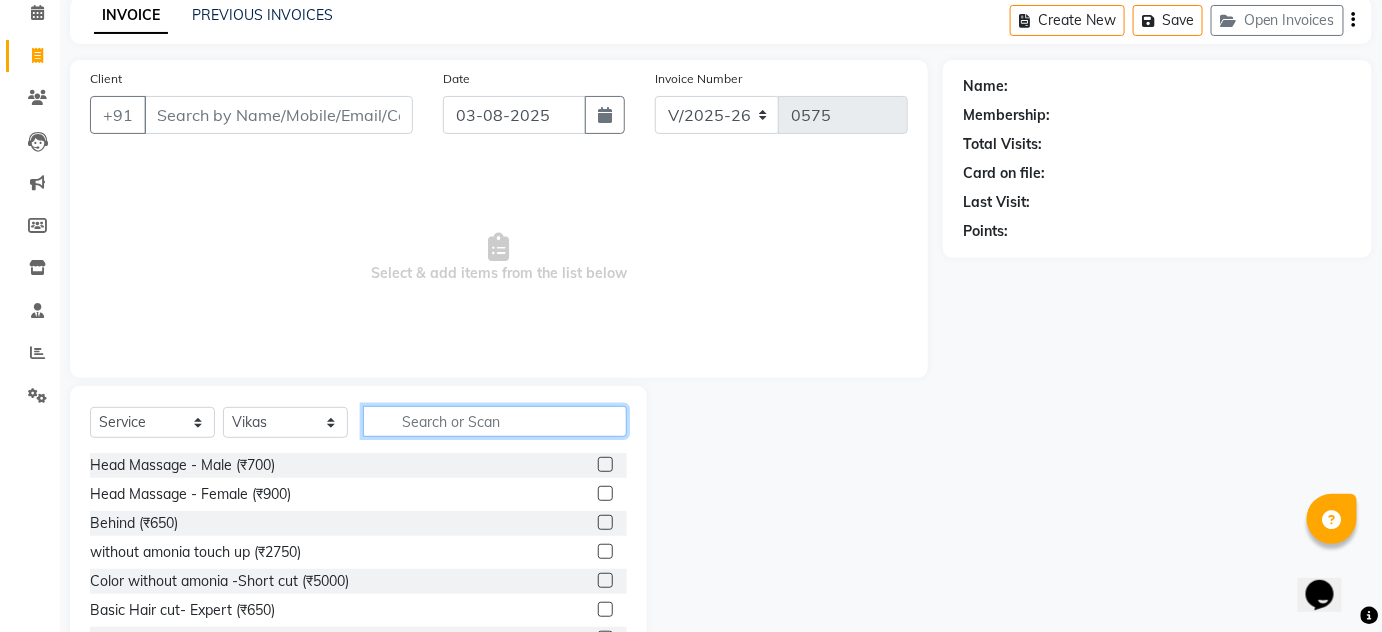 click 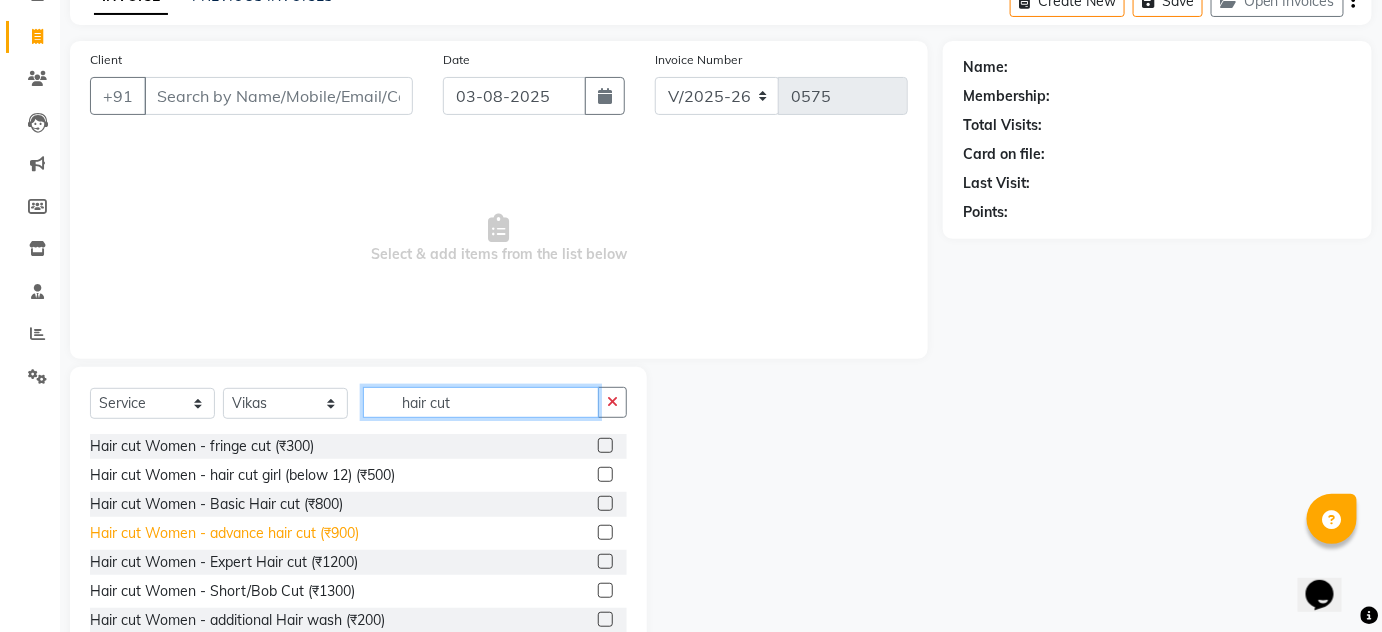scroll, scrollTop: 77, scrollLeft: 0, axis: vertical 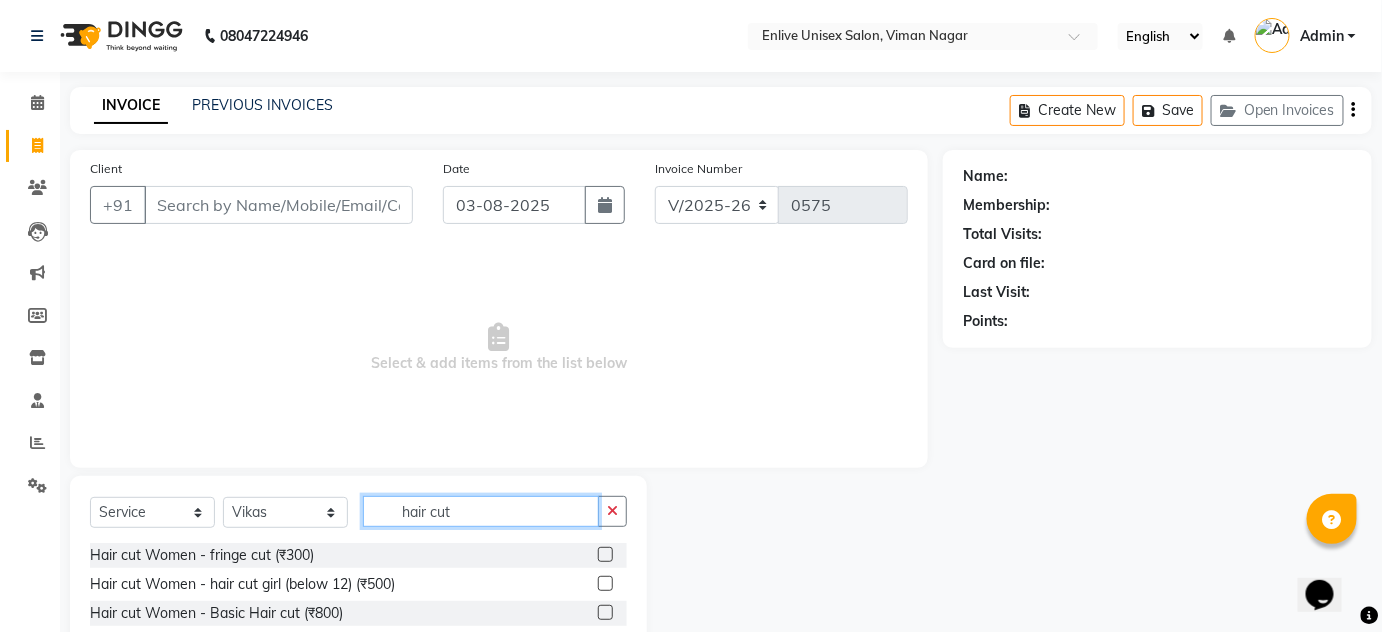 drag, startPoint x: 523, startPoint y: 500, endPoint x: 0, endPoint y: 551, distance: 525.4807 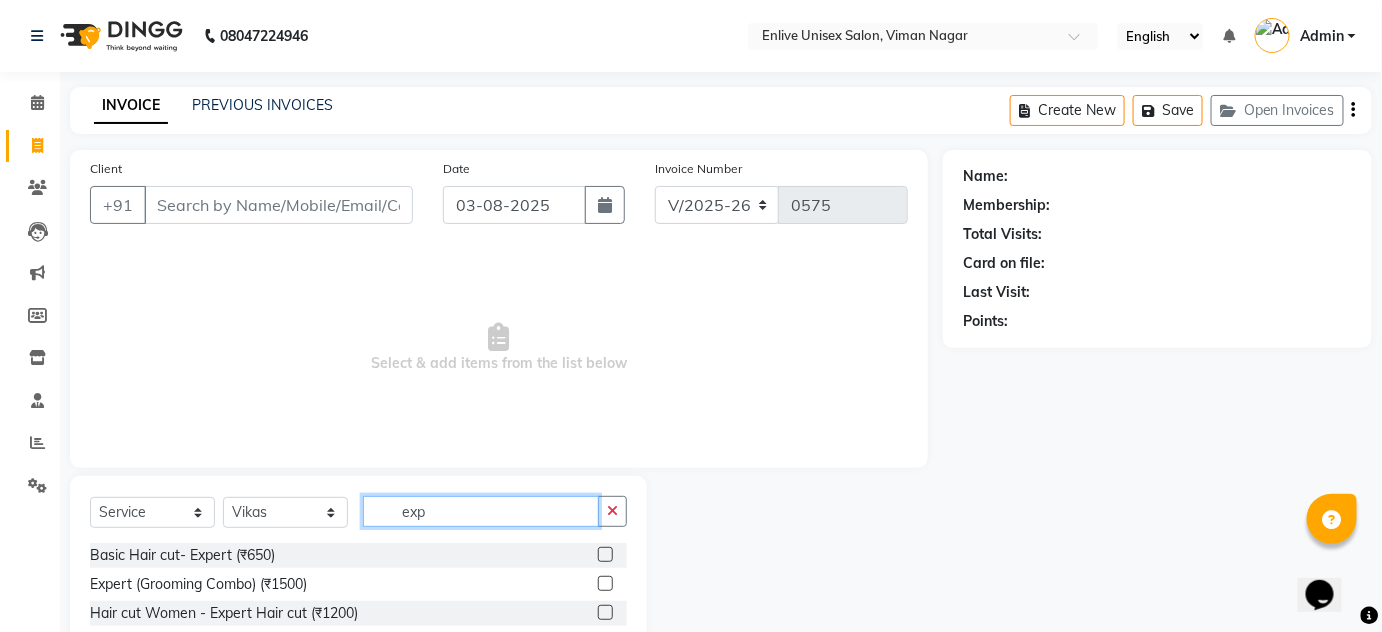type on "exp" 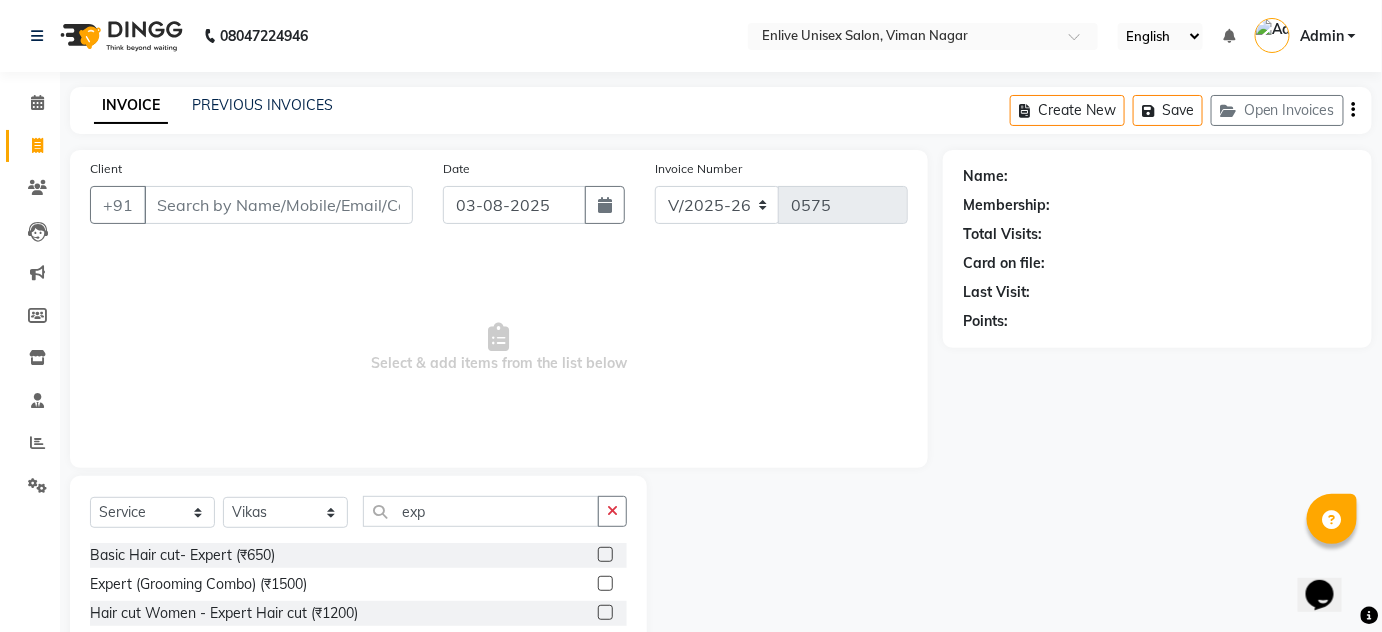click 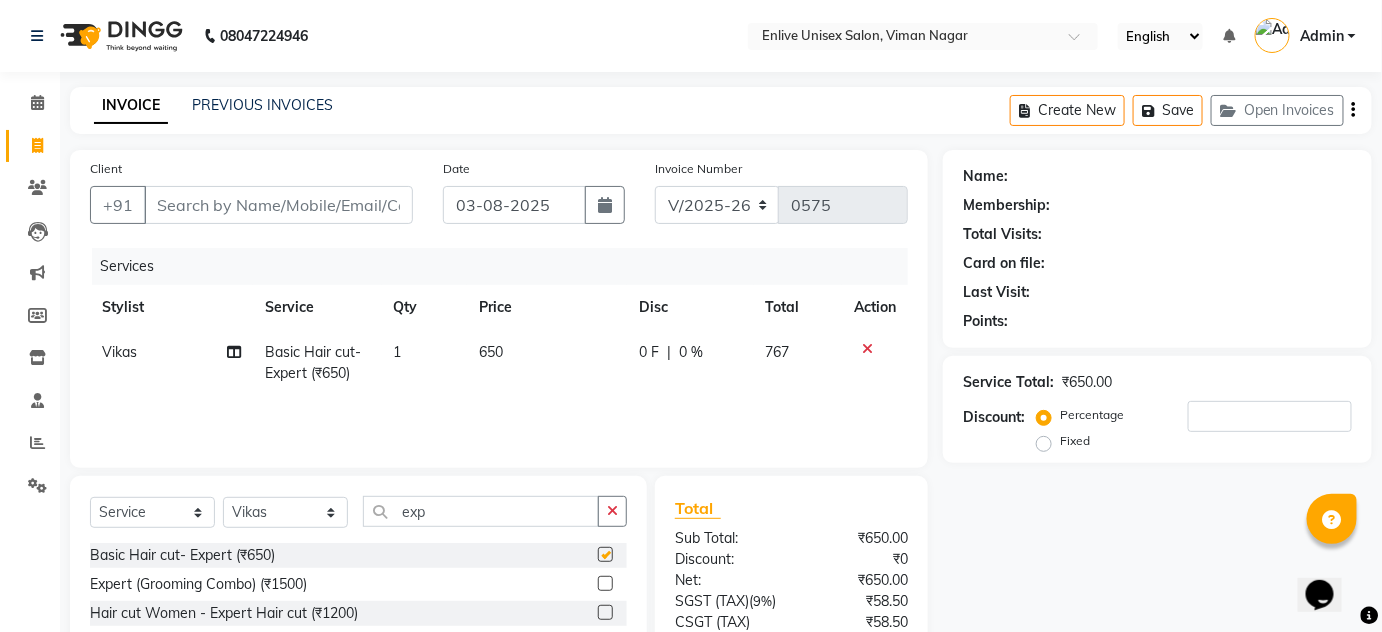 checkbox on "false" 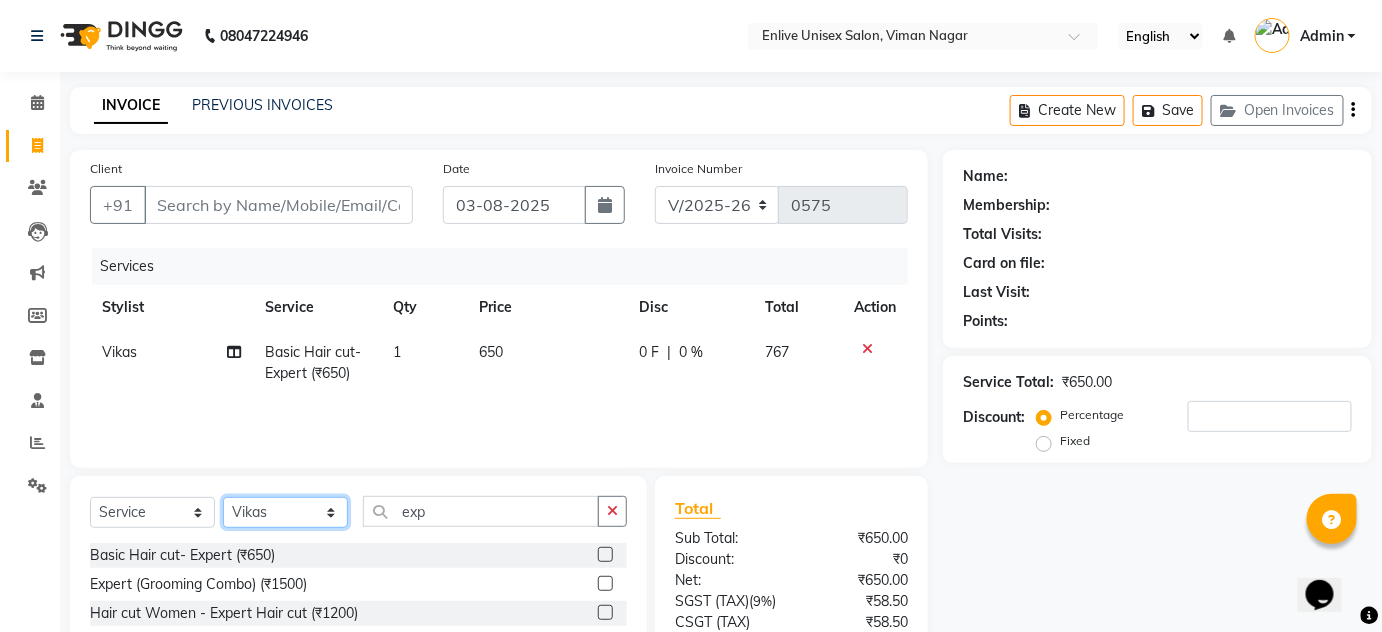 click on "Select Stylist Amin Shaikh Arti lohar Jyoti Namrata Nitin Sir Roshani sameer Shubhangi Vikas Yasmeen" 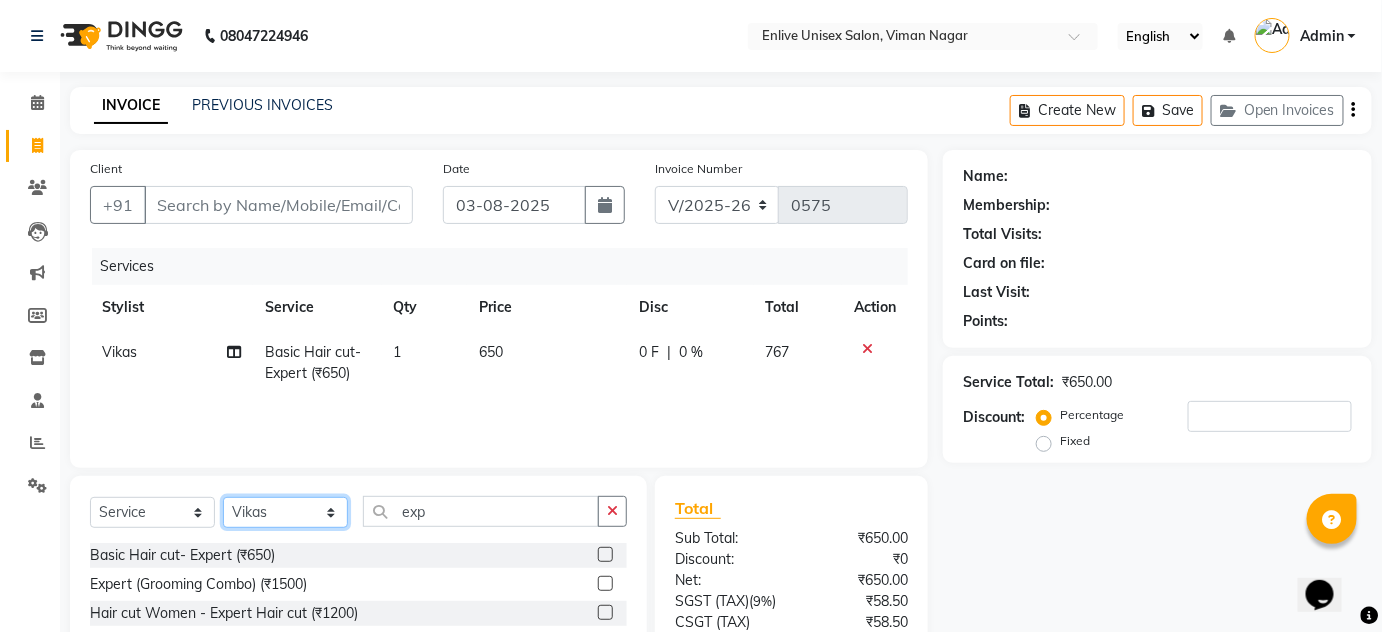 select on "84222" 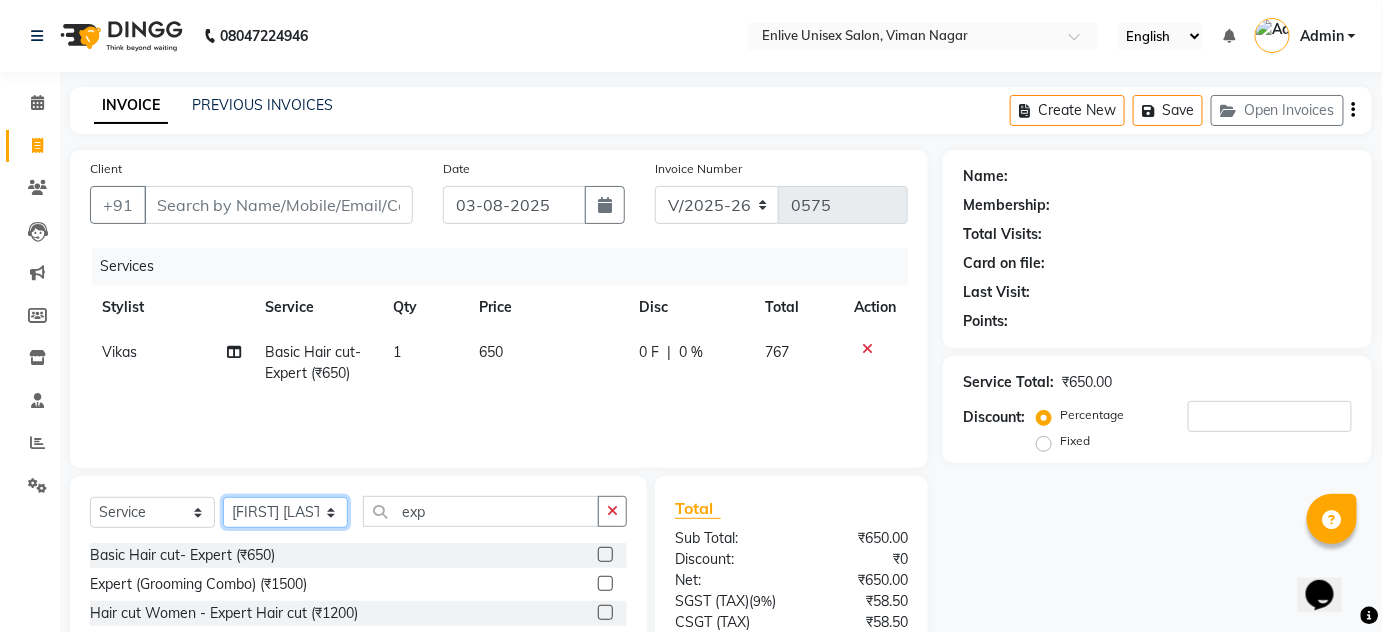 click on "Select Stylist Amin Shaikh Arti lohar Jyoti Namrata Nitin Sir Roshani sameer Shubhangi Vikas Yasmeen" 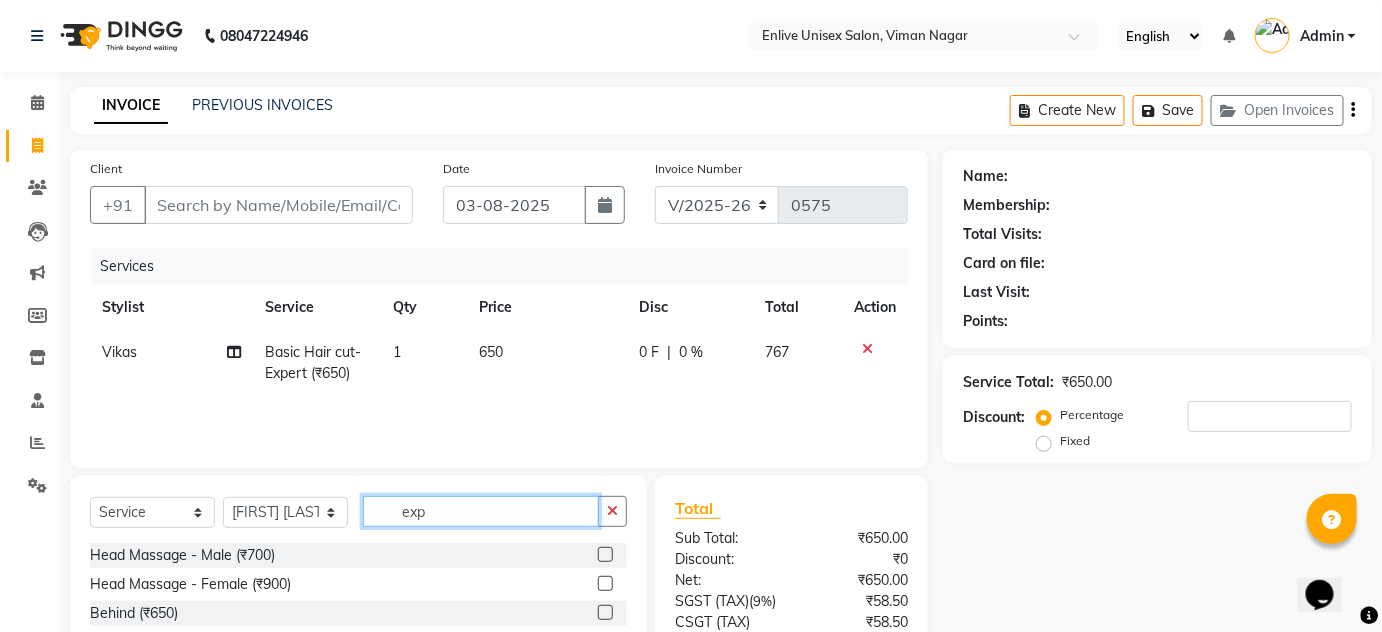 drag, startPoint x: 437, startPoint y: 508, endPoint x: 0, endPoint y: 630, distance: 453.71027 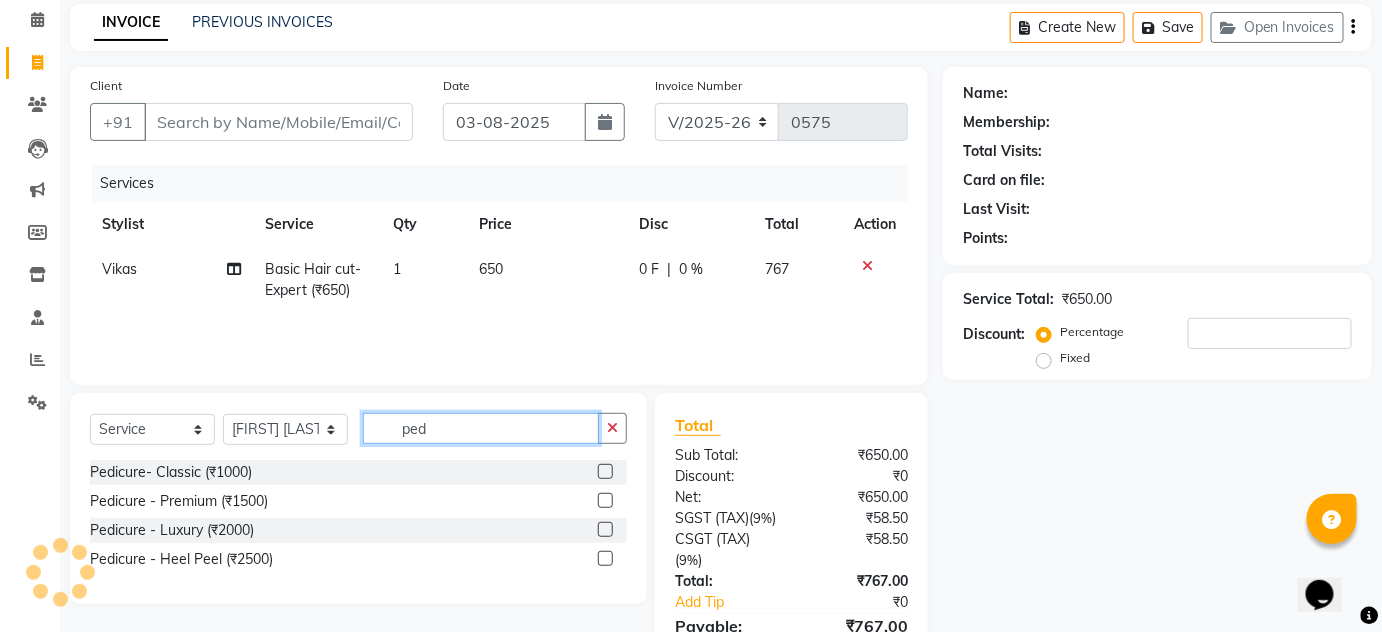 scroll, scrollTop: 181, scrollLeft: 0, axis: vertical 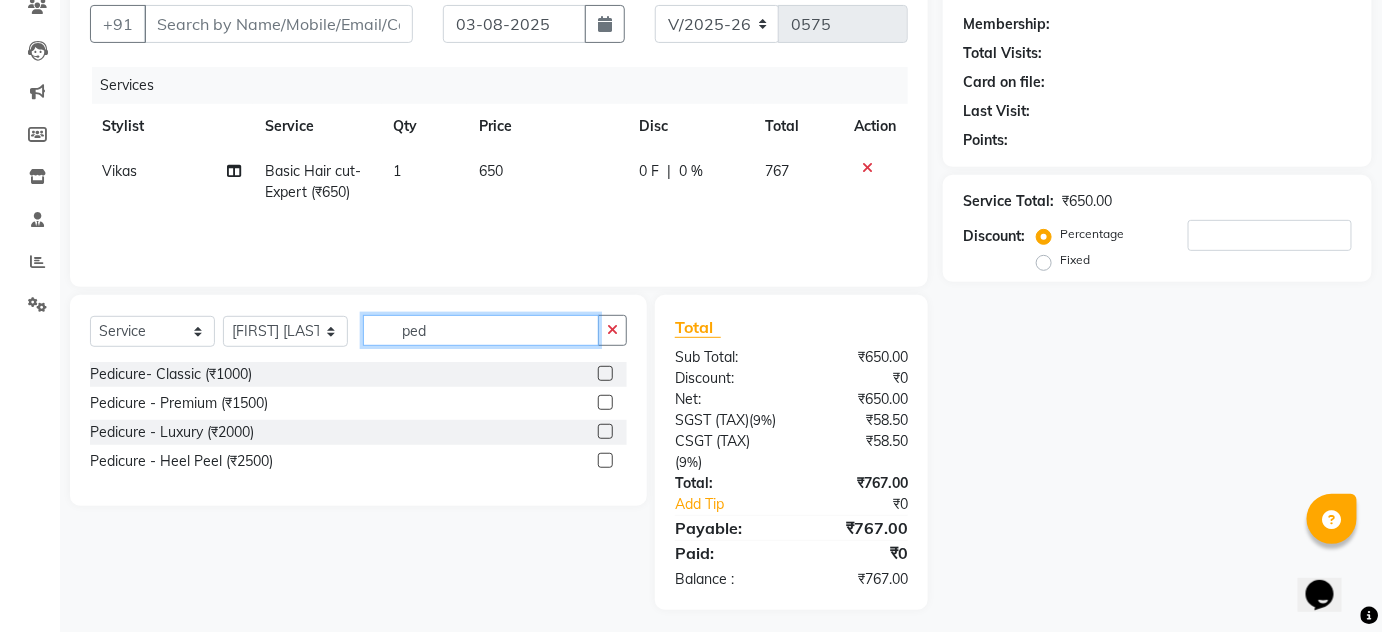 type on "ped" 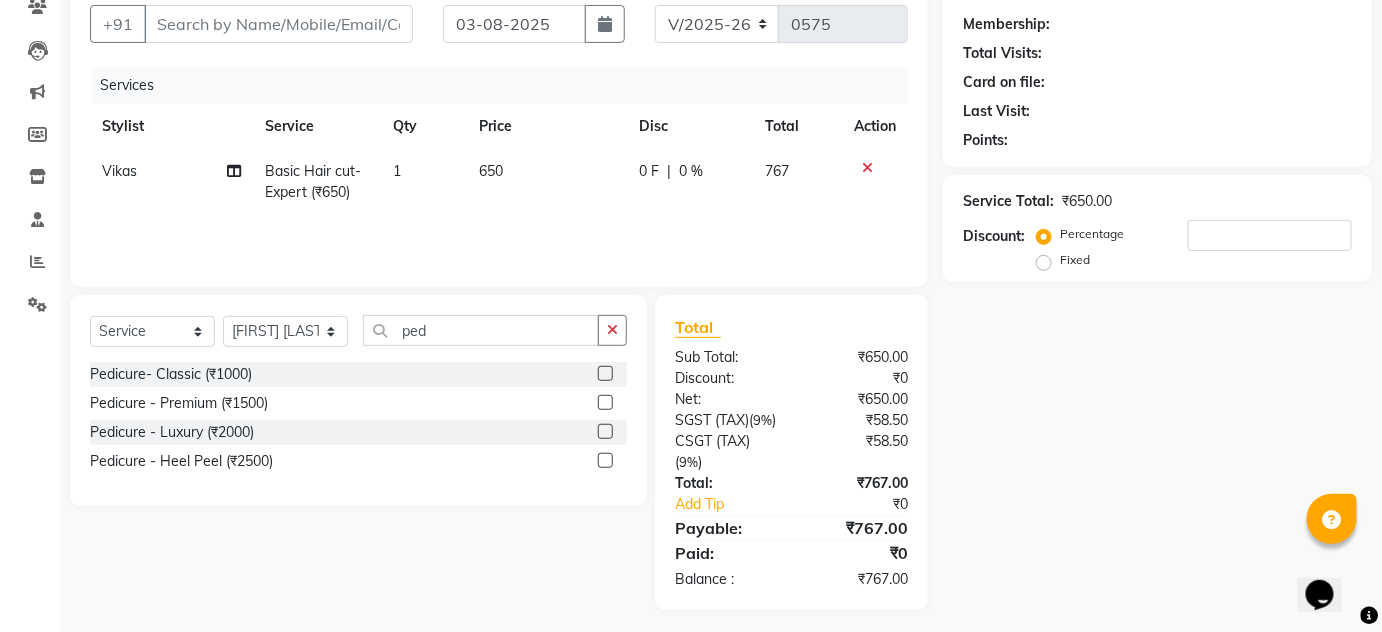 click 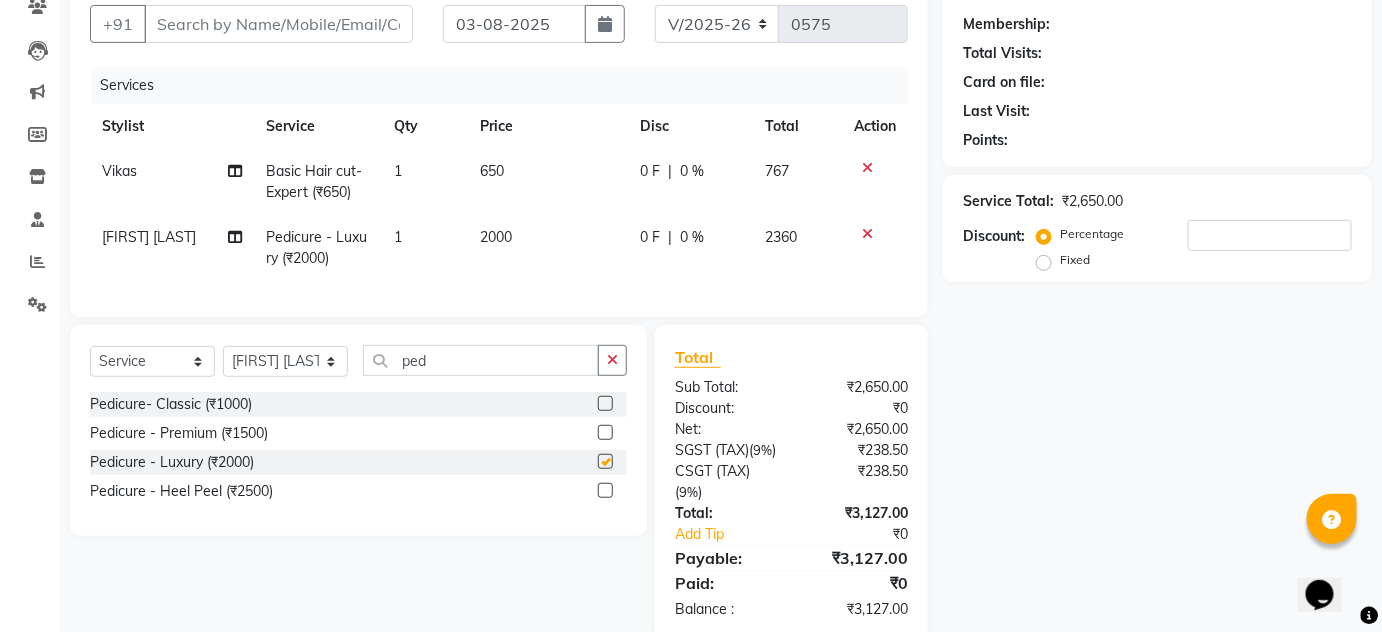 checkbox on "false" 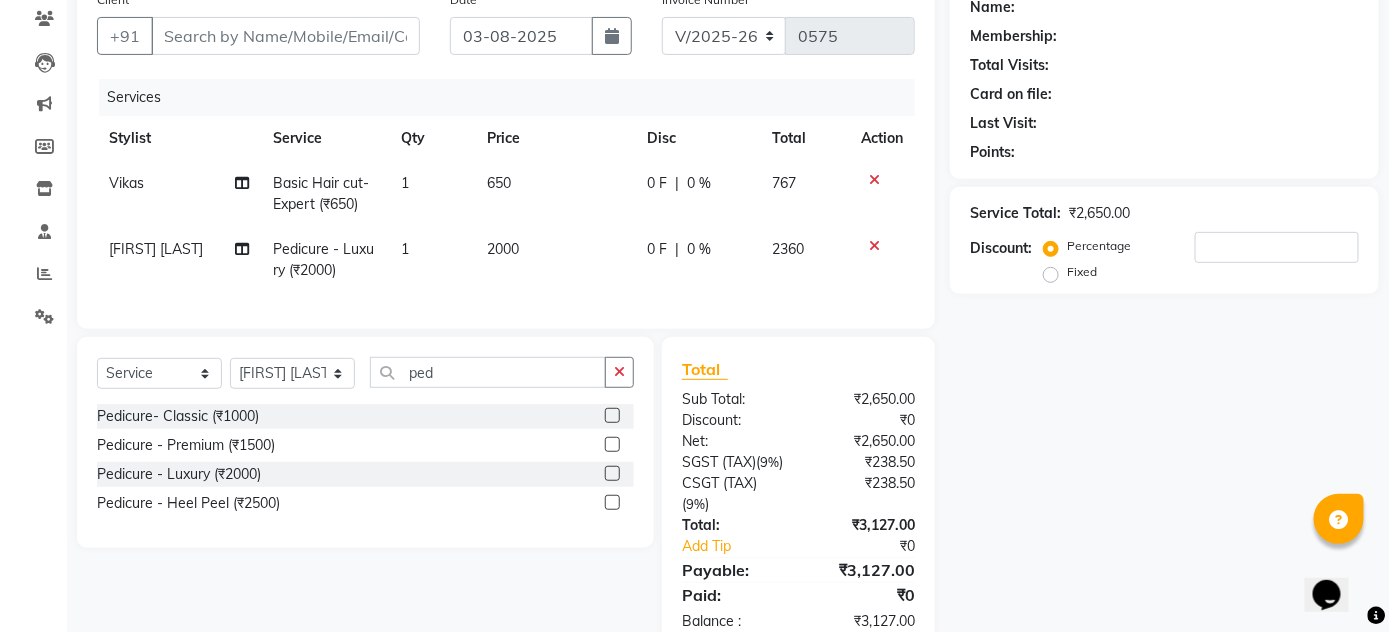 scroll, scrollTop: 0, scrollLeft: 0, axis: both 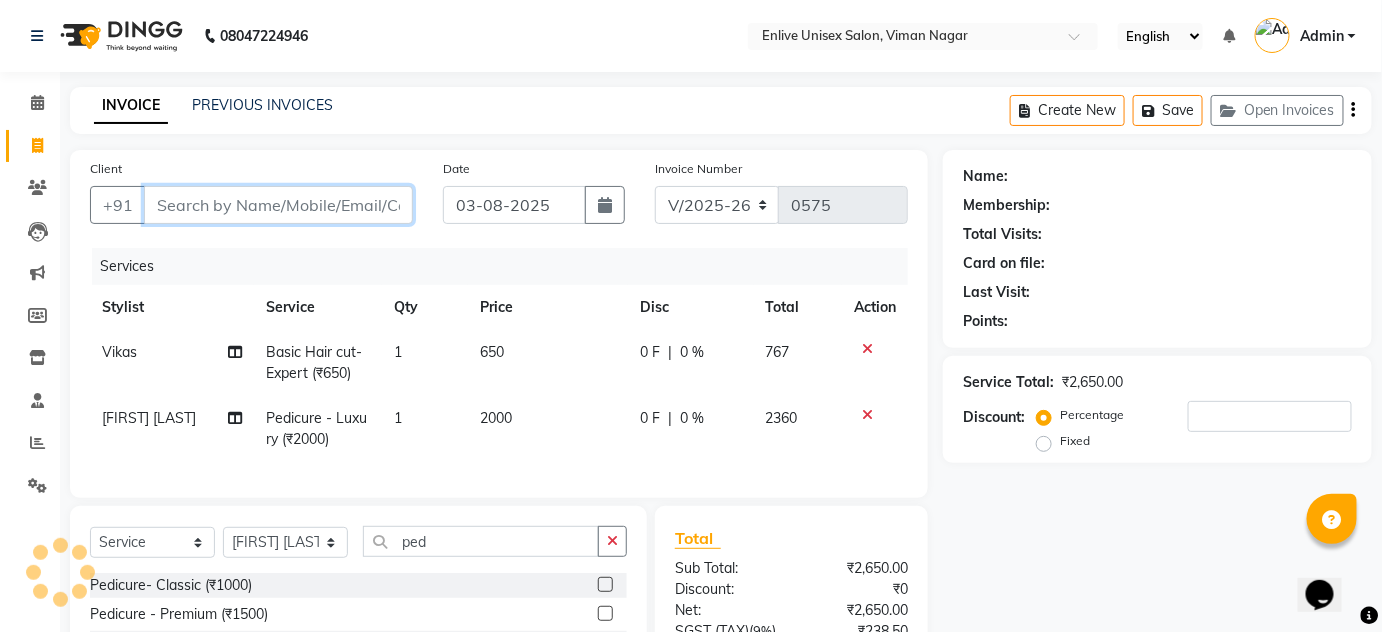 click on "Client" at bounding box center [278, 205] 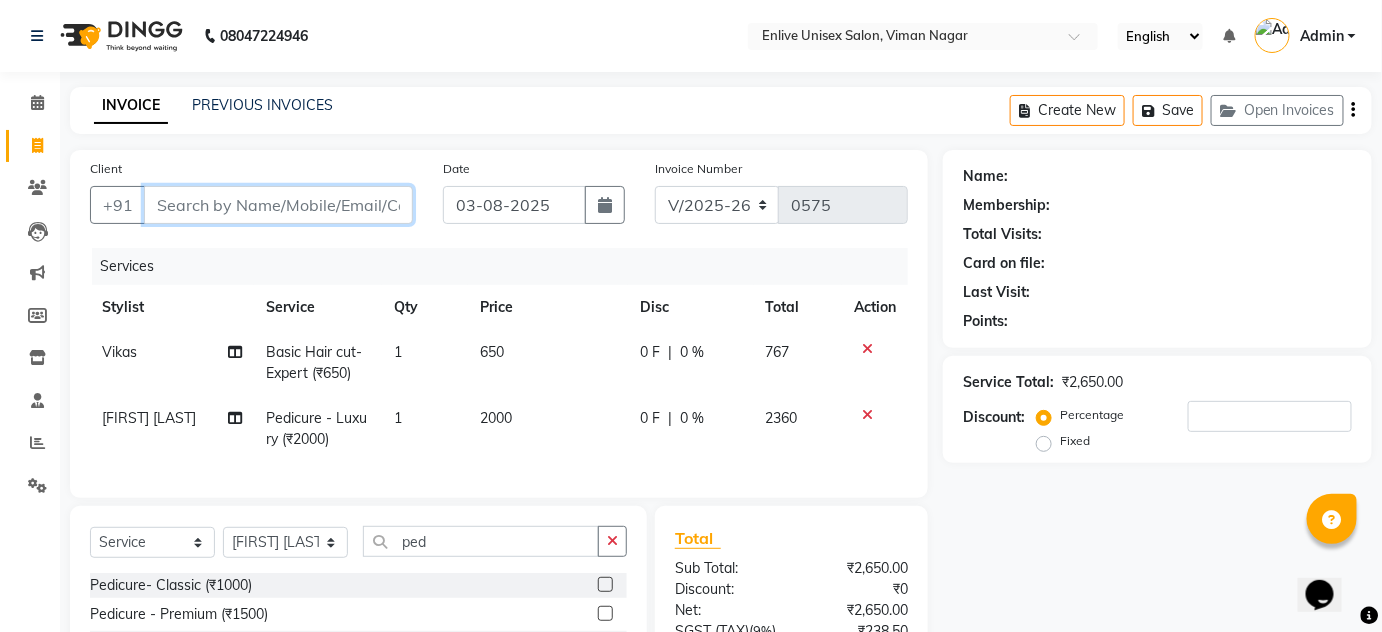 click on "Client" at bounding box center [278, 205] 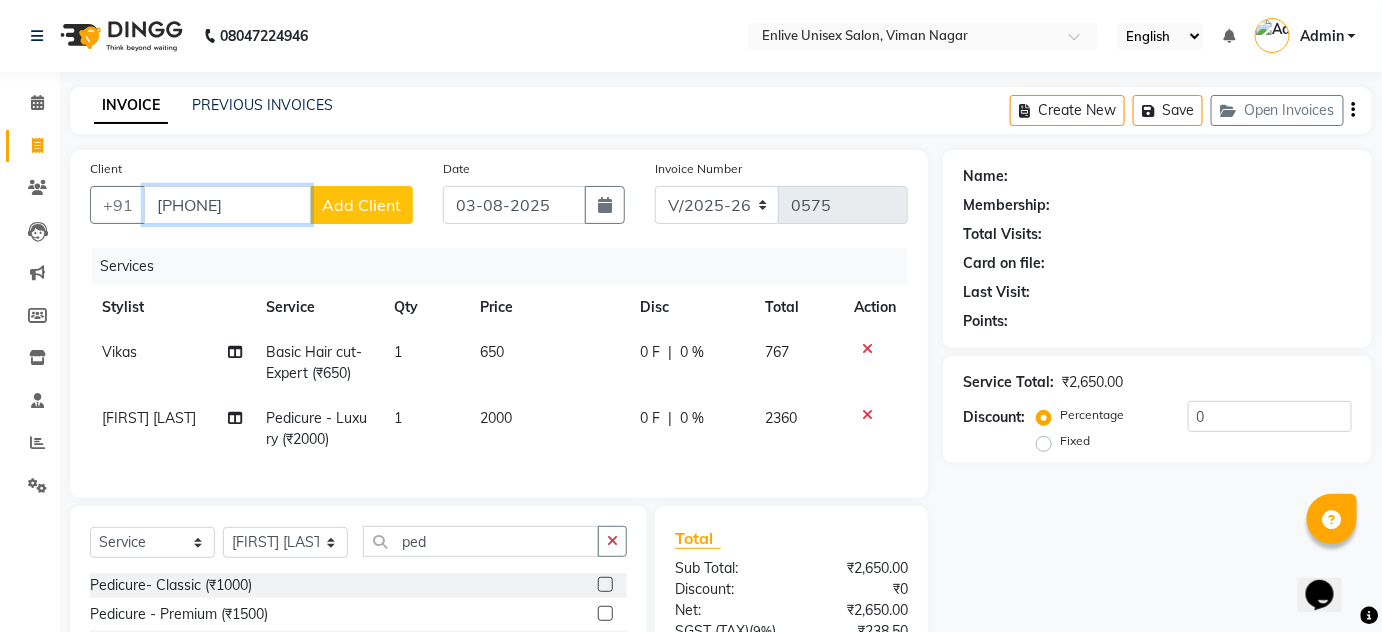 type on "9922399887" 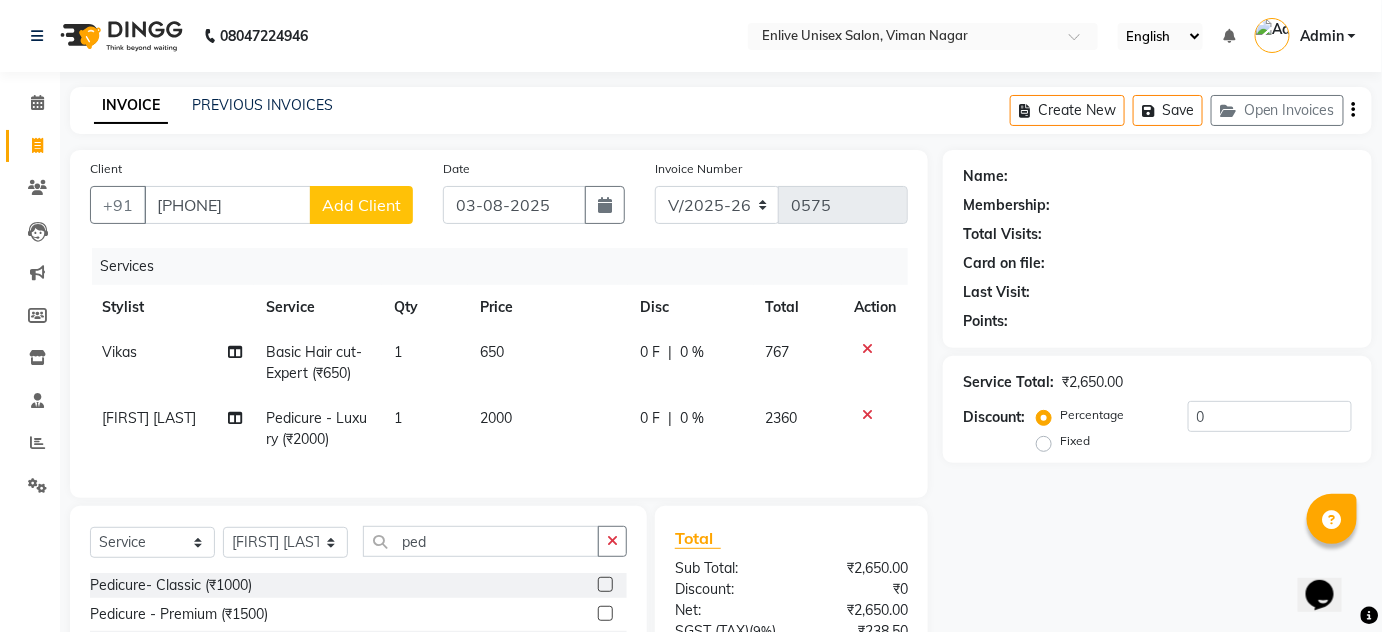 click on "Add Client" 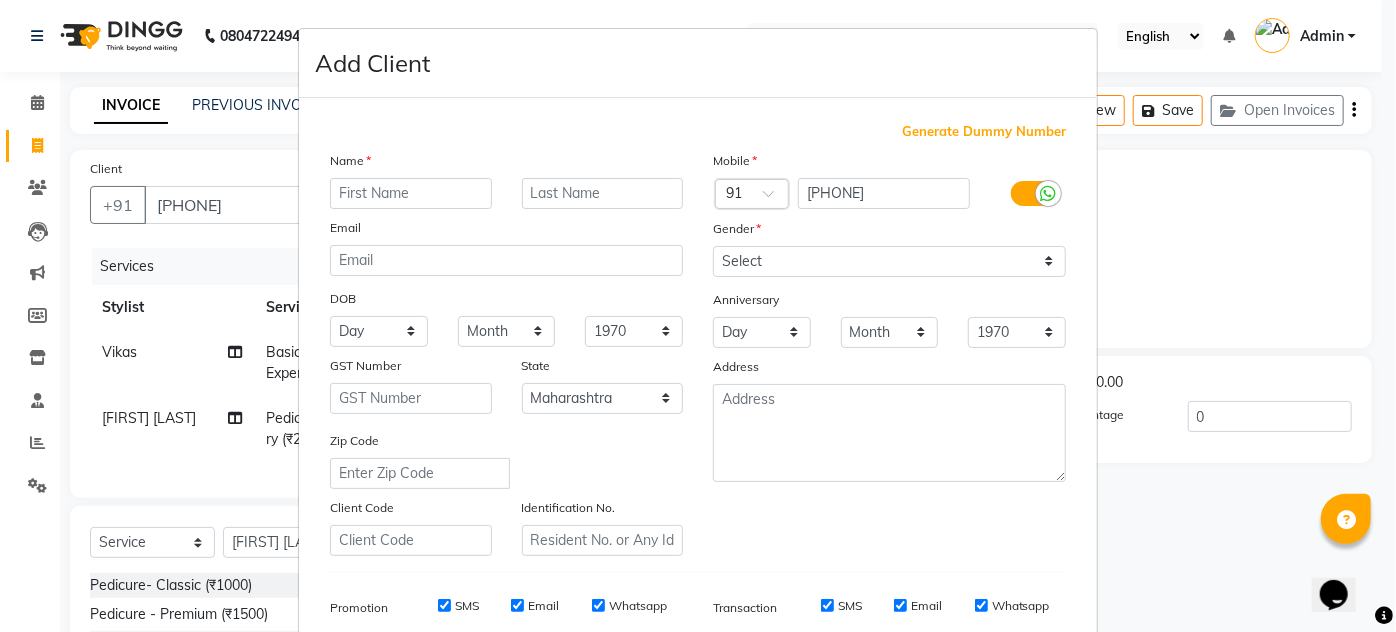 click at bounding box center (411, 193) 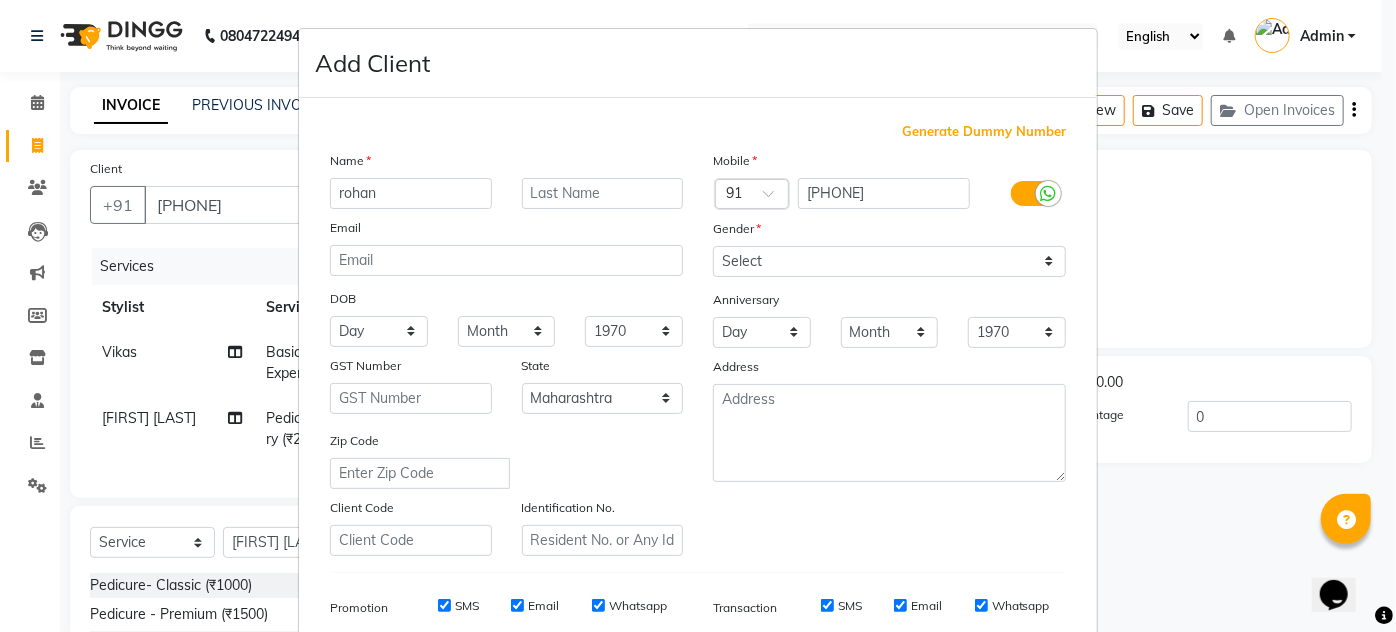 type on "rohan" 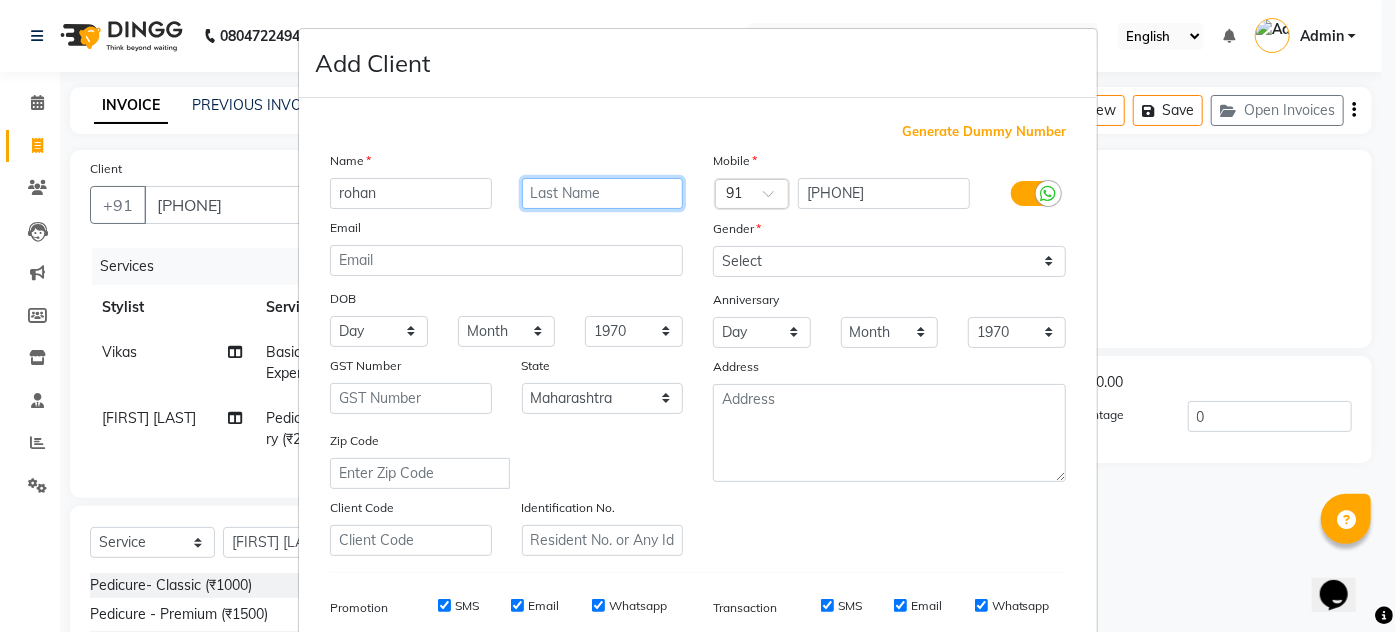 click at bounding box center (603, 193) 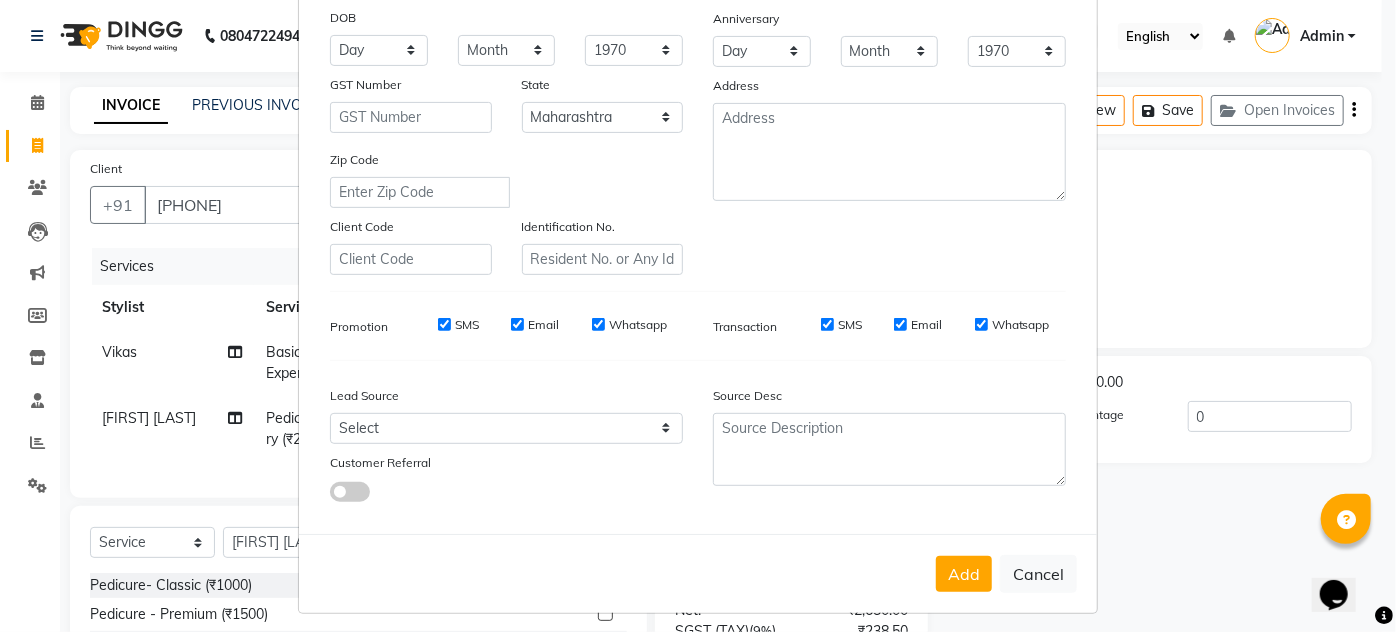 scroll, scrollTop: 290, scrollLeft: 0, axis: vertical 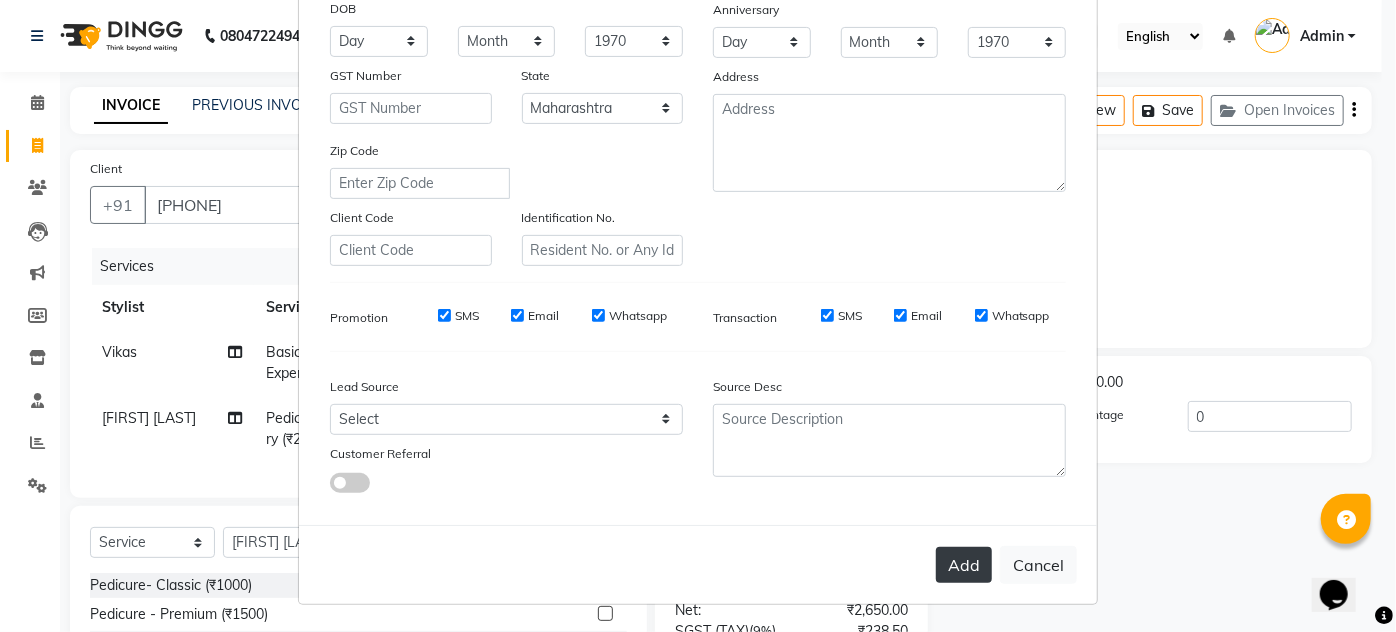 type on "." 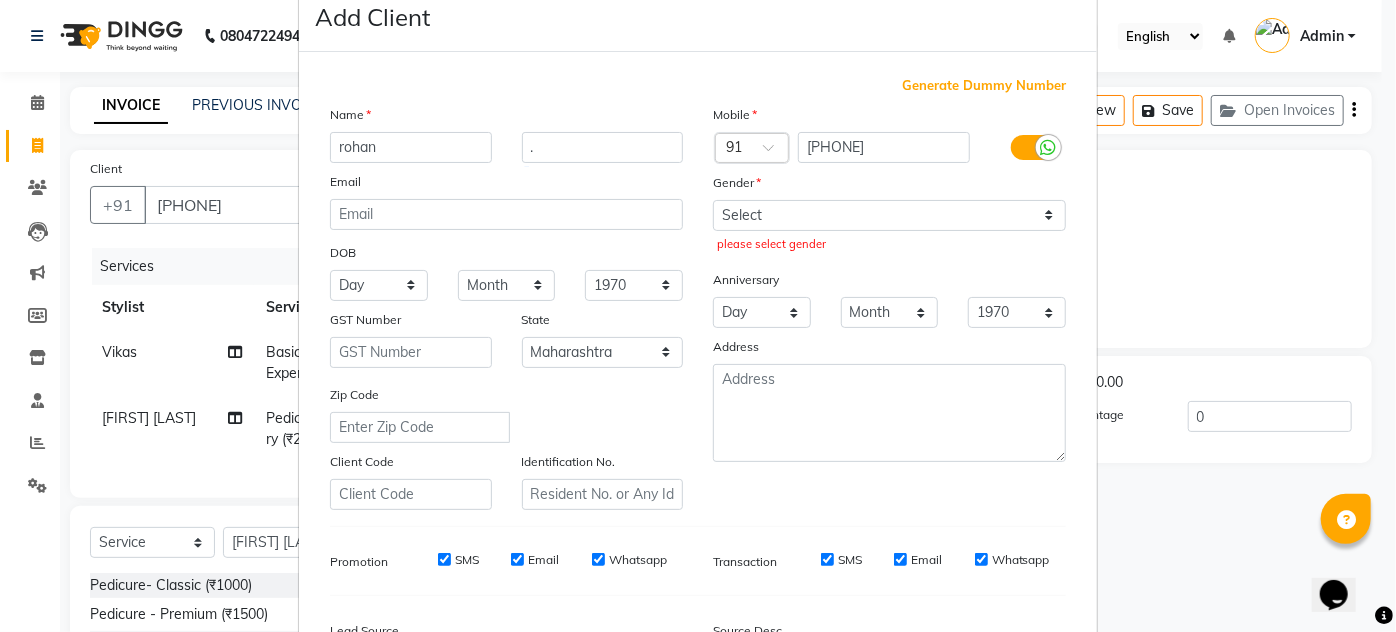 scroll, scrollTop: 17, scrollLeft: 0, axis: vertical 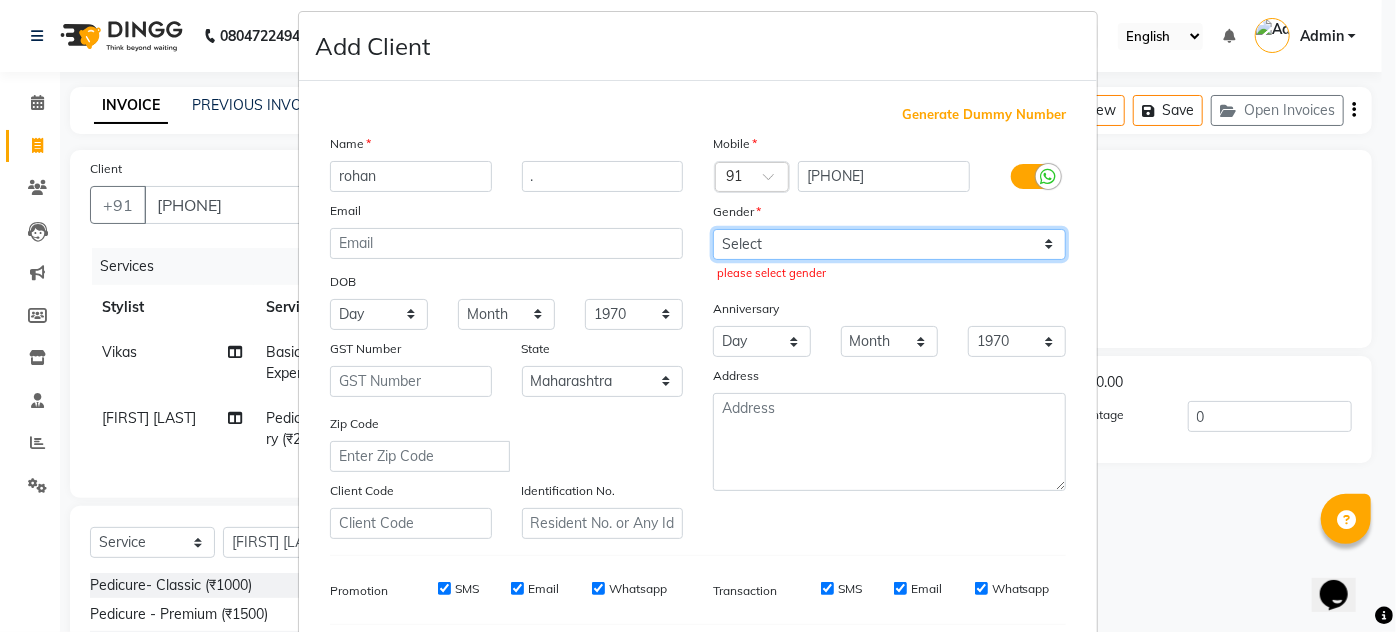 click on "Select Male Female Other Prefer Not To Say" at bounding box center [889, 244] 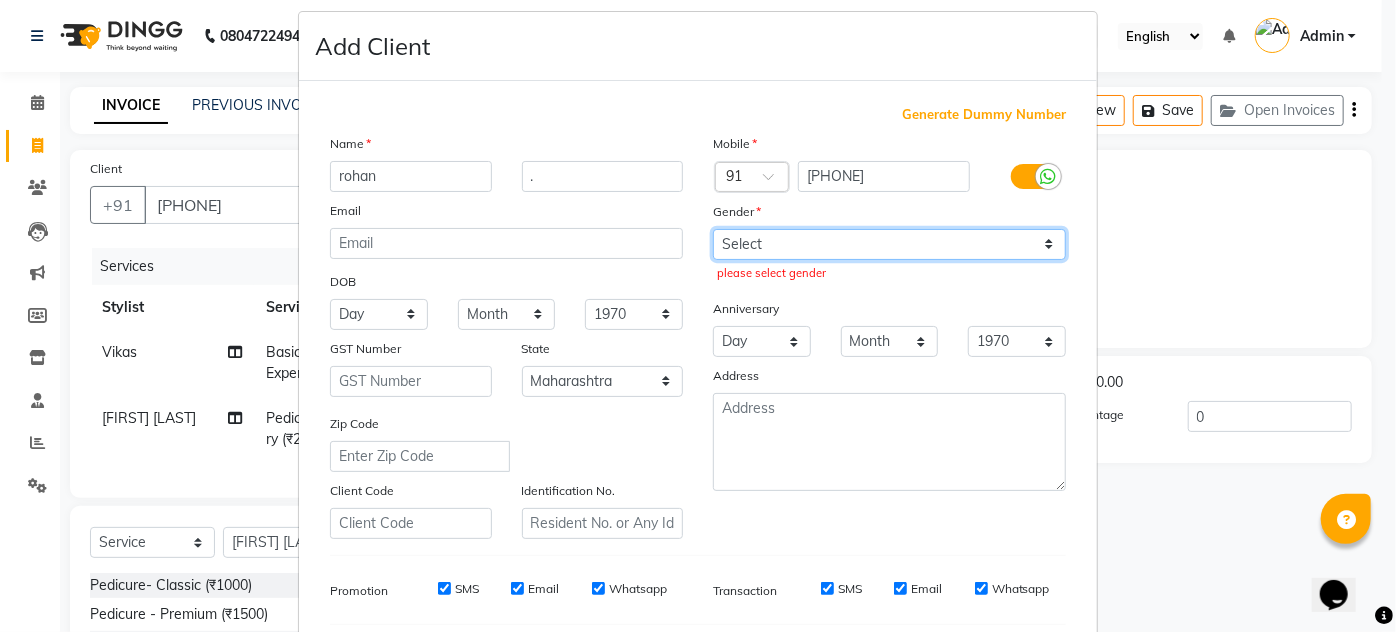 select on "male" 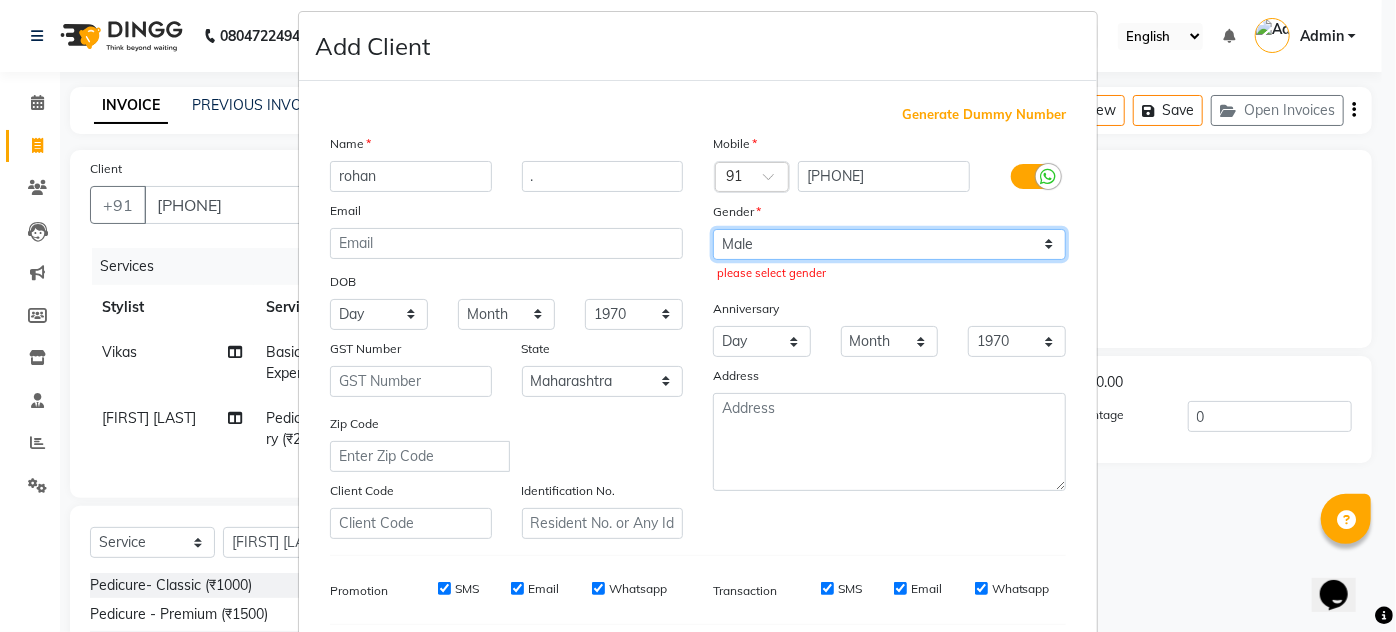 click on "Select Male Female Other Prefer Not To Say" at bounding box center (889, 244) 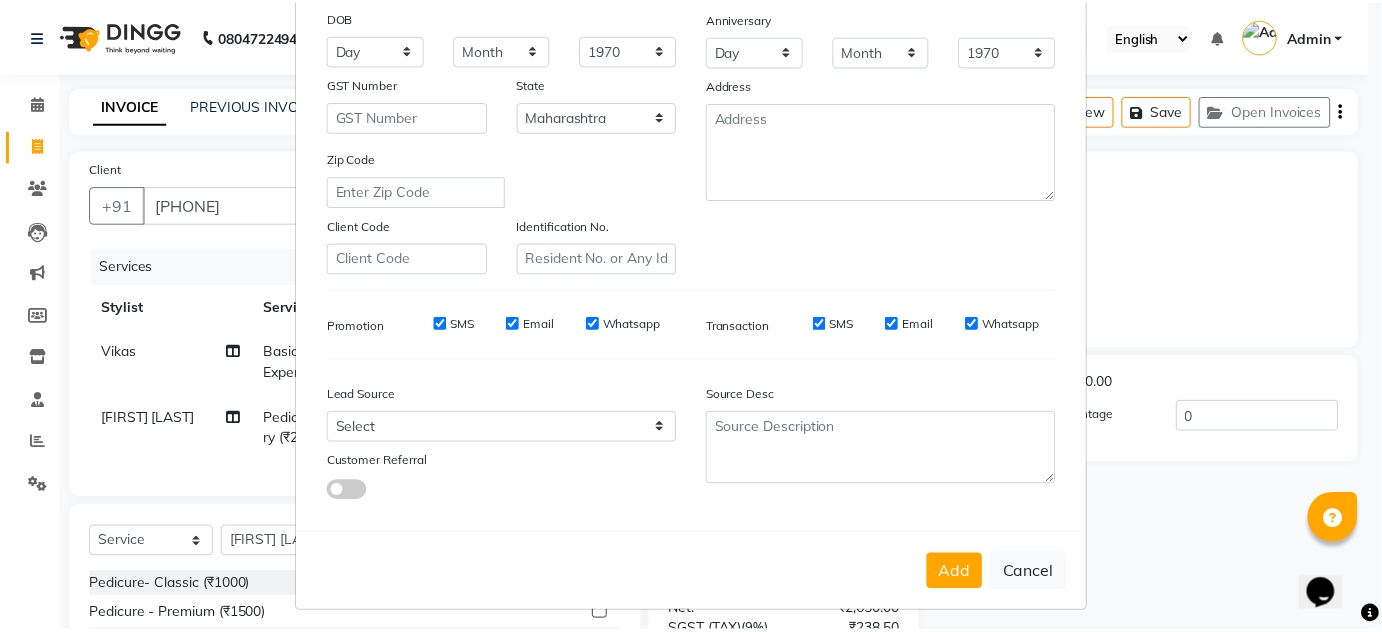 scroll, scrollTop: 290, scrollLeft: 0, axis: vertical 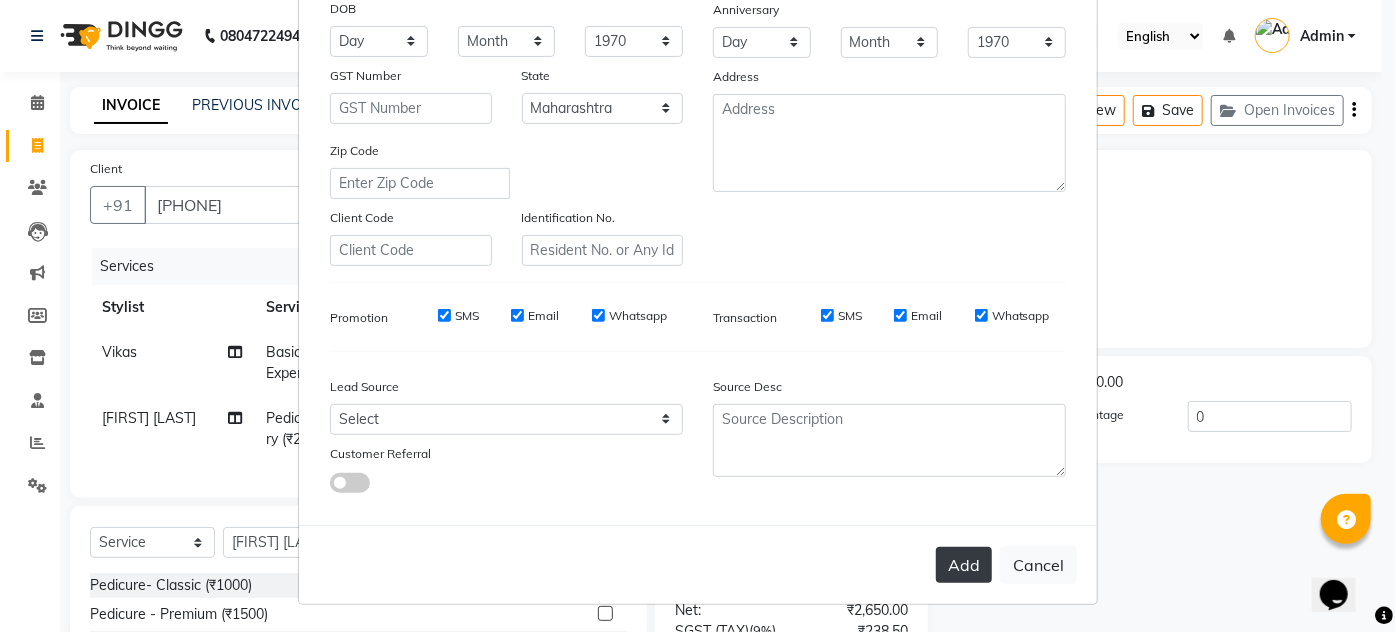click on "Add" at bounding box center (964, 565) 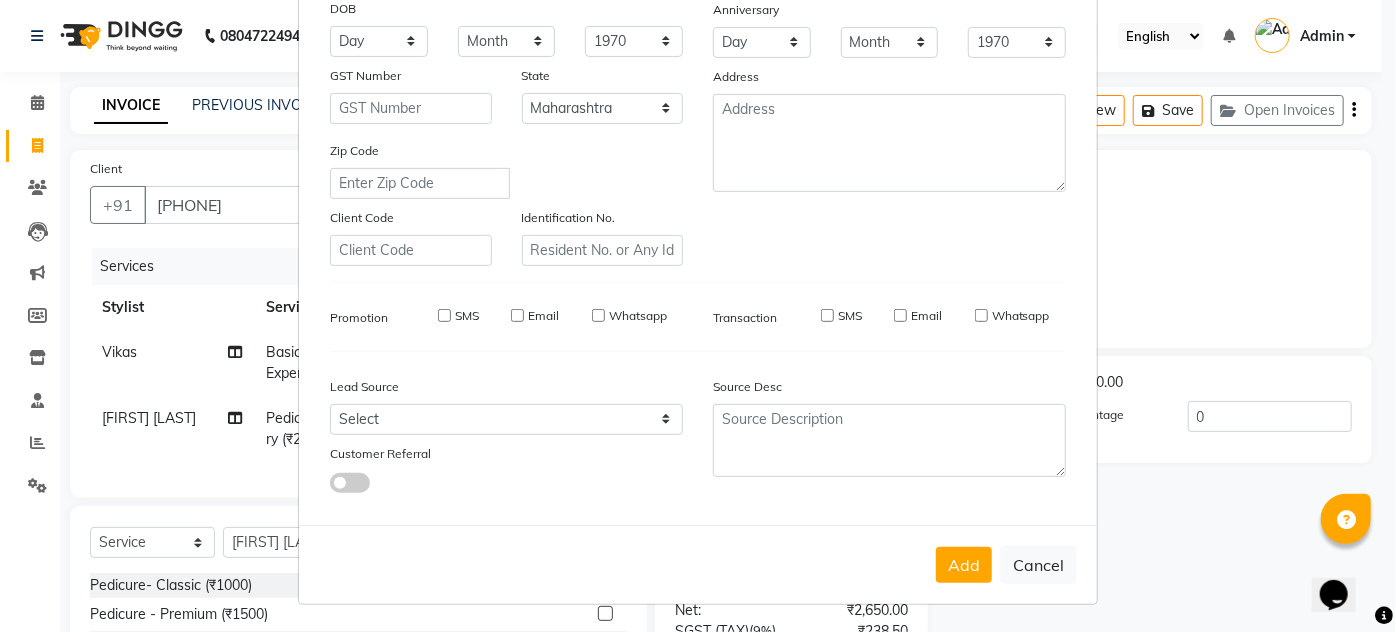 type 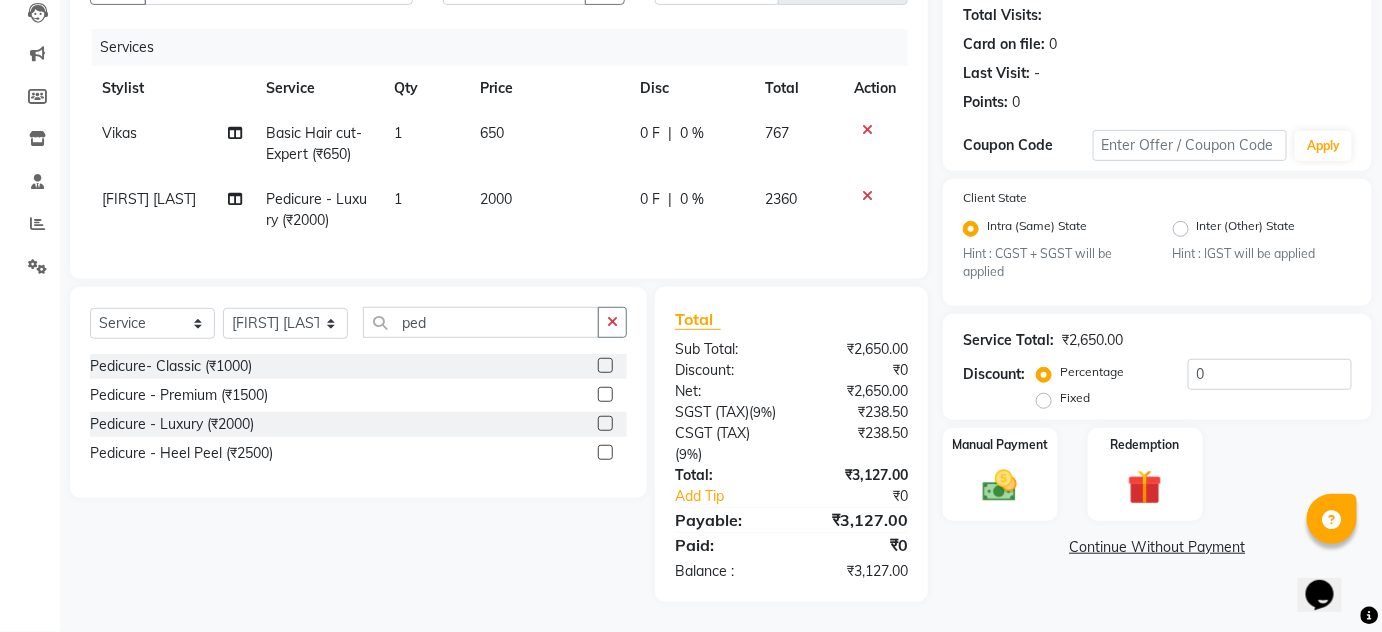 scroll, scrollTop: 253, scrollLeft: 0, axis: vertical 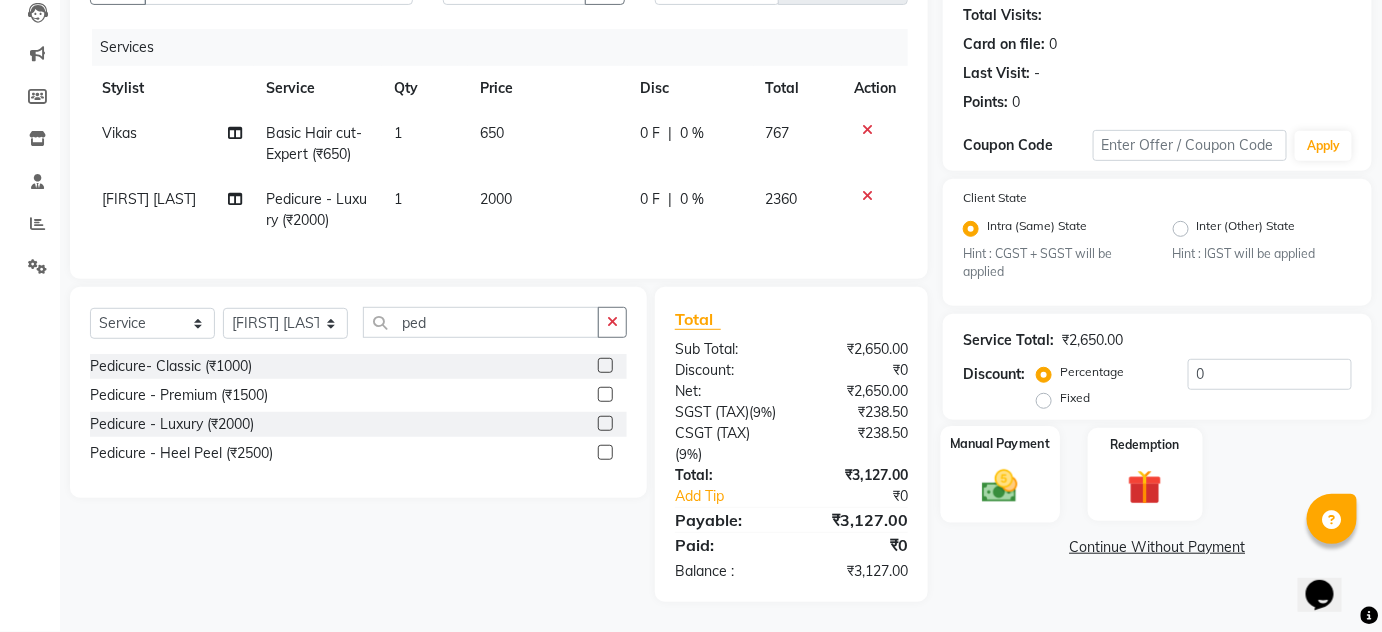 click on "Manual Payment" 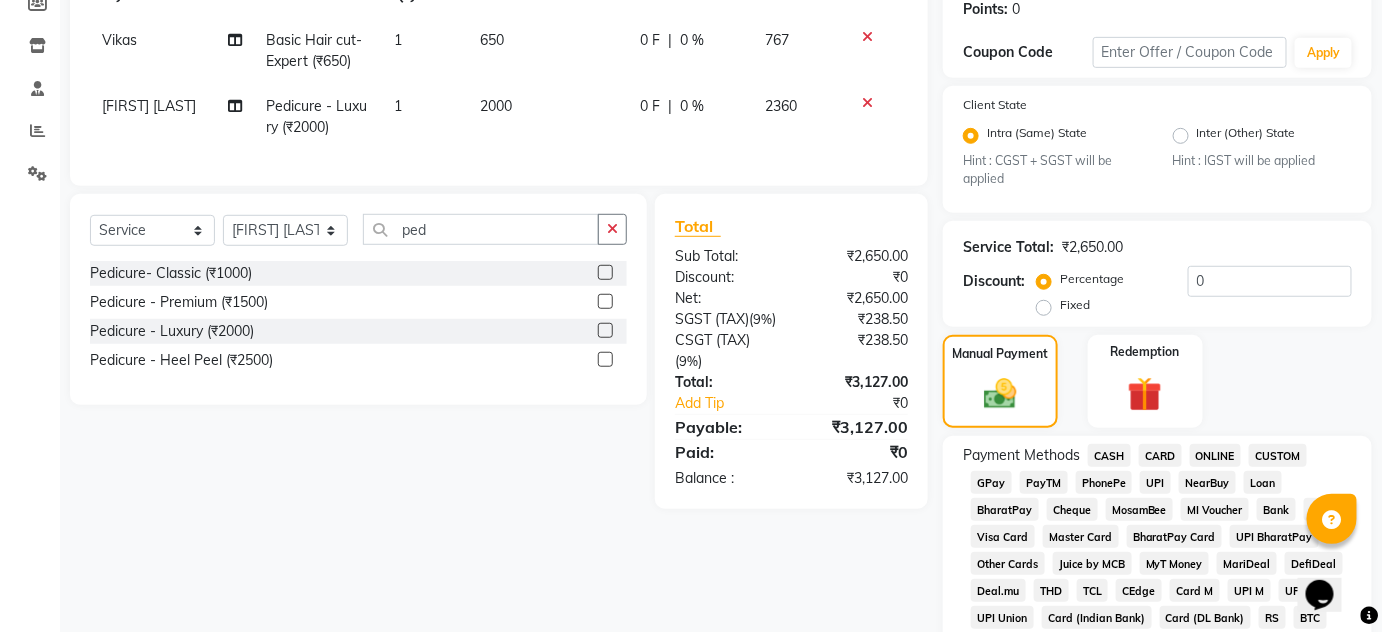 scroll, scrollTop: 344, scrollLeft: 0, axis: vertical 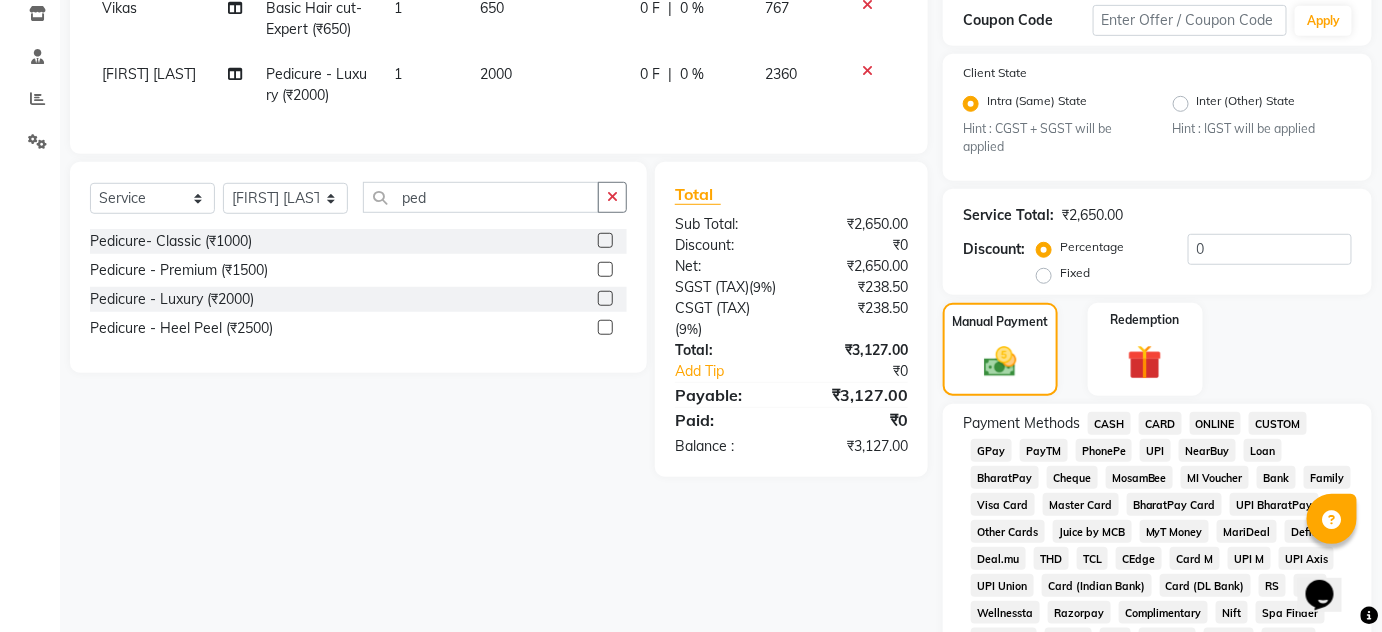 click on "ONLINE" 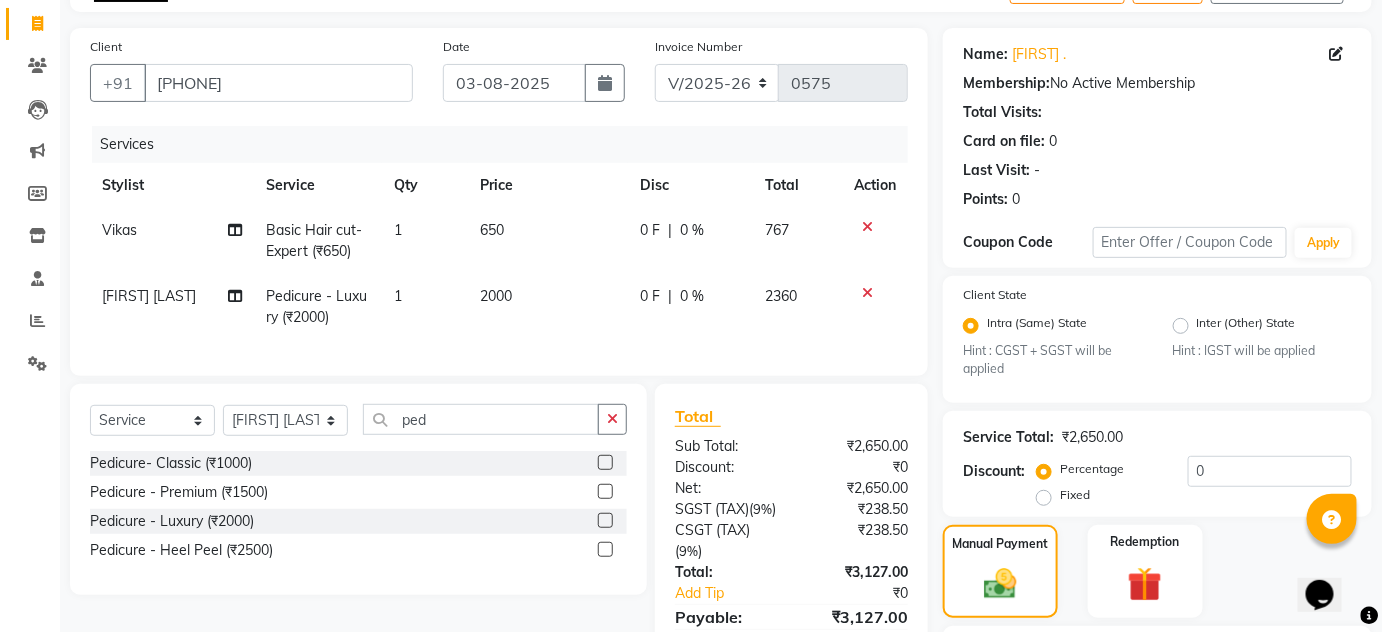 scroll, scrollTop: 90, scrollLeft: 0, axis: vertical 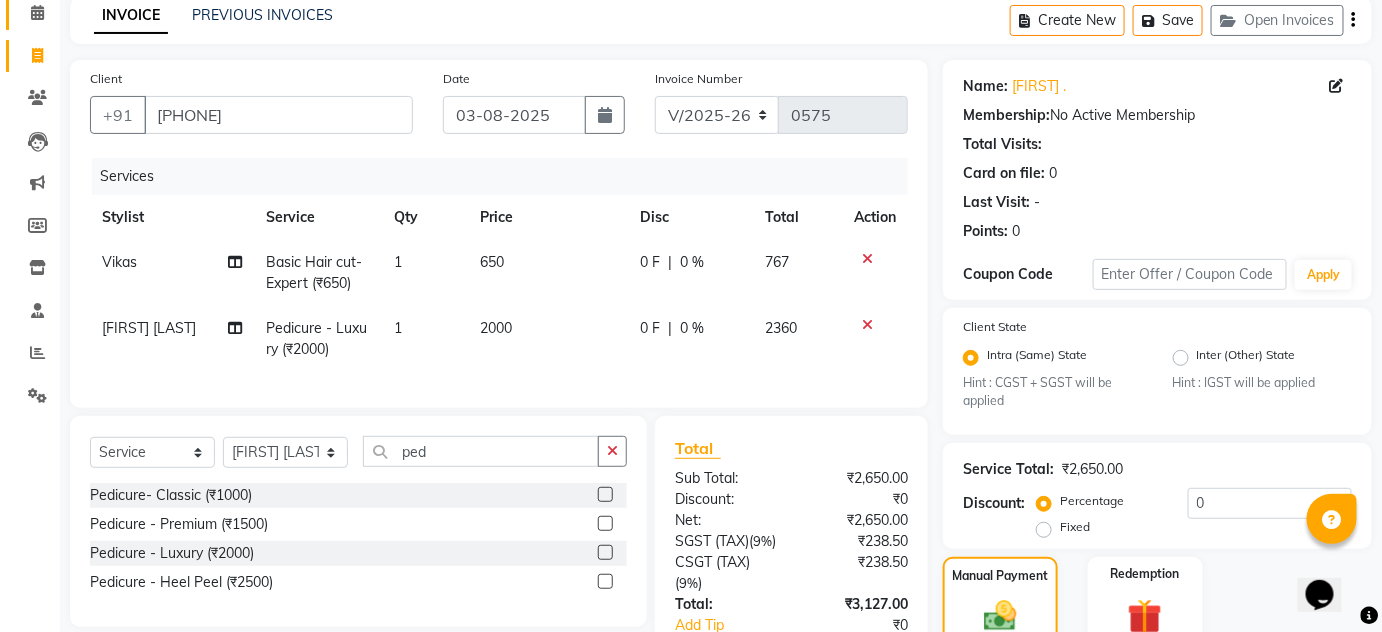 click on "Calendar" 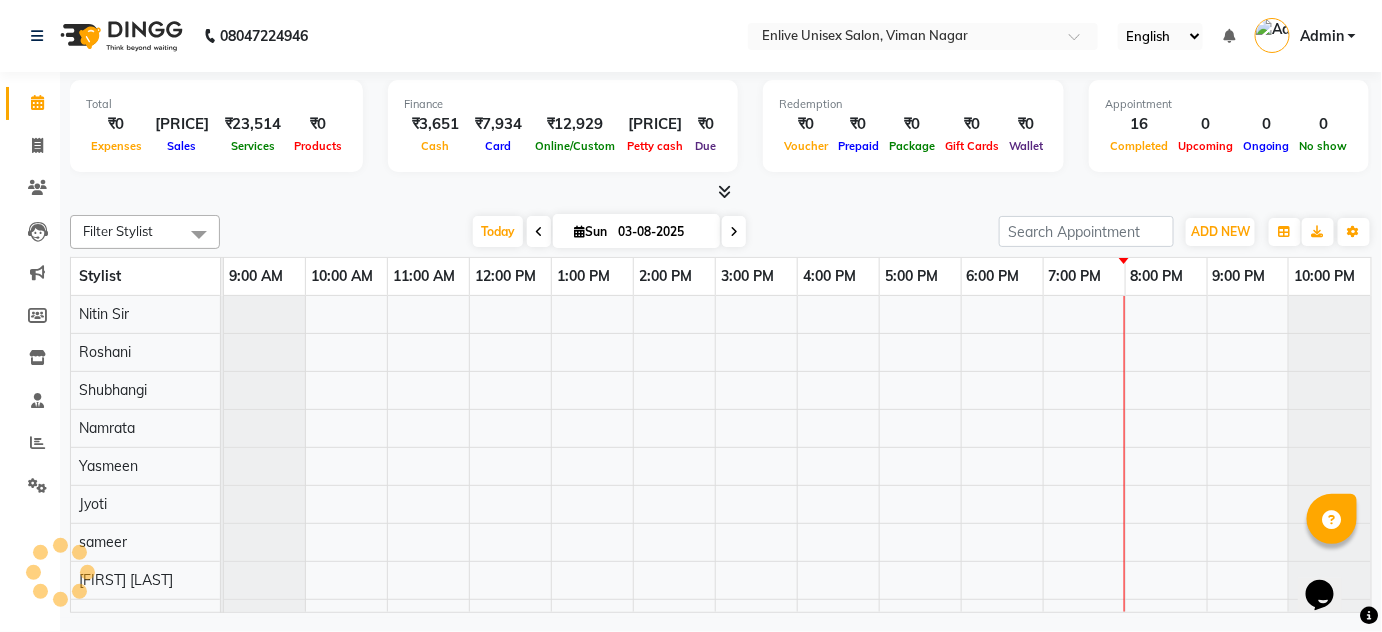 scroll, scrollTop: 0, scrollLeft: 0, axis: both 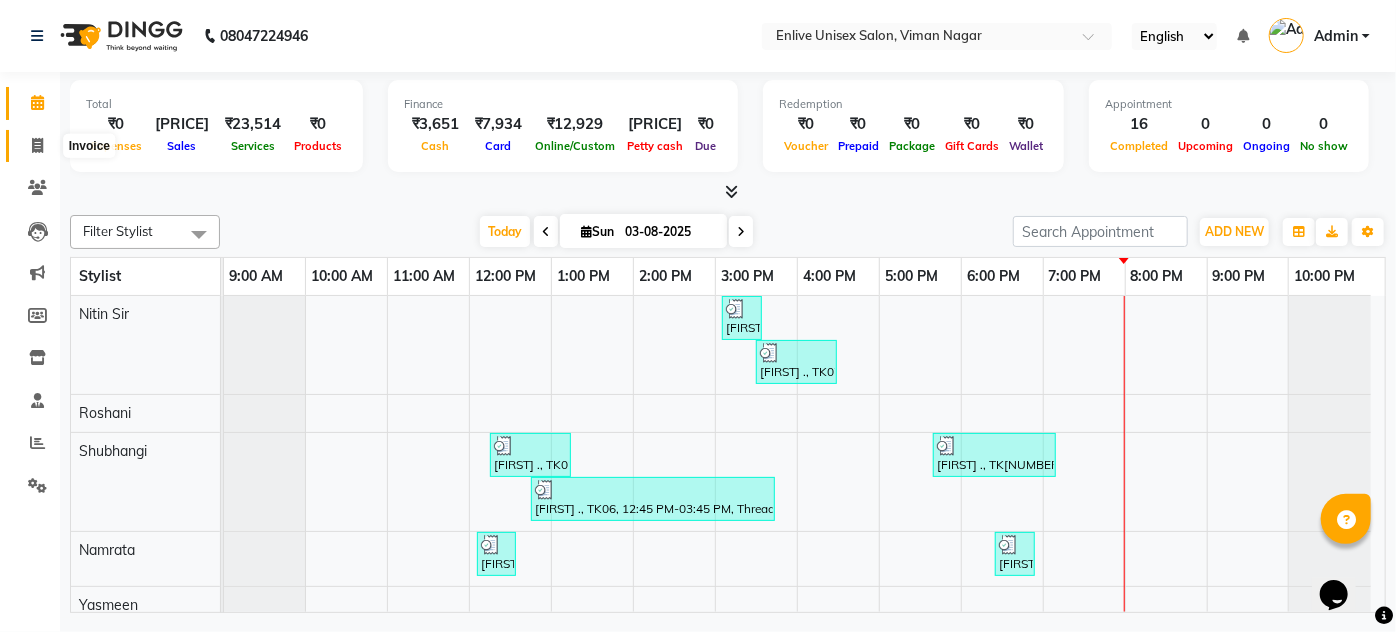 click 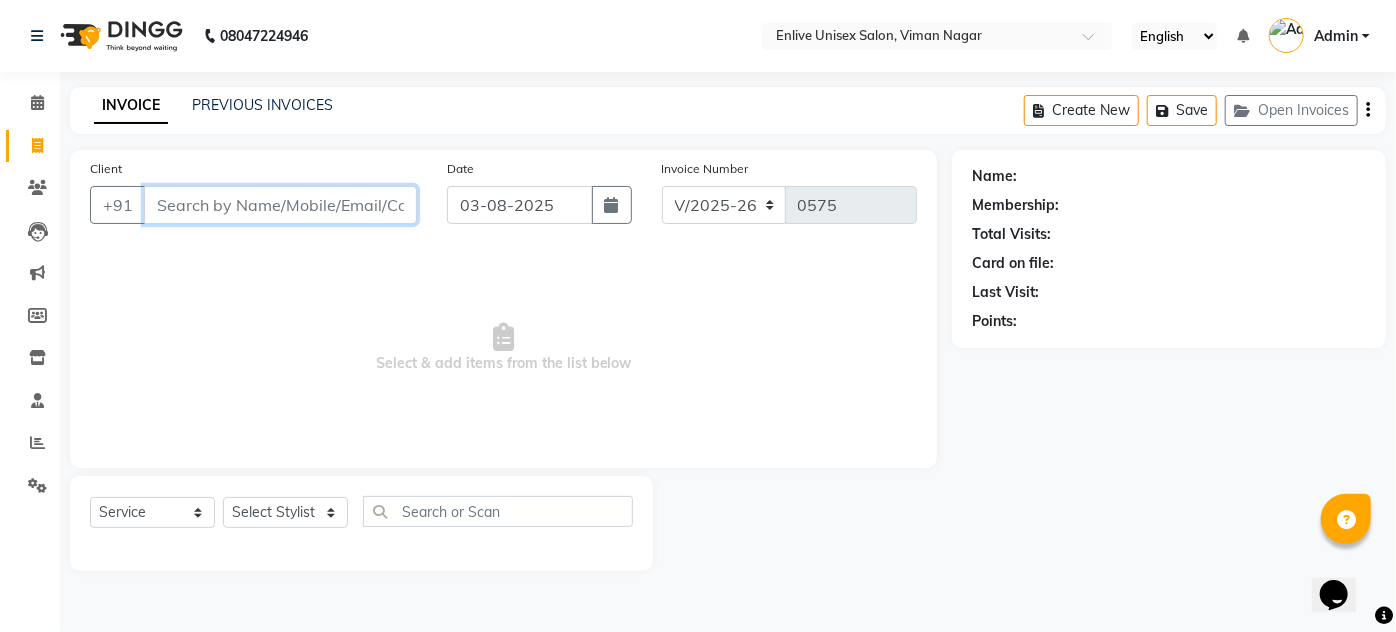 click on "Client" at bounding box center [280, 205] 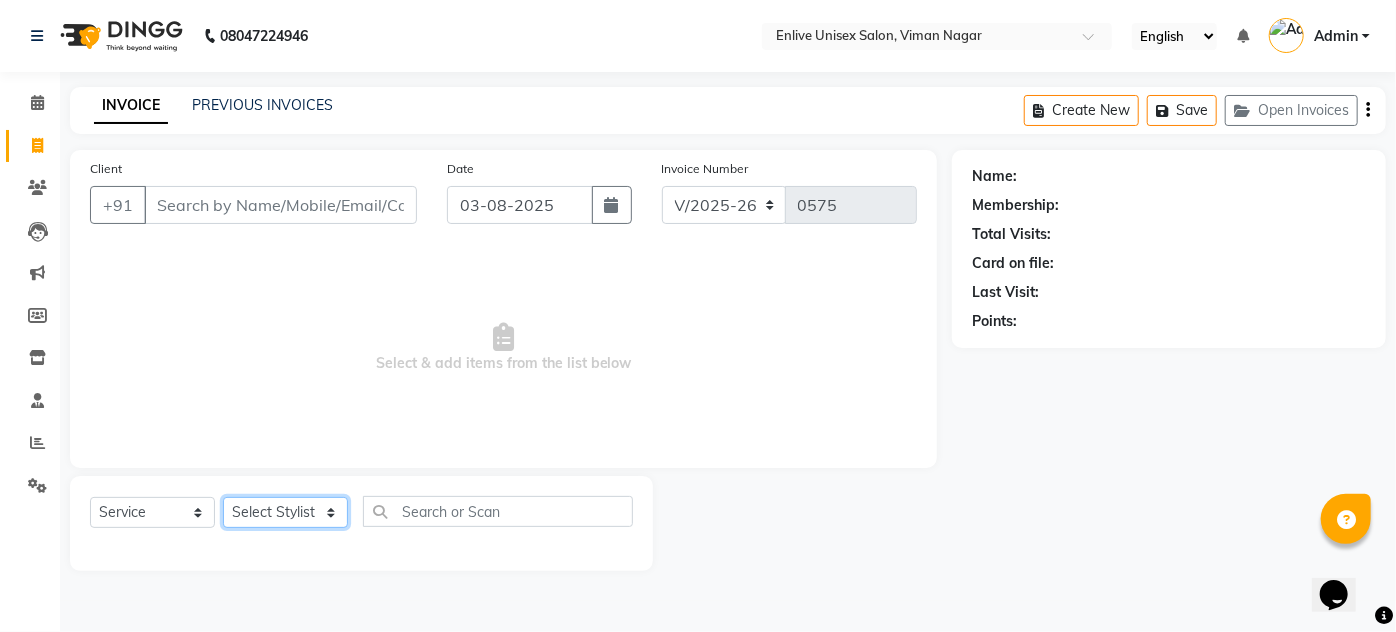 click on "Select Stylist Amin Shaikh Arti lohar Jyoti Namrata Nitin Sir Roshani sameer Shubhangi Vikas Yasmeen" 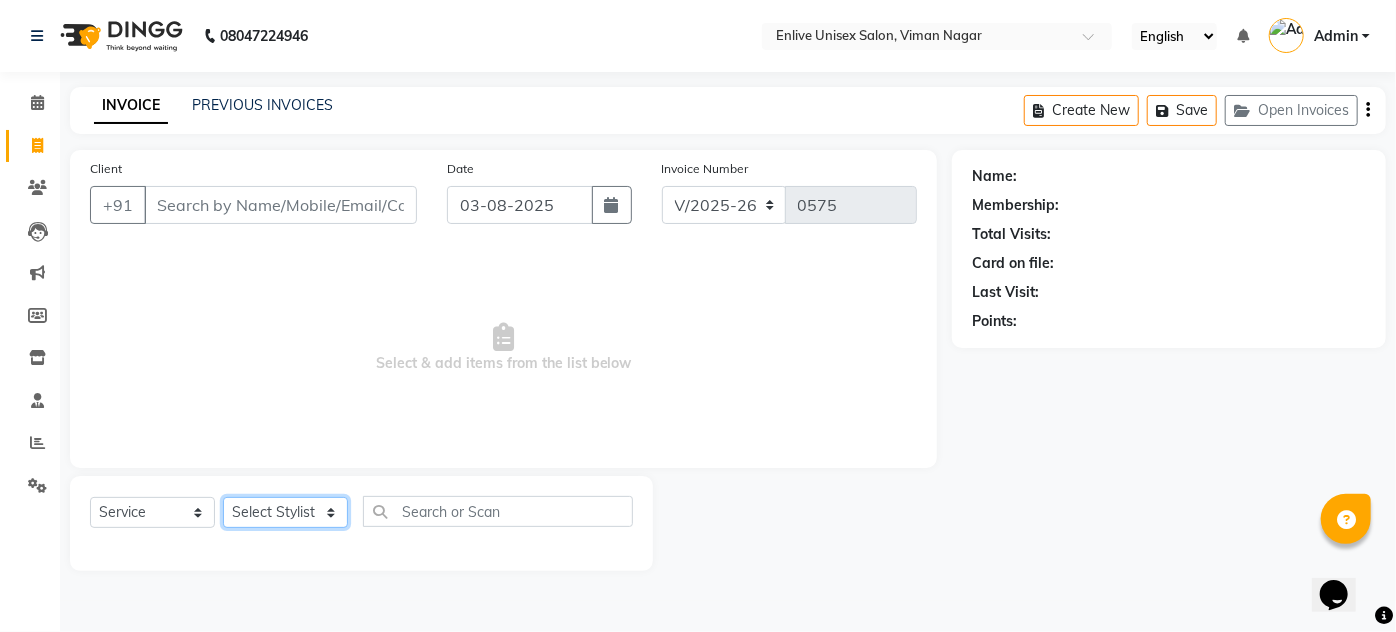 select on "84222" 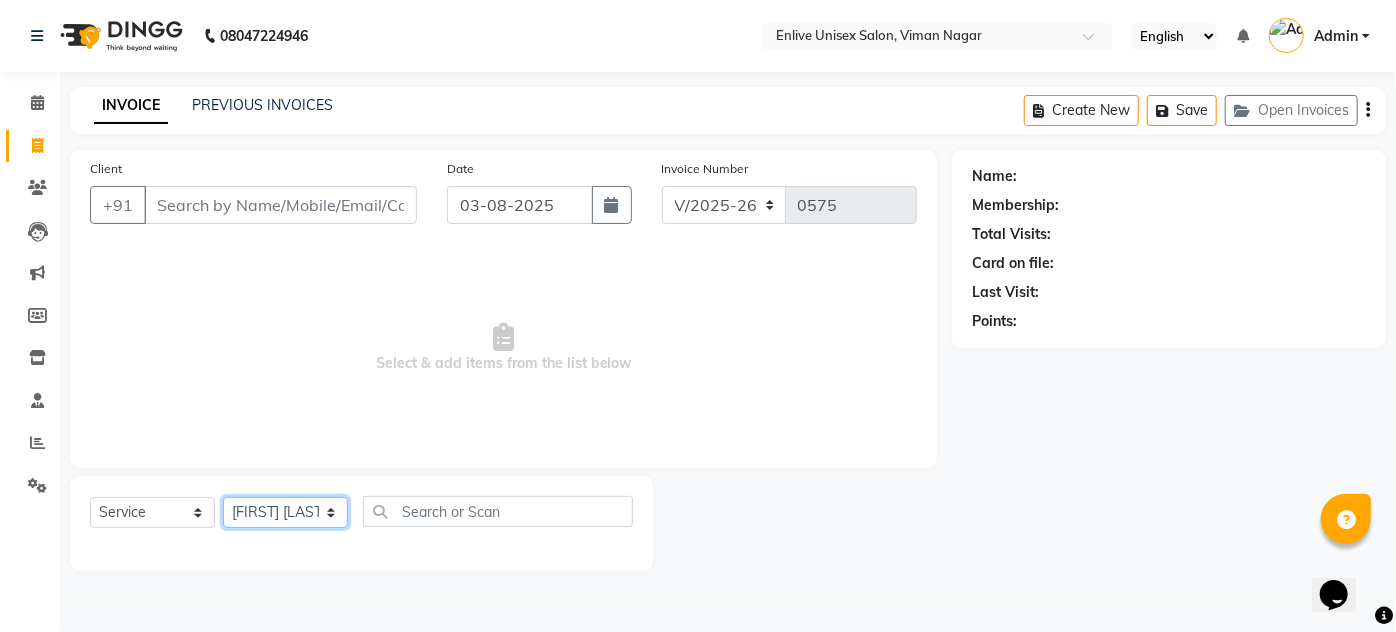 click on "Select Stylist Amin Shaikh Arti lohar Jyoti Namrata Nitin Sir Roshani sameer Shubhangi Vikas Yasmeen" 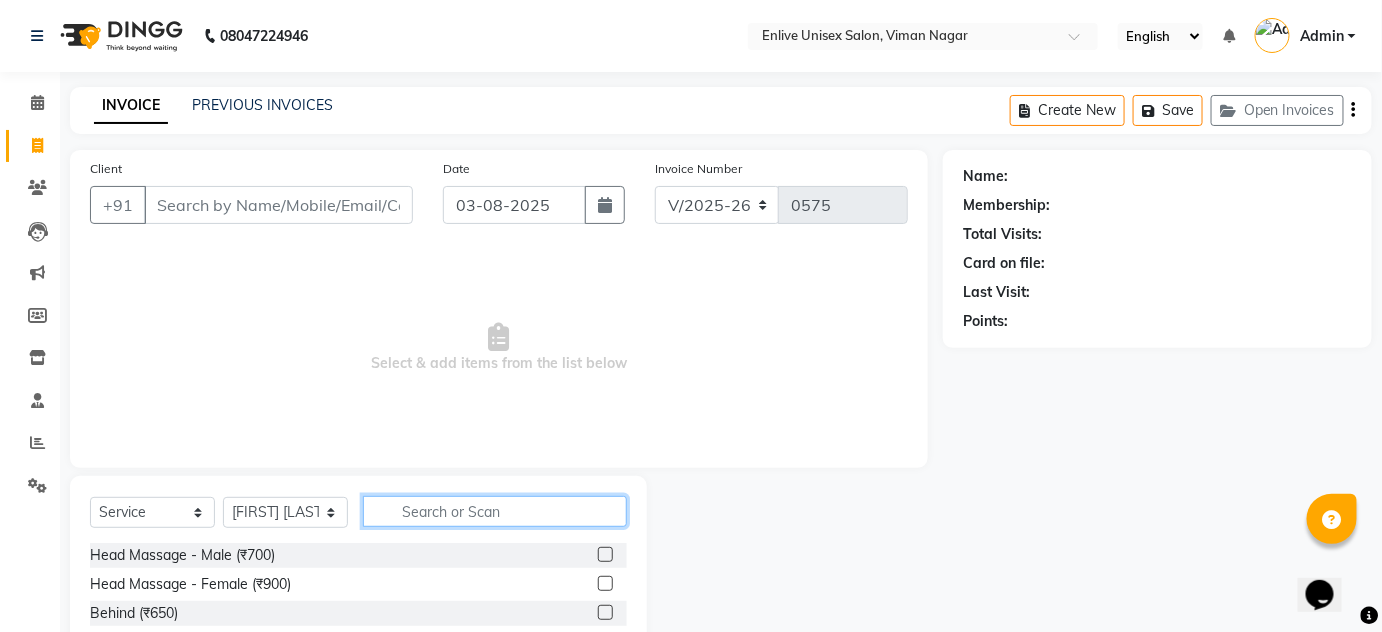 click 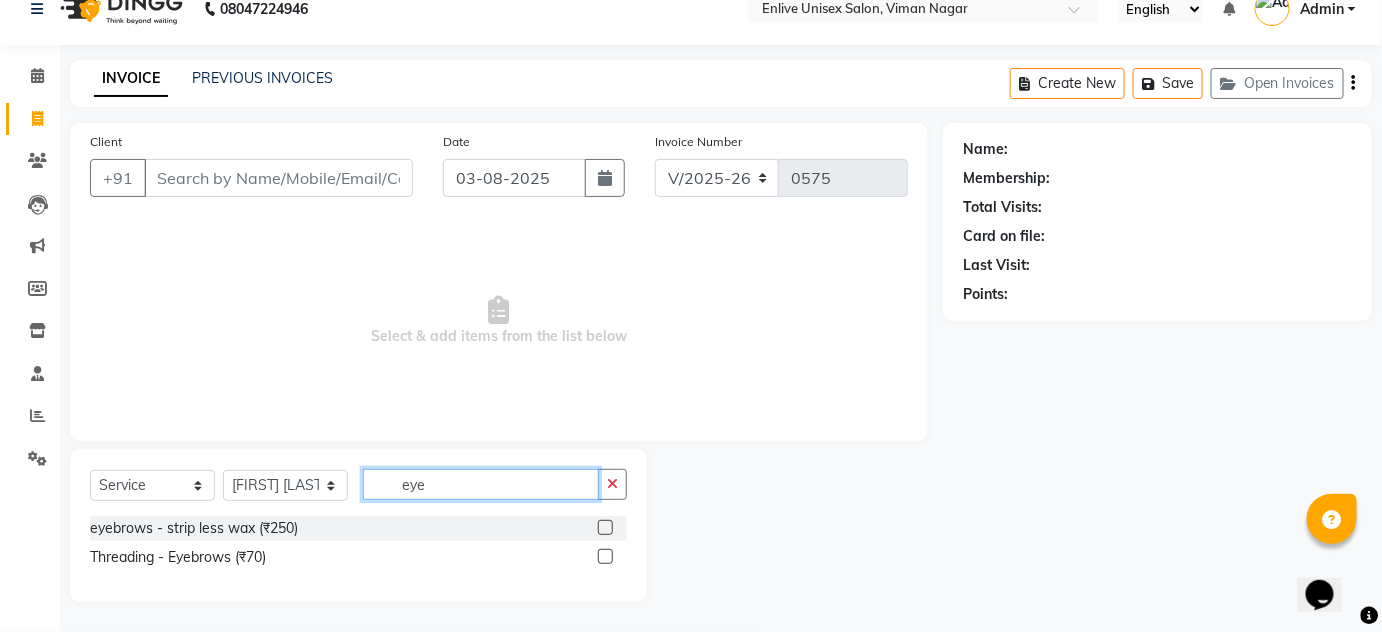 scroll, scrollTop: 26, scrollLeft: 0, axis: vertical 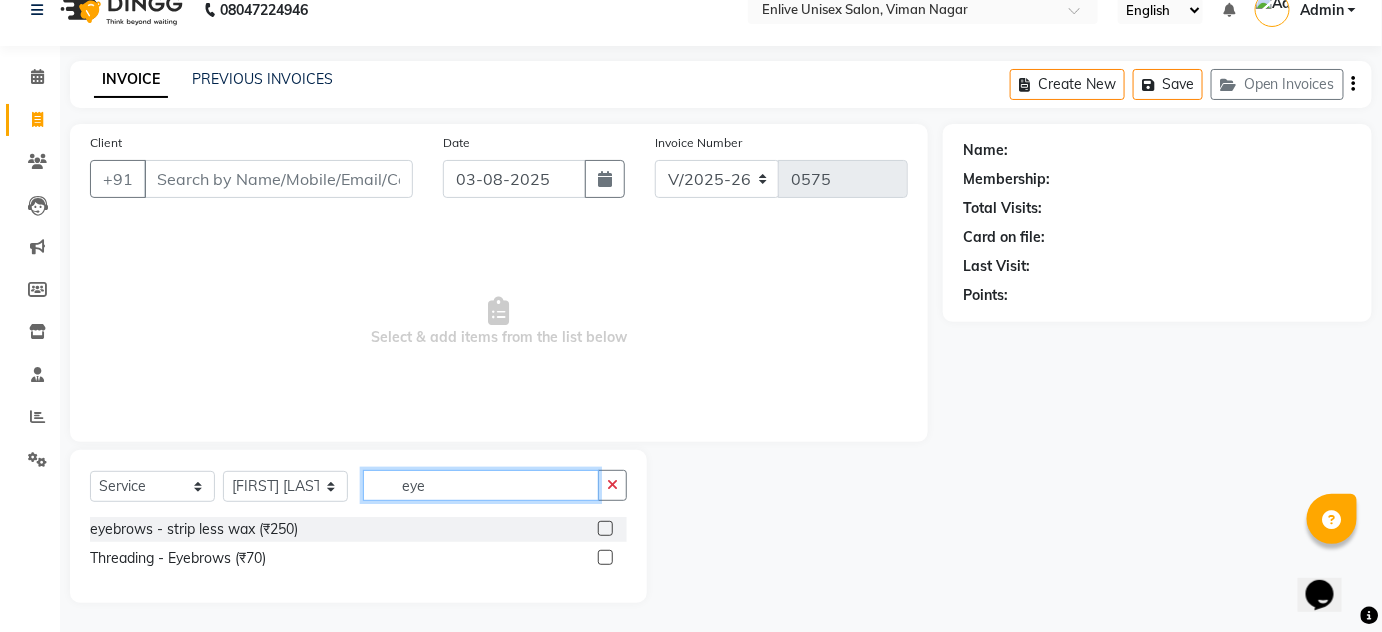 type on "eye" 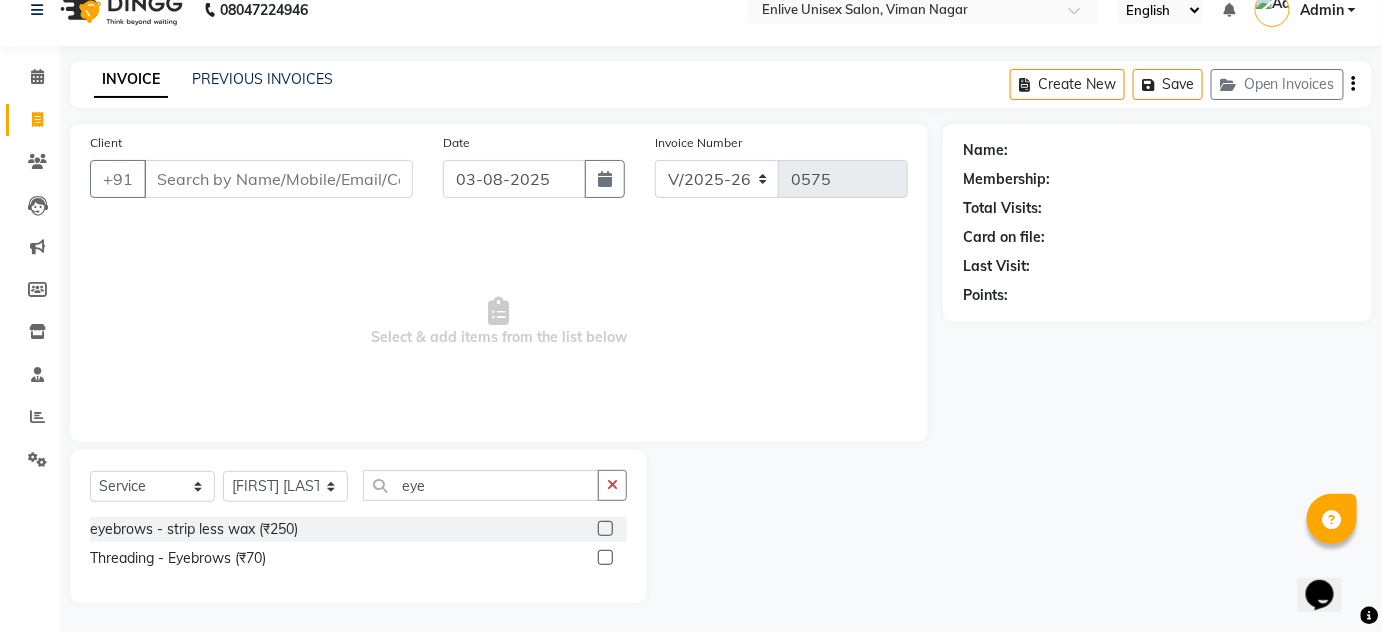 click on "Threading - Eyebrows (₹70)" 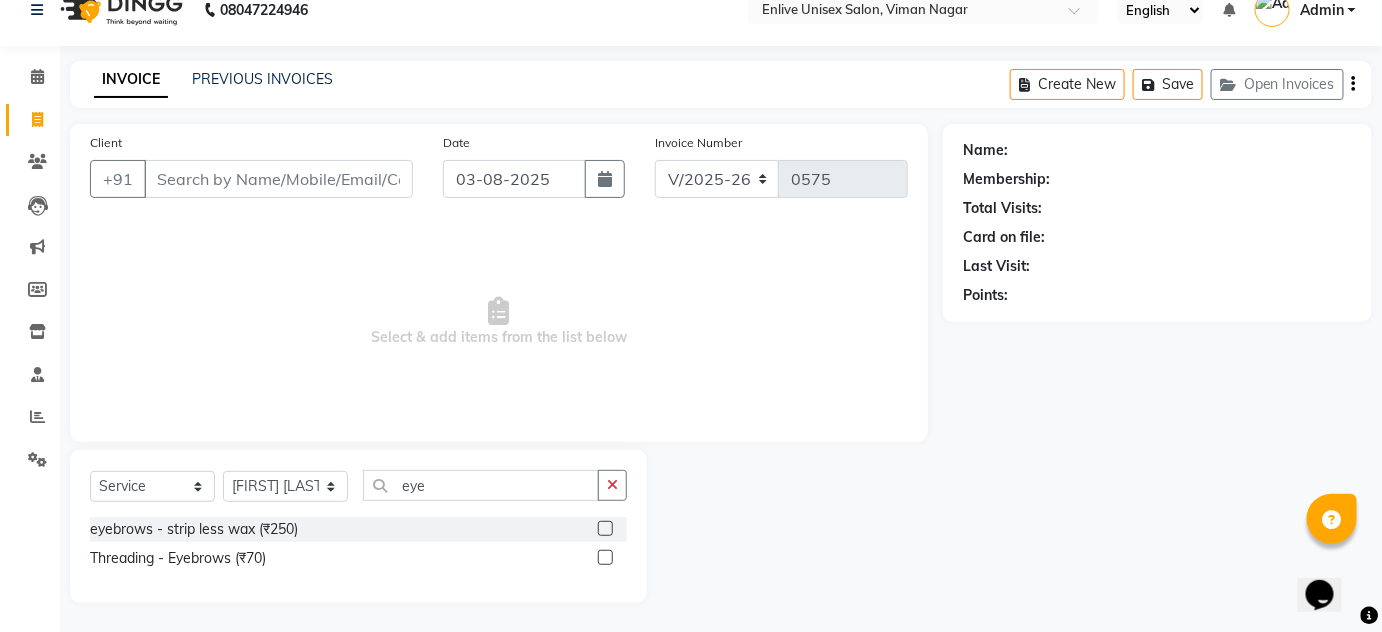 click 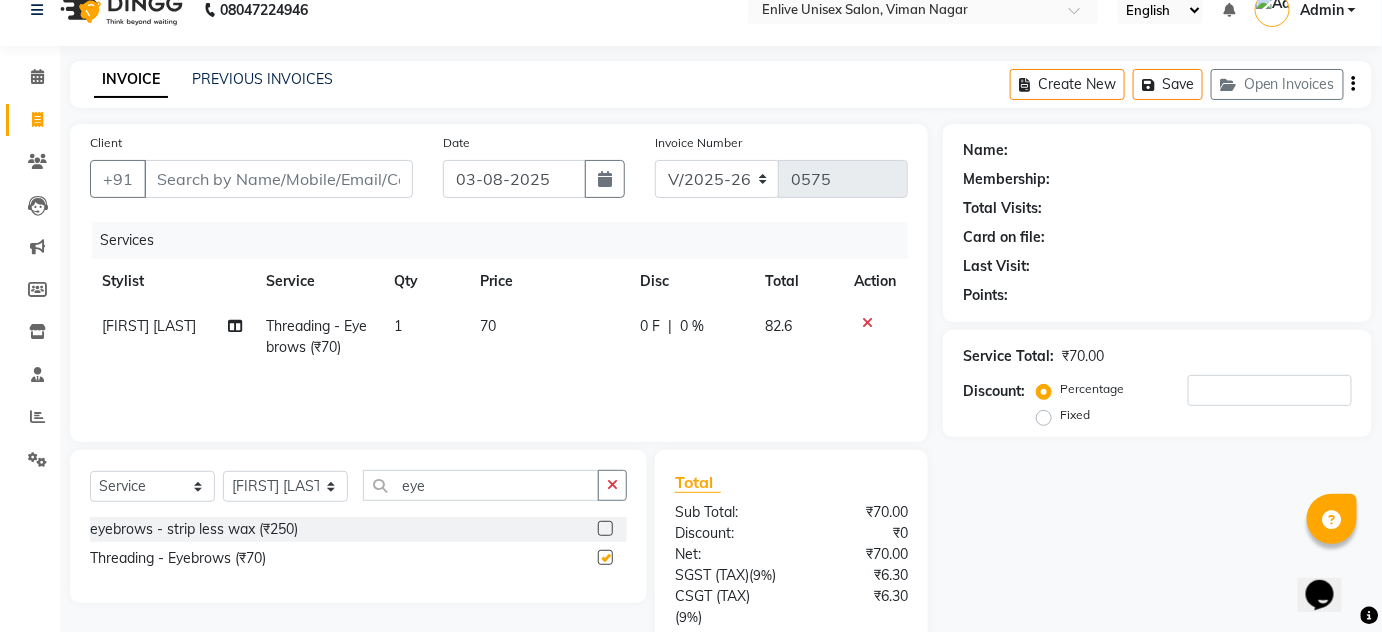 checkbox on "false" 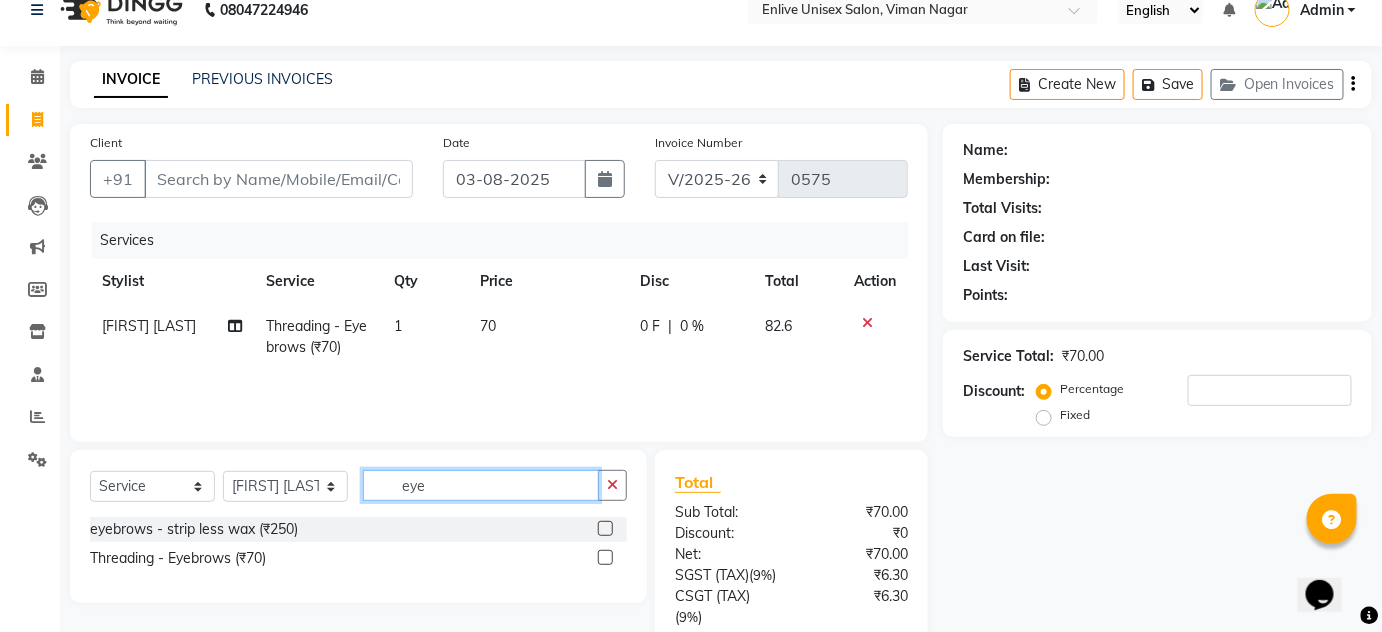 click on "eye" 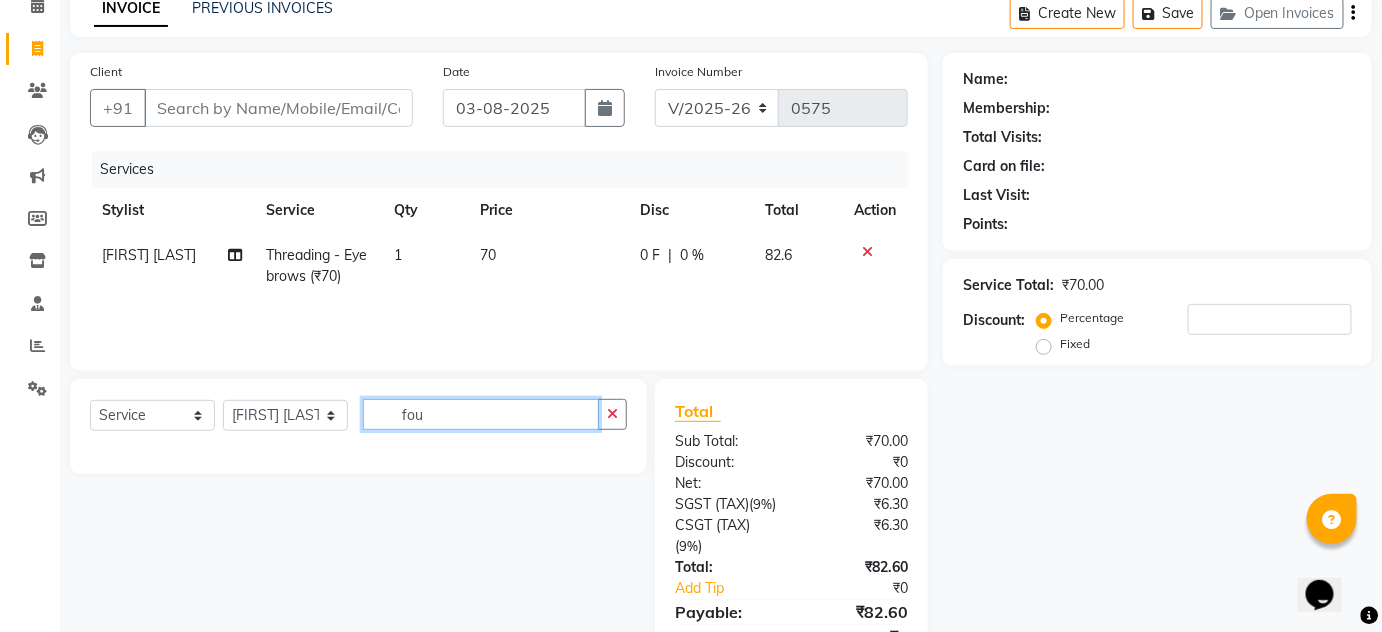 scroll, scrollTop: 208, scrollLeft: 0, axis: vertical 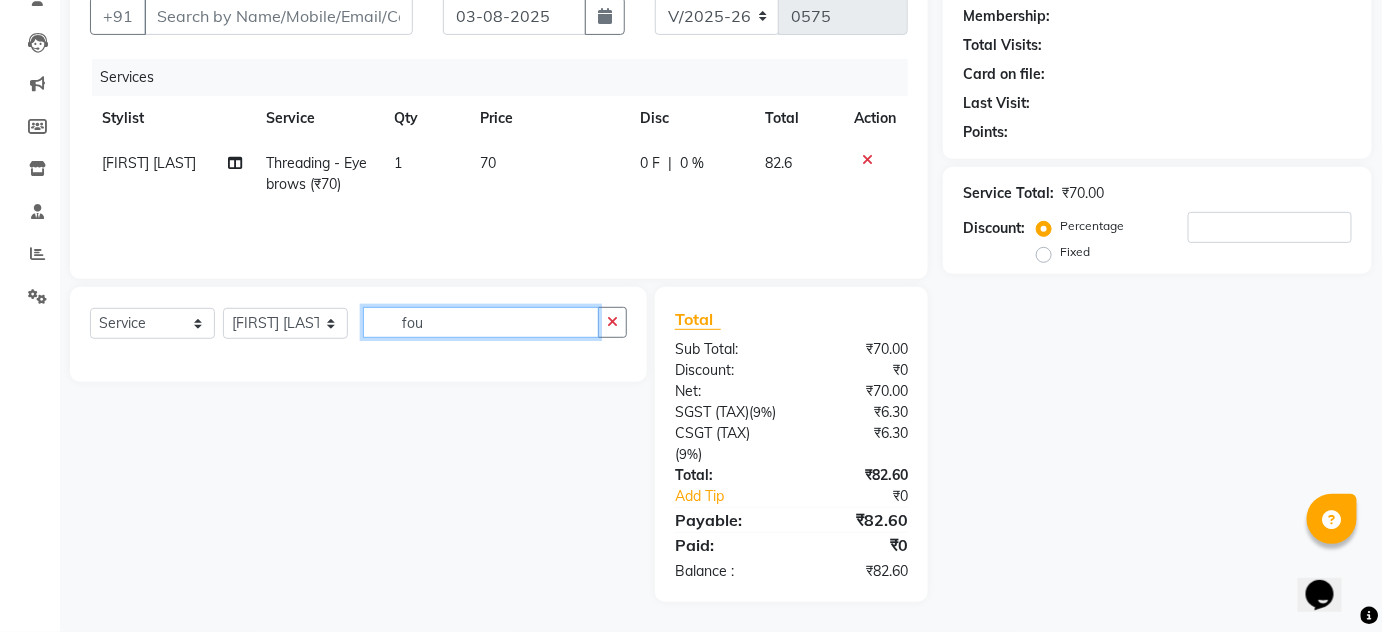 click on "fou" 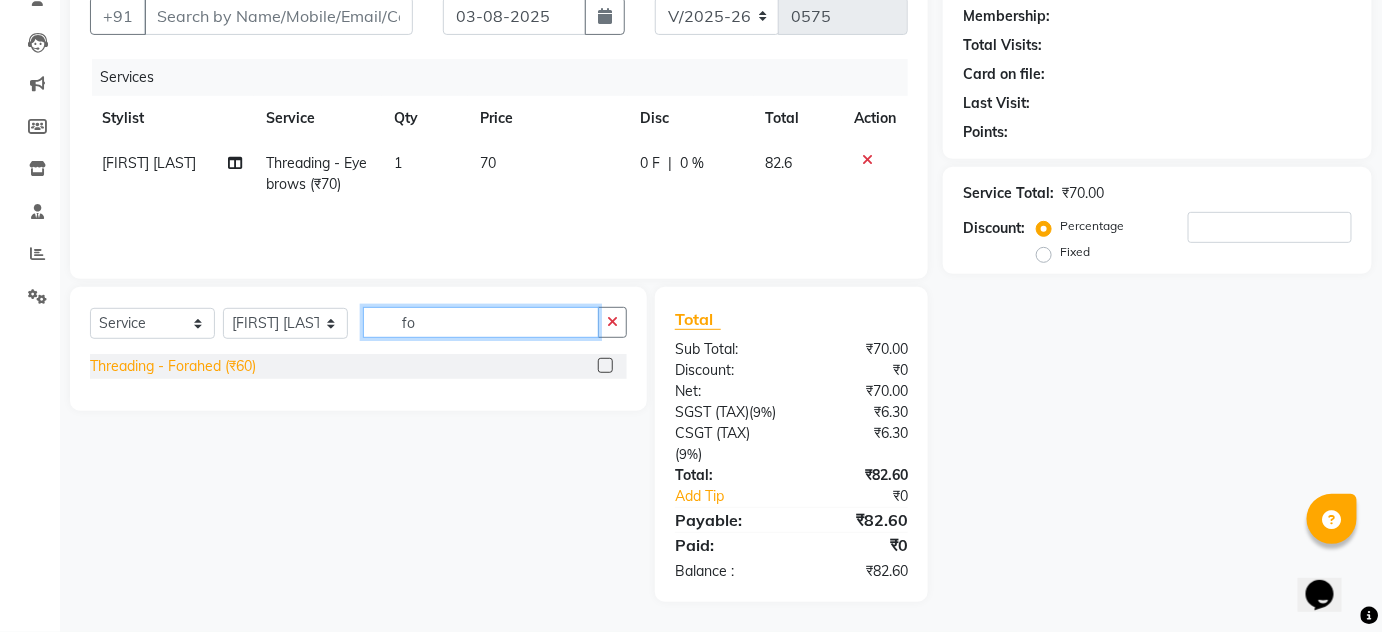 type on "fo" 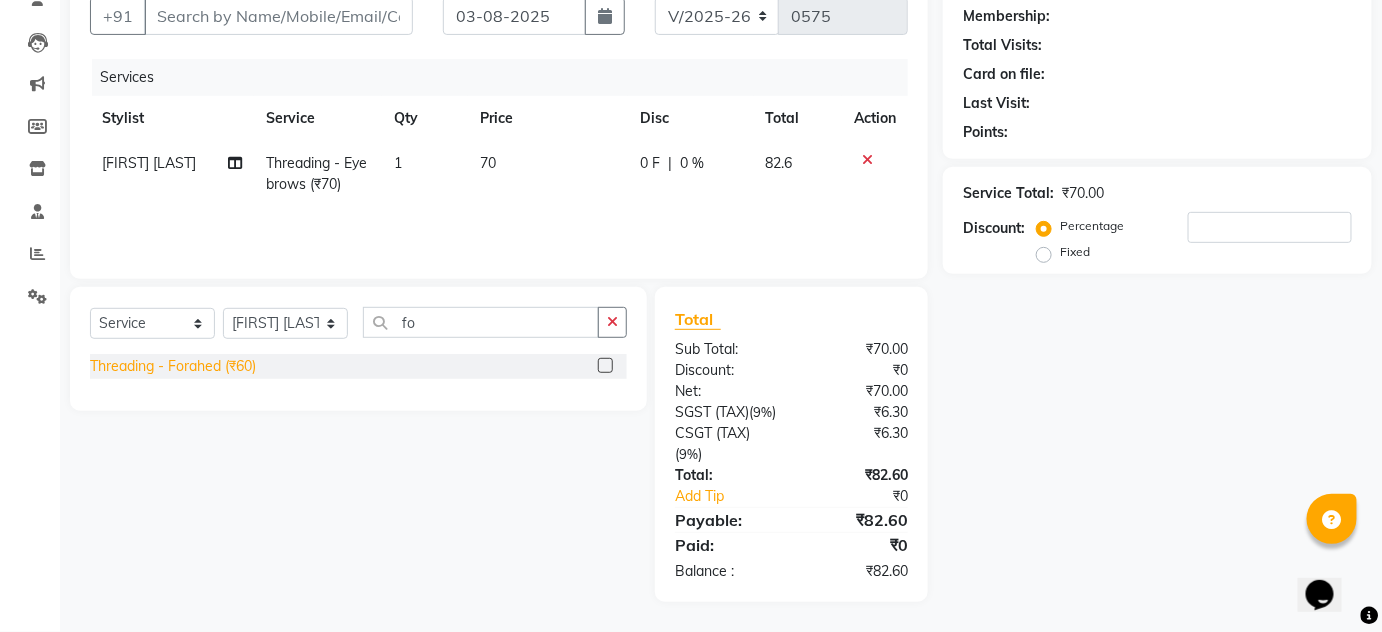 click on "Threading - Forahed (₹60)" 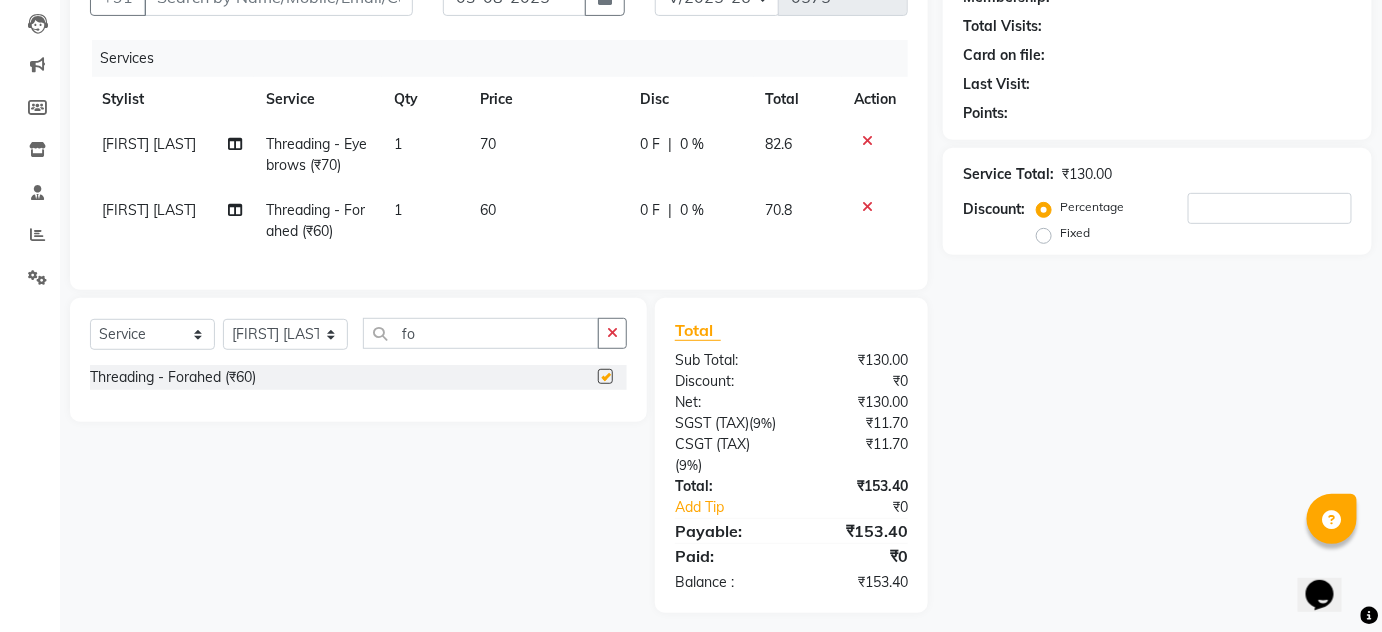 checkbox on "false" 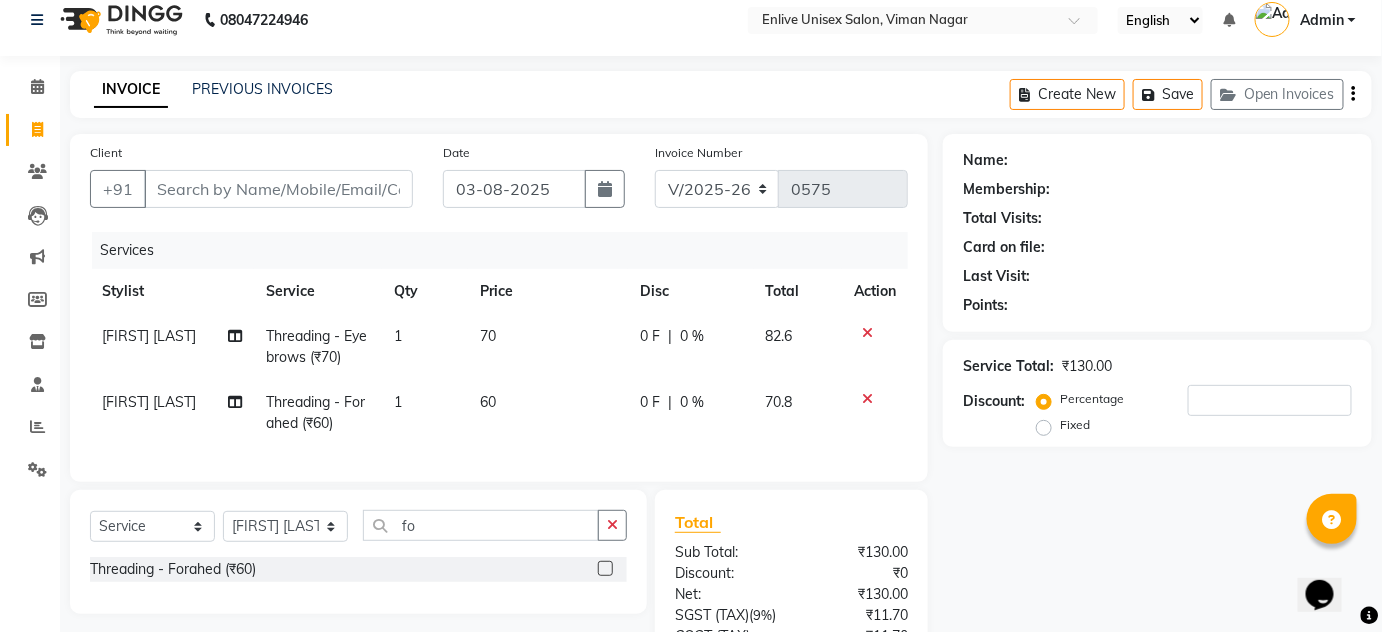 scroll, scrollTop: 0, scrollLeft: 0, axis: both 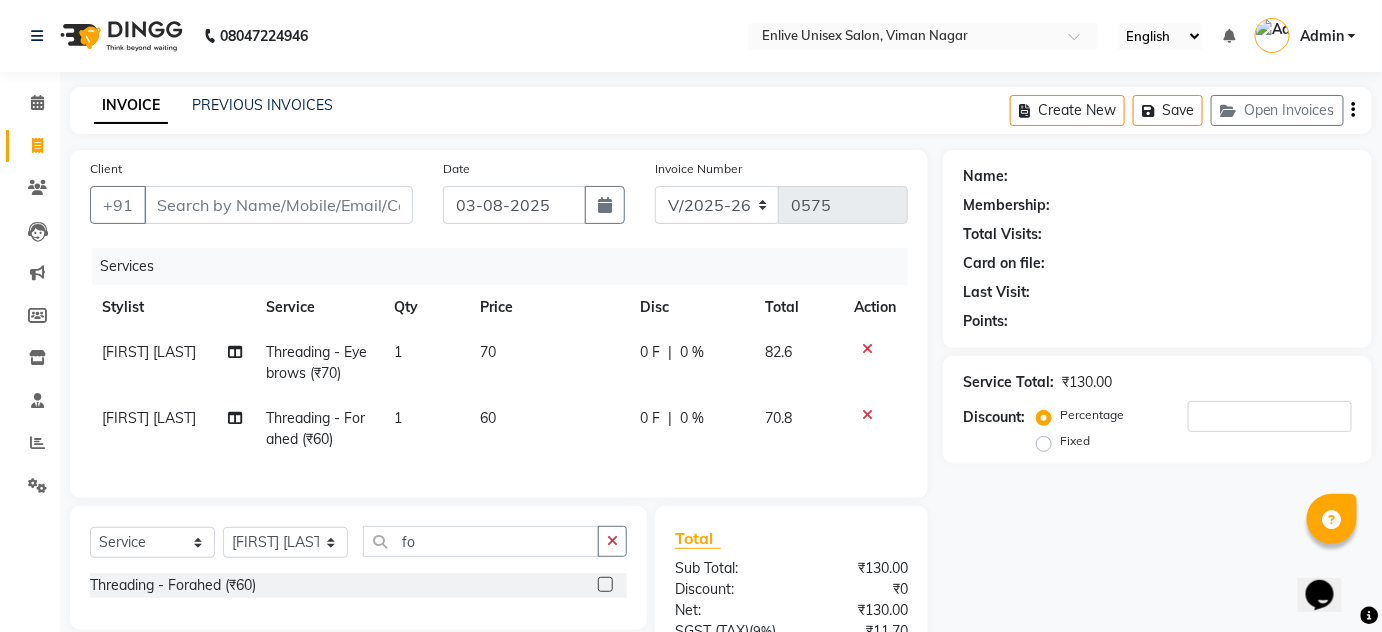 click 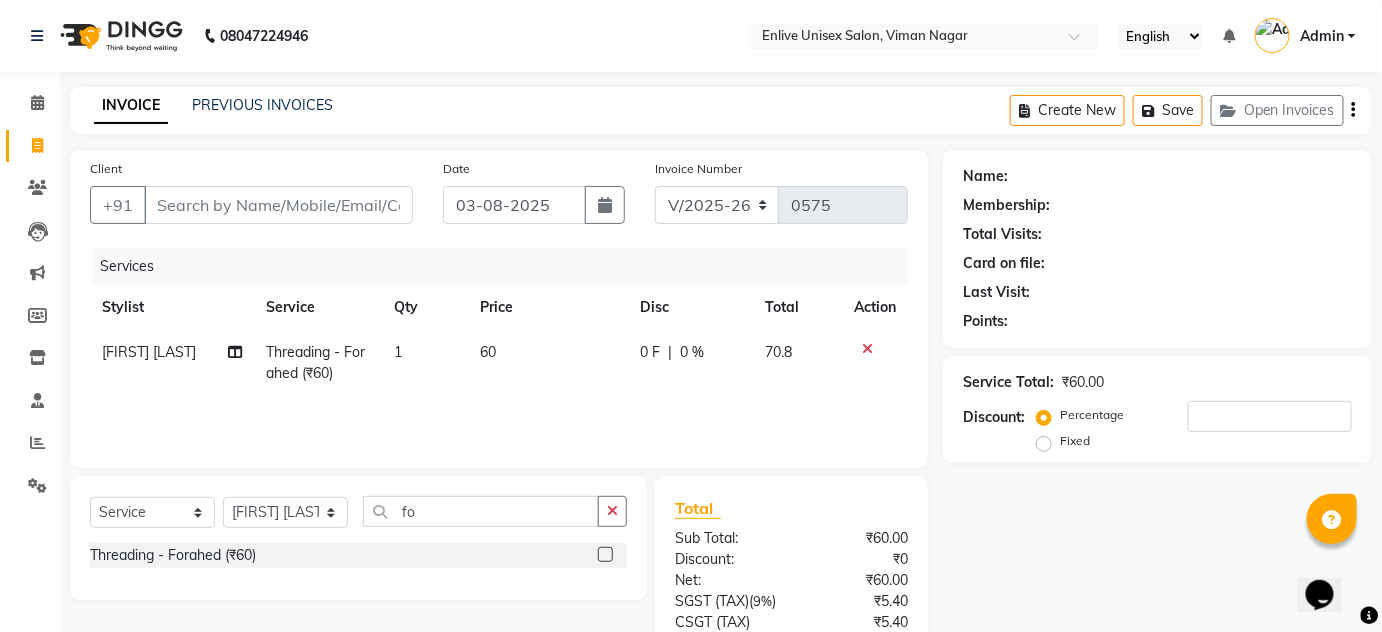 click 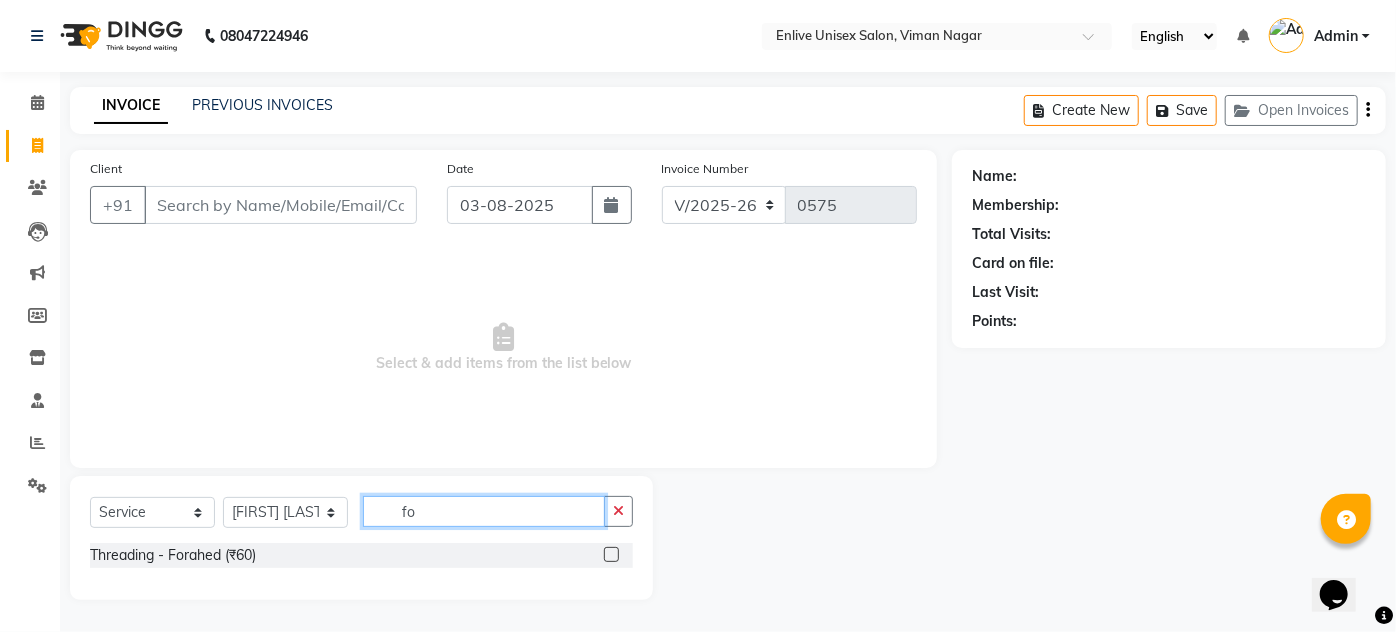 click on "fo" 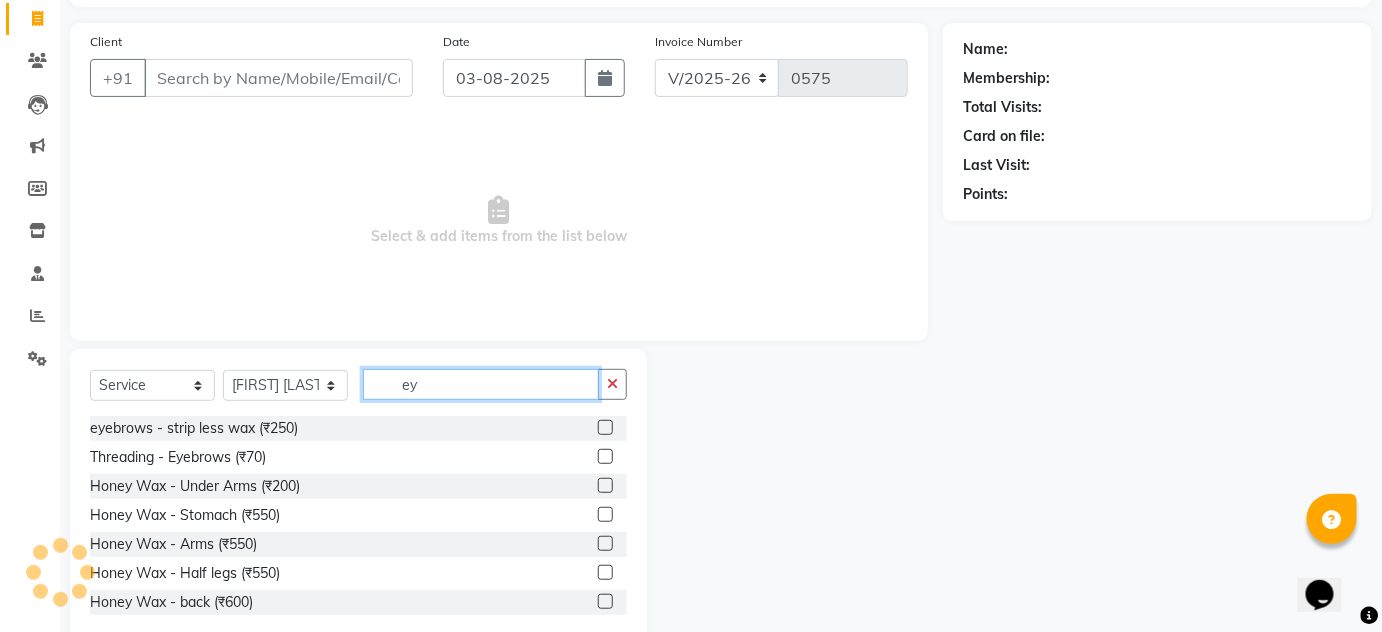 scroll, scrollTop: 168, scrollLeft: 0, axis: vertical 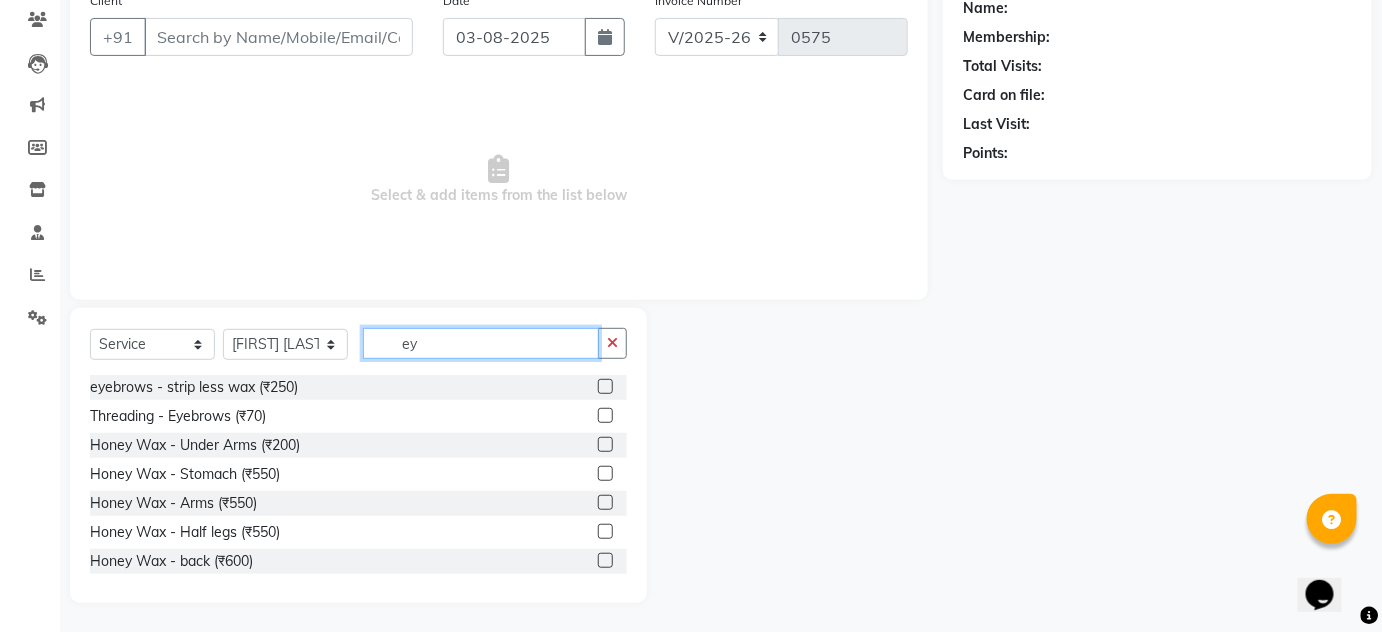 type on "ey" 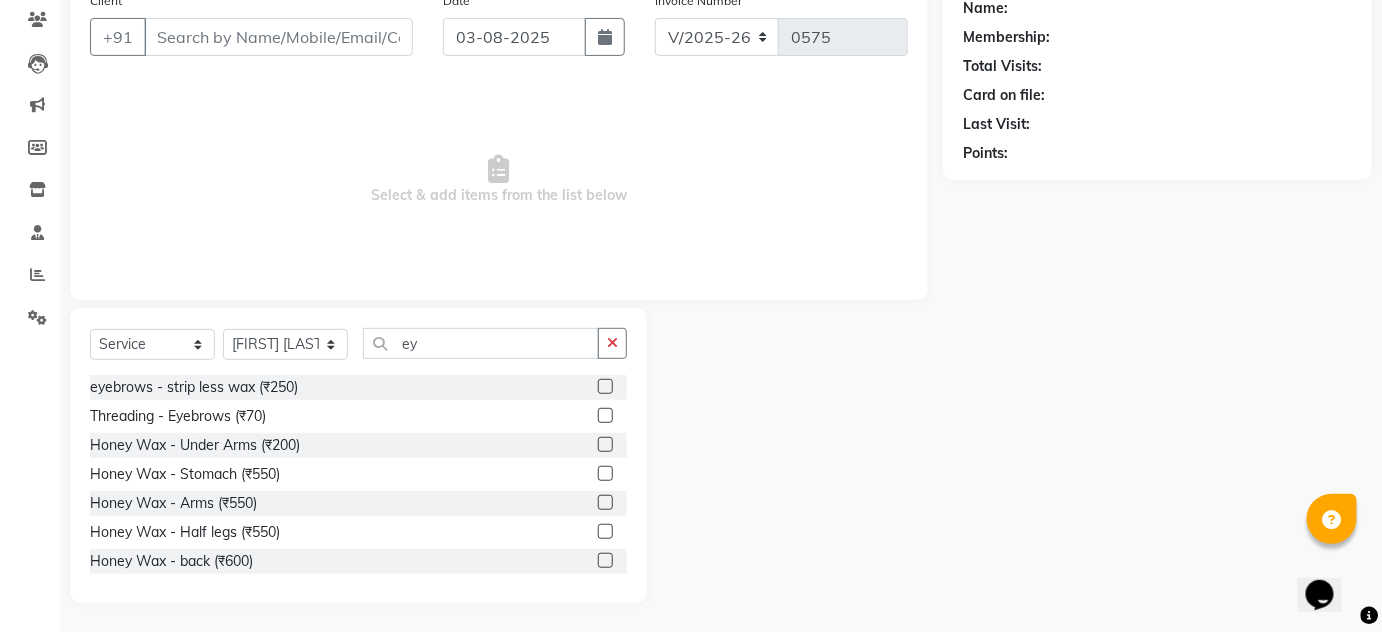 click 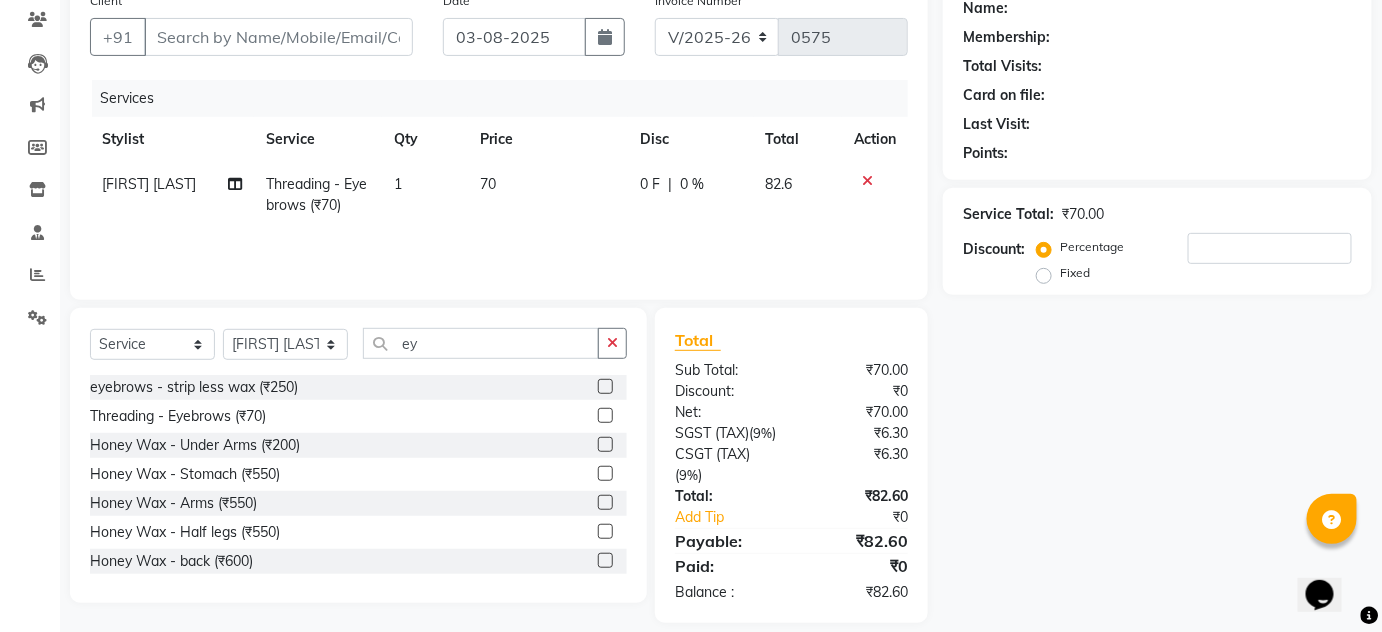 click 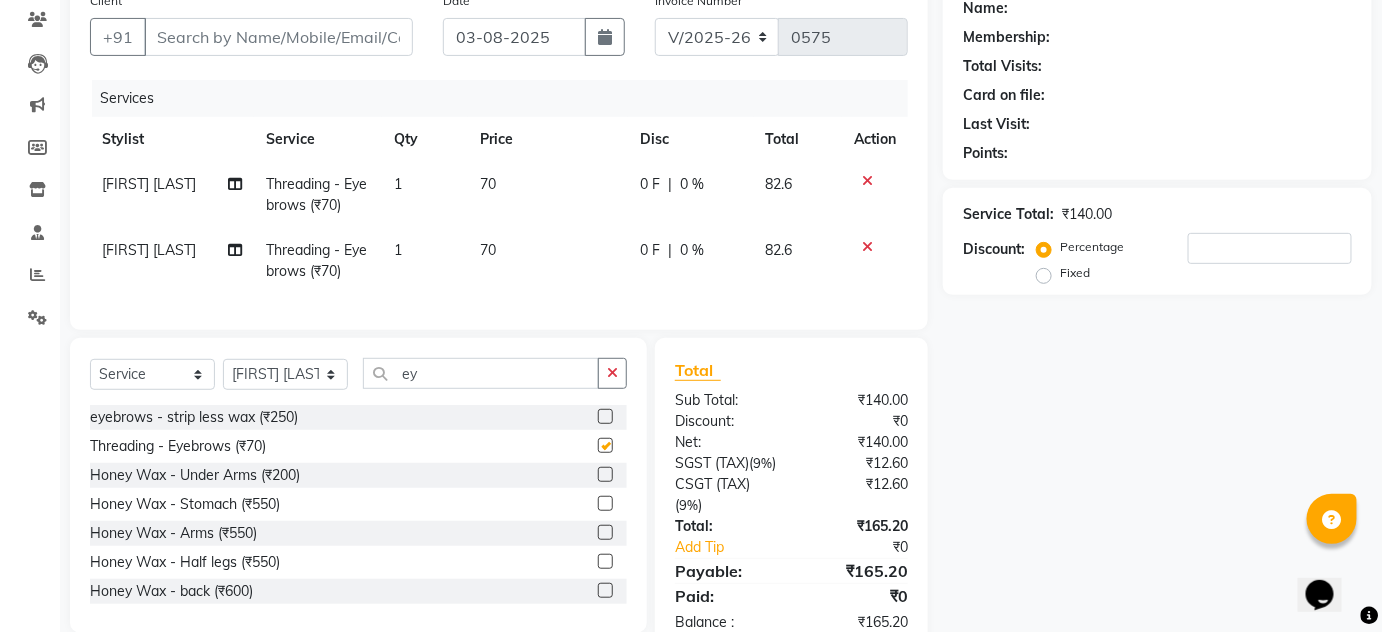 checkbox on "false" 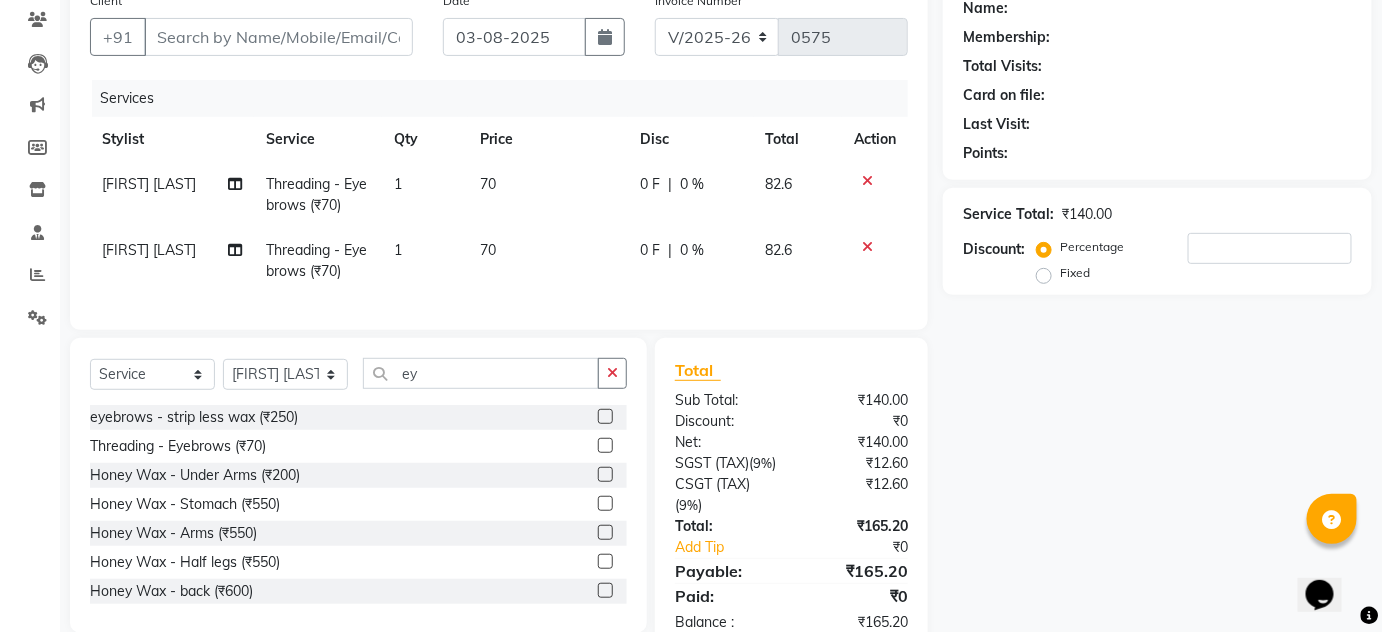 click 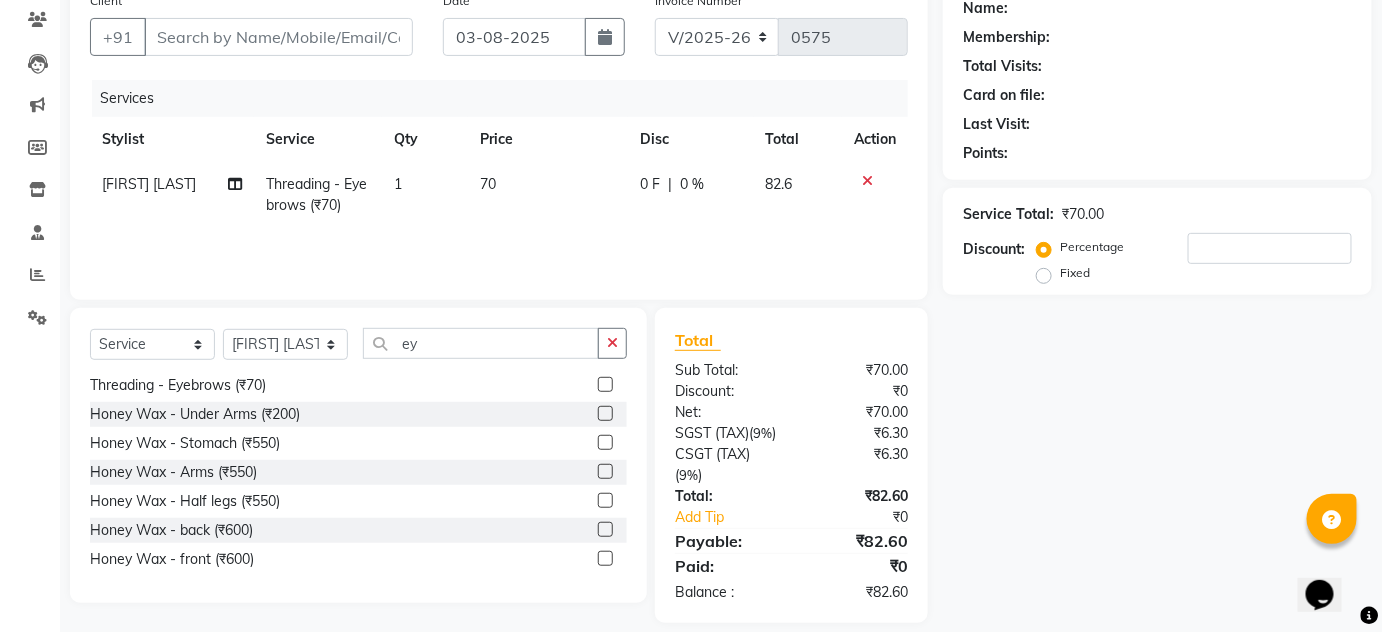 scroll, scrollTop: 61, scrollLeft: 0, axis: vertical 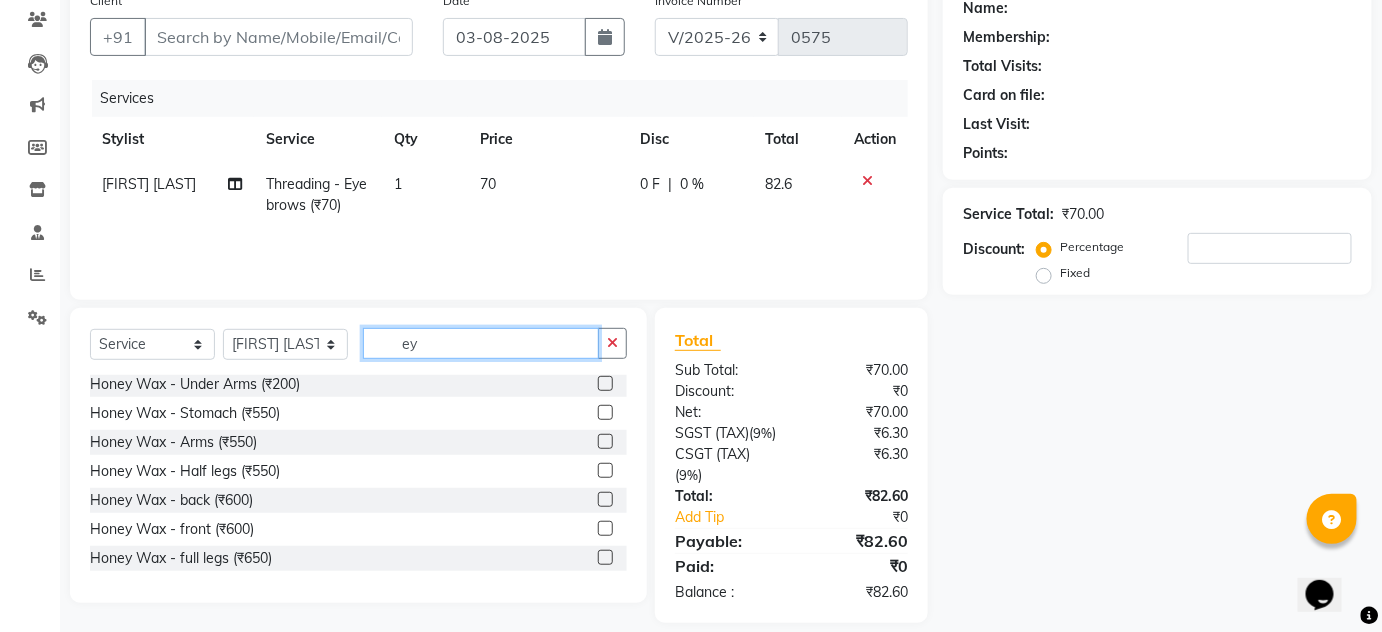 click on "ey" 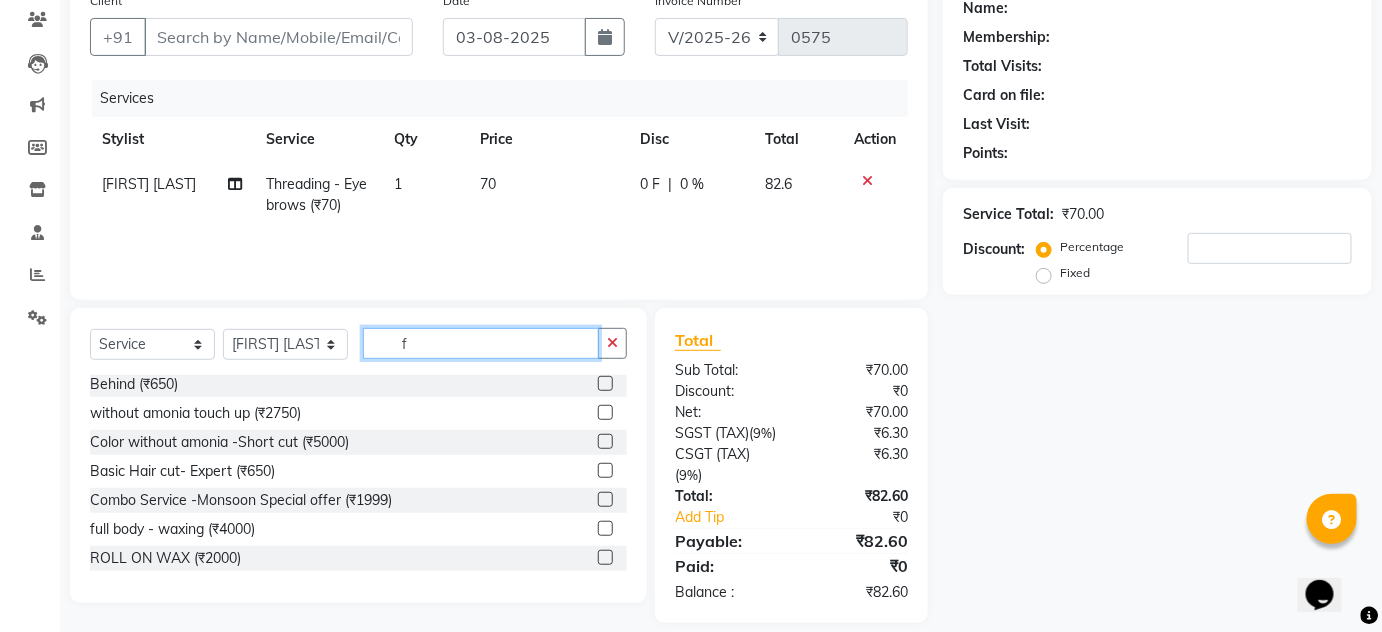 scroll, scrollTop: 0, scrollLeft: 0, axis: both 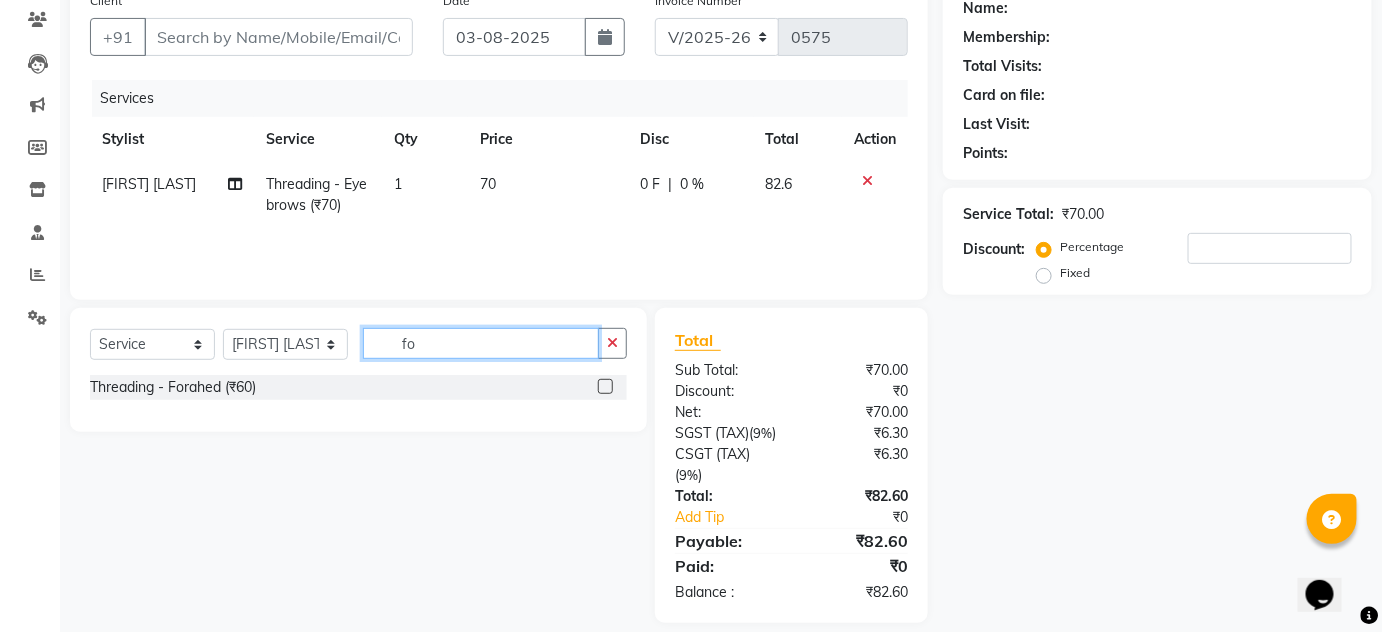 type on "fo" 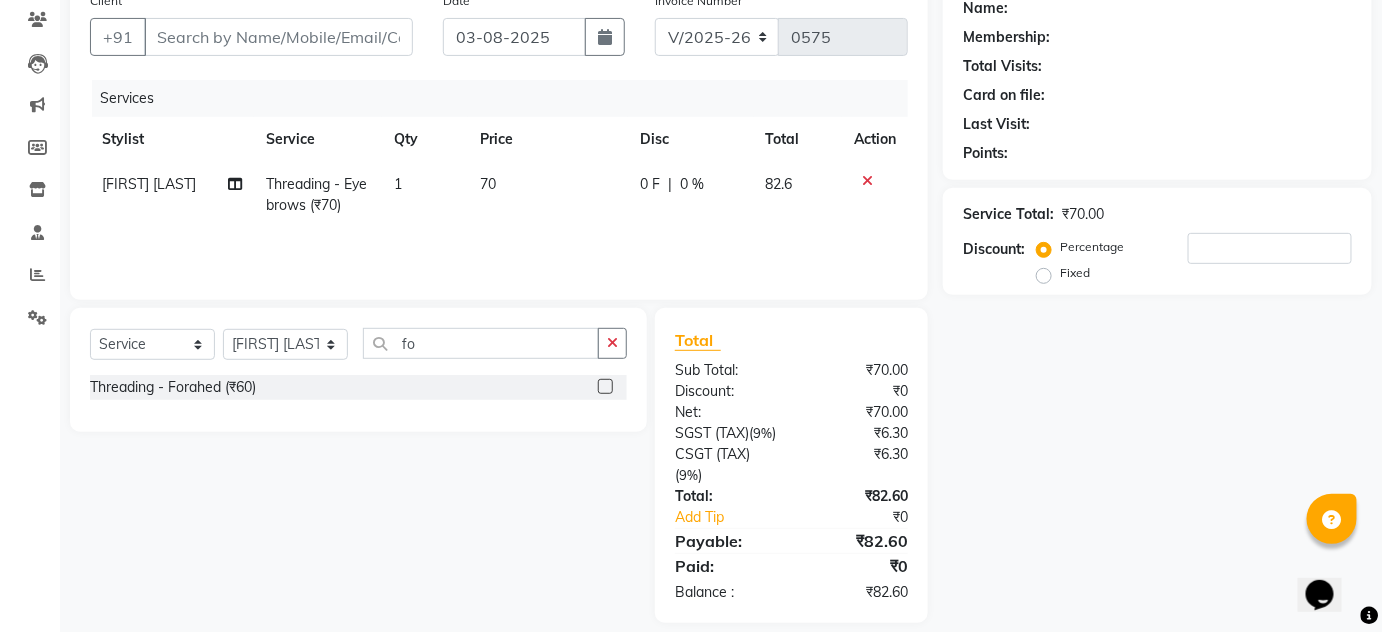 click 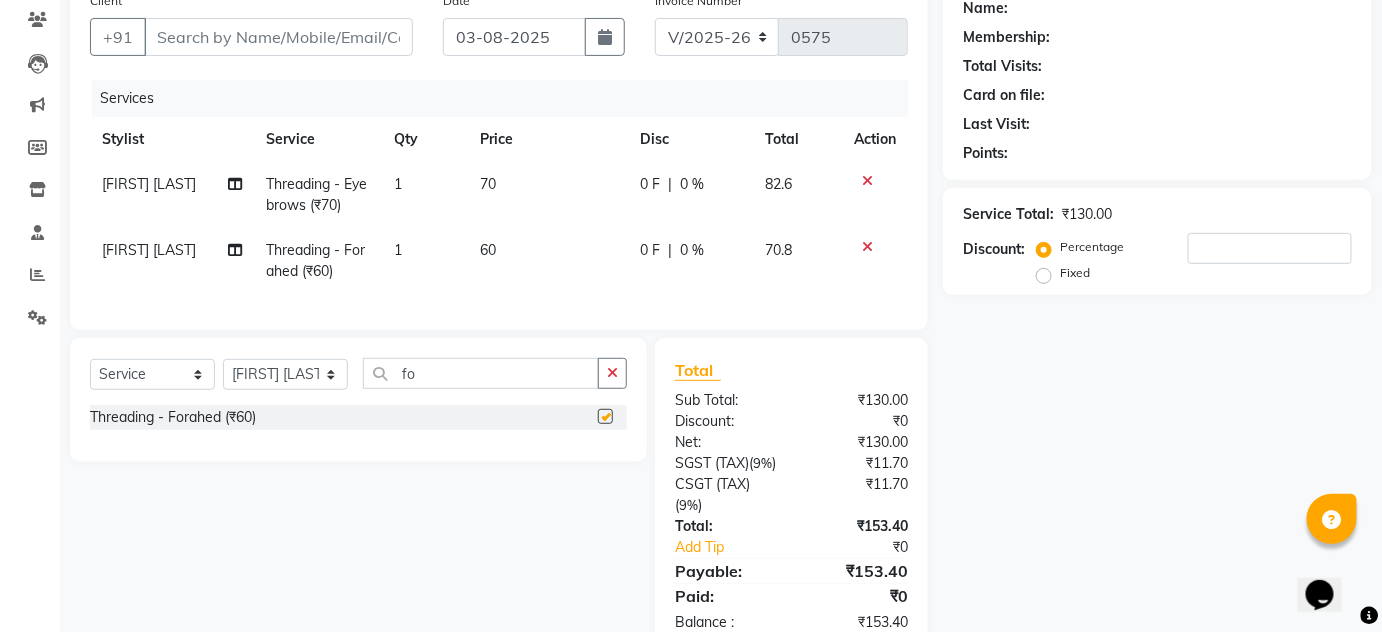 checkbox on "false" 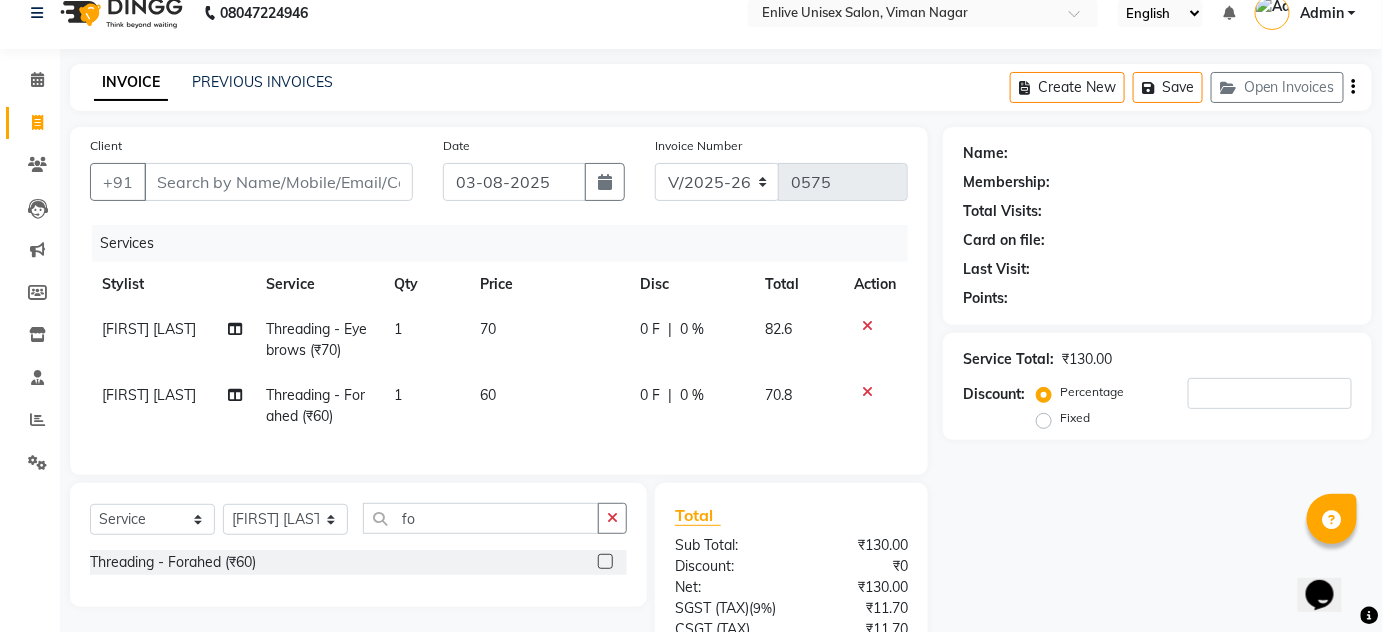 scroll, scrollTop: 0, scrollLeft: 0, axis: both 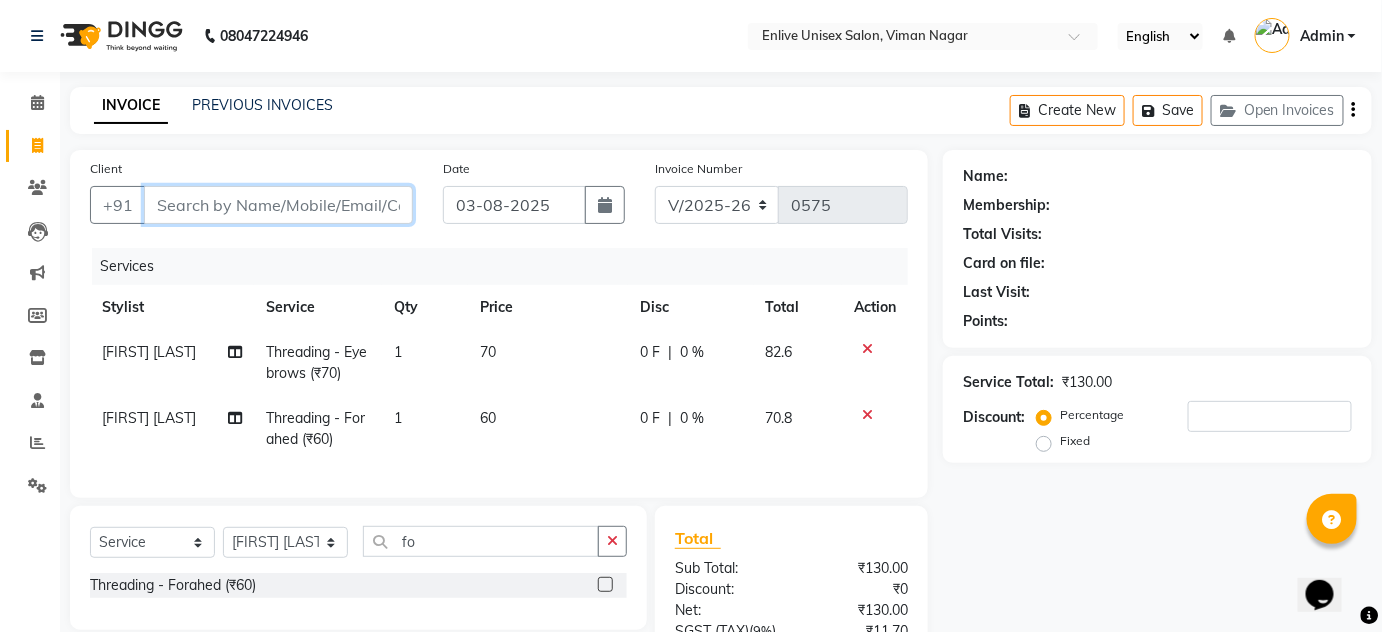 click on "Client" at bounding box center [278, 205] 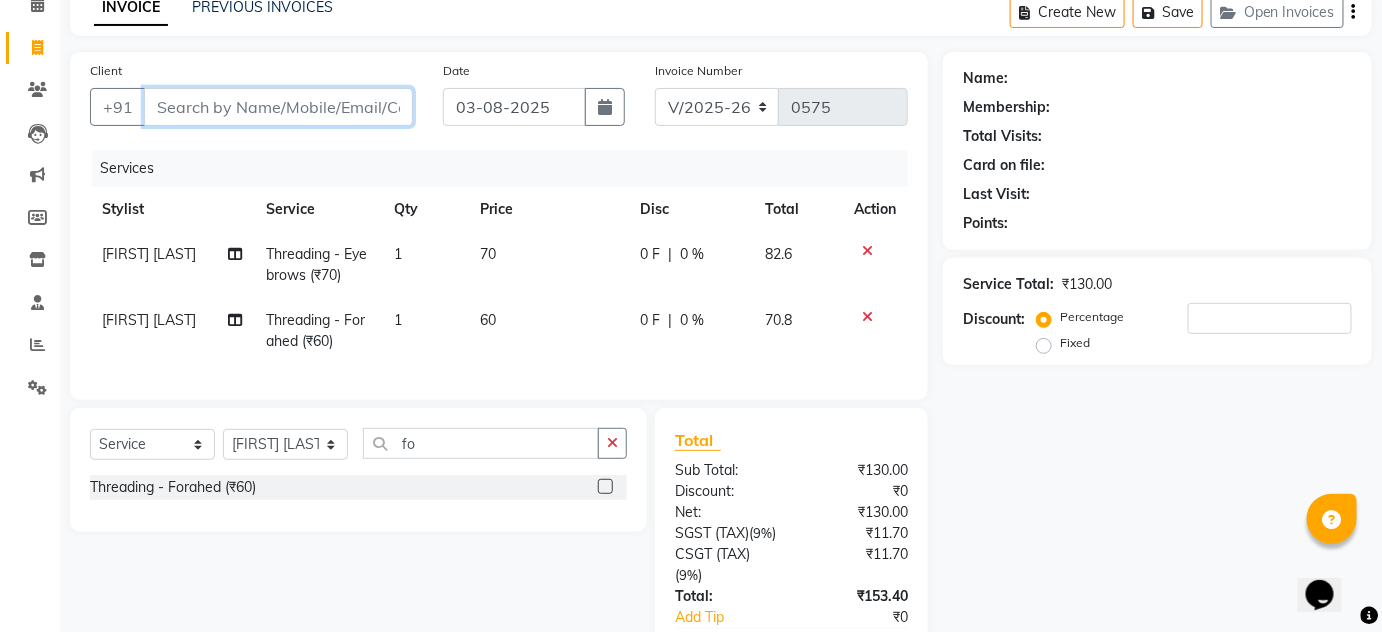 scroll, scrollTop: 0, scrollLeft: 0, axis: both 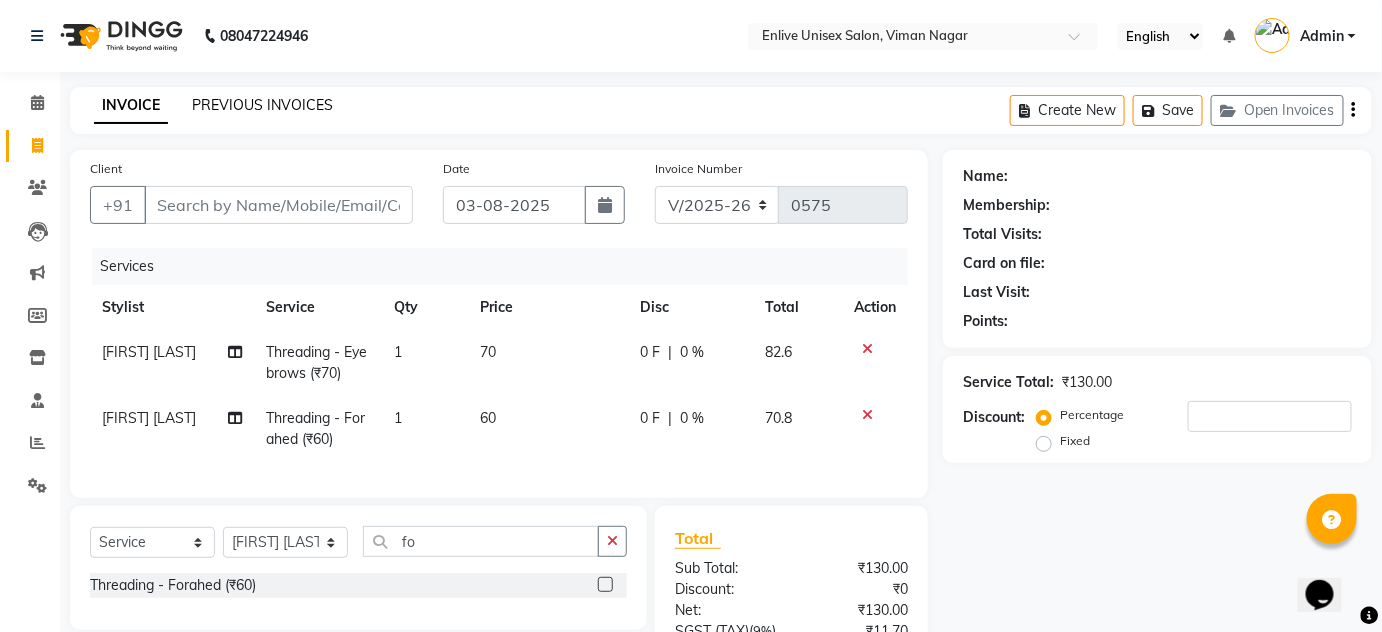 click on "PREVIOUS INVOICES" 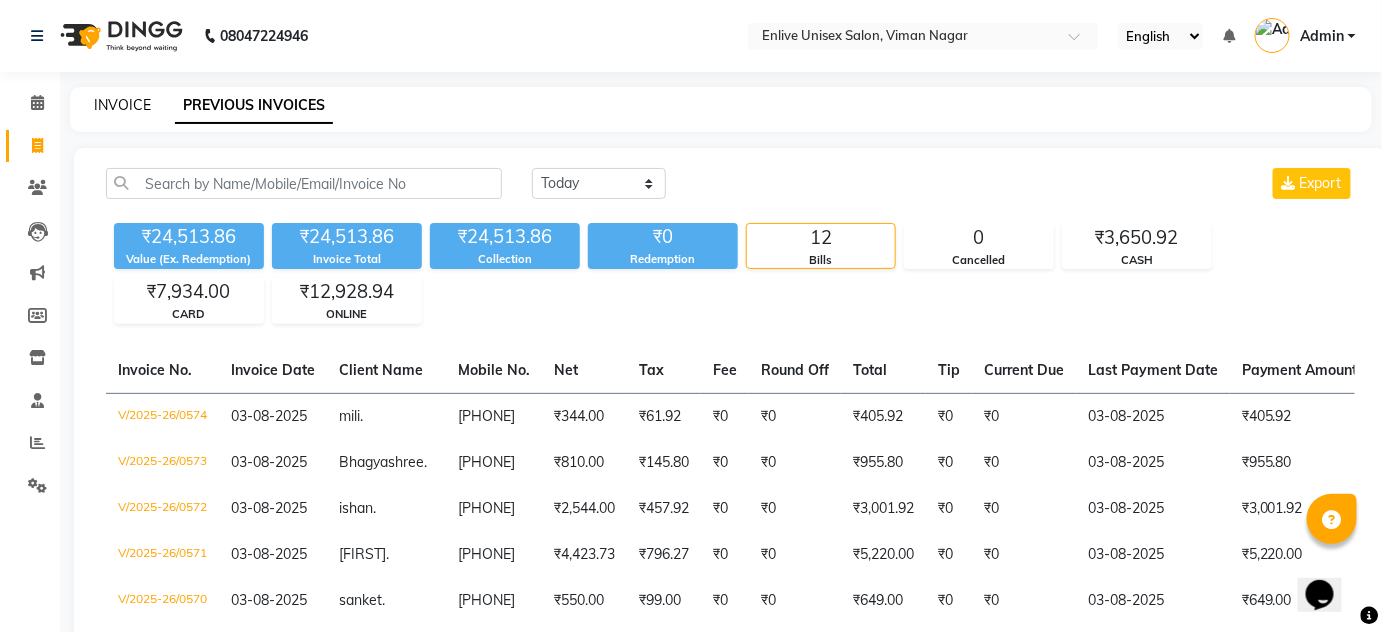 click on "INVOICE" 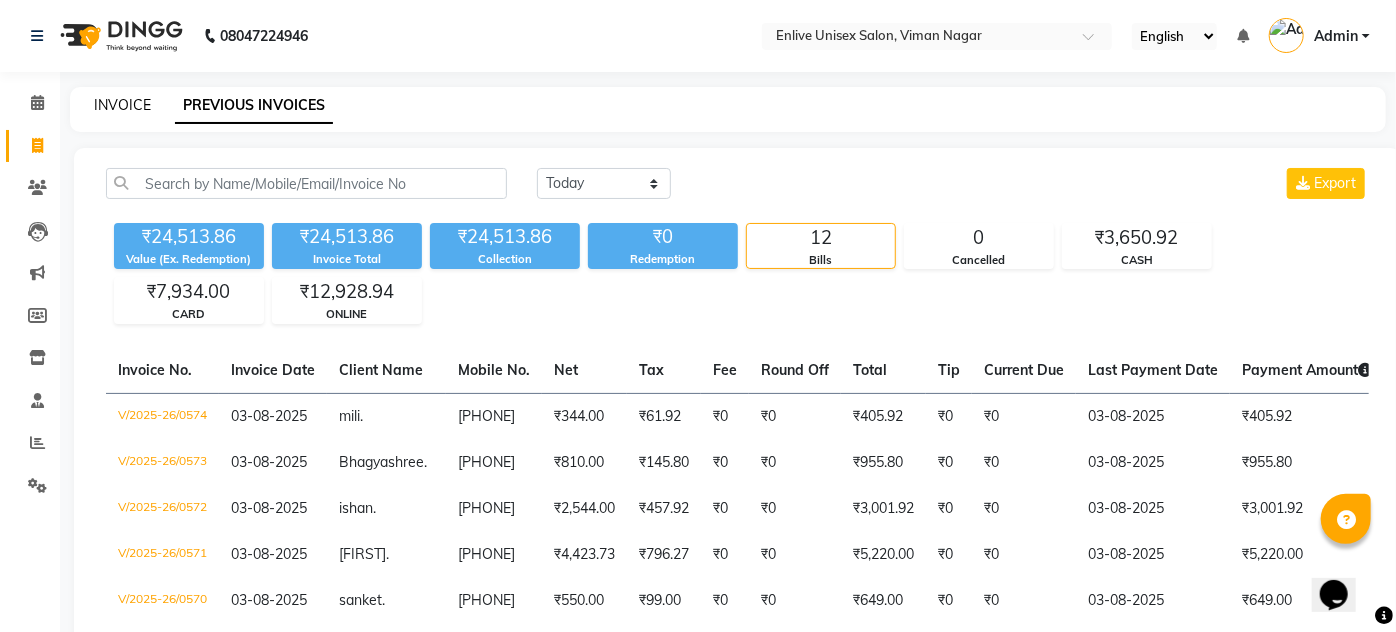 select on "145" 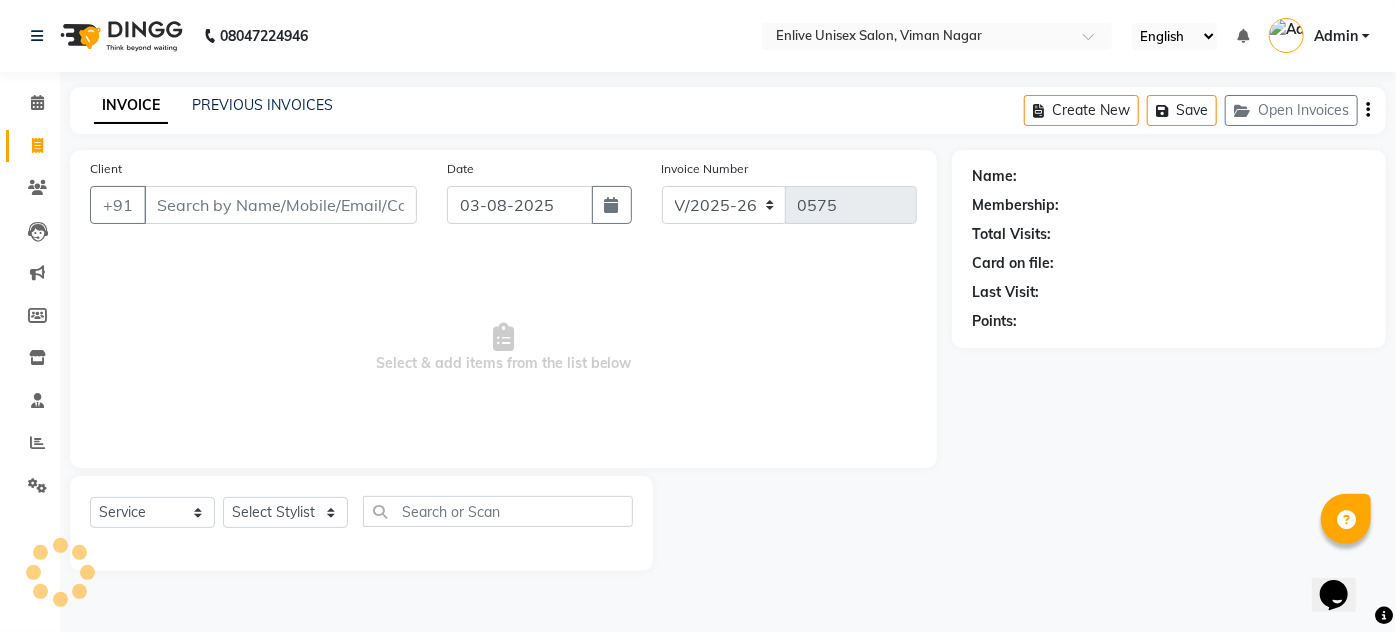 click on "Client" at bounding box center [280, 205] 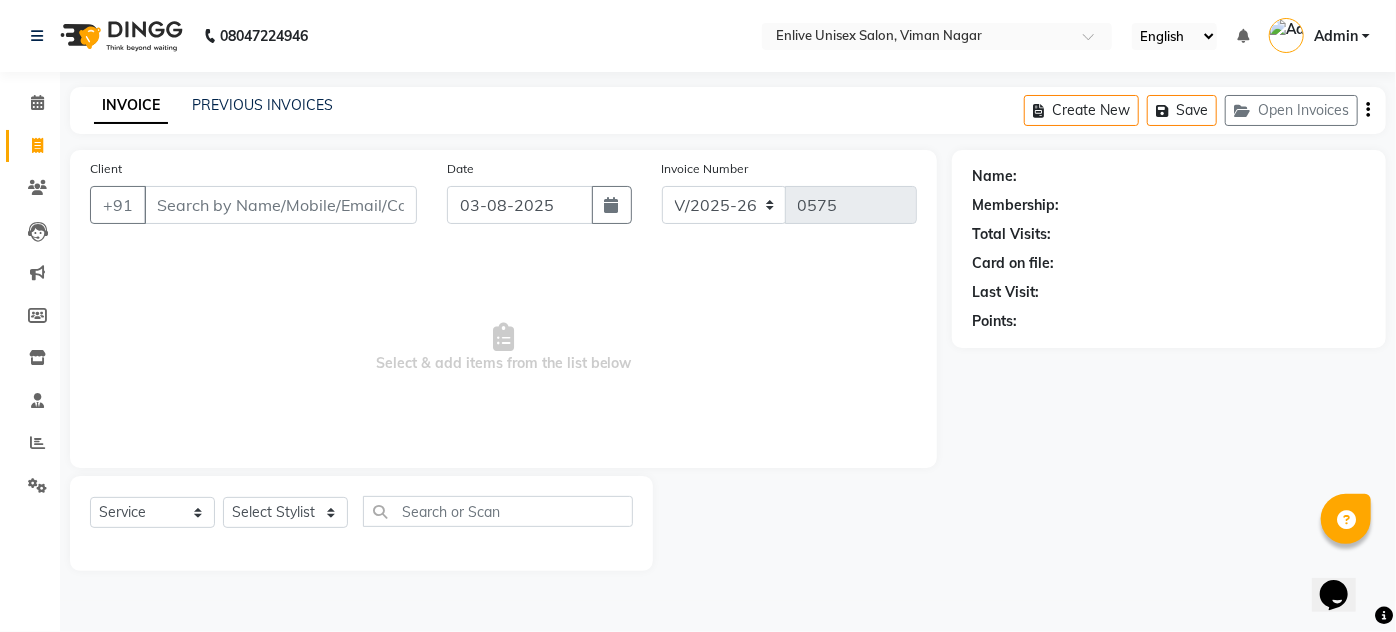 click on "Client" at bounding box center (280, 205) 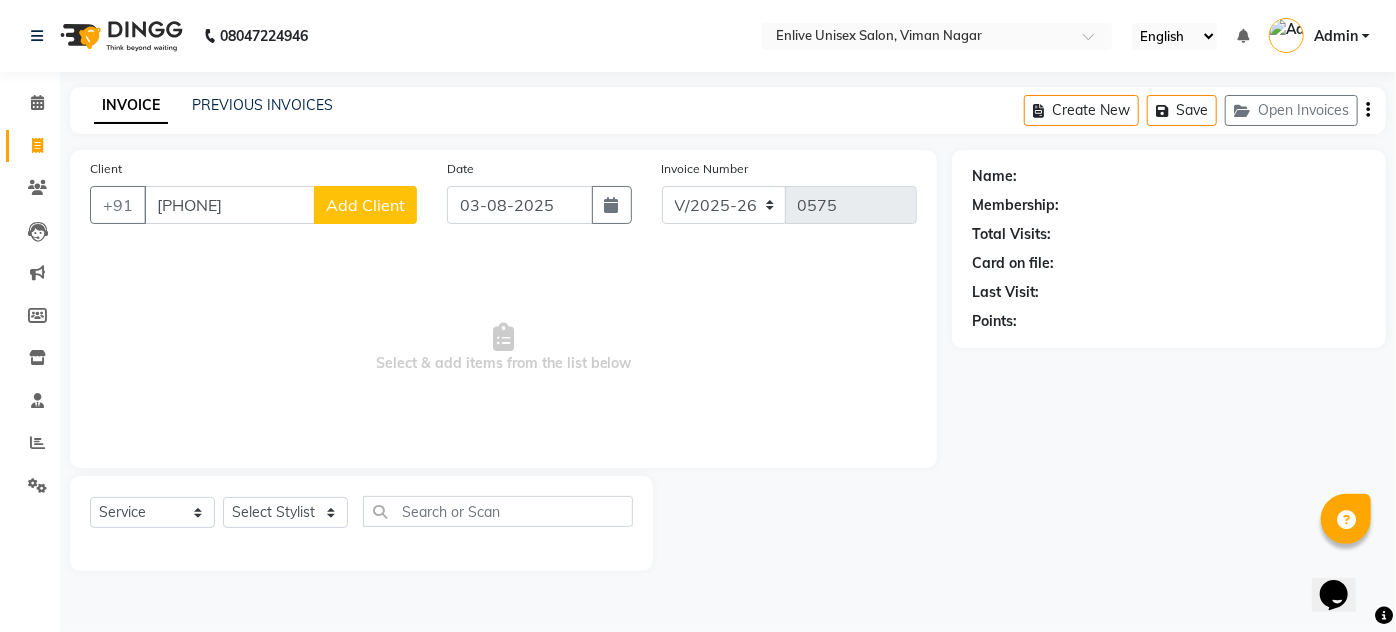 type on "808007436581" 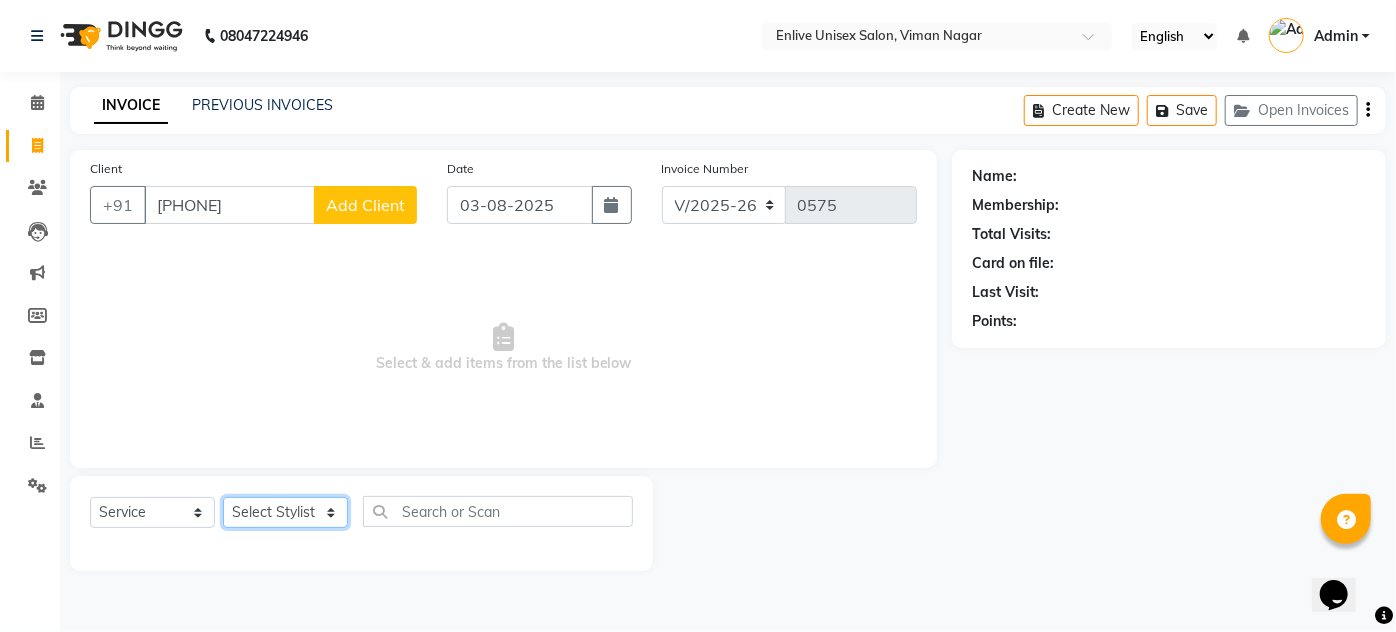click on "Select Stylist Amin Shaikh Arti lohar Jyoti Namrata Nitin Sir Roshani sameer Shubhangi Vikas Yasmeen" 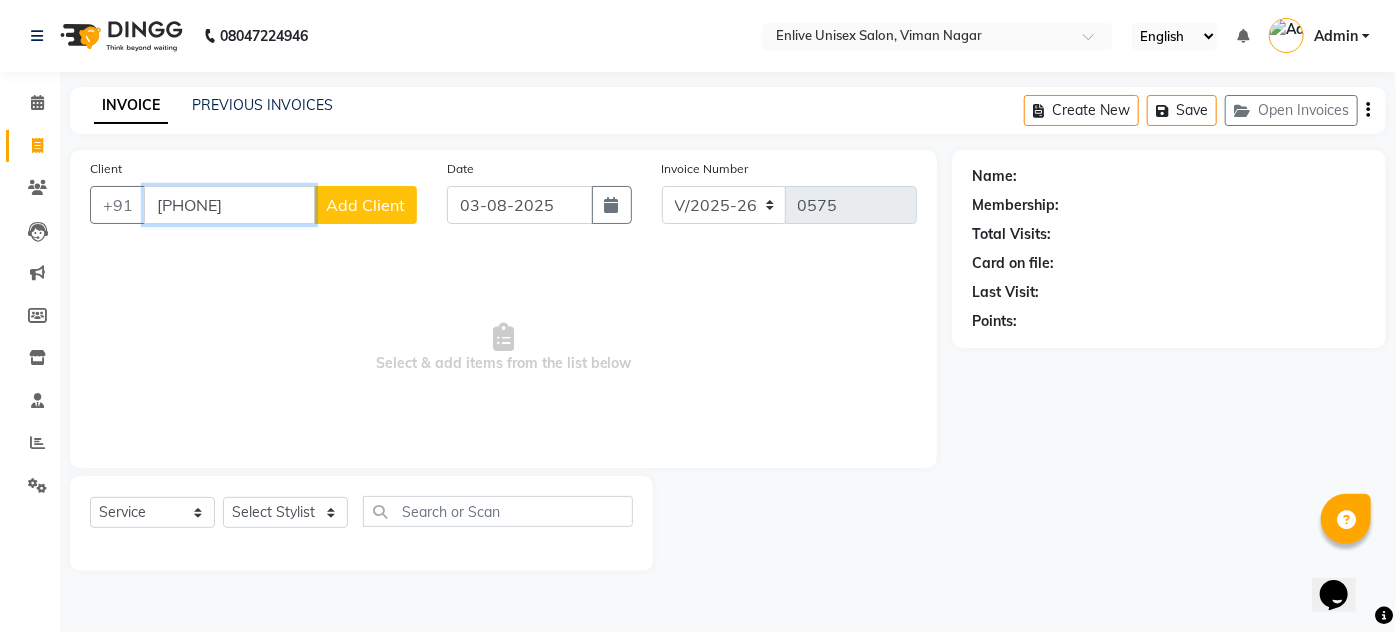 click on "808007436581" at bounding box center [229, 205] 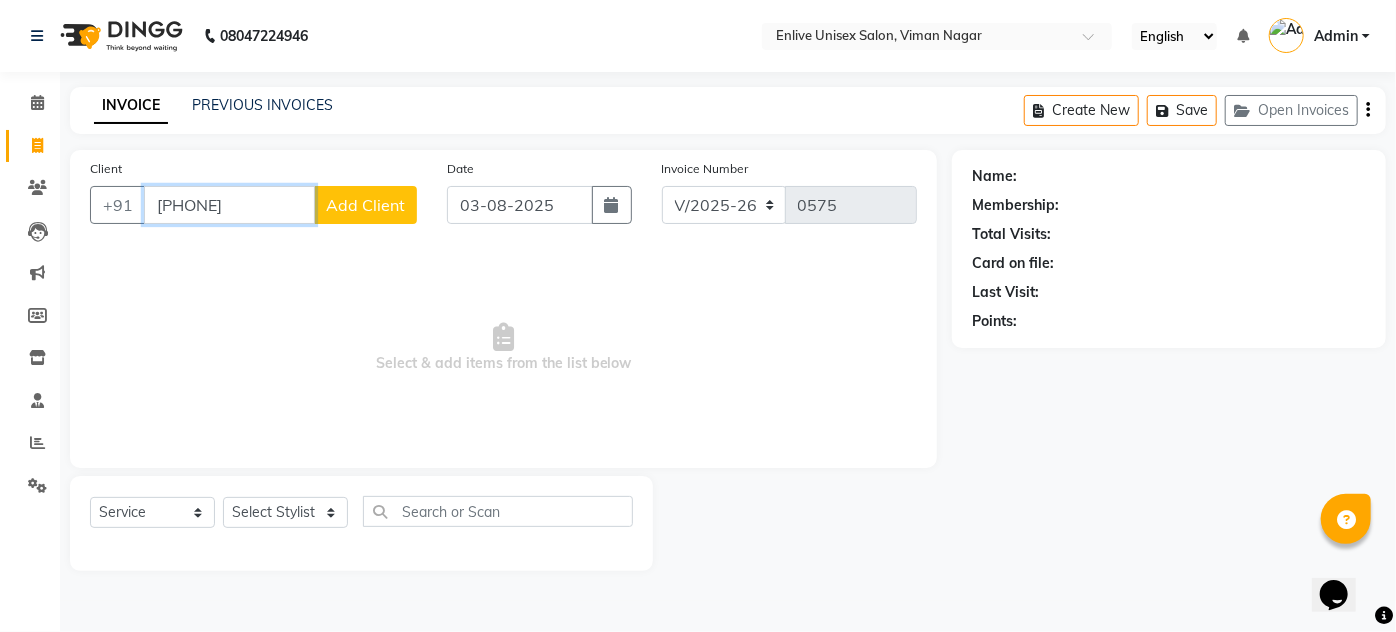 type on "8007436581" 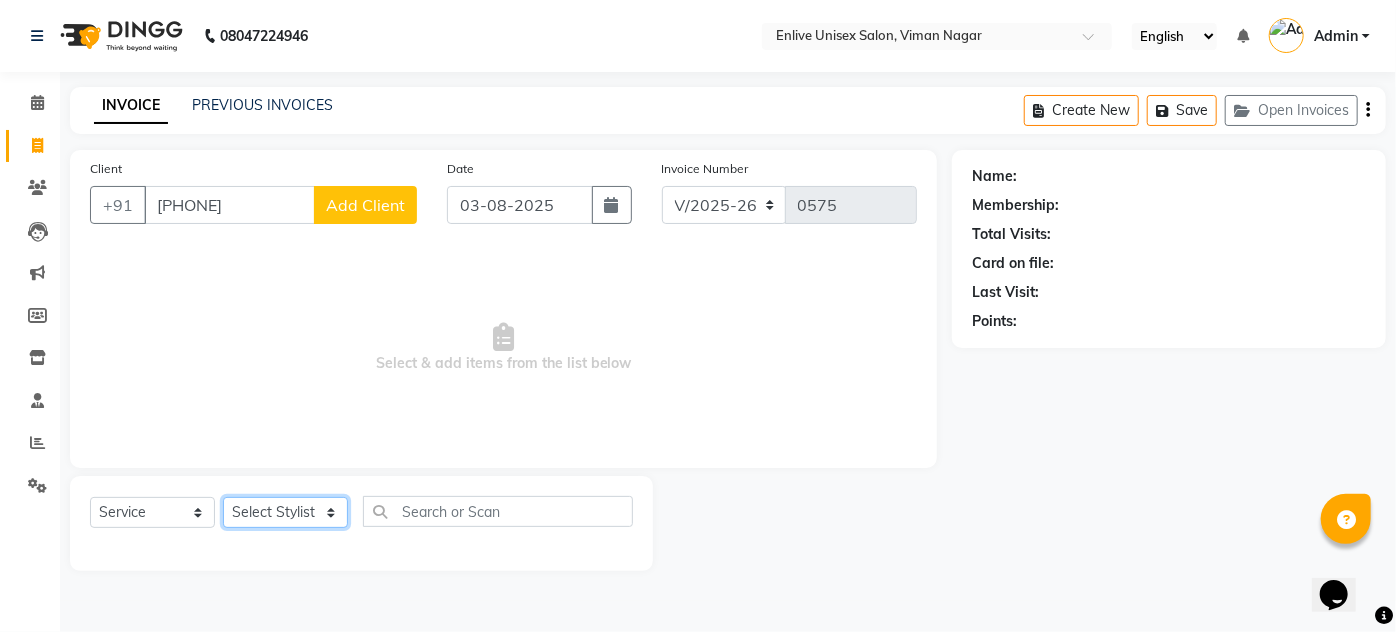 click on "Select Stylist Amin Shaikh Arti lohar Jyoti Namrata Nitin Sir Roshani sameer Shubhangi Vikas Yasmeen" 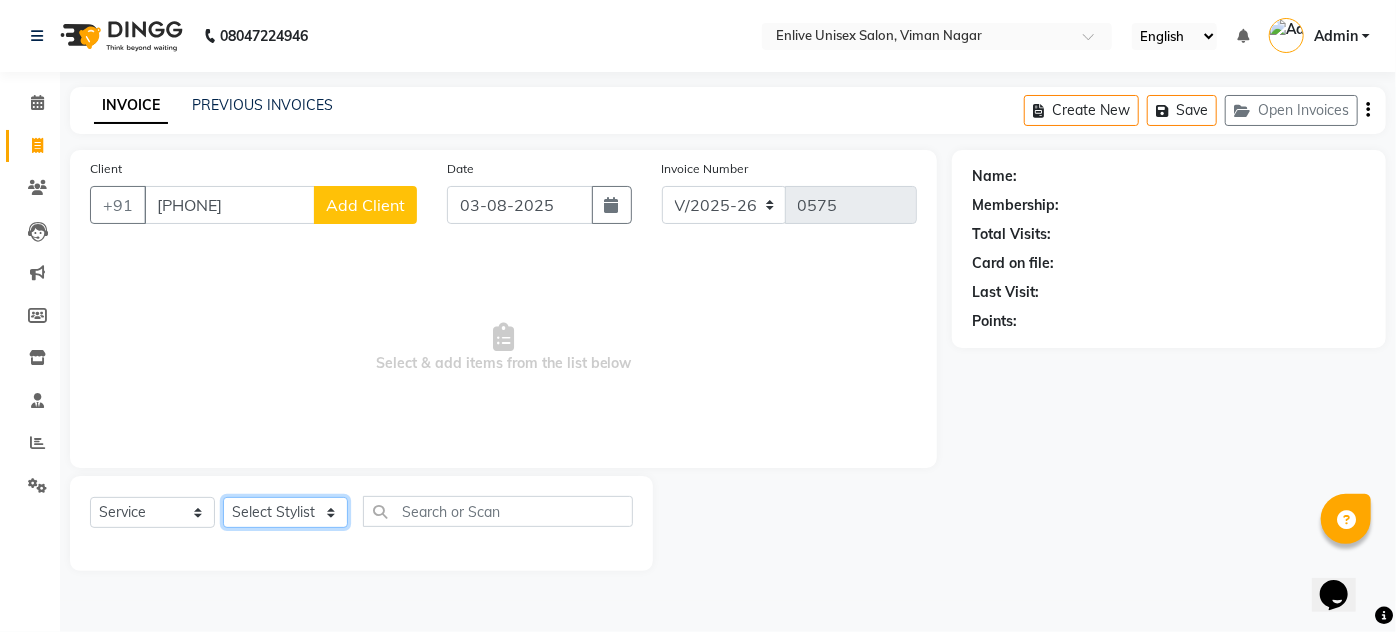 select on "84223" 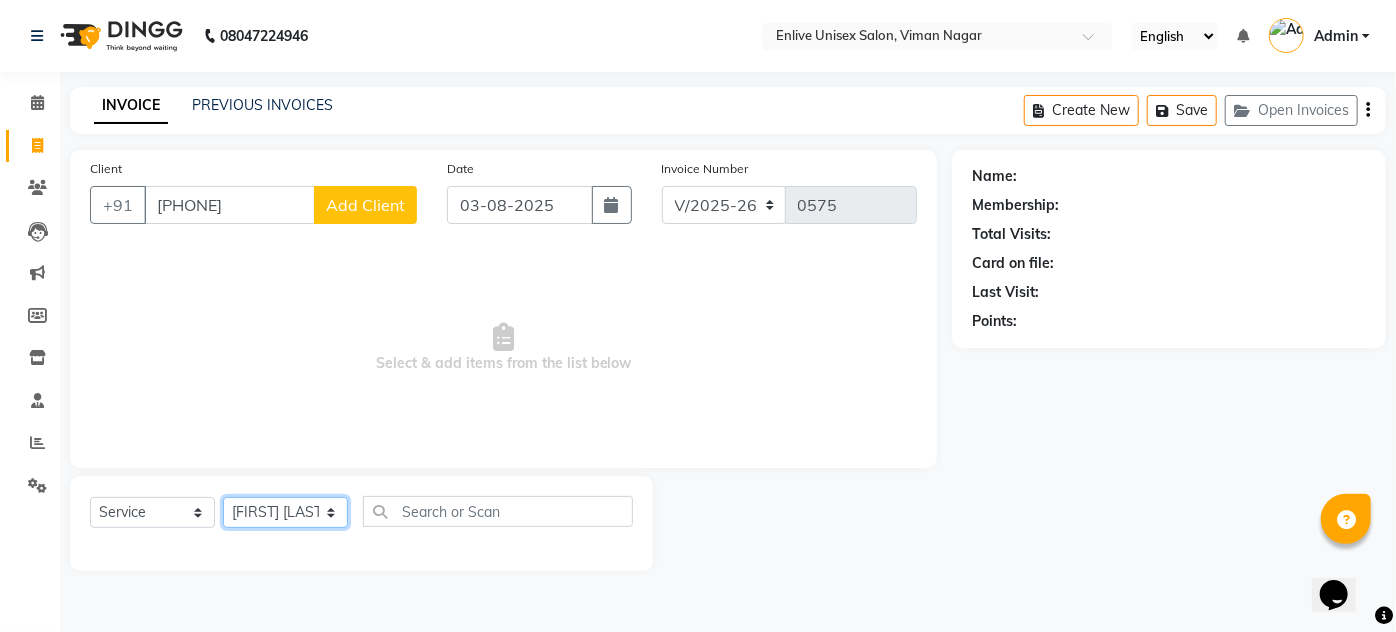 click on "Select Stylist Amin Shaikh Arti lohar Jyoti Namrata Nitin Sir Roshani sameer Shubhangi Vikas Yasmeen" 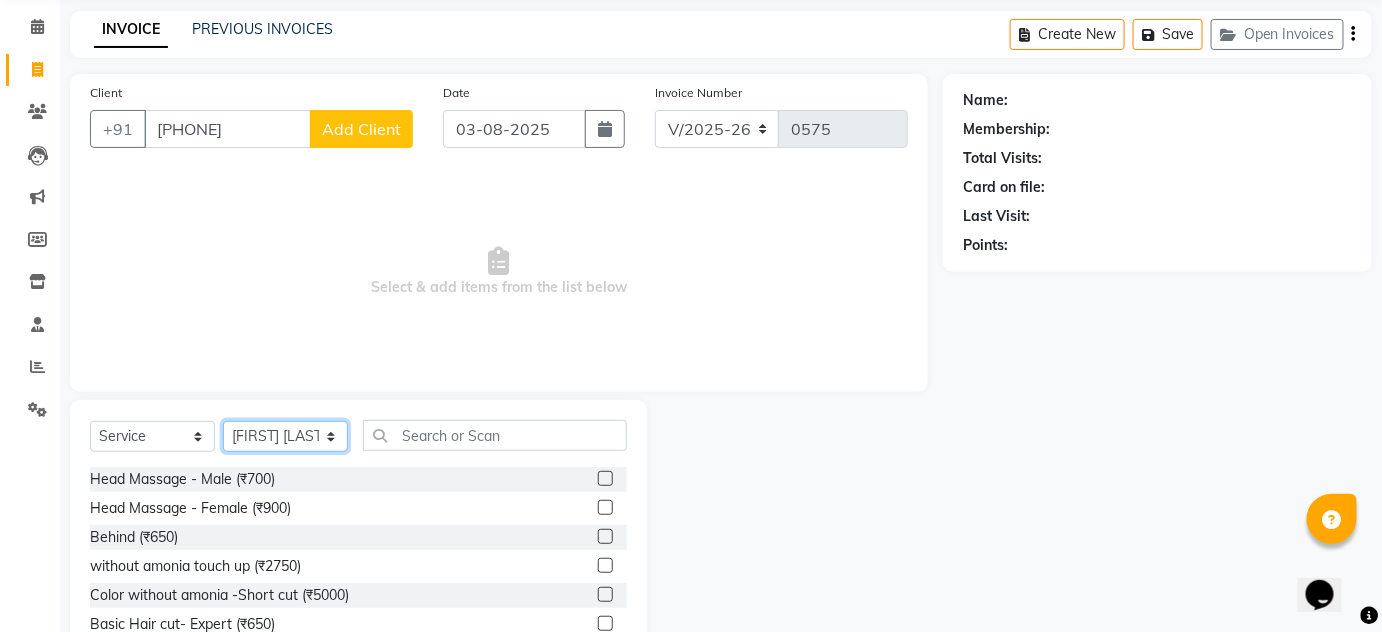 scroll, scrollTop: 168, scrollLeft: 0, axis: vertical 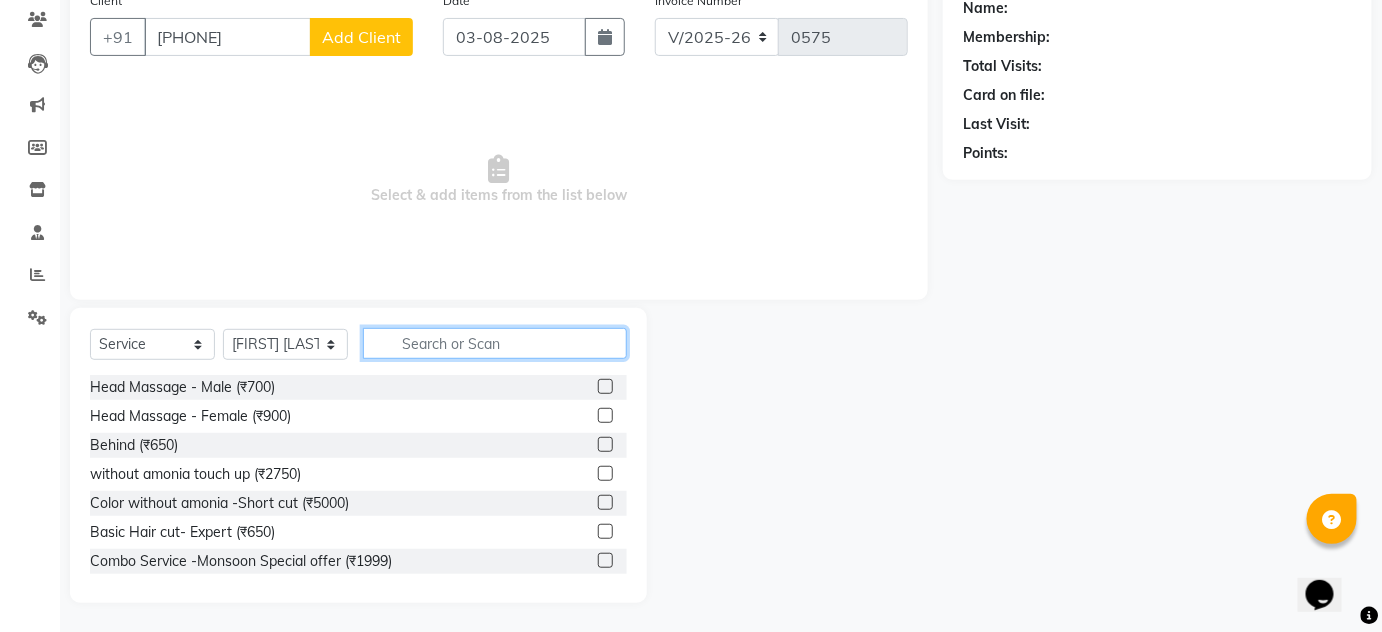 click 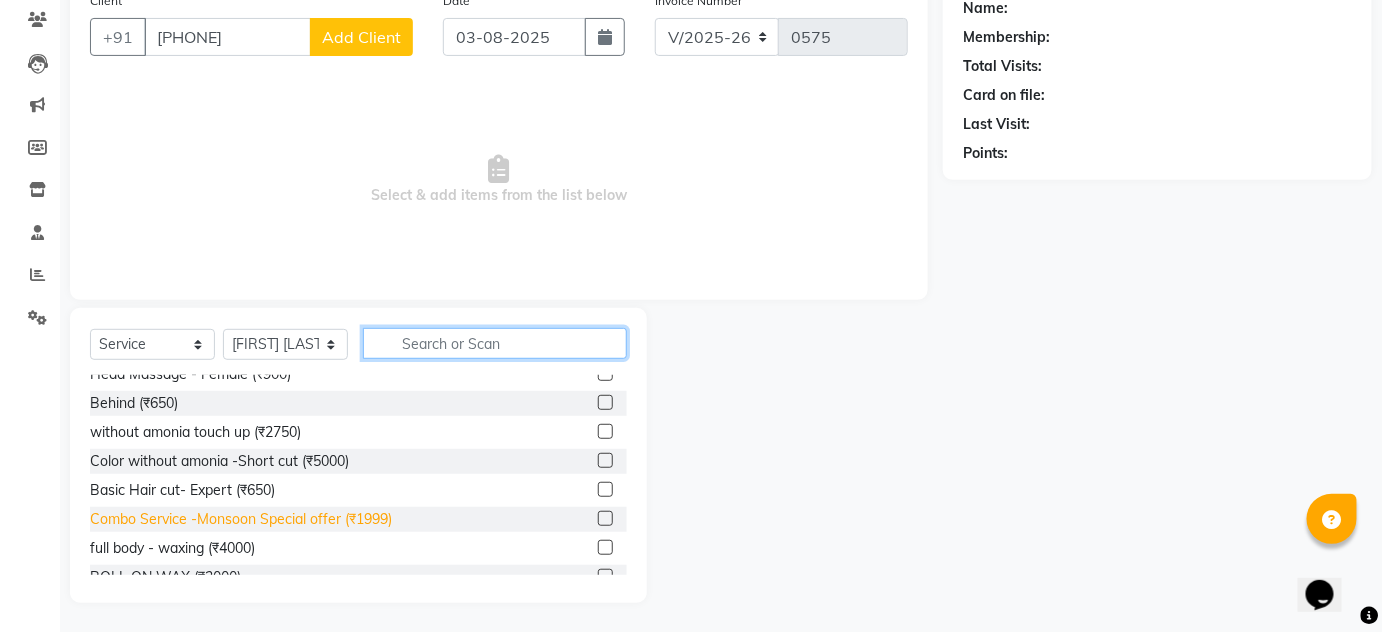 scroll, scrollTop: 0, scrollLeft: 0, axis: both 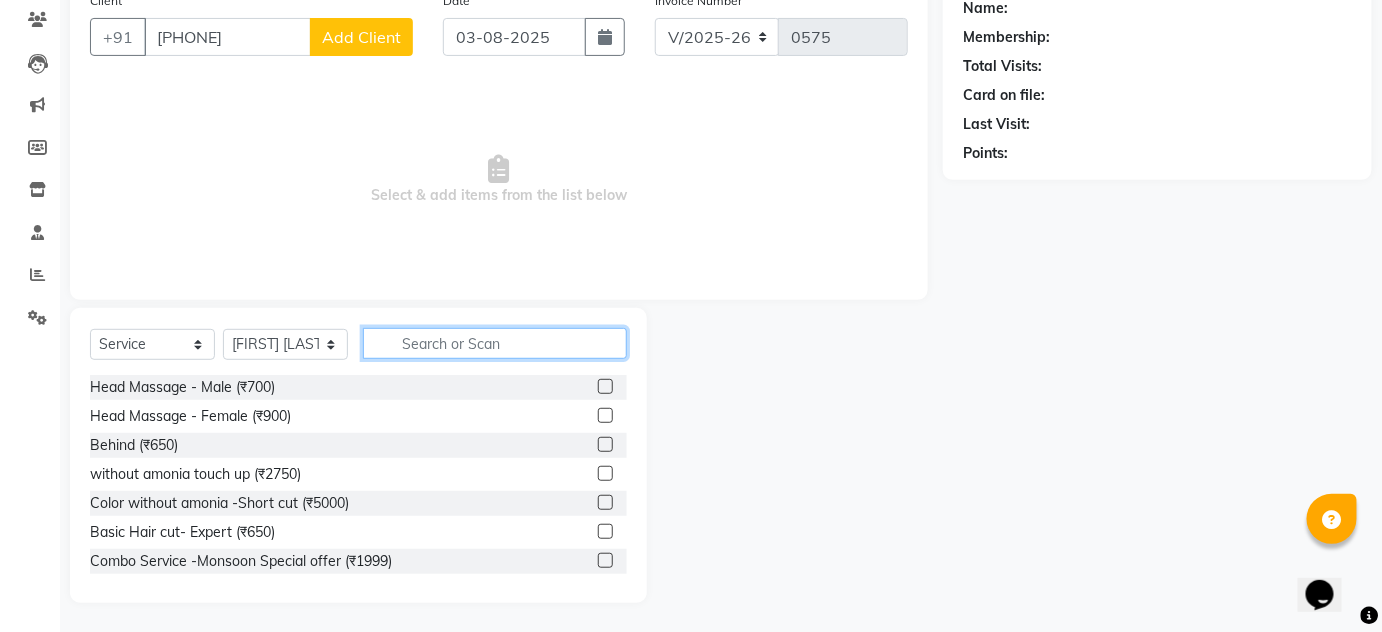 click 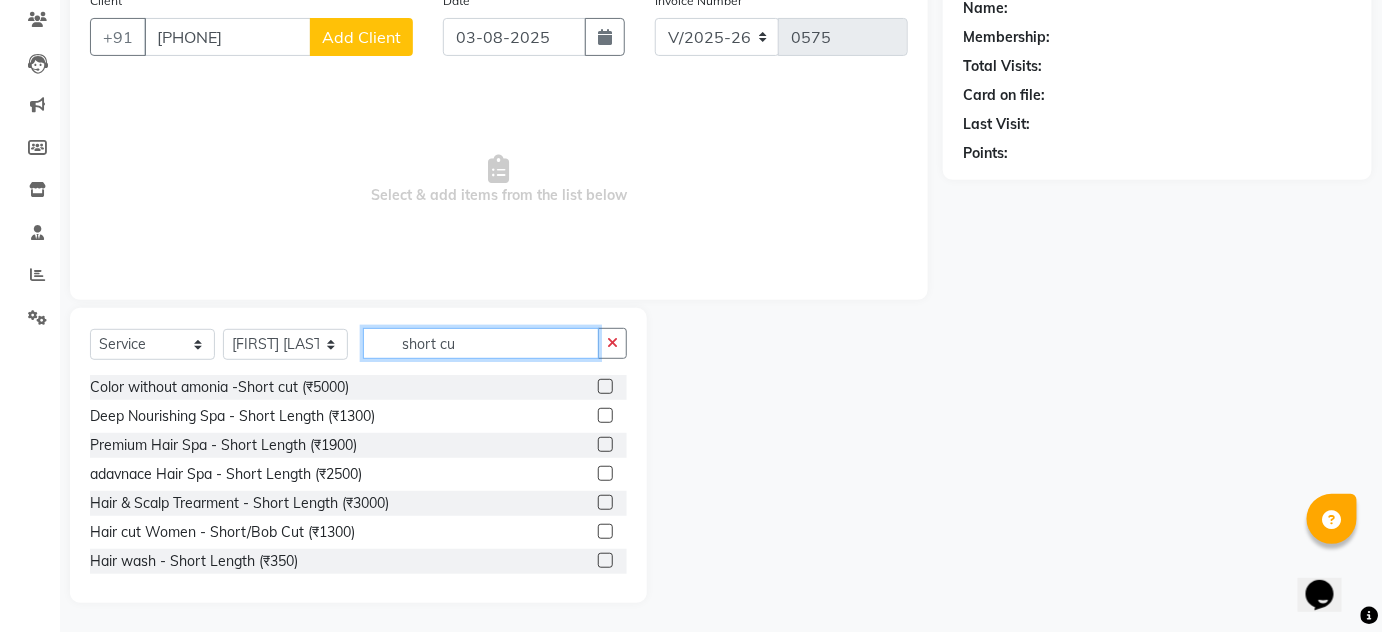 scroll, scrollTop: 26, scrollLeft: 0, axis: vertical 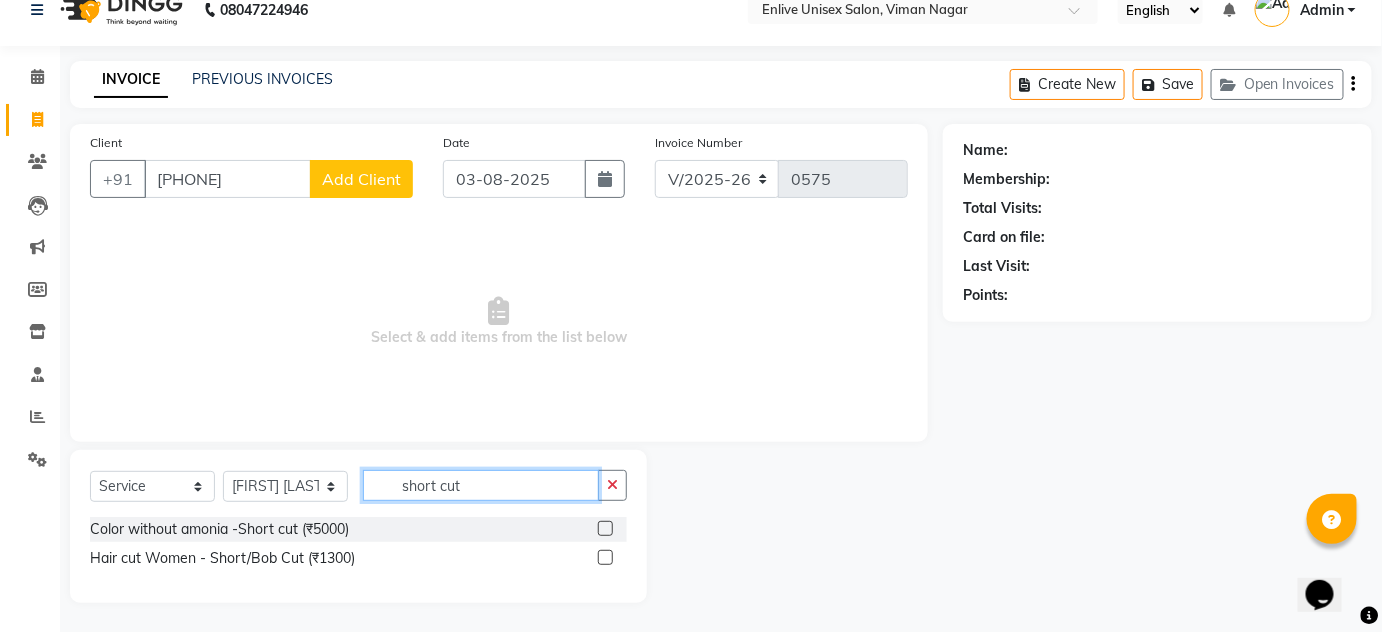 type on "short cut" 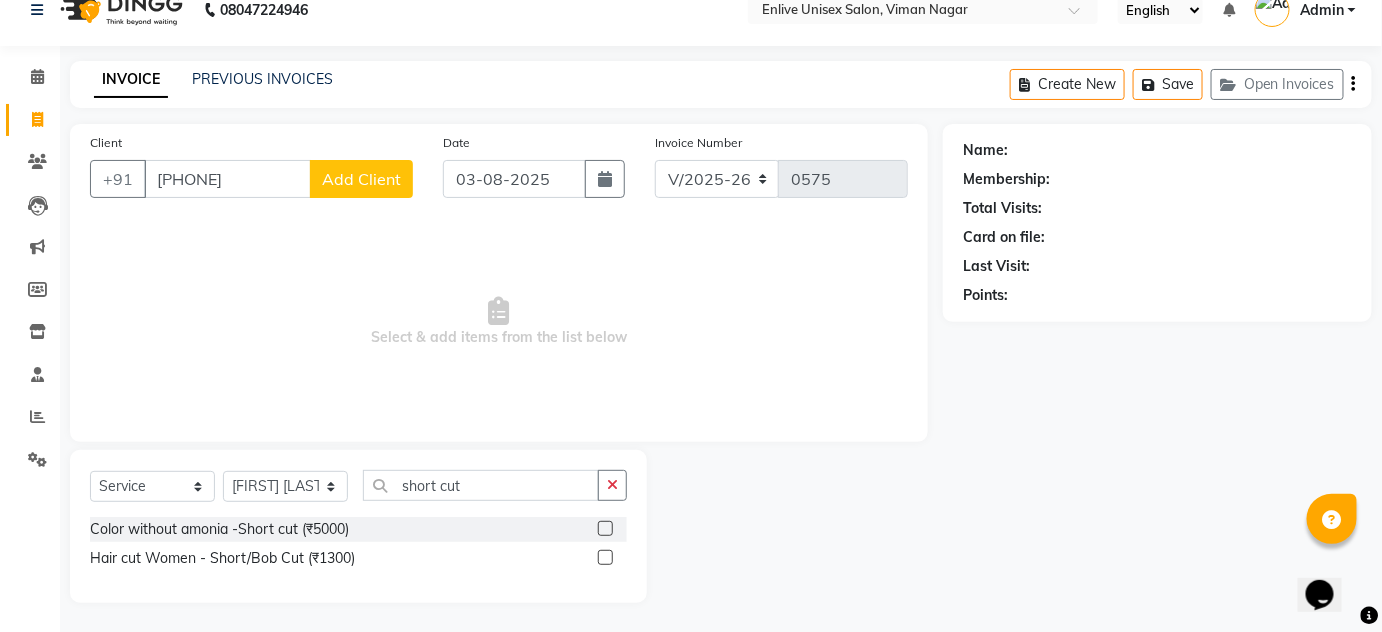 click 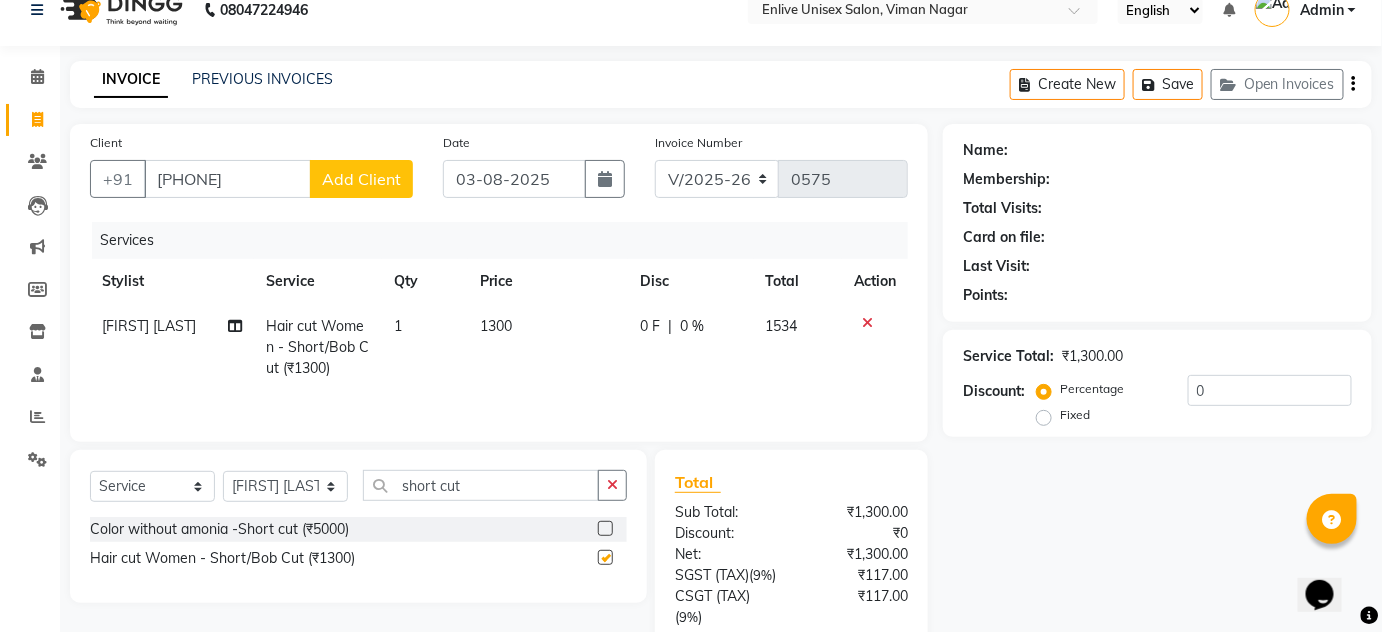 checkbox on "false" 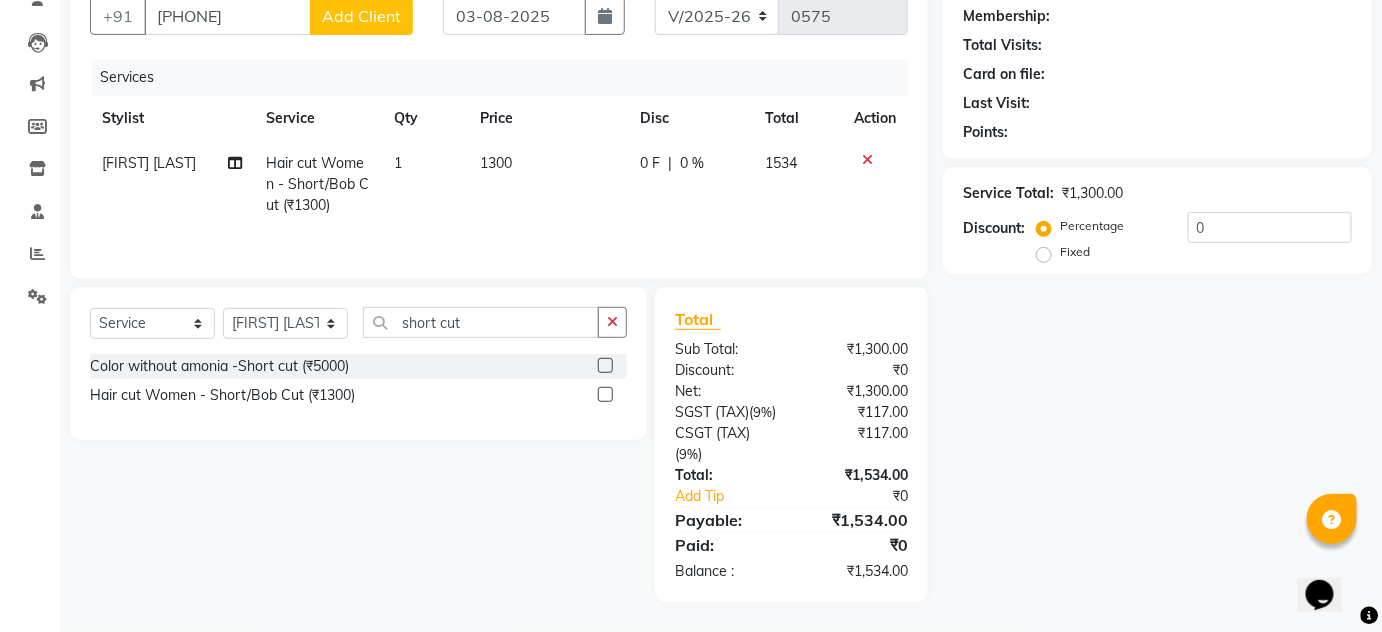 scroll, scrollTop: 209, scrollLeft: 0, axis: vertical 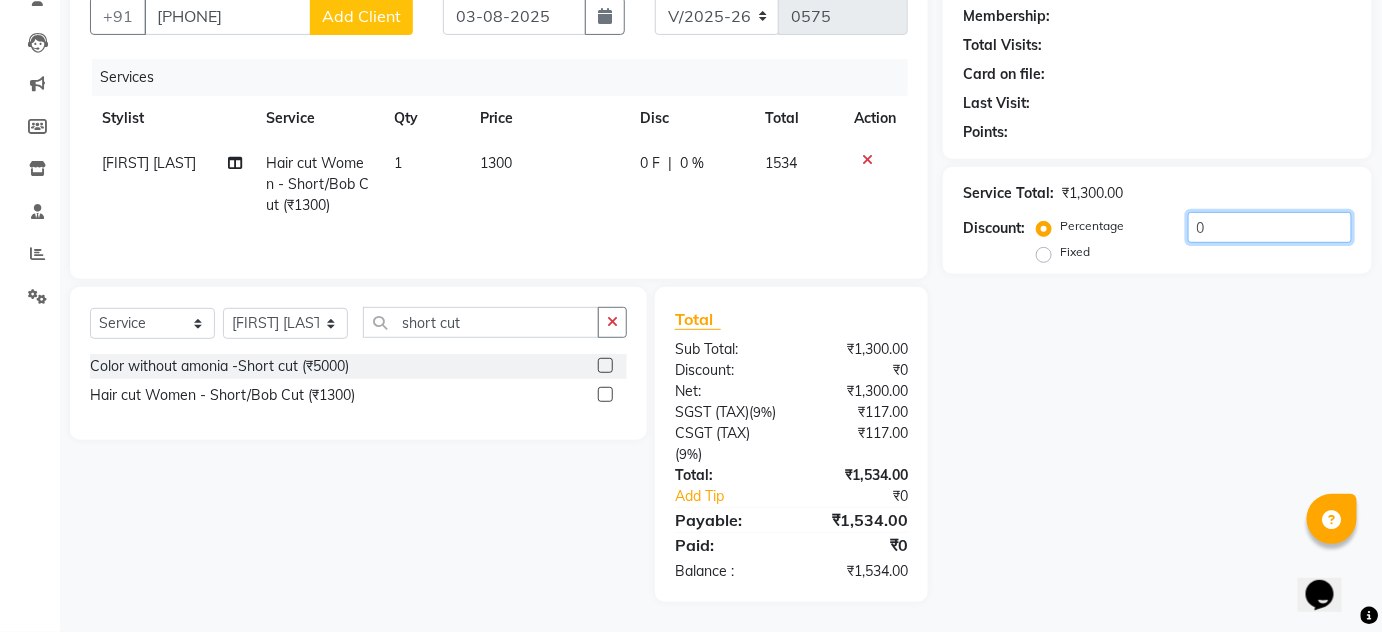 click on "0" 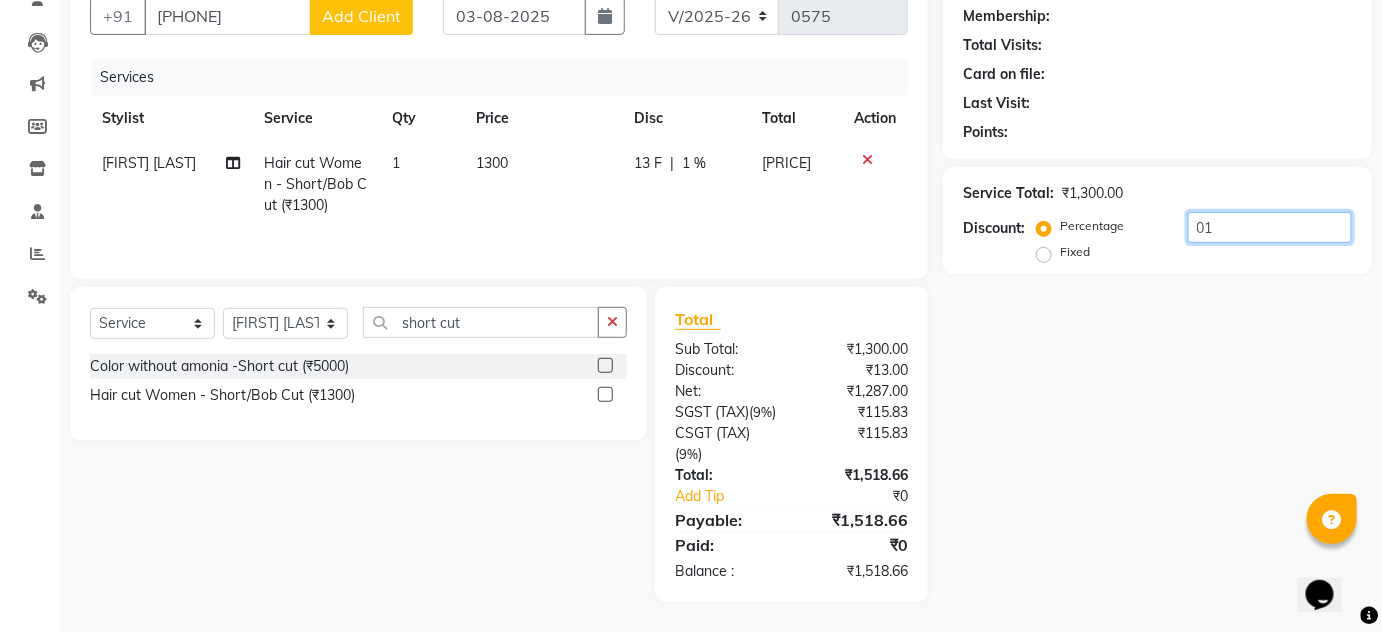 type on "0" 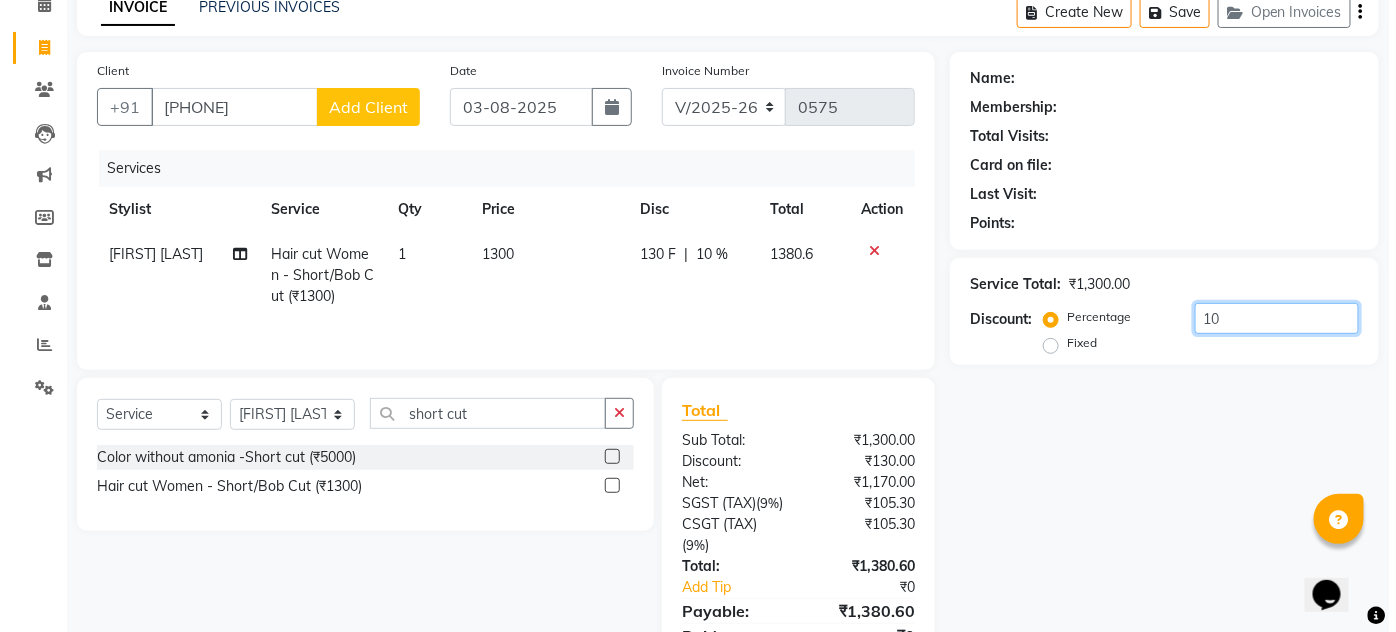 scroll, scrollTop: 0, scrollLeft: 0, axis: both 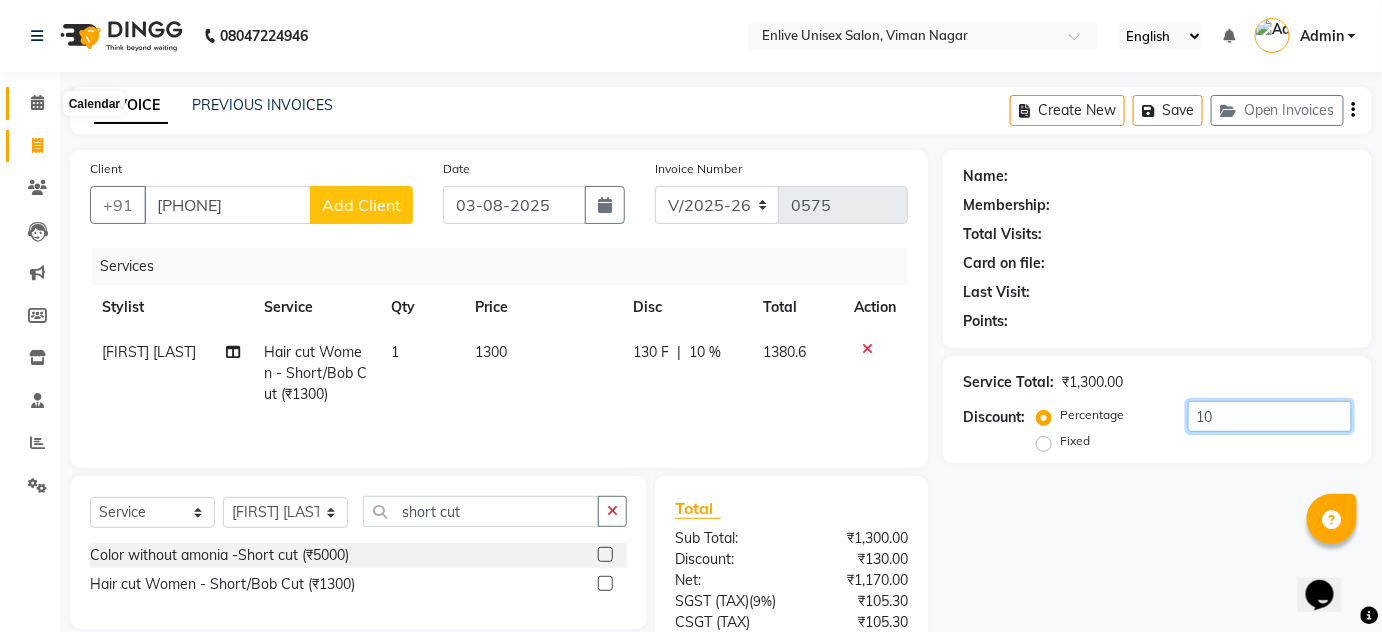 type on "10" 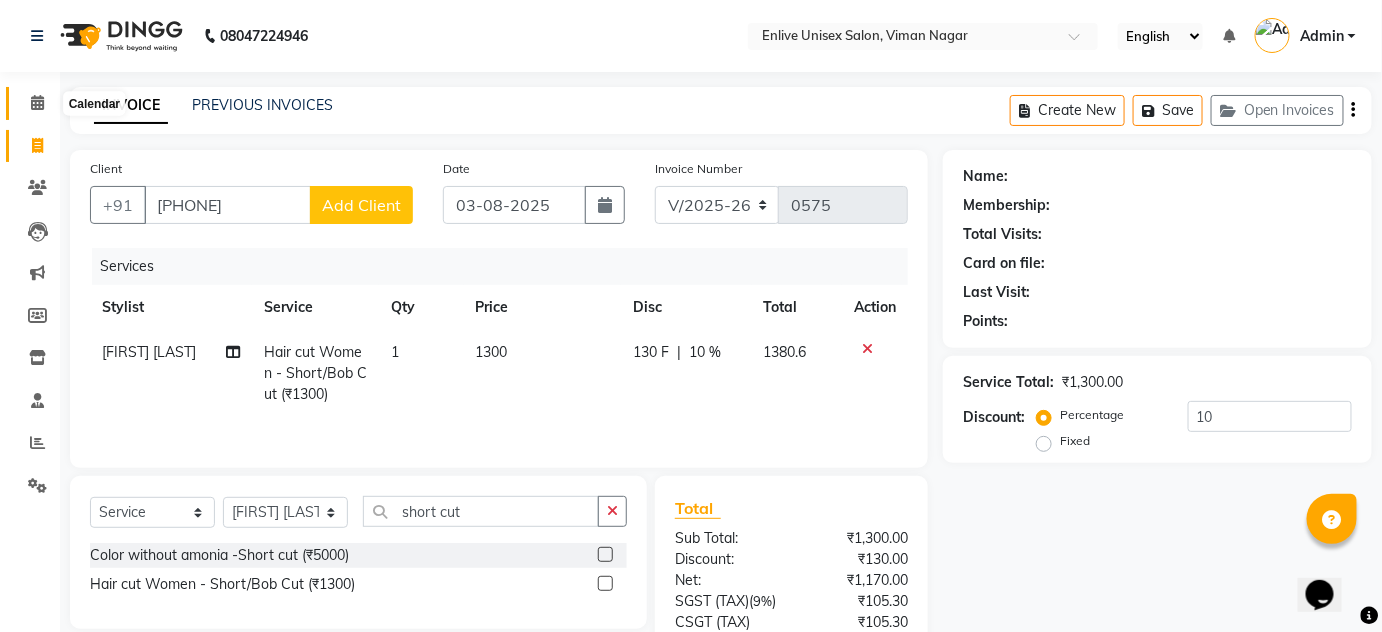 click 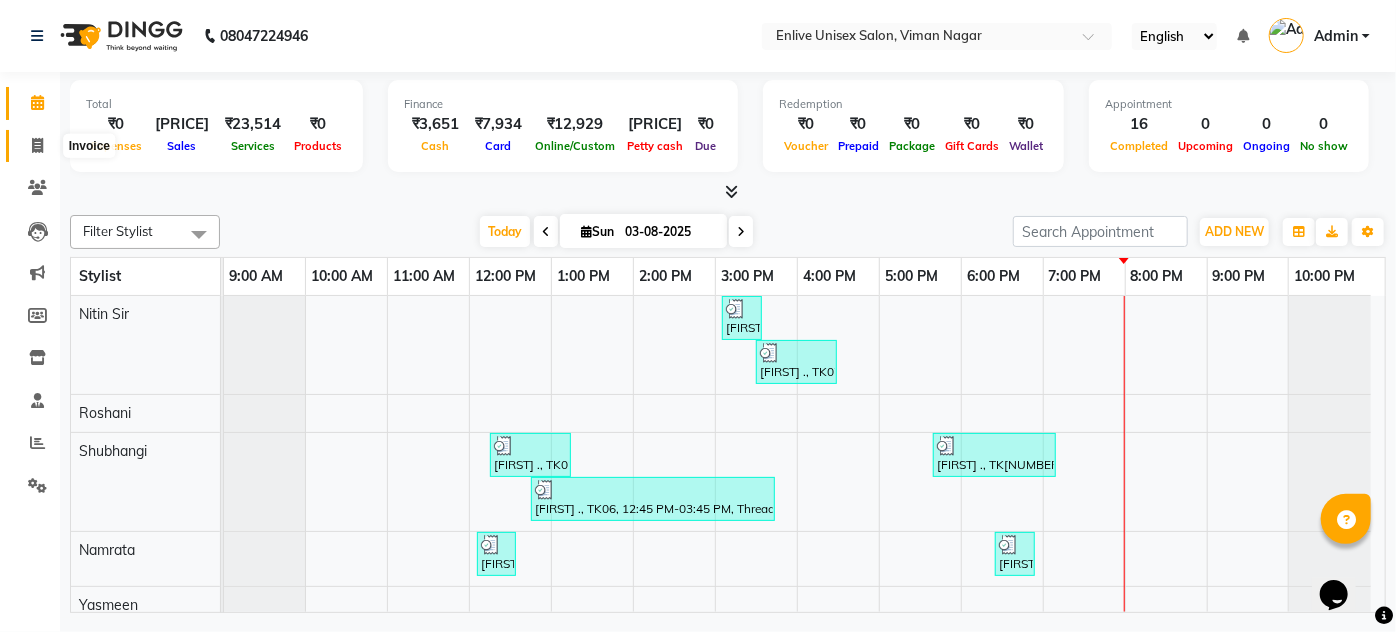 click 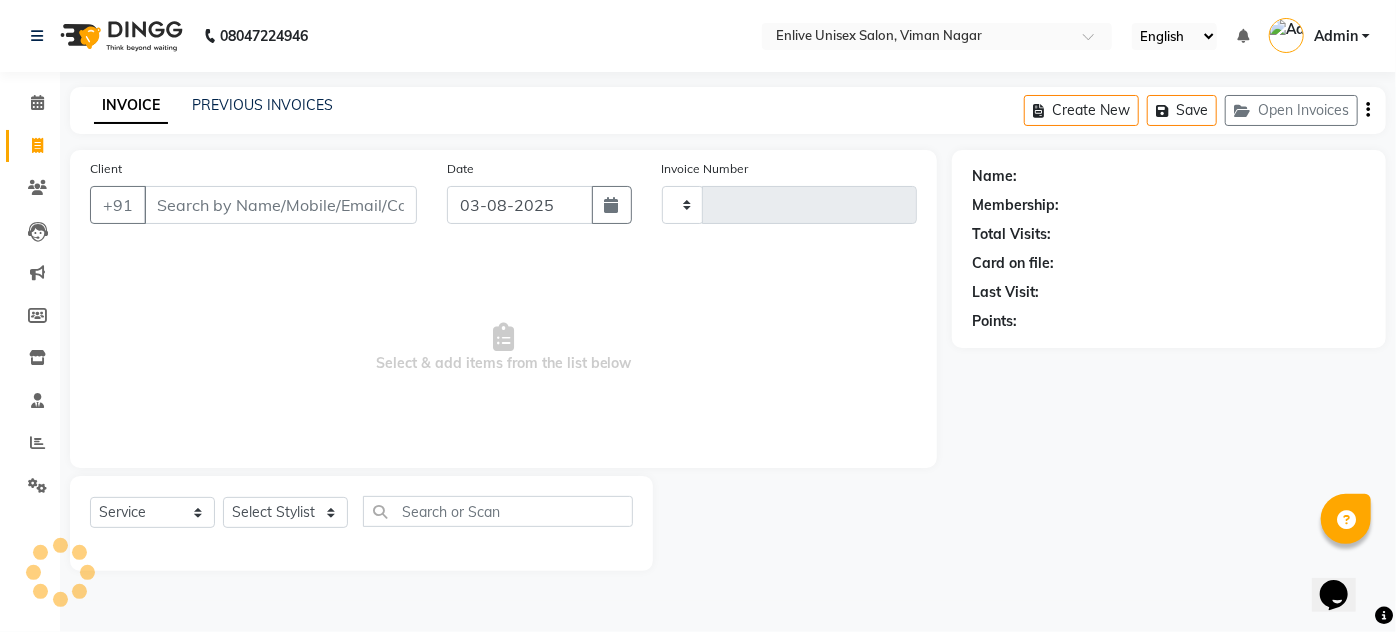 type on "0575" 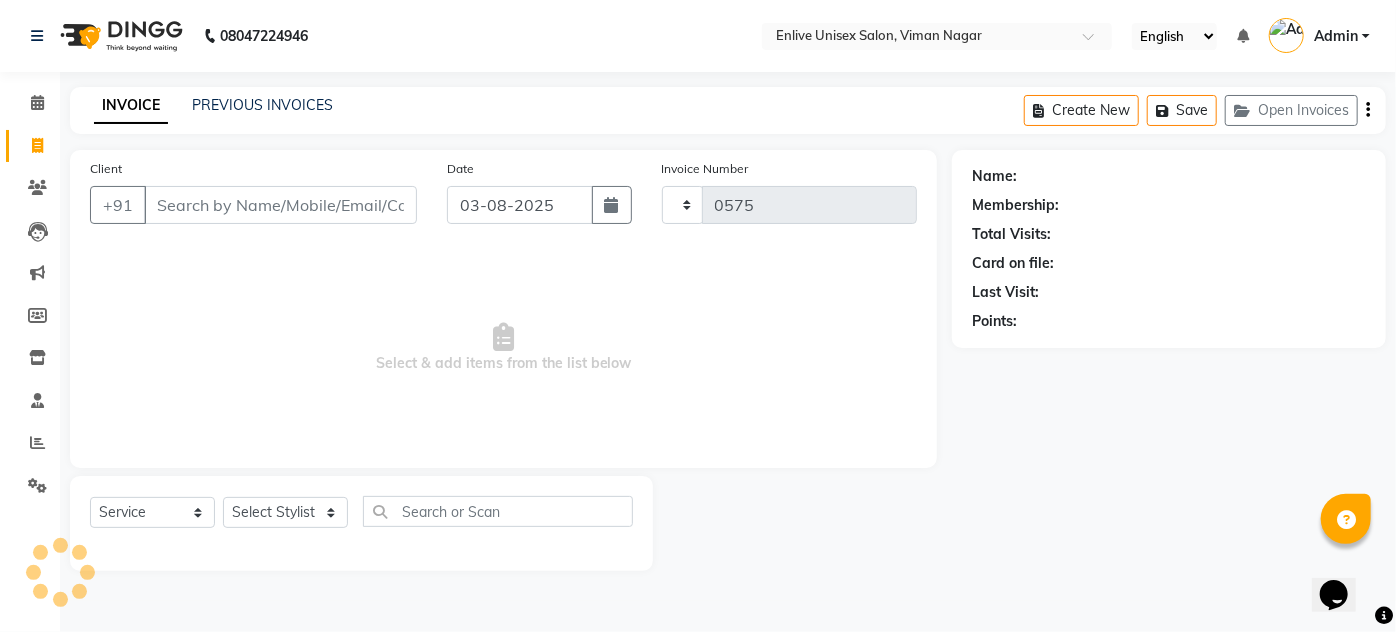 select on "145" 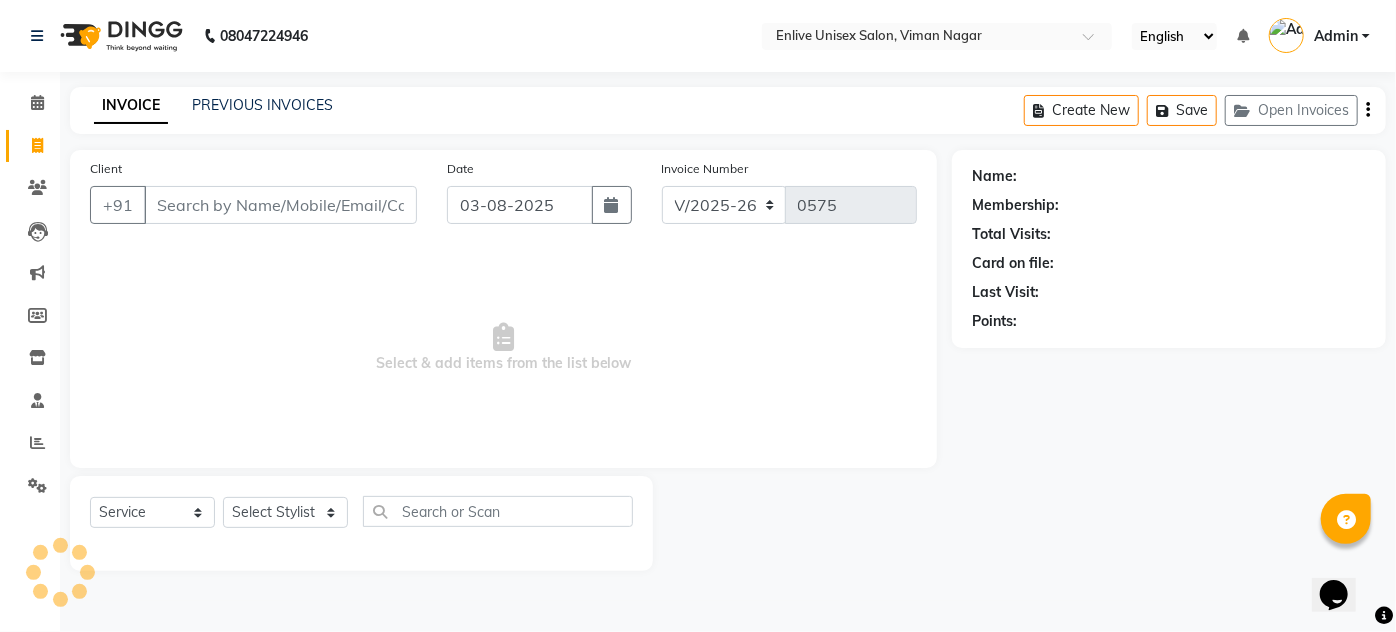 click on "Client" at bounding box center [280, 205] 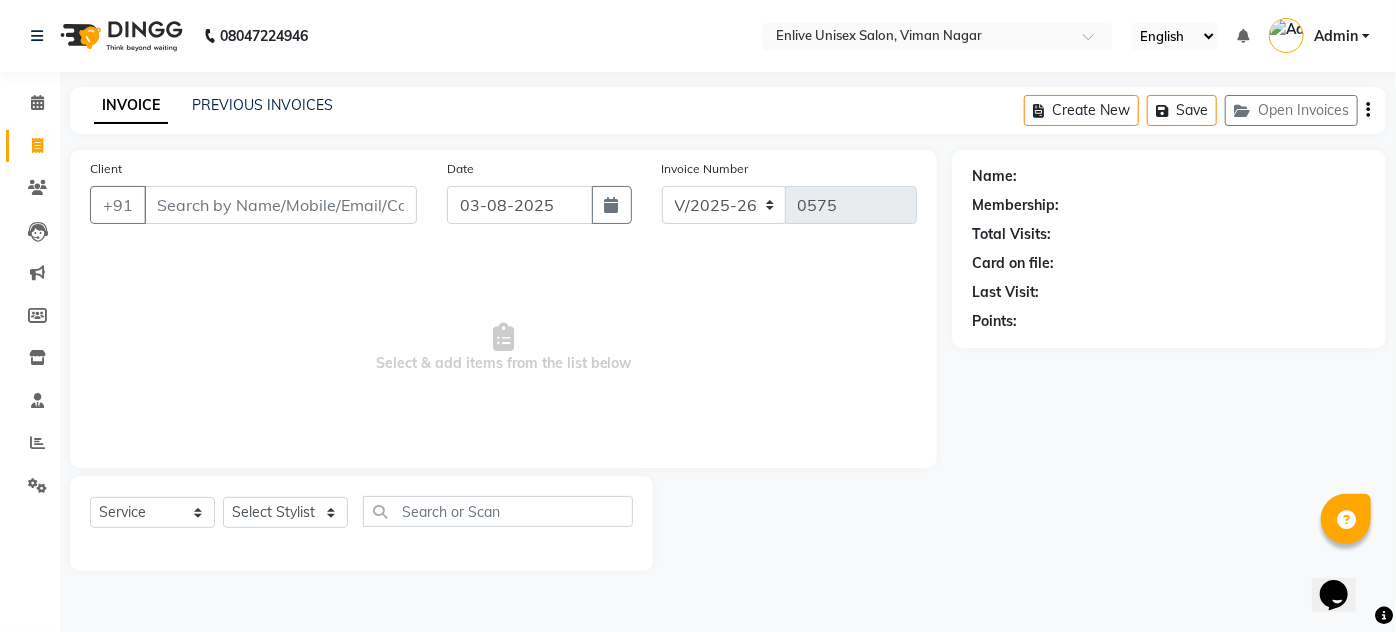 click on "Client" at bounding box center (280, 205) 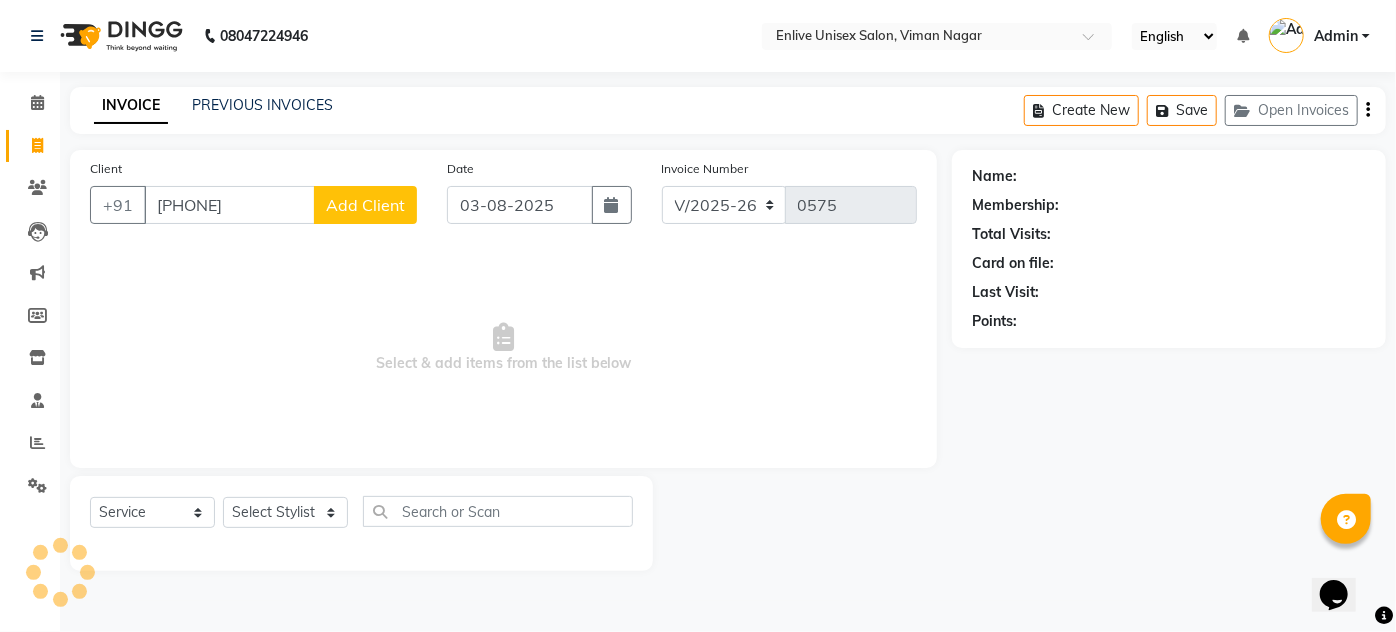 type on "8588039938" 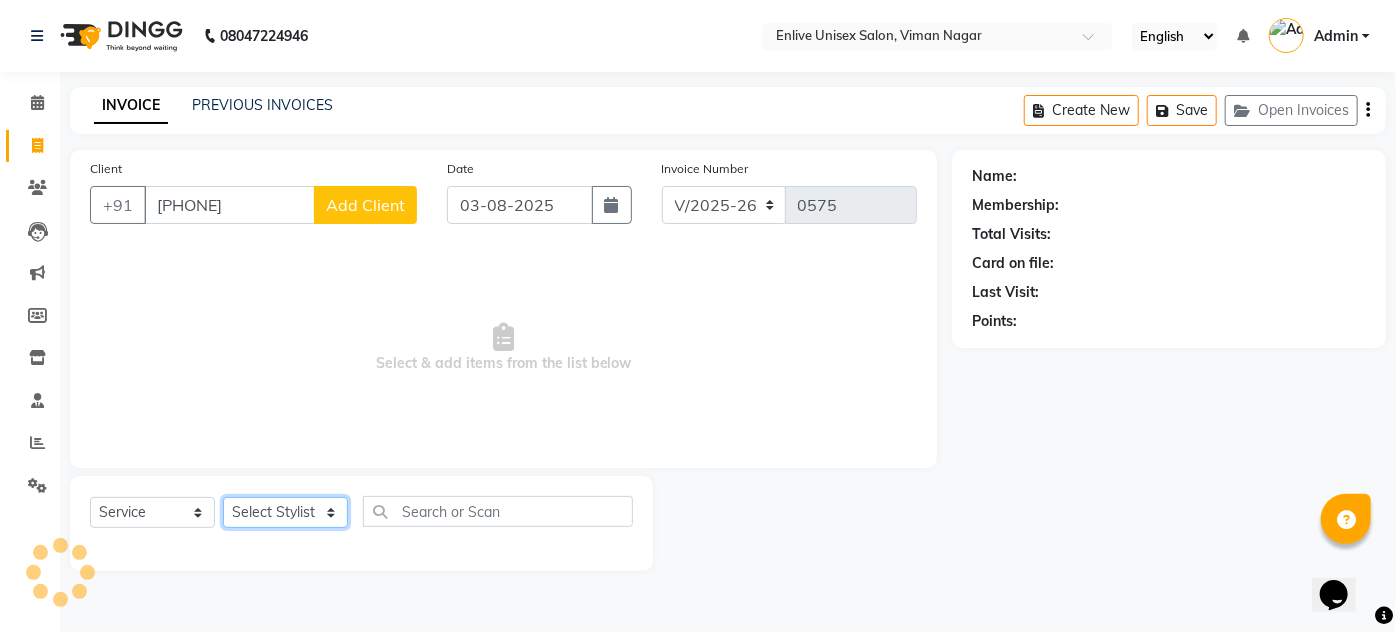 click on "Select Stylist Amin Shaikh Arti lohar Jyoti Namrata Nitin Sir Roshani sameer Shubhangi Vikas Yasmeen" 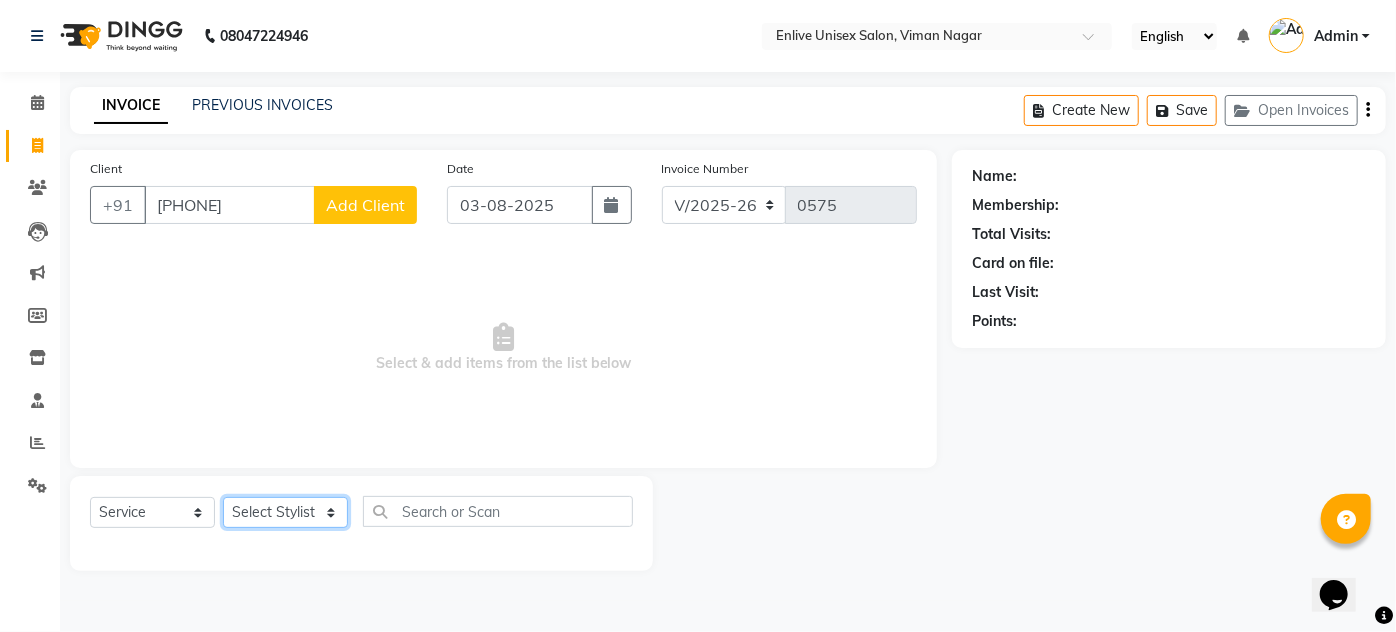 click on "Select Stylist Amin Shaikh Arti lohar Jyoti Namrata Nitin Sir Roshani sameer Shubhangi Vikas Yasmeen" 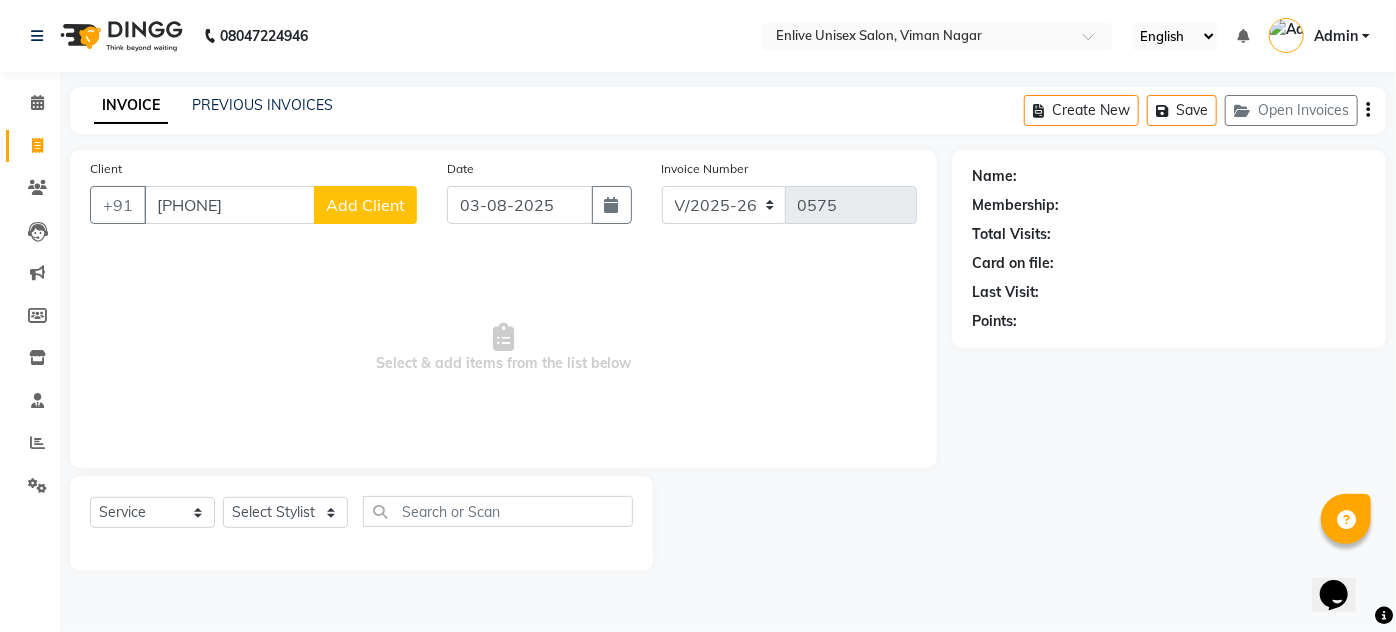 click on "Add Client" 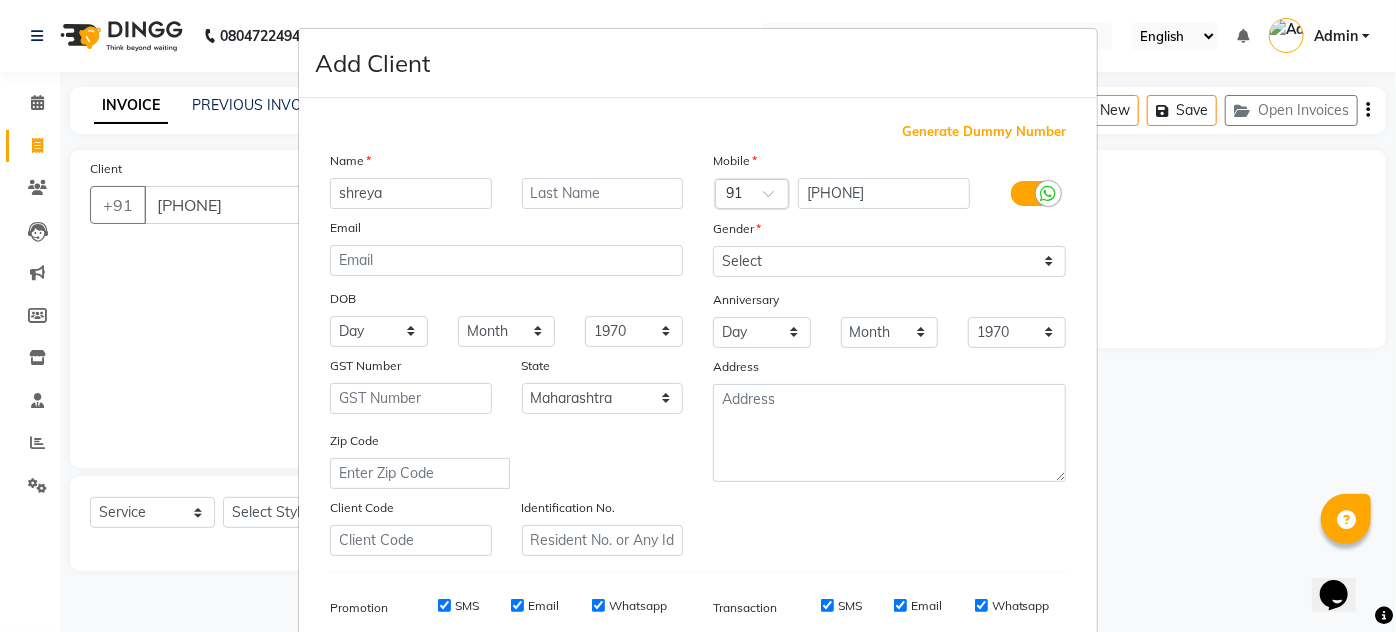 type on "shreya" 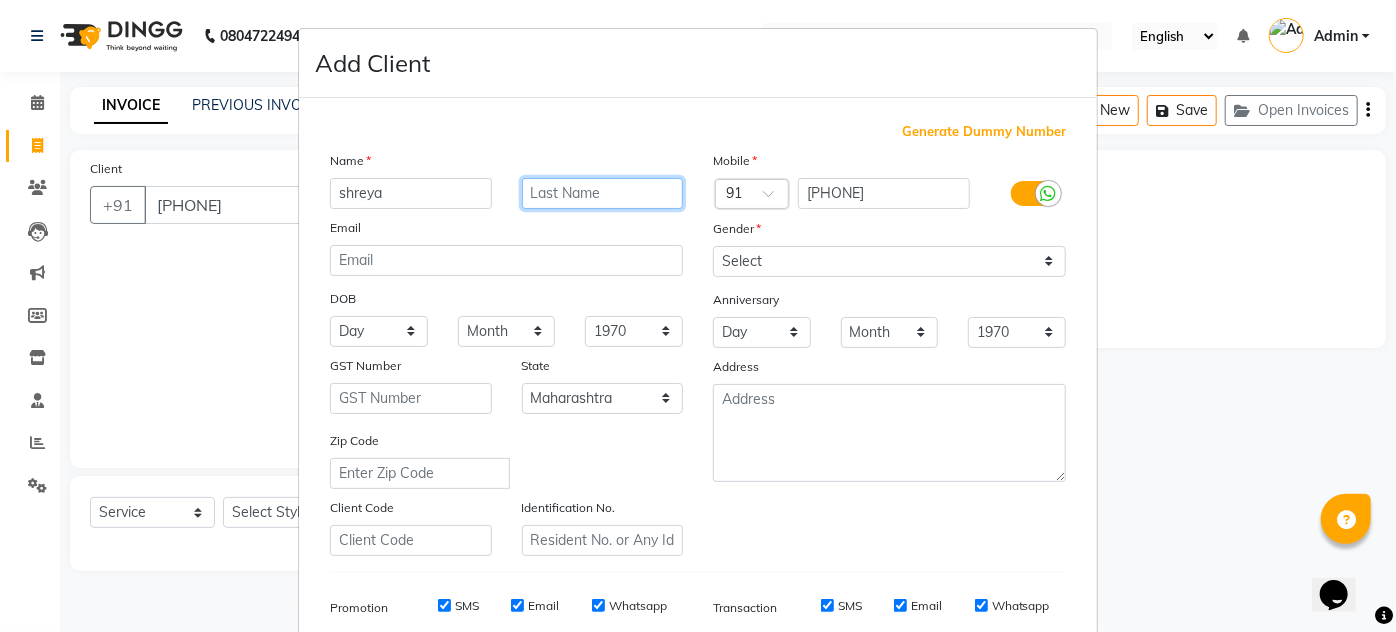 click at bounding box center (603, 193) 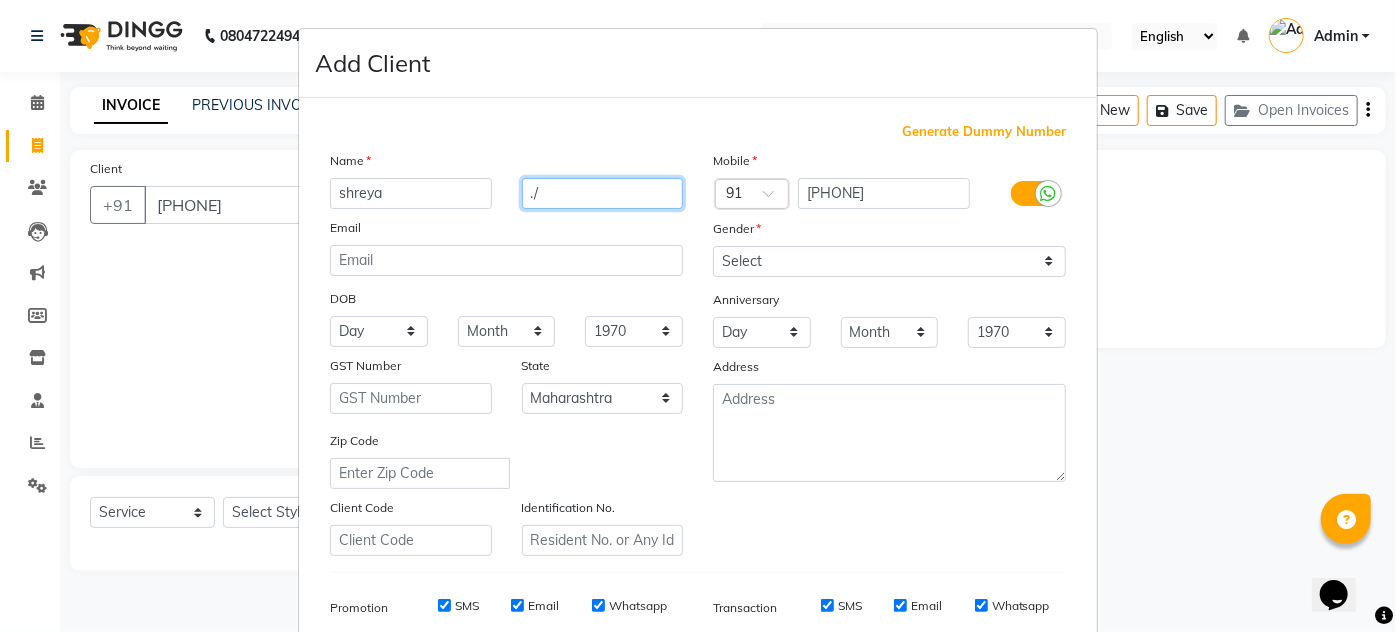 type on "./" 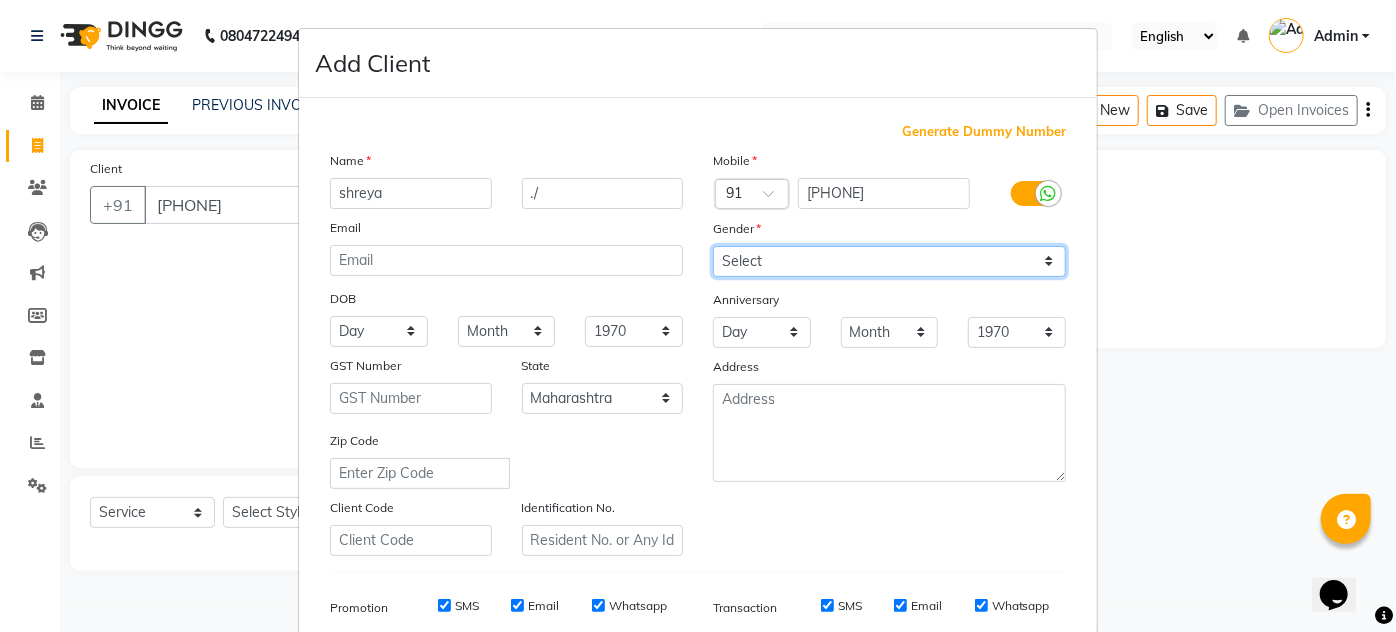 drag, startPoint x: 780, startPoint y: 258, endPoint x: 780, endPoint y: 269, distance: 11 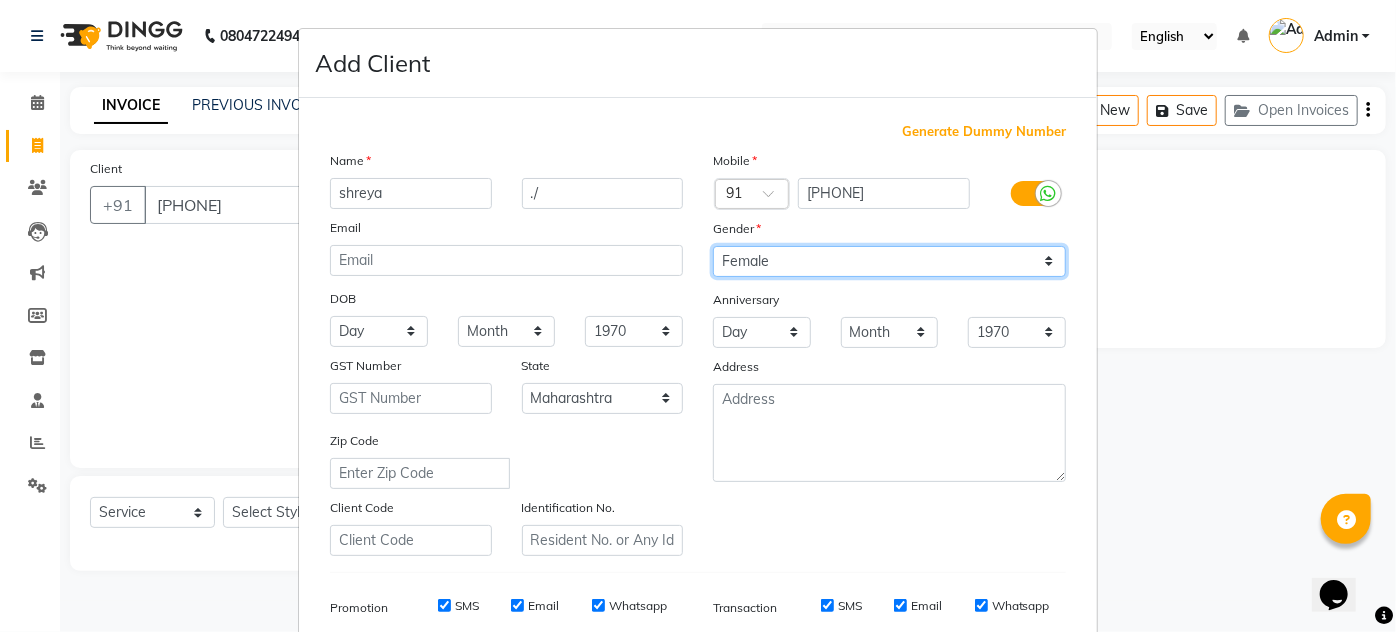 click on "Select Male Female Other Prefer Not To Say" at bounding box center [889, 261] 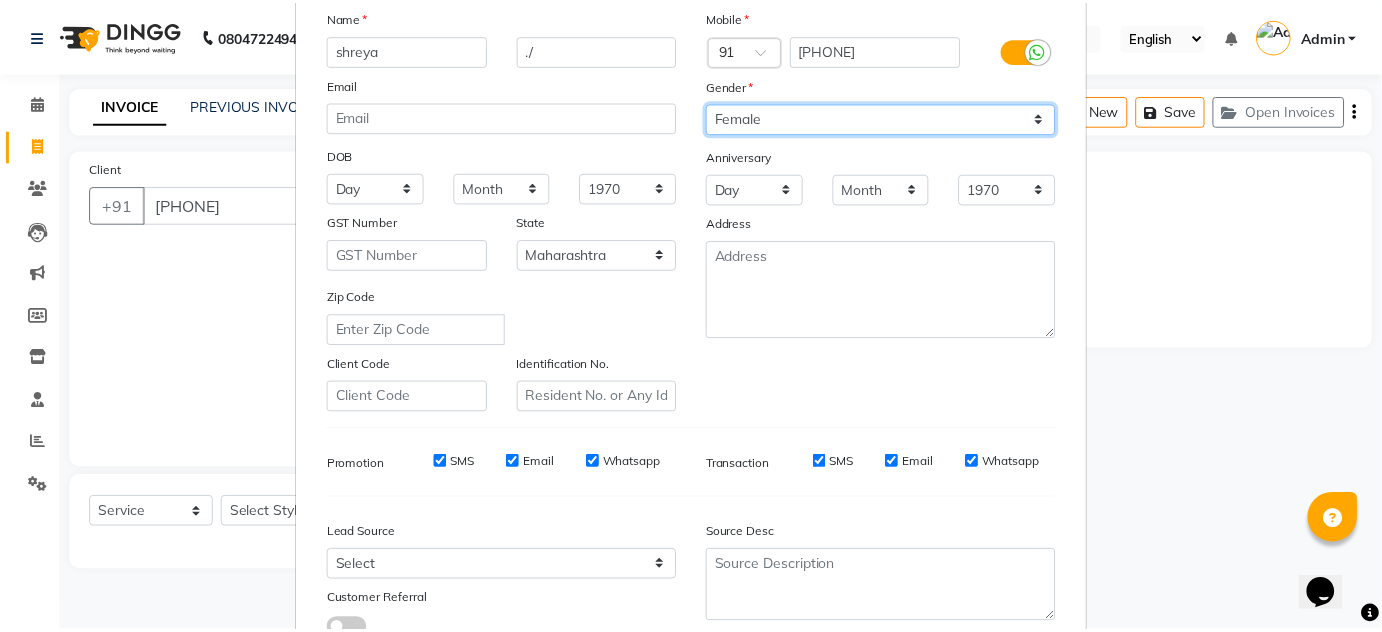 scroll, scrollTop: 290, scrollLeft: 0, axis: vertical 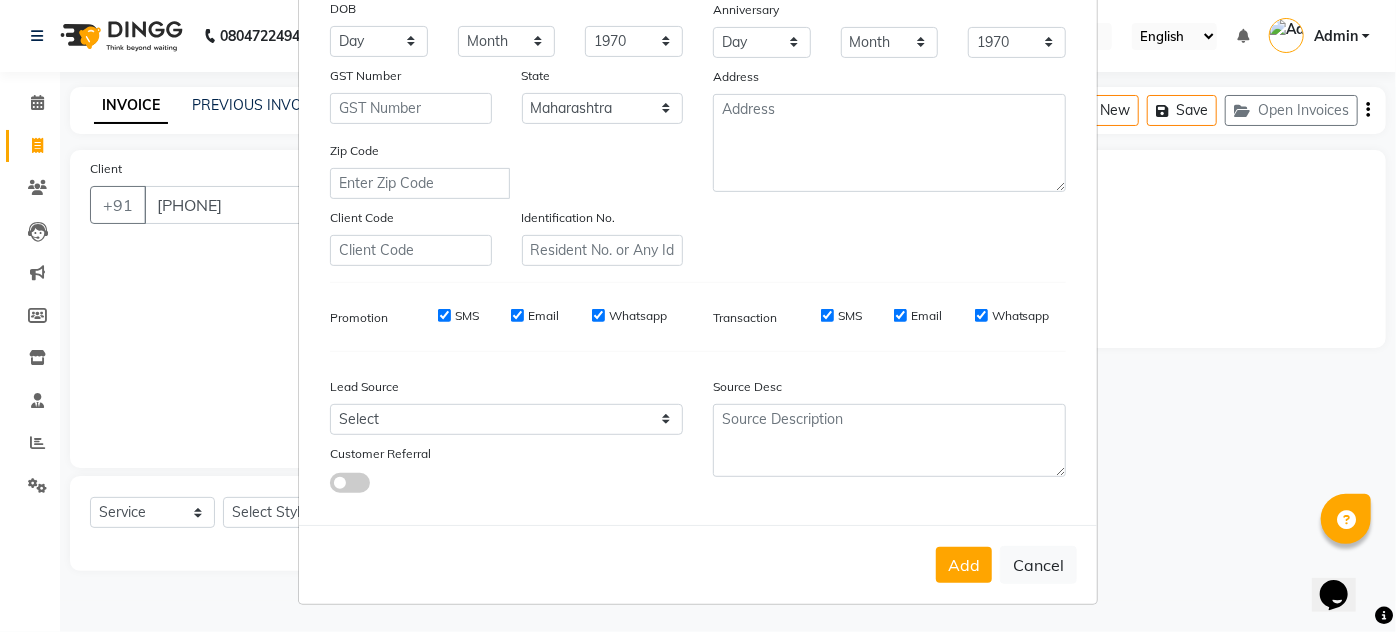 click on "Add   Cancel" at bounding box center [698, 564] 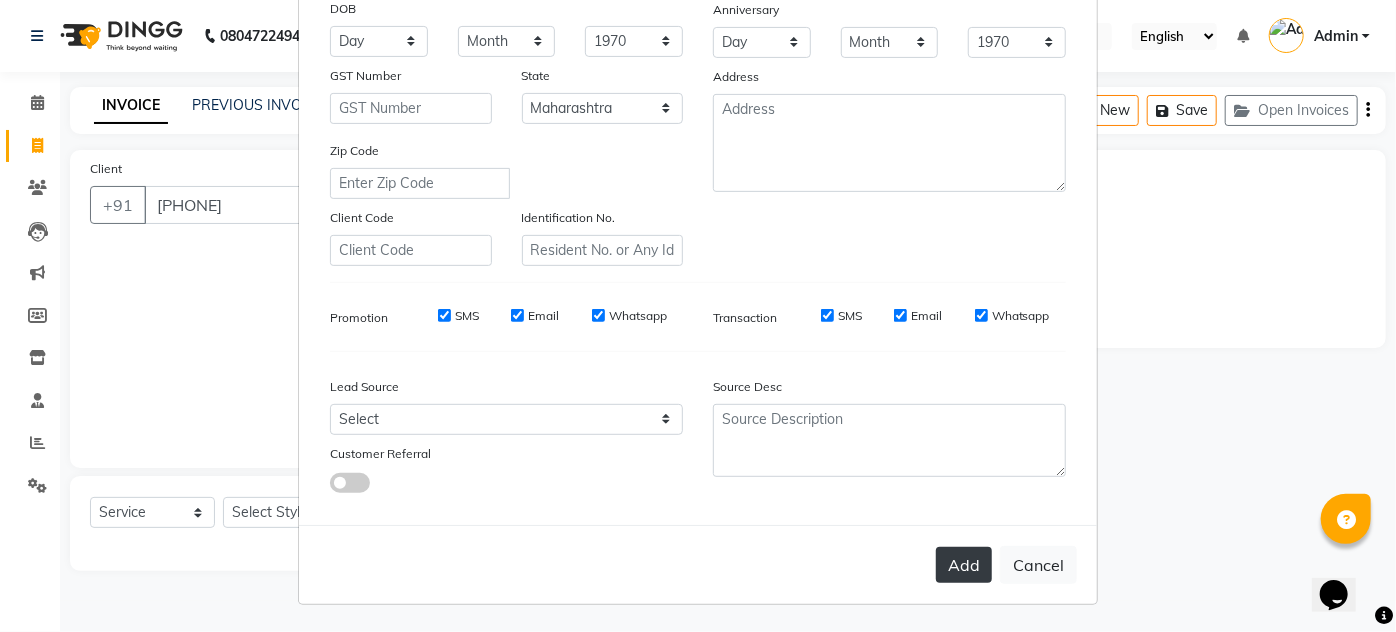 click on "Add" at bounding box center (964, 565) 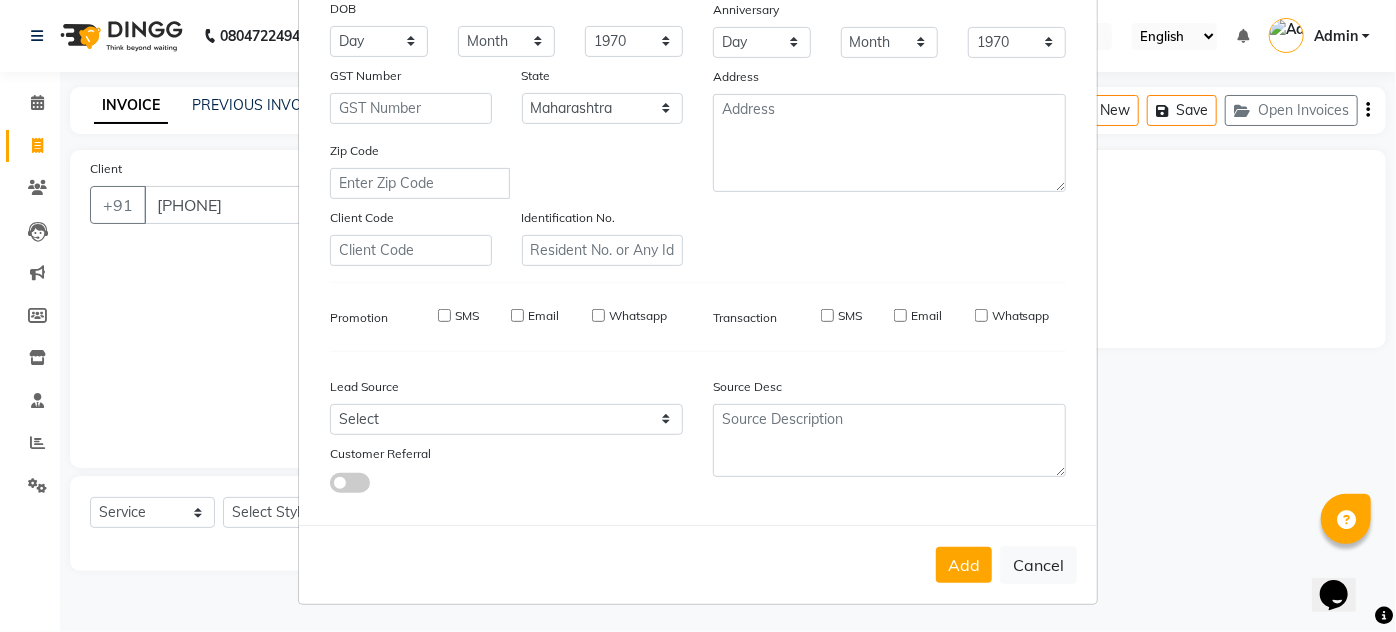type 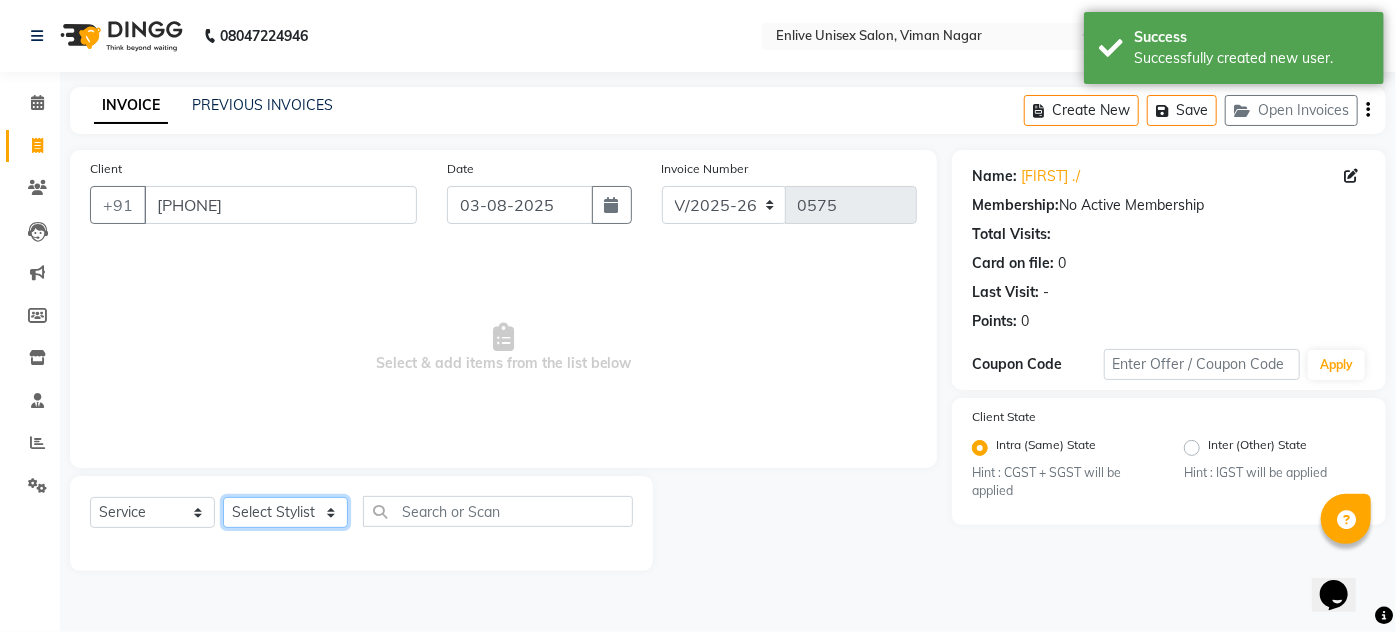 click on "Select Stylist Amin Shaikh Arti lohar Jyoti Namrata Nitin Sir Roshani sameer Shubhangi Vikas Yasmeen" 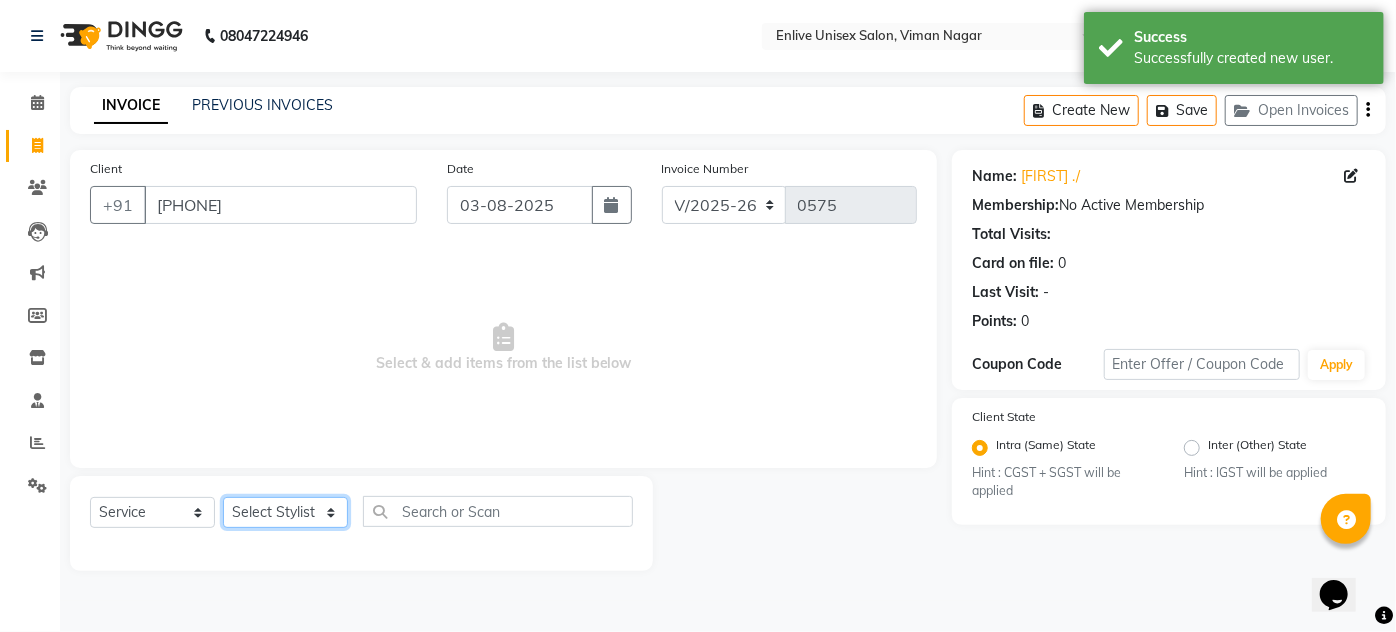 select on "84222" 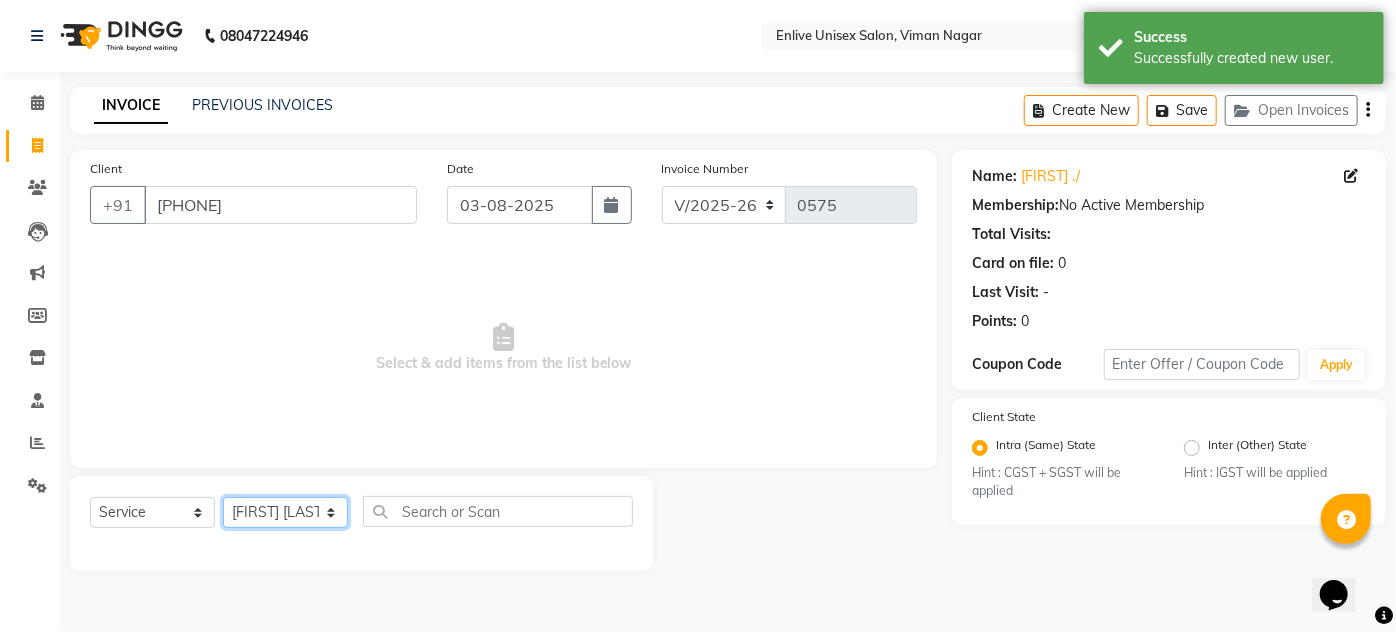 click on "Select Stylist Amin Shaikh Arti lohar Jyoti Namrata Nitin Sir Roshani sameer Shubhangi Vikas Yasmeen" 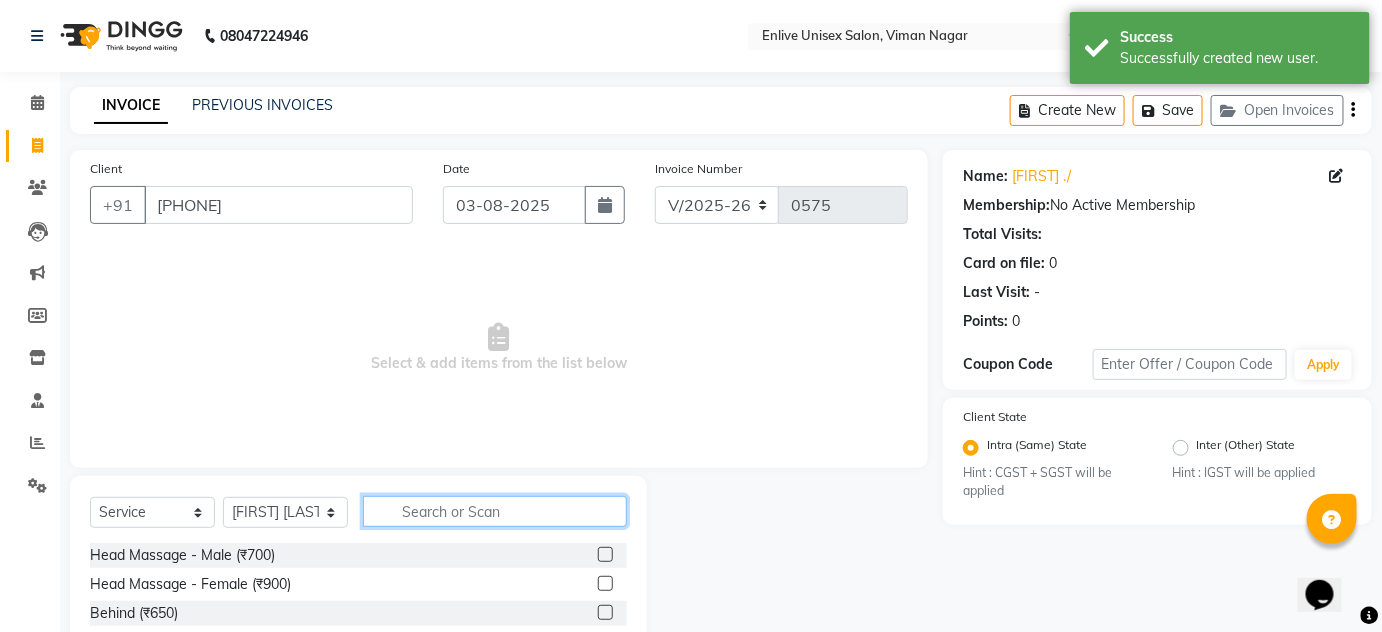 click 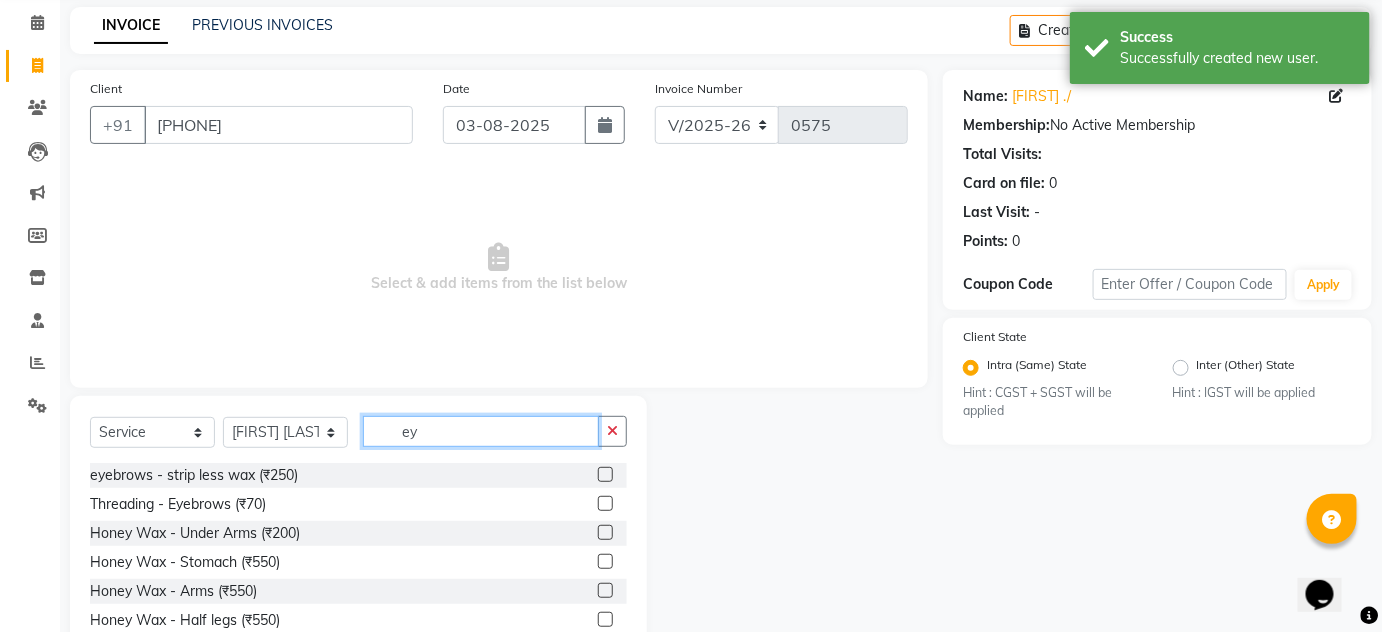 scroll, scrollTop: 90, scrollLeft: 0, axis: vertical 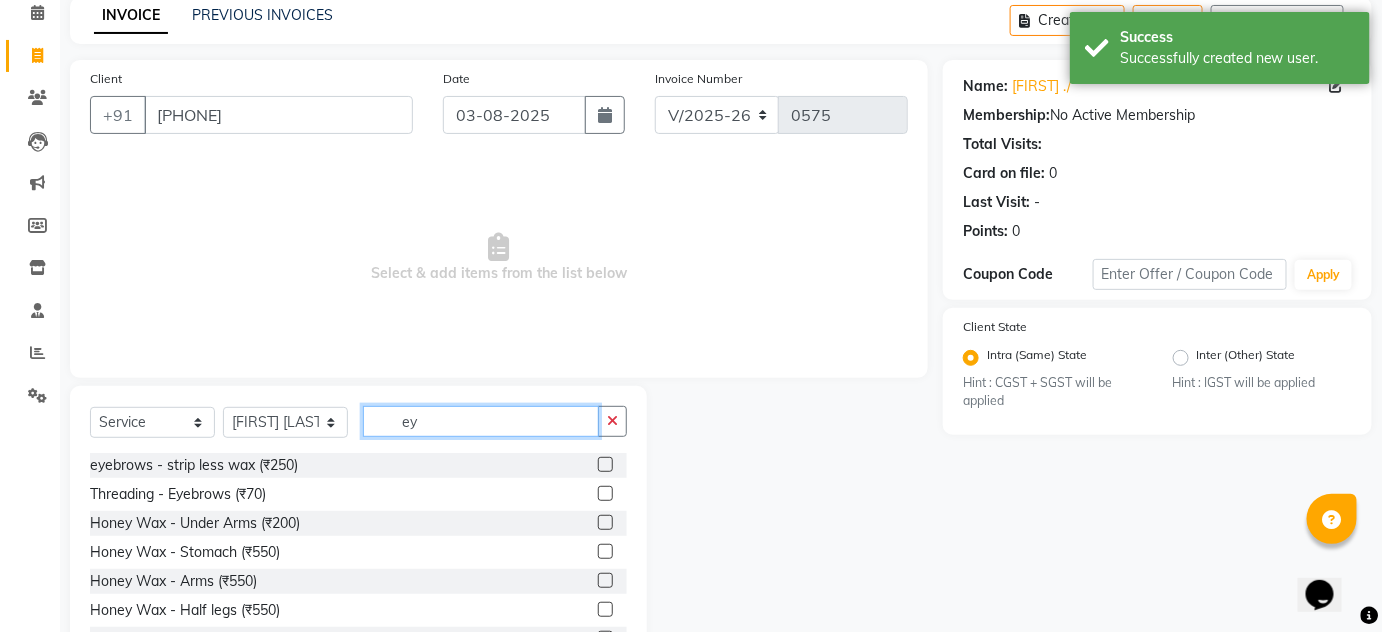 type on "ey" 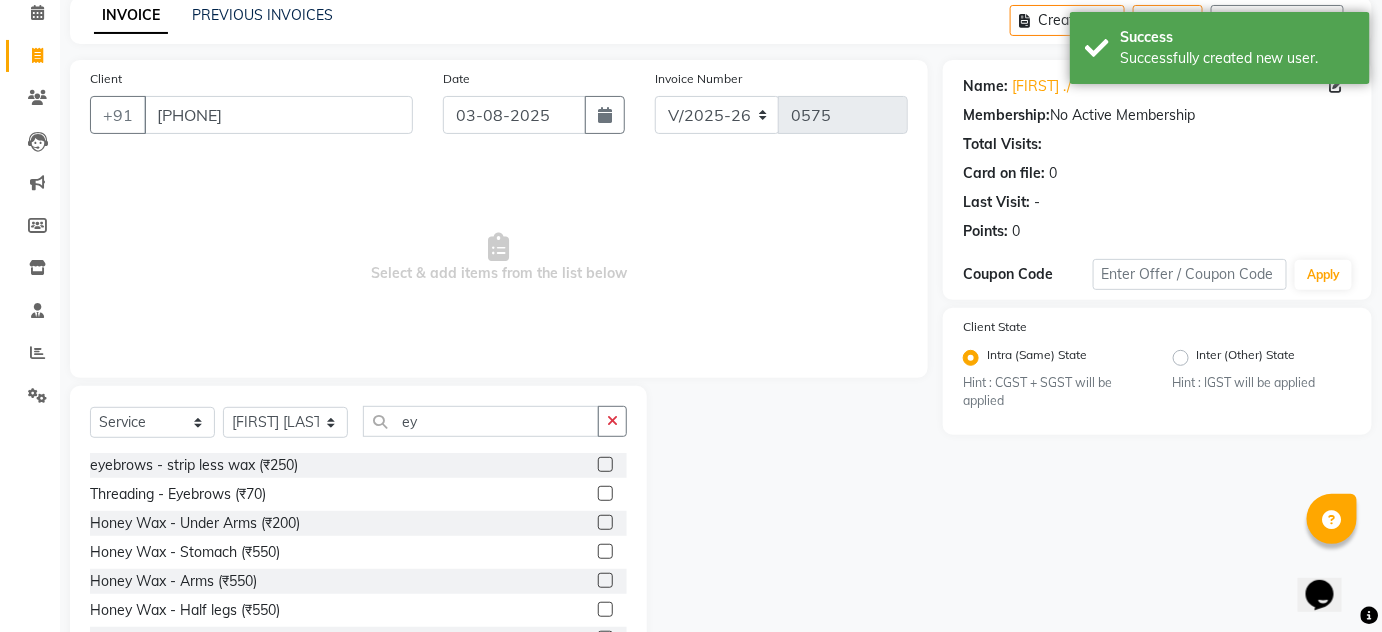 click 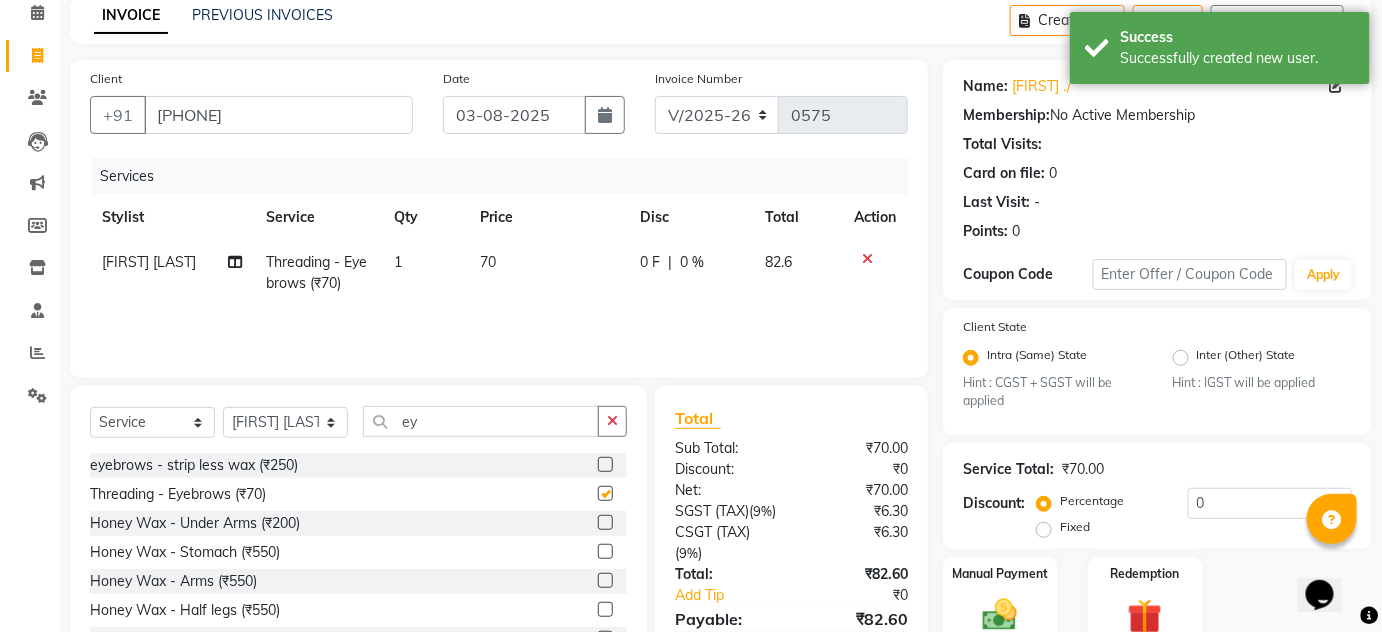 drag, startPoint x: 444, startPoint y: 437, endPoint x: 0, endPoint y: 268, distance: 475.07578 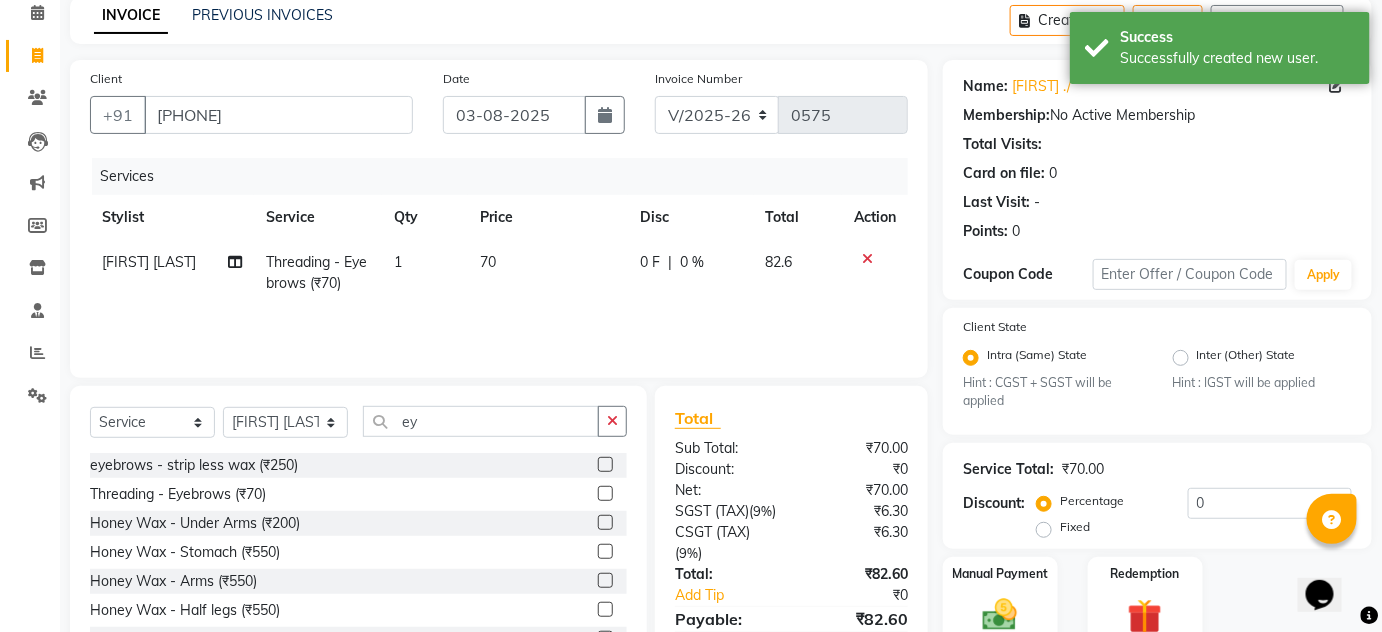 checkbox on "false" 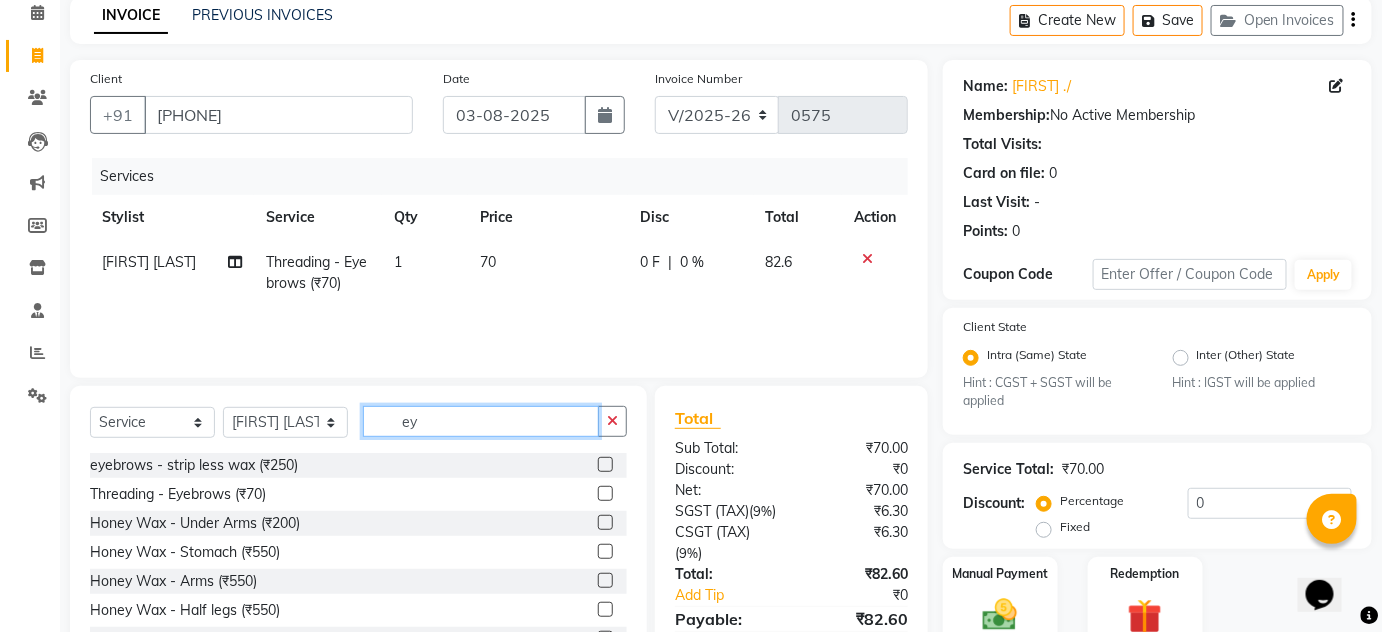 drag, startPoint x: 460, startPoint y: 412, endPoint x: 224, endPoint y: 420, distance: 236.13556 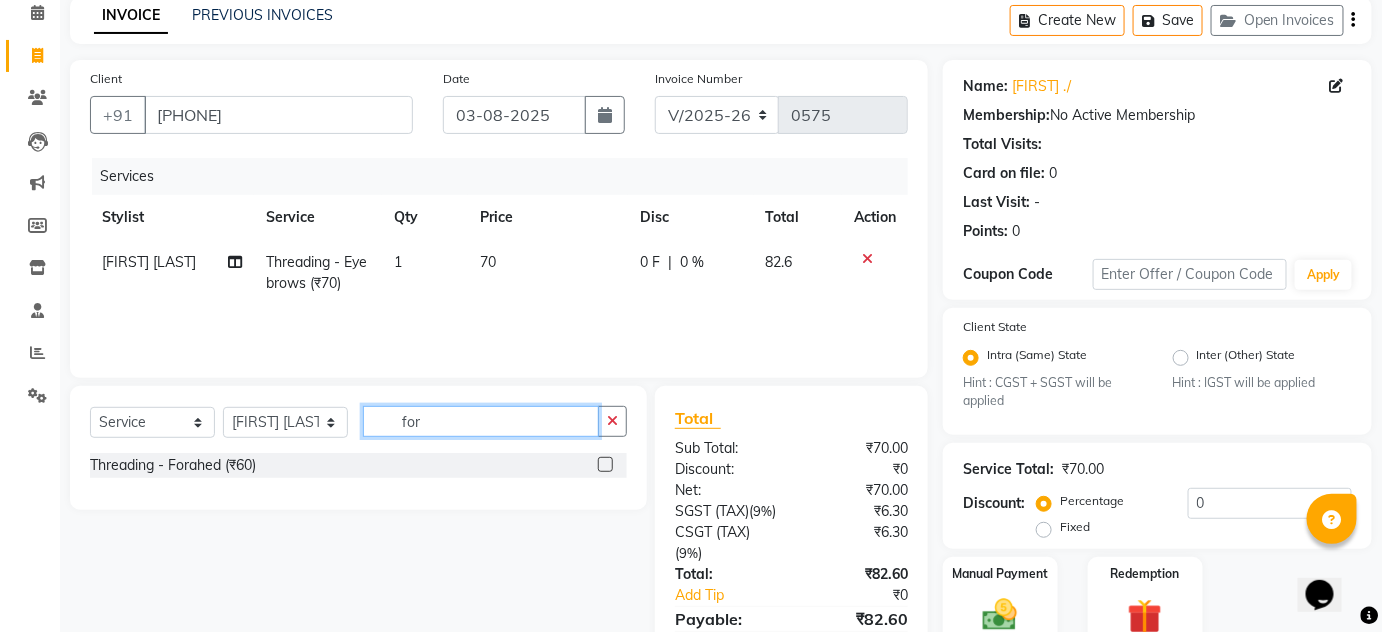 type on "for" 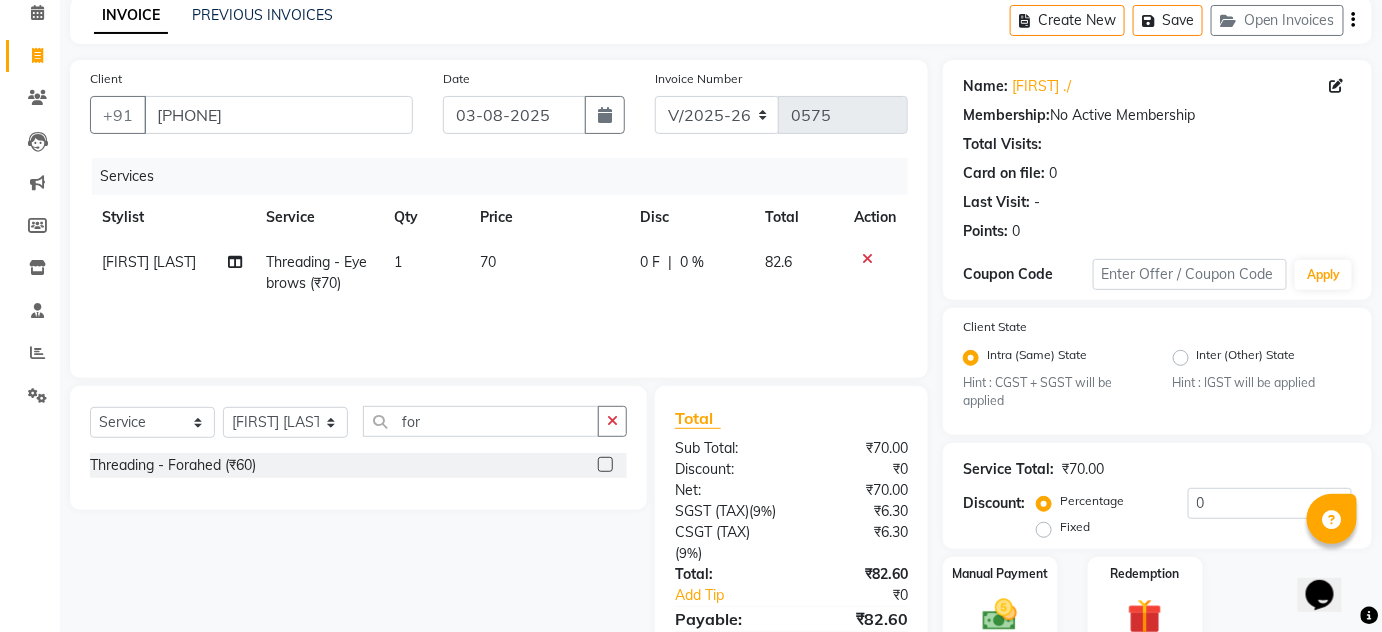 drag, startPoint x: 610, startPoint y: 463, endPoint x: 433, endPoint y: 461, distance: 177.01129 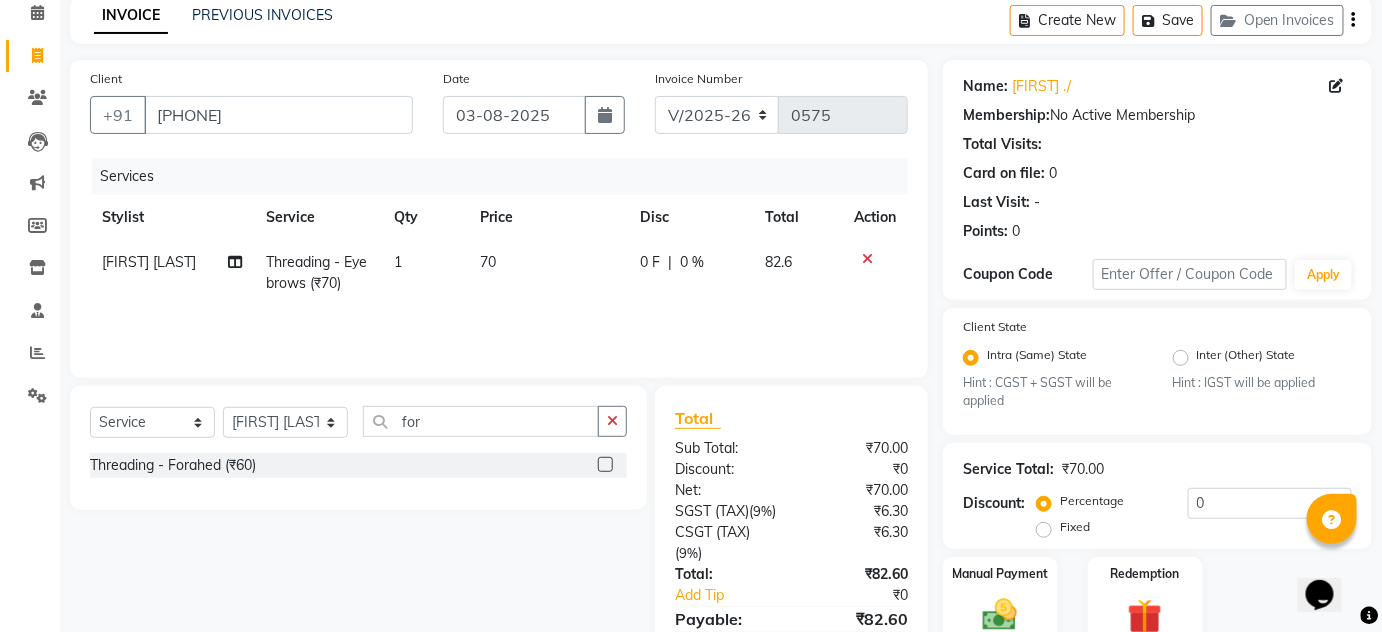 click 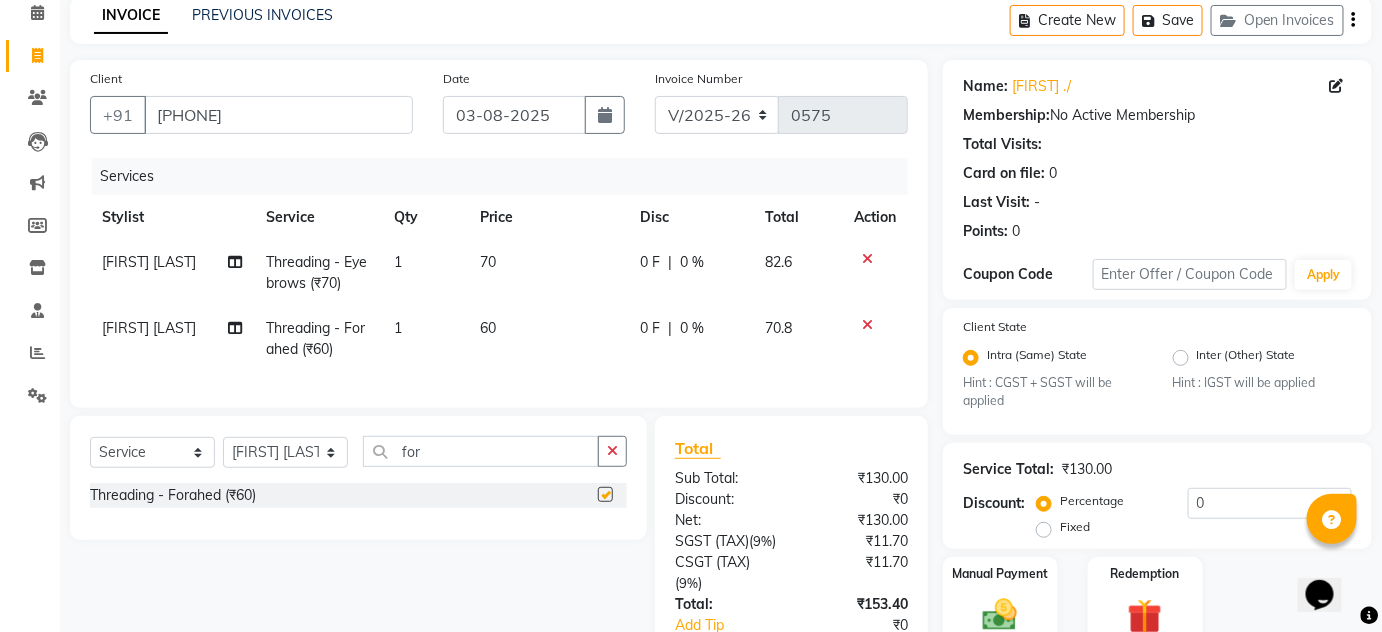 checkbox on "false" 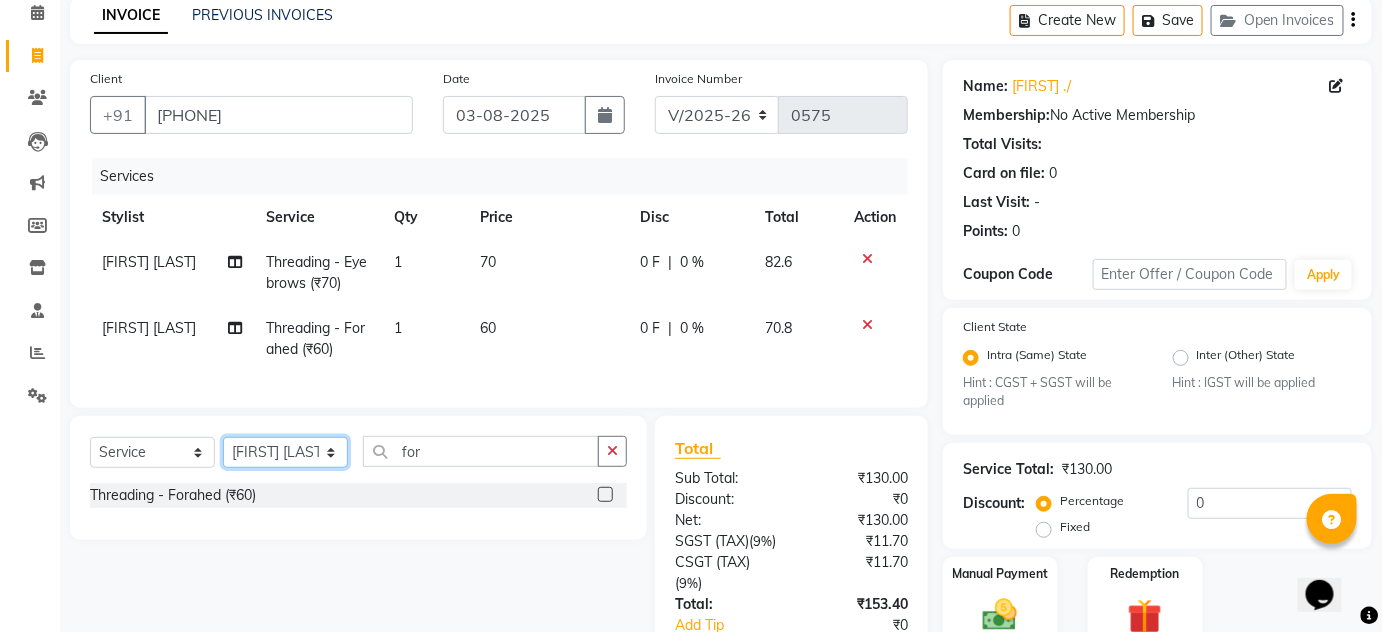 click on "Select Stylist Amin Shaikh Arti lohar Jyoti Namrata Nitin Sir Roshani sameer Shubhangi Vikas Yasmeen" 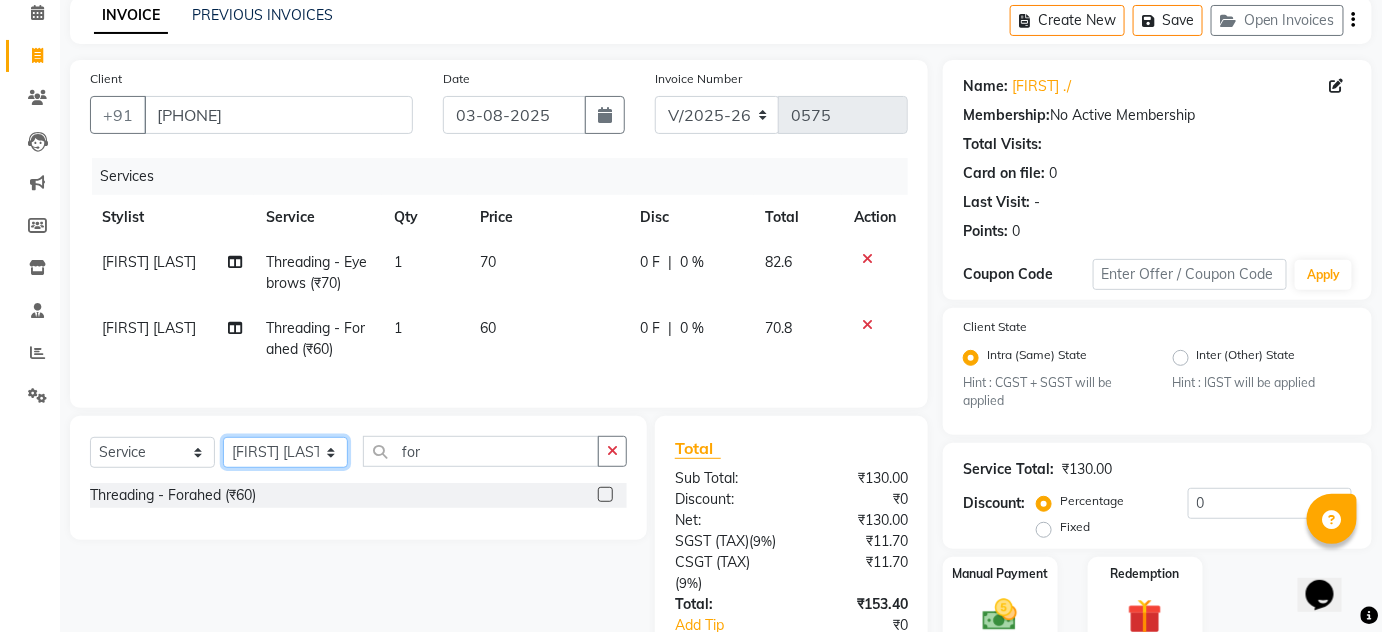 select on "47817" 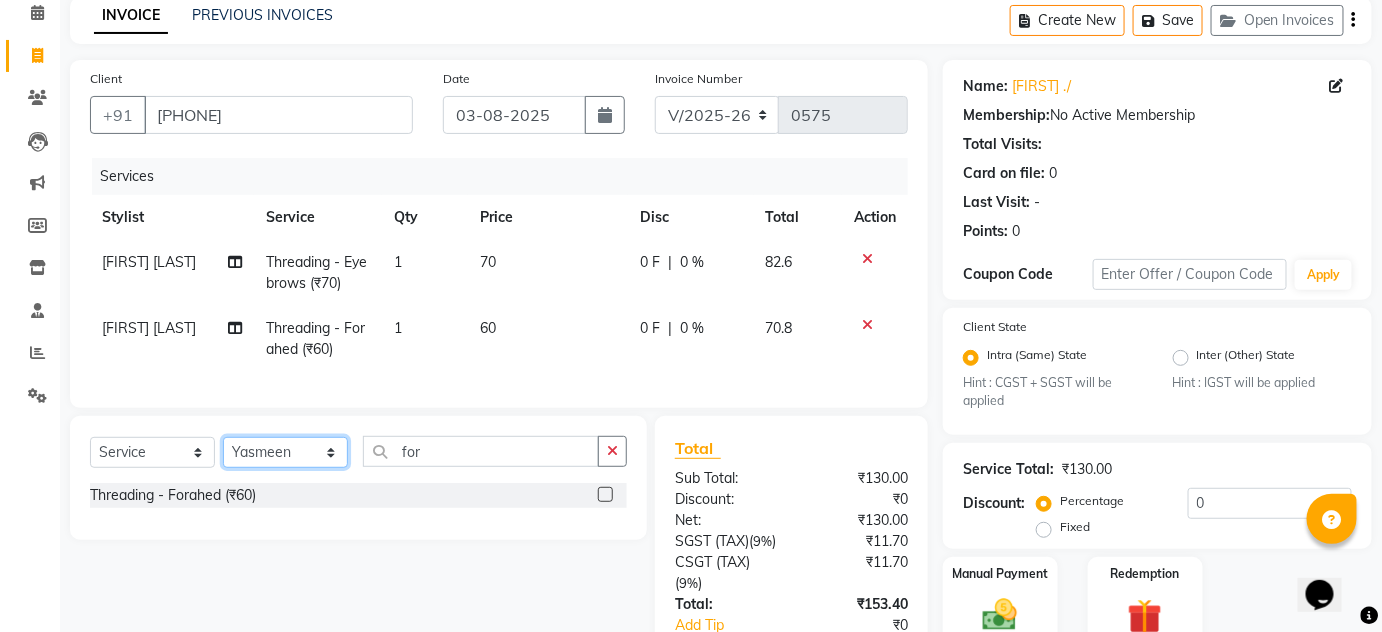 click on "Select Stylist Amin Shaikh Arti lohar Jyoti Namrata Nitin Sir Roshani sameer Shubhangi Vikas Yasmeen" 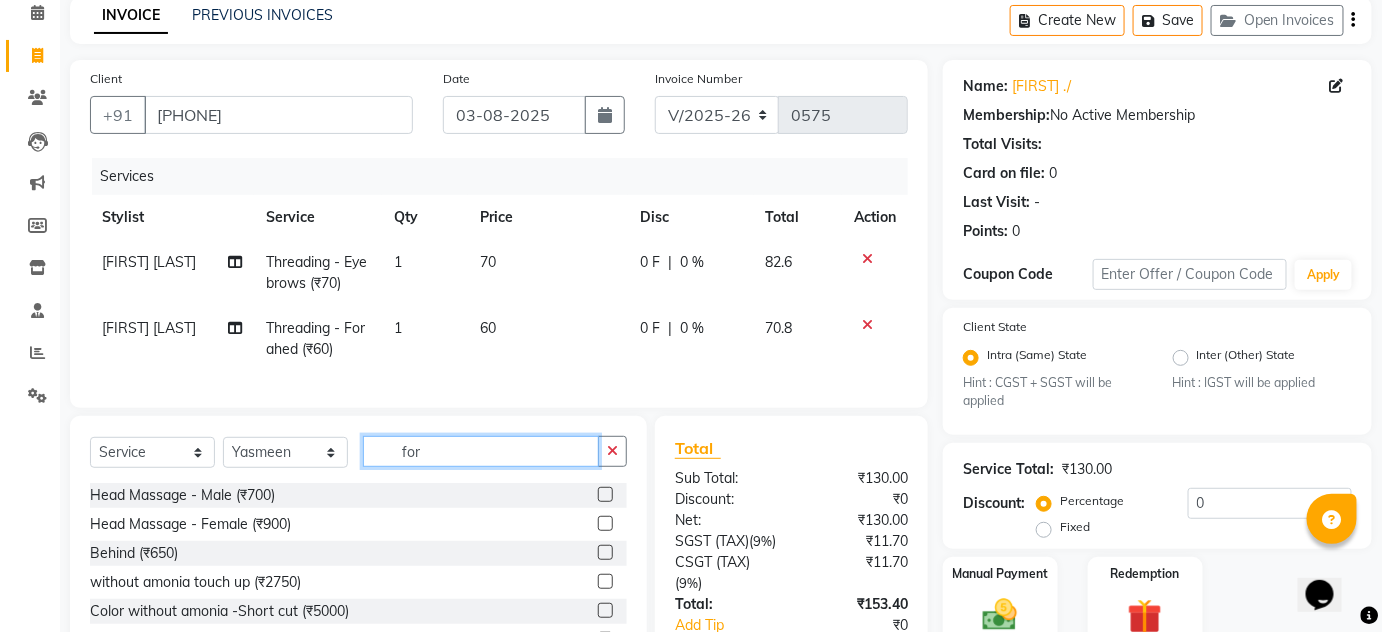 drag, startPoint x: 475, startPoint y: 465, endPoint x: 169, endPoint y: 487, distance: 306.78983 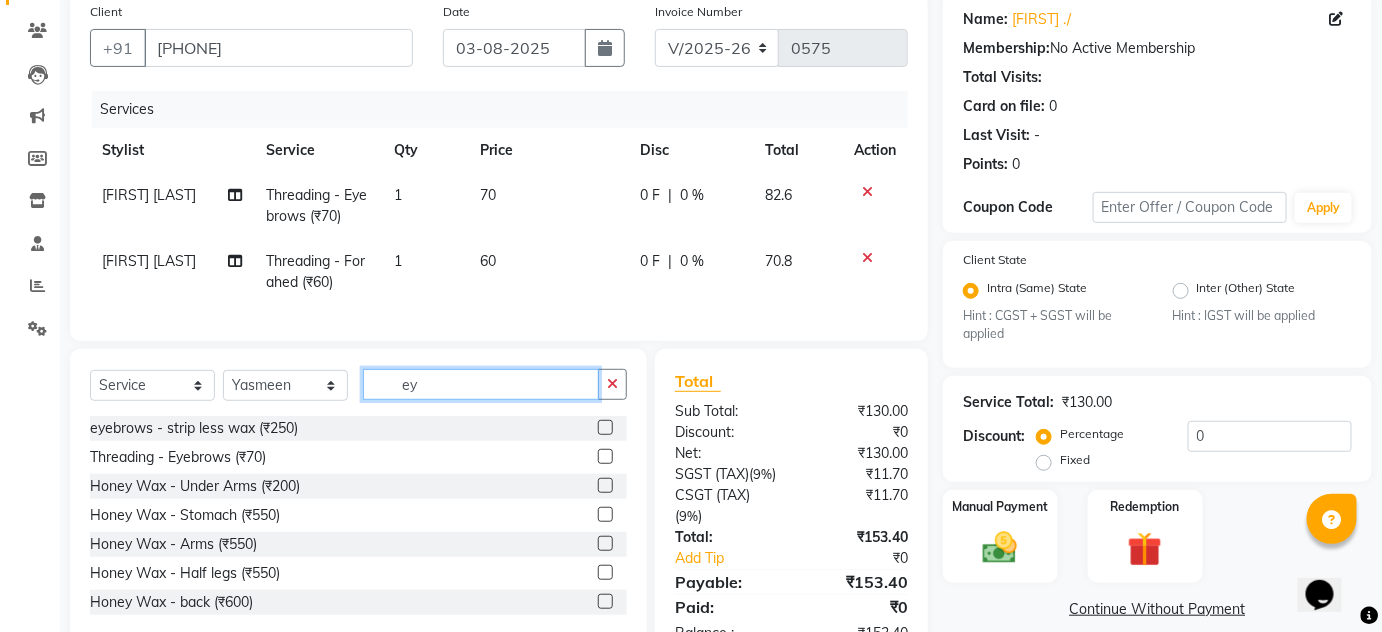 scroll, scrollTop: 253, scrollLeft: 0, axis: vertical 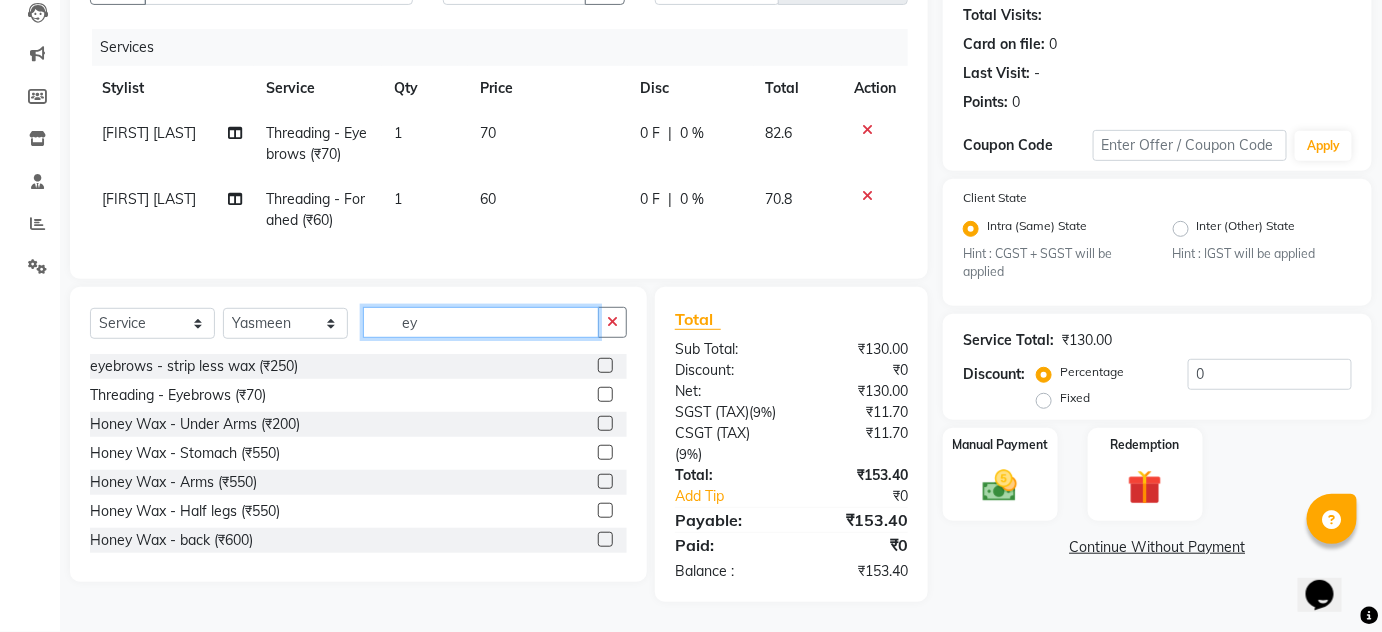 type on "ey" 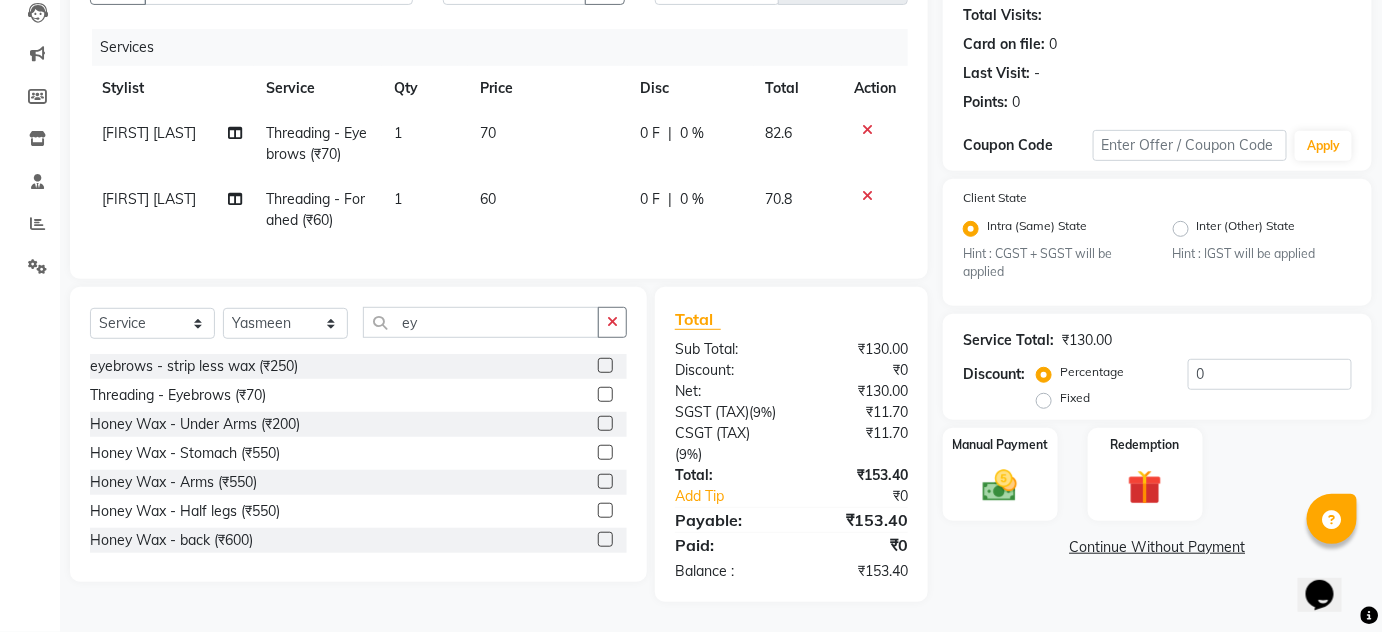 click 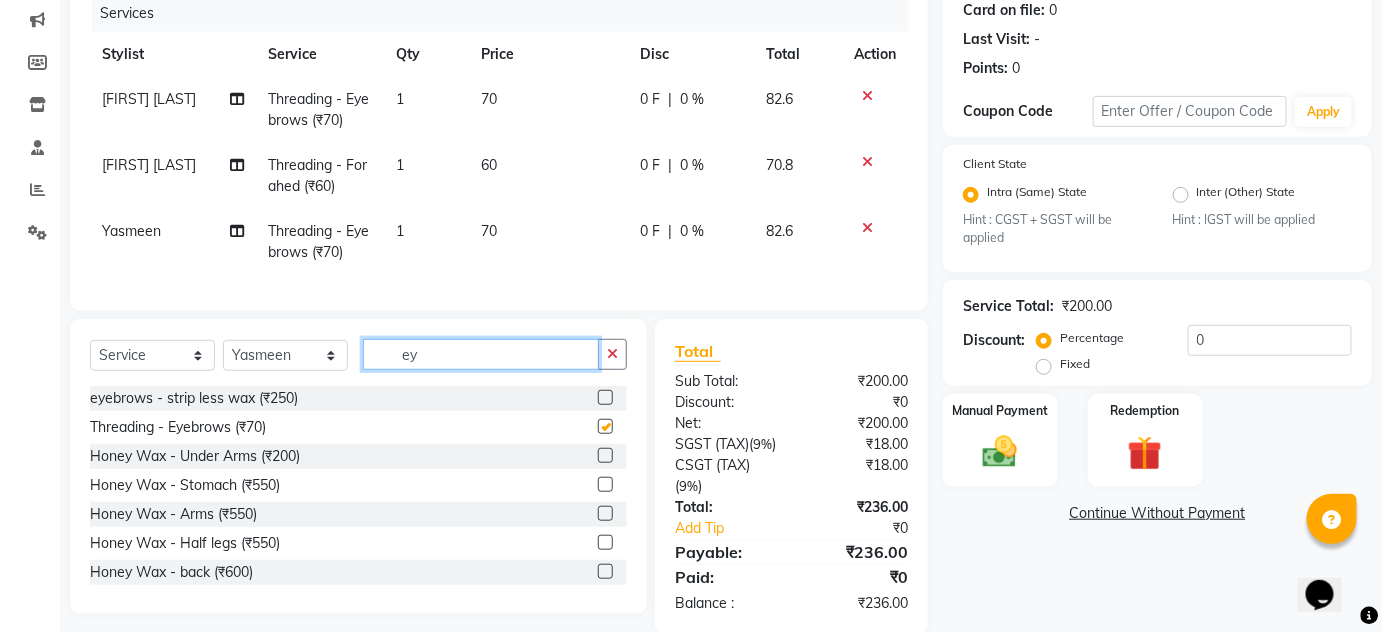 checkbox on "false" 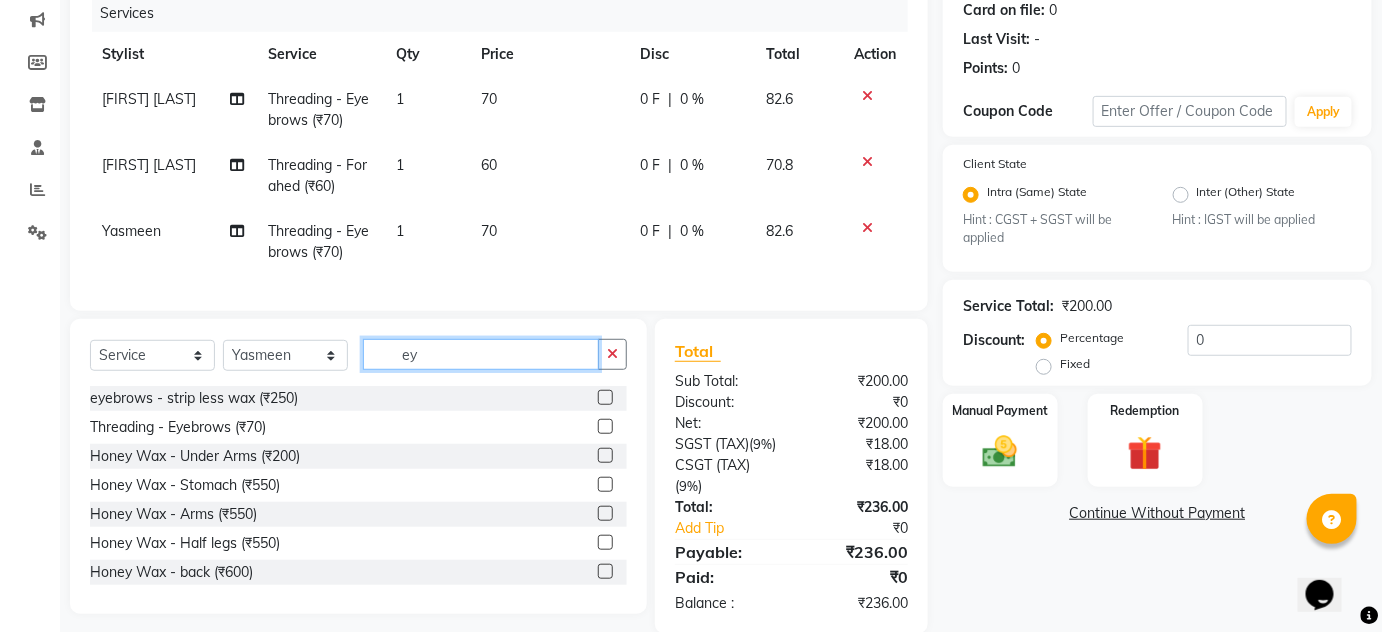 drag, startPoint x: 488, startPoint y: 375, endPoint x: 0, endPoint y: 354, distance: 488.45163 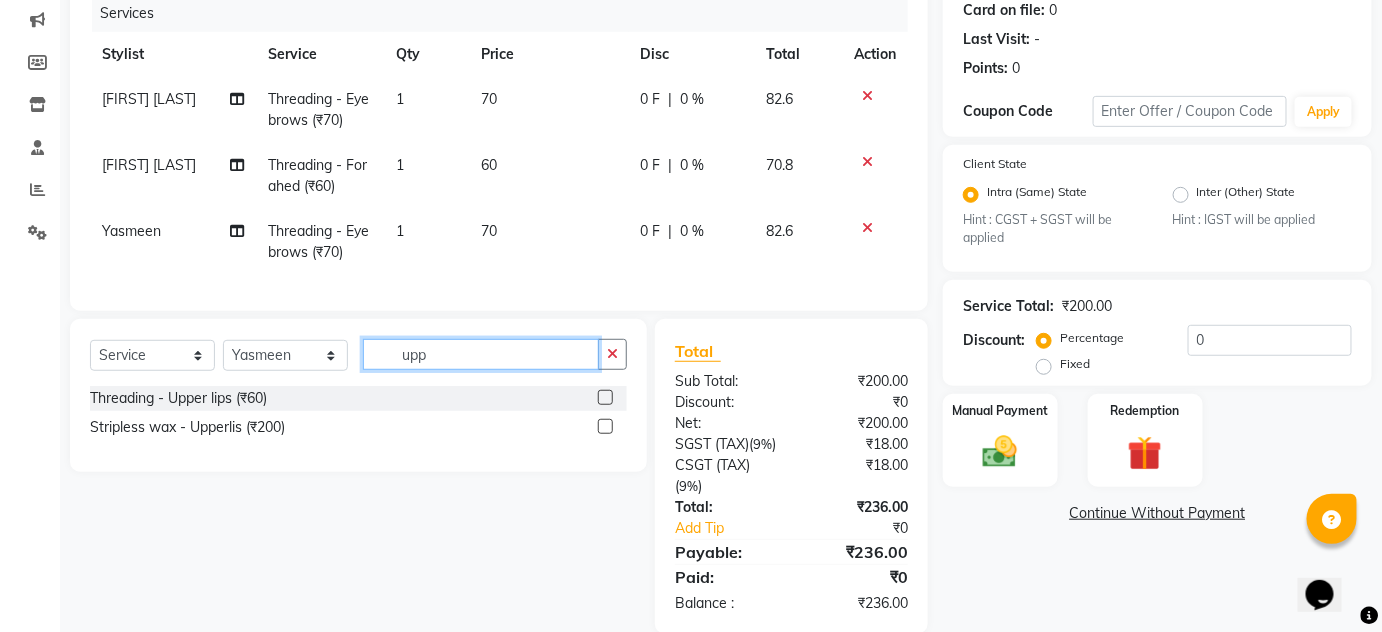 type on "upp" 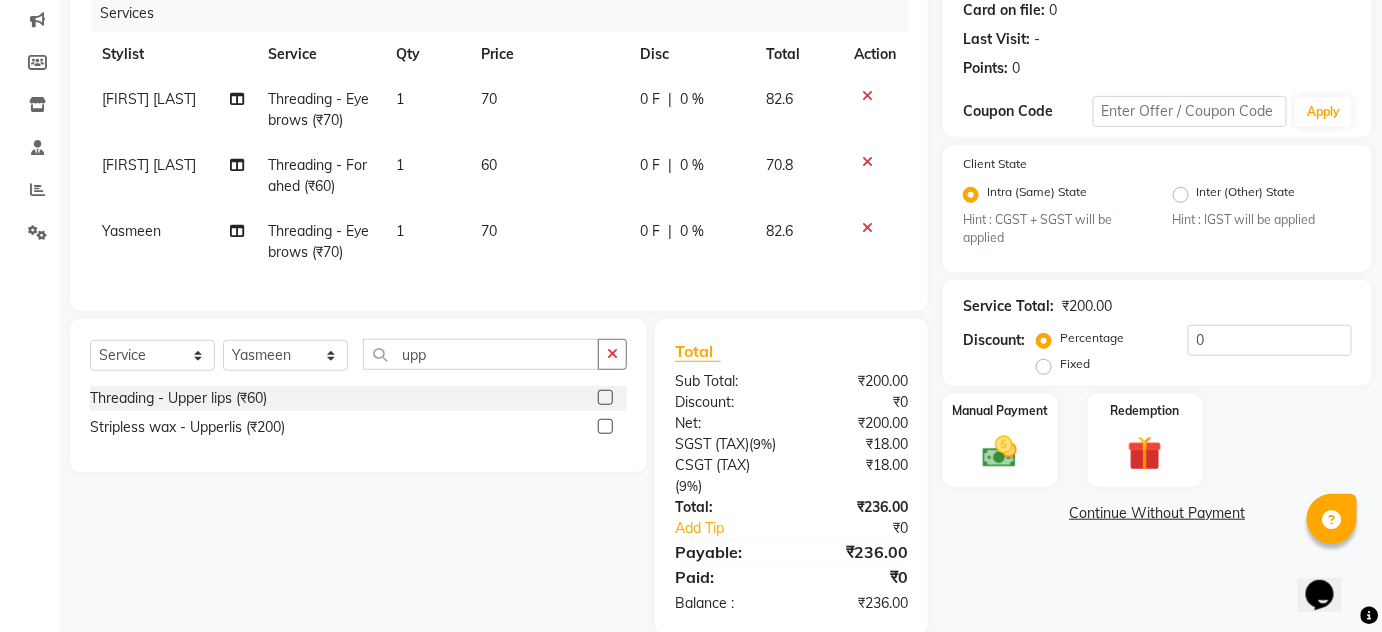 click 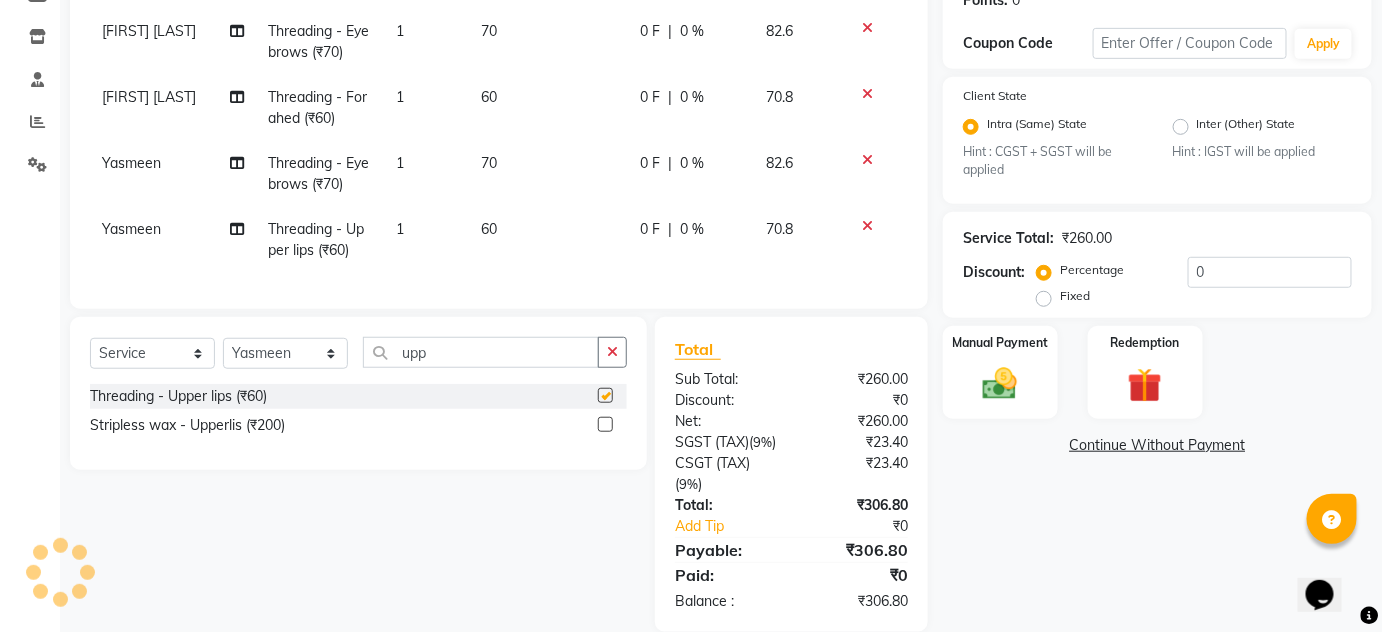 checkbox on "false" 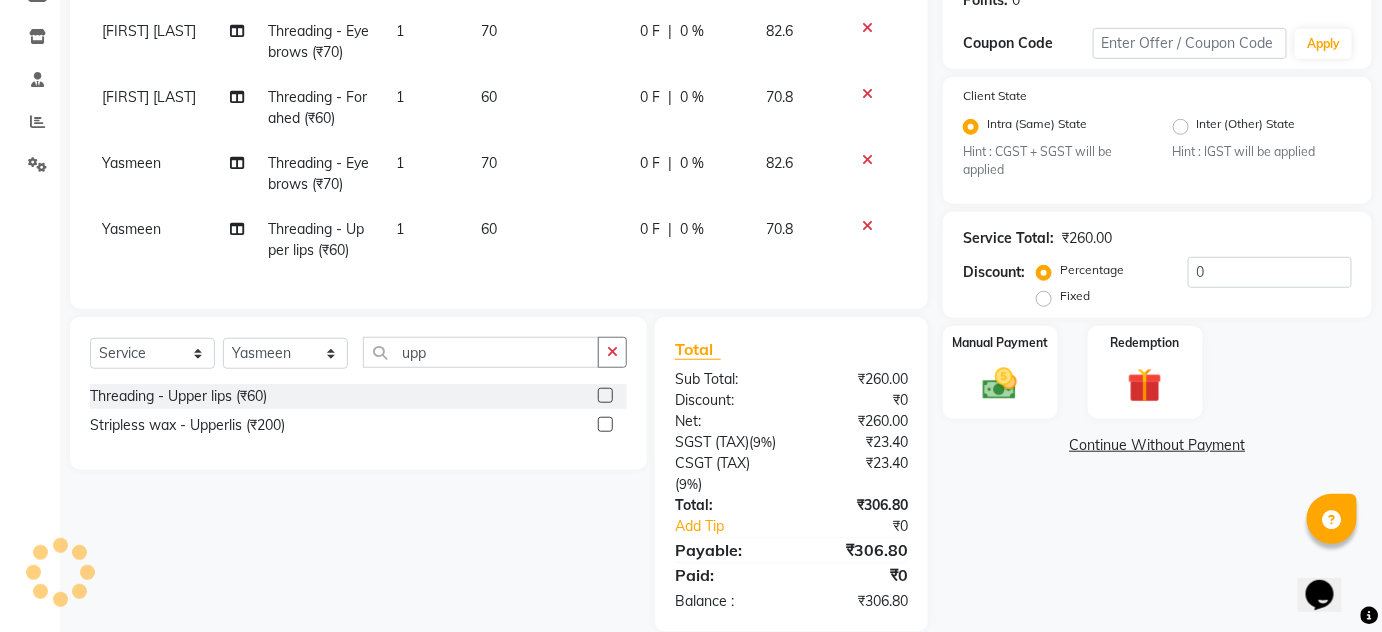 scroll, scrollTop: 384, scrollLeft: 0, axis: vertical 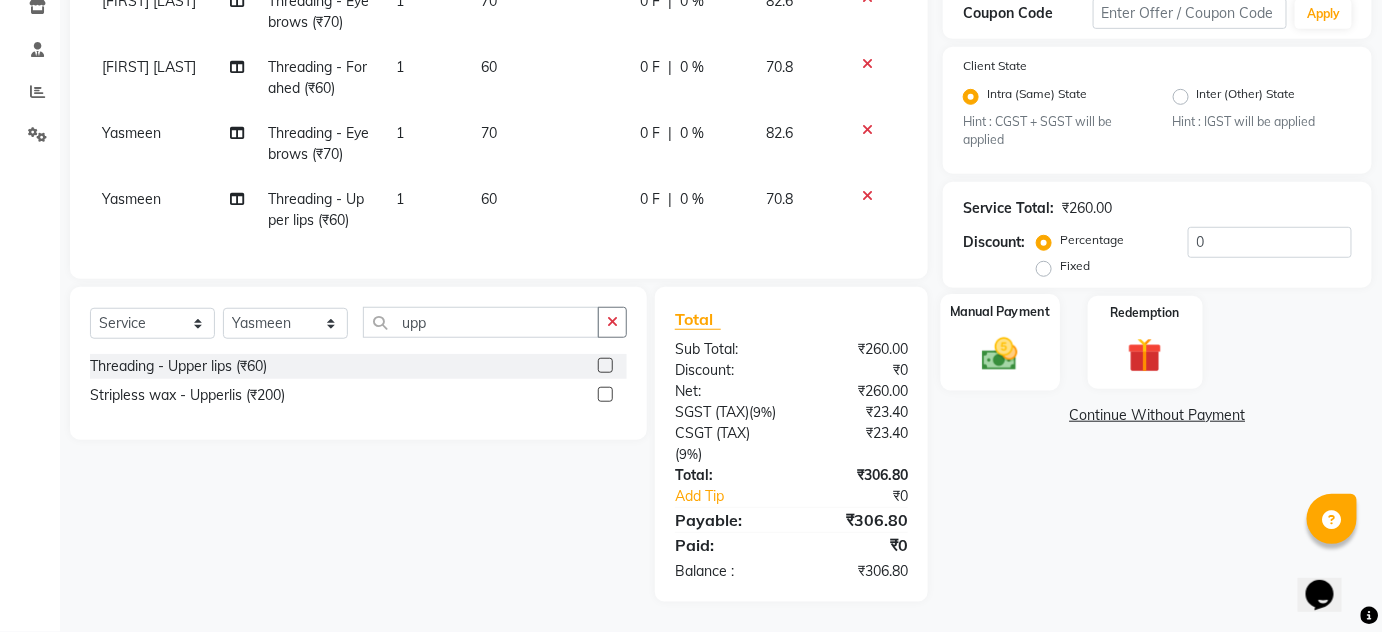 click 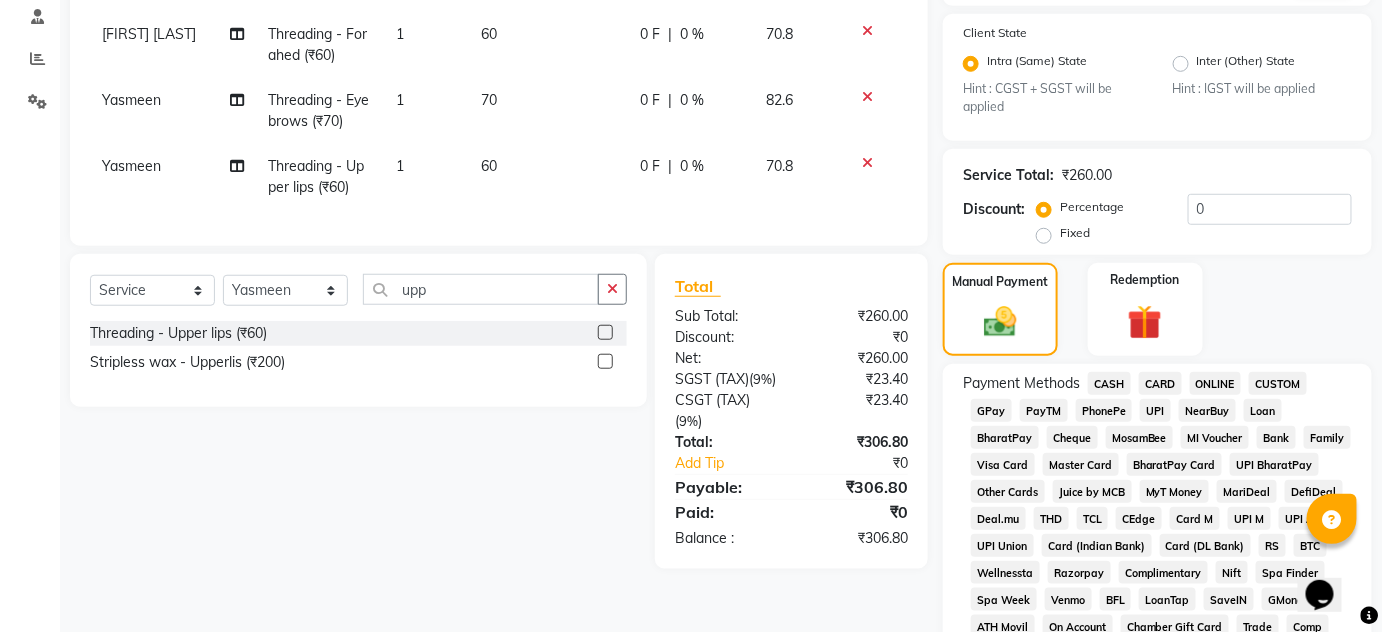 click on "ONLINE" 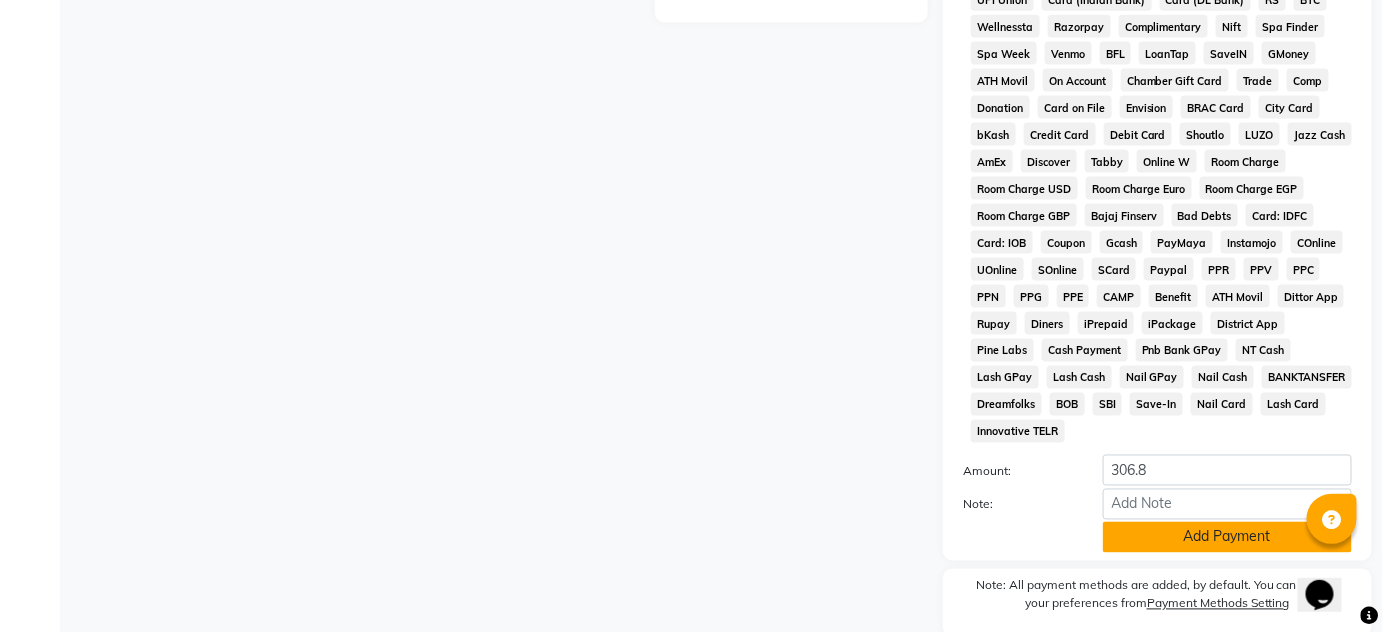 click on "Add Payment" 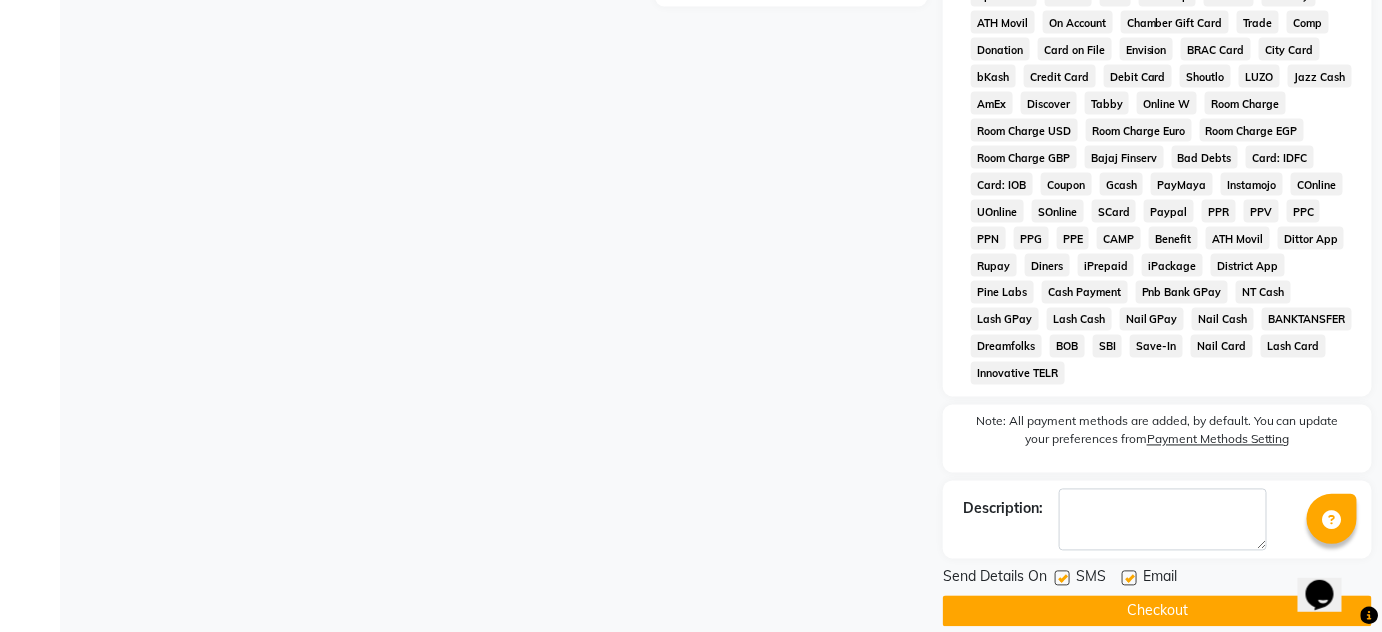 click on "Checkout" 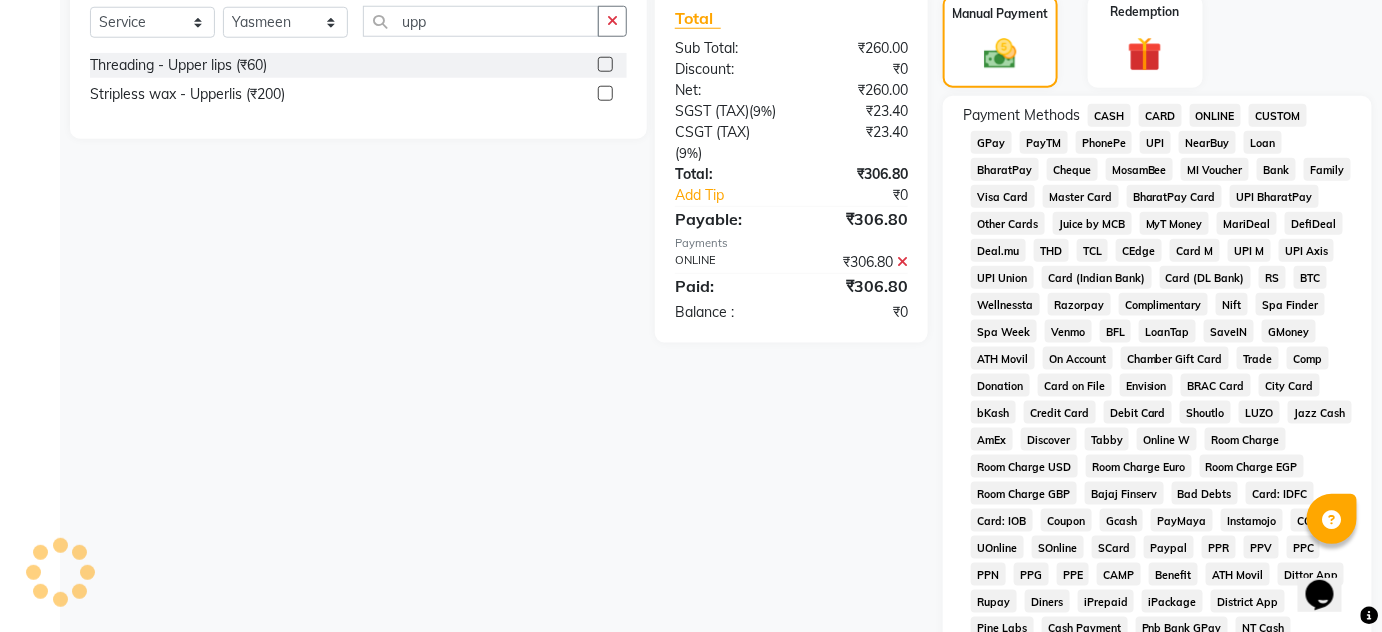 scroll, scrollTop: 352, scrollLeft: 0, axis: vertical 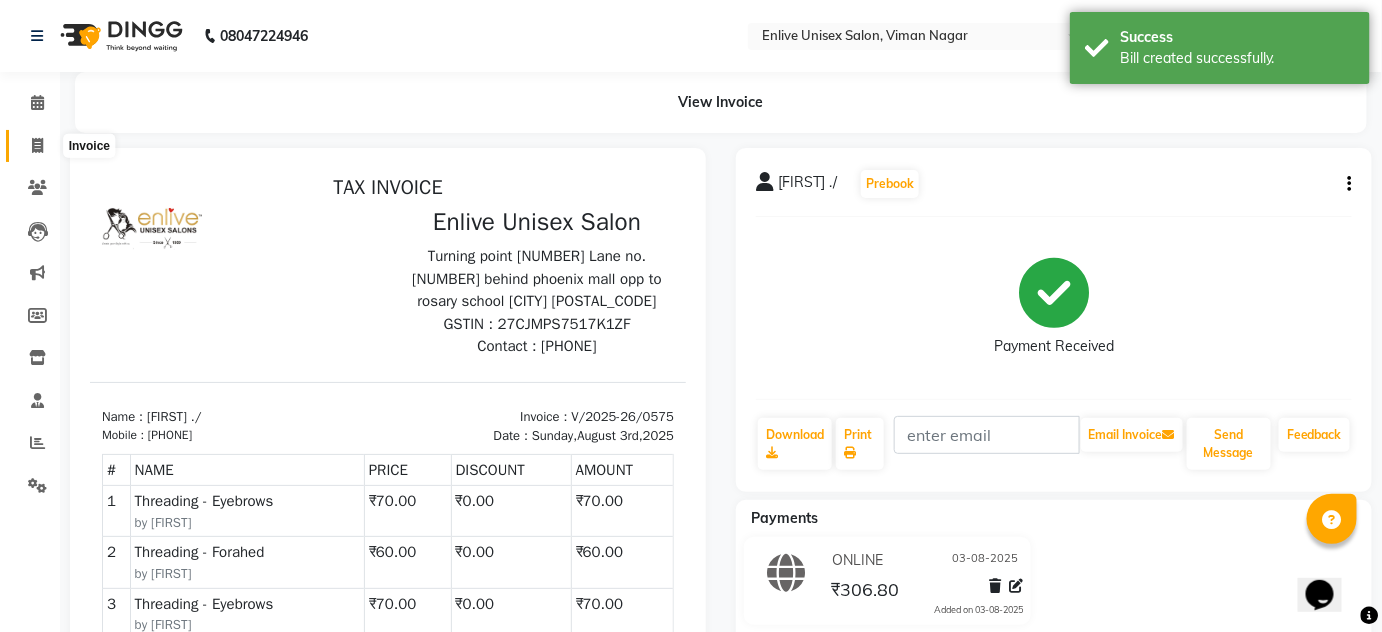 click 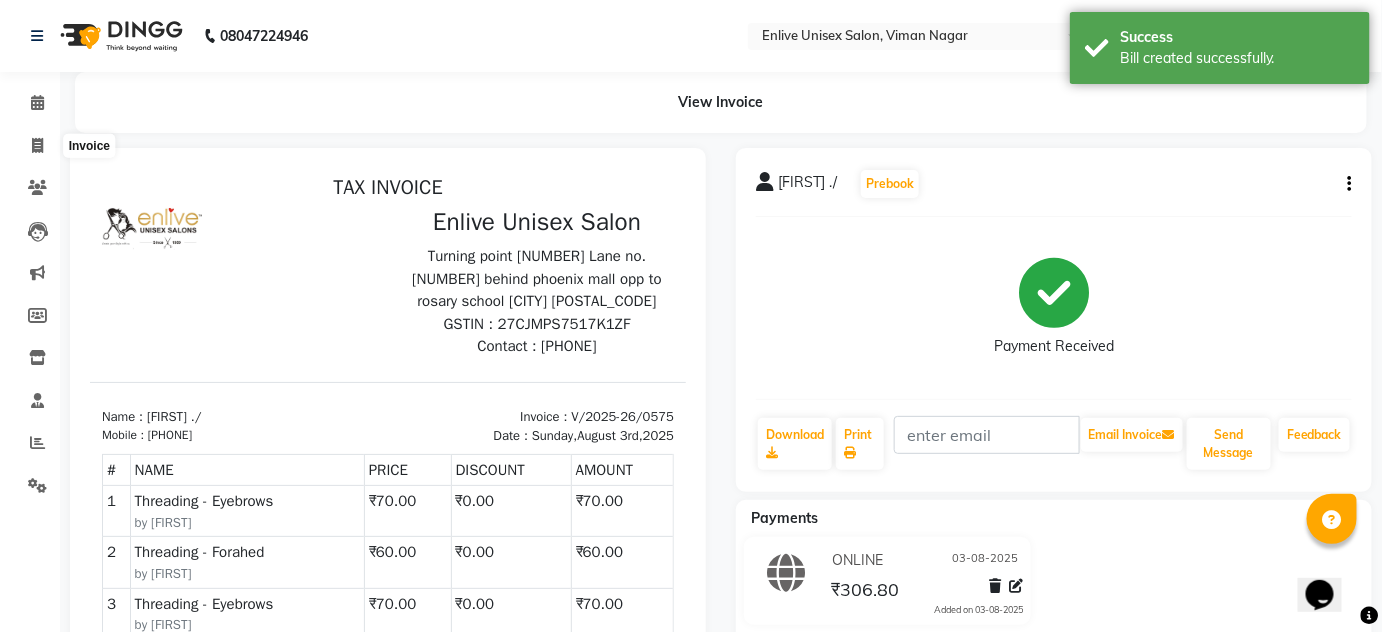 select on "145" 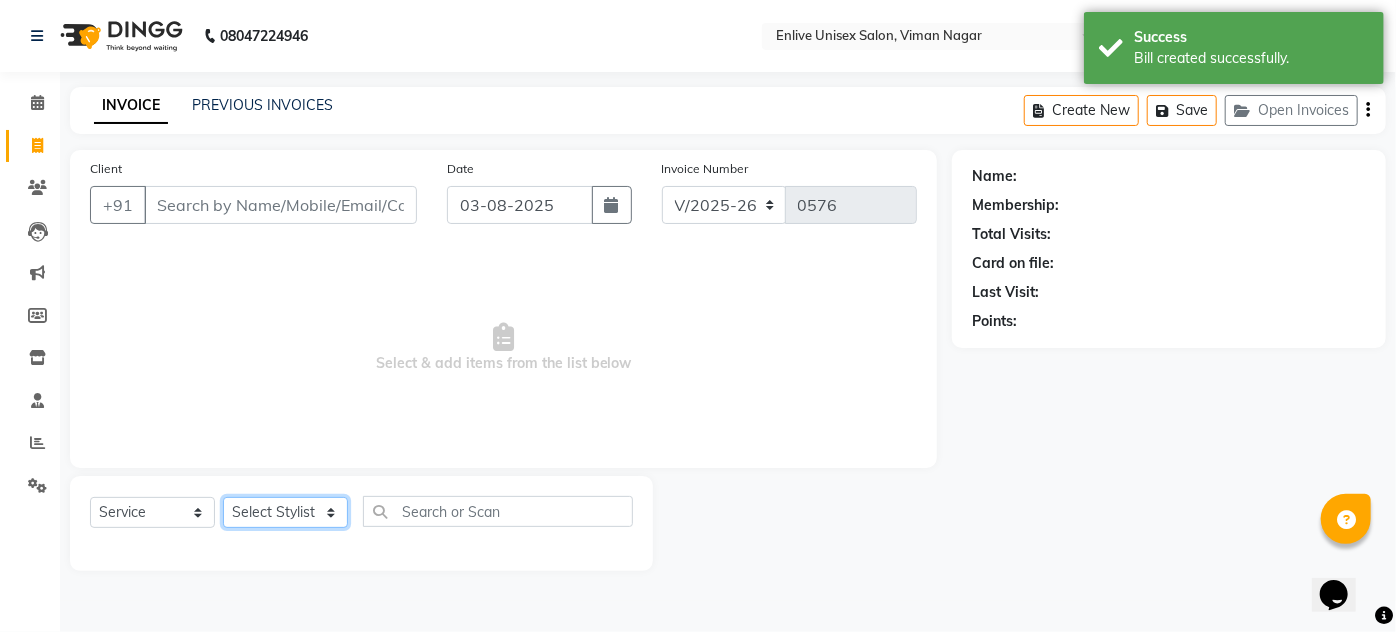 click on "Select Stylist Amin Shaikh Arti lohar Jyoti Namrata Nitin Sir Roshani sameer Shubhangi Vikas Yasmeen" 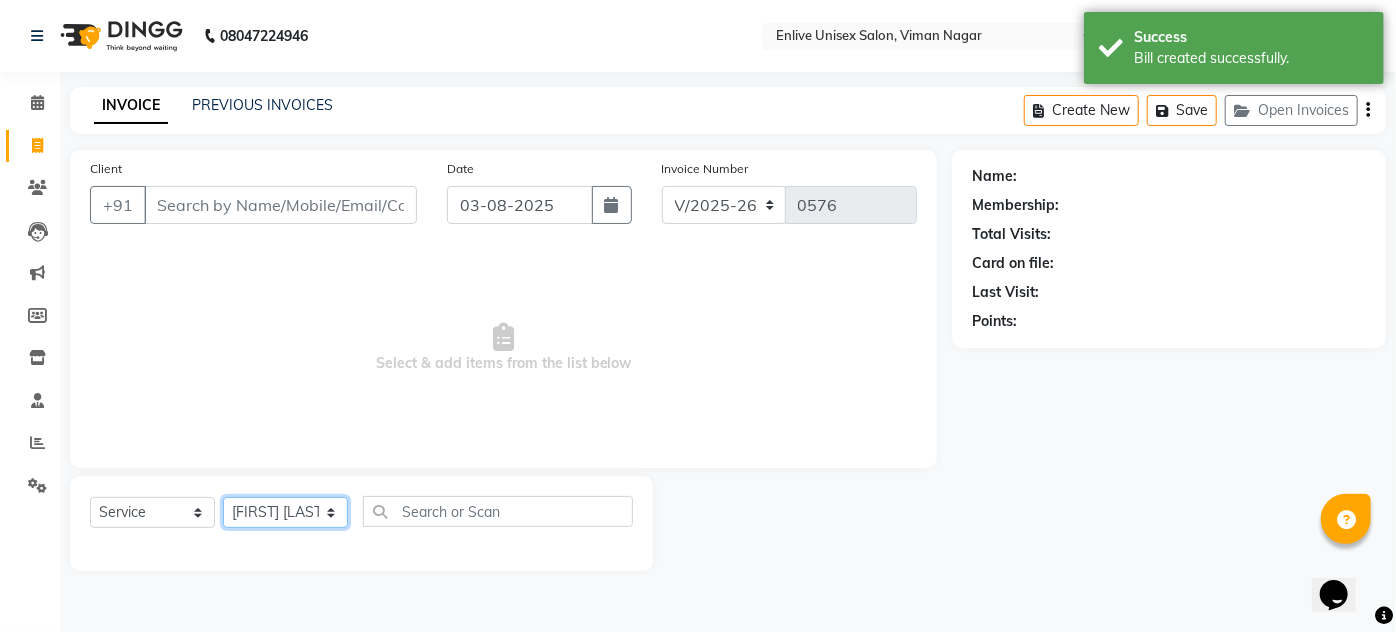 click on "Select Stylist Amin Shaikh Arti lohar Jyoti Namrata Nitin Sir Roshani sameer Shubhangi Vikas Yasmeen" 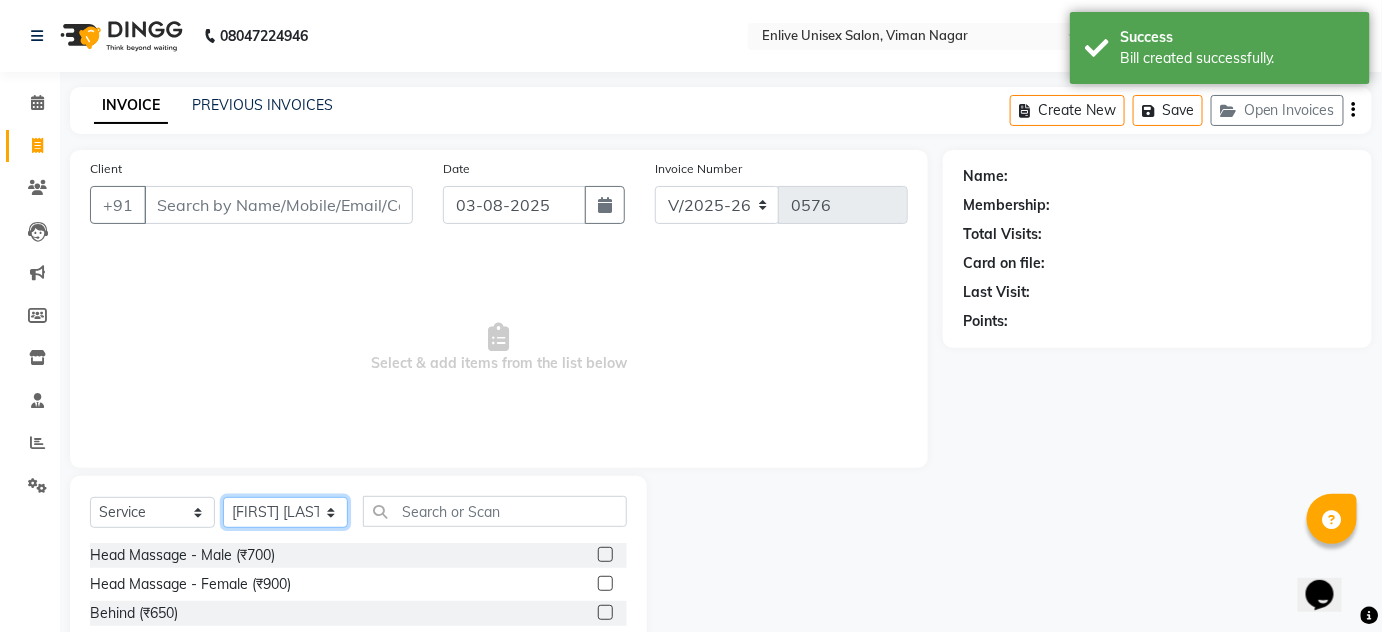 drag, startPoint x: 262, startPoint y: 514, endPoint x: 256, endPoint y: 503, distance: 12.529964 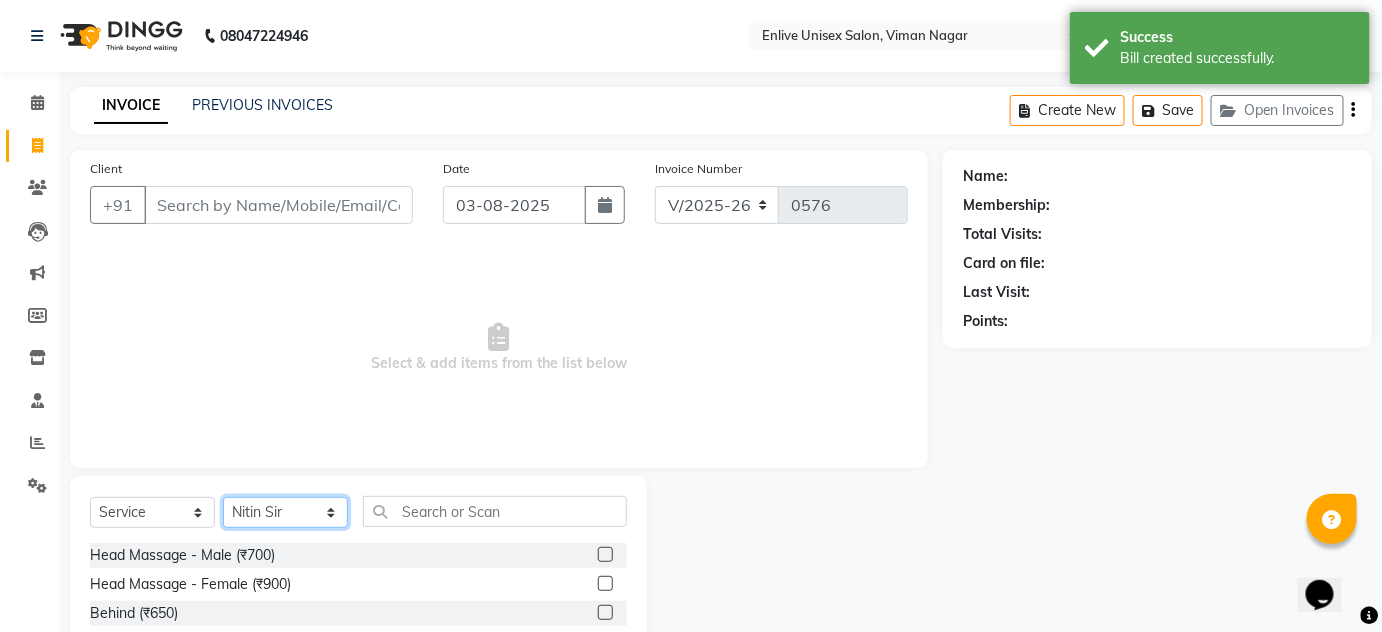 click on "Select Stylist Amin Shaikh Arti lohar Jyoti Namrata Nitin Sir Roshani sameer Shubhangi Vikas Yasmeen" 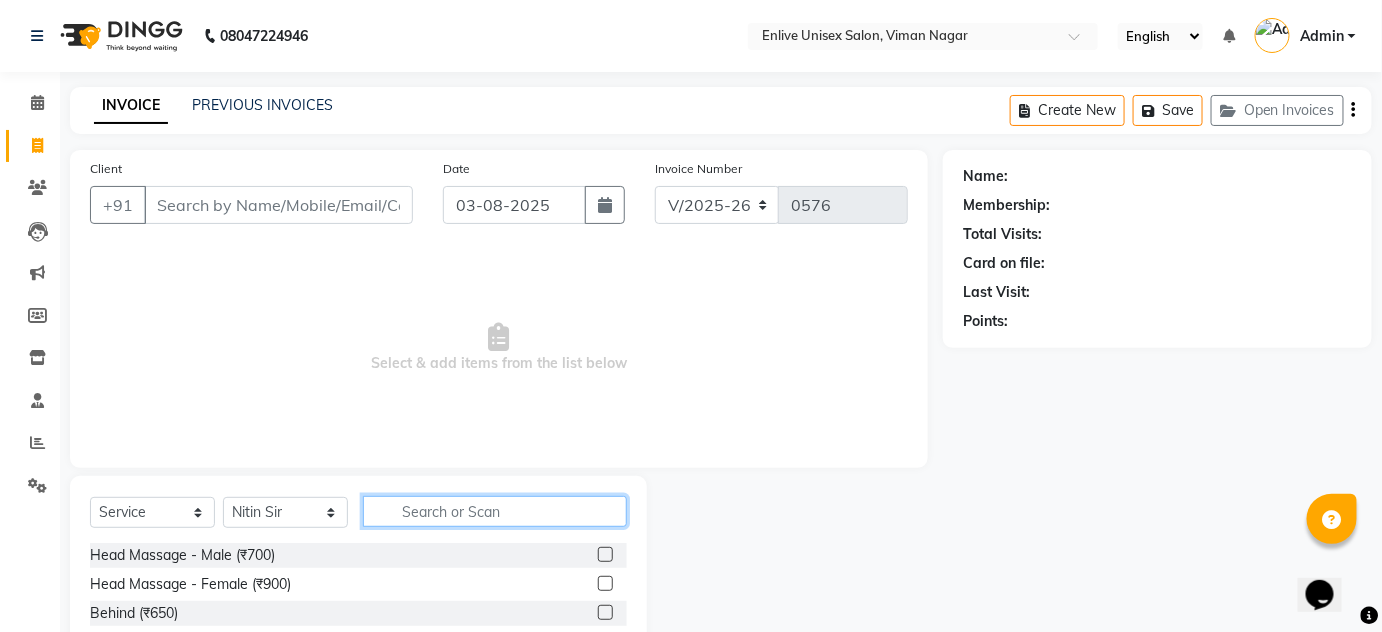 click 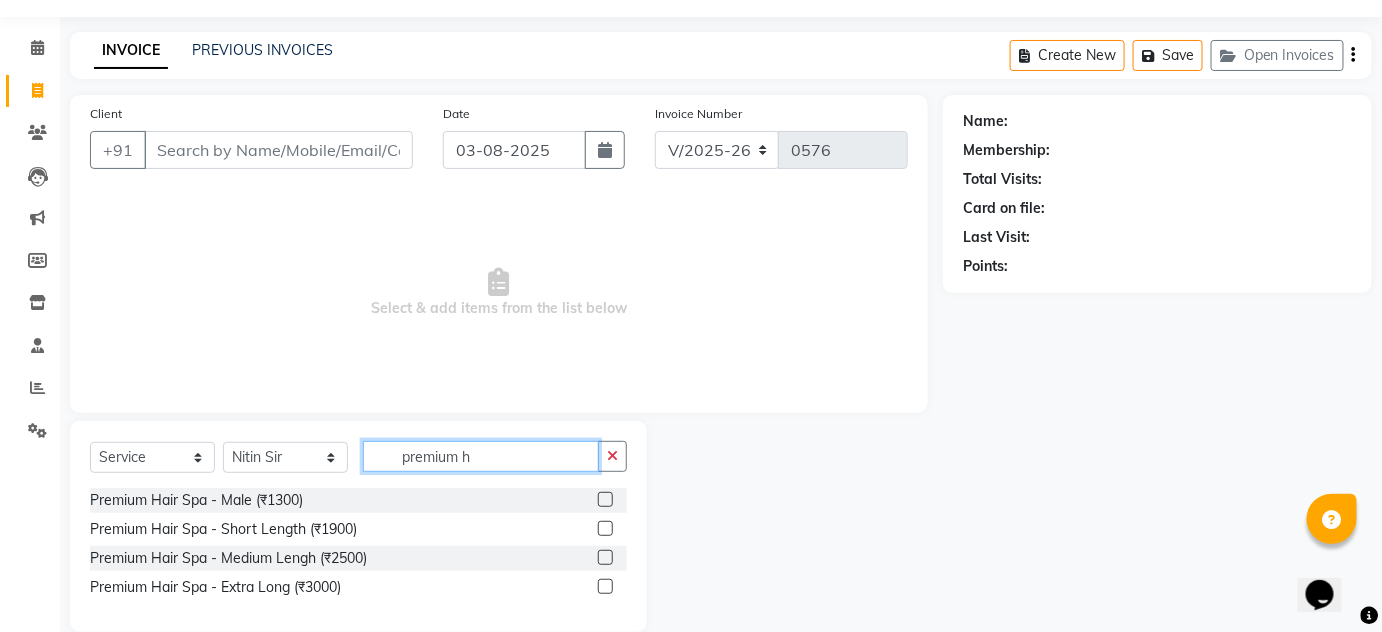 scroll, scrollTop: 84, scrollLeft: 0, axis: vertical 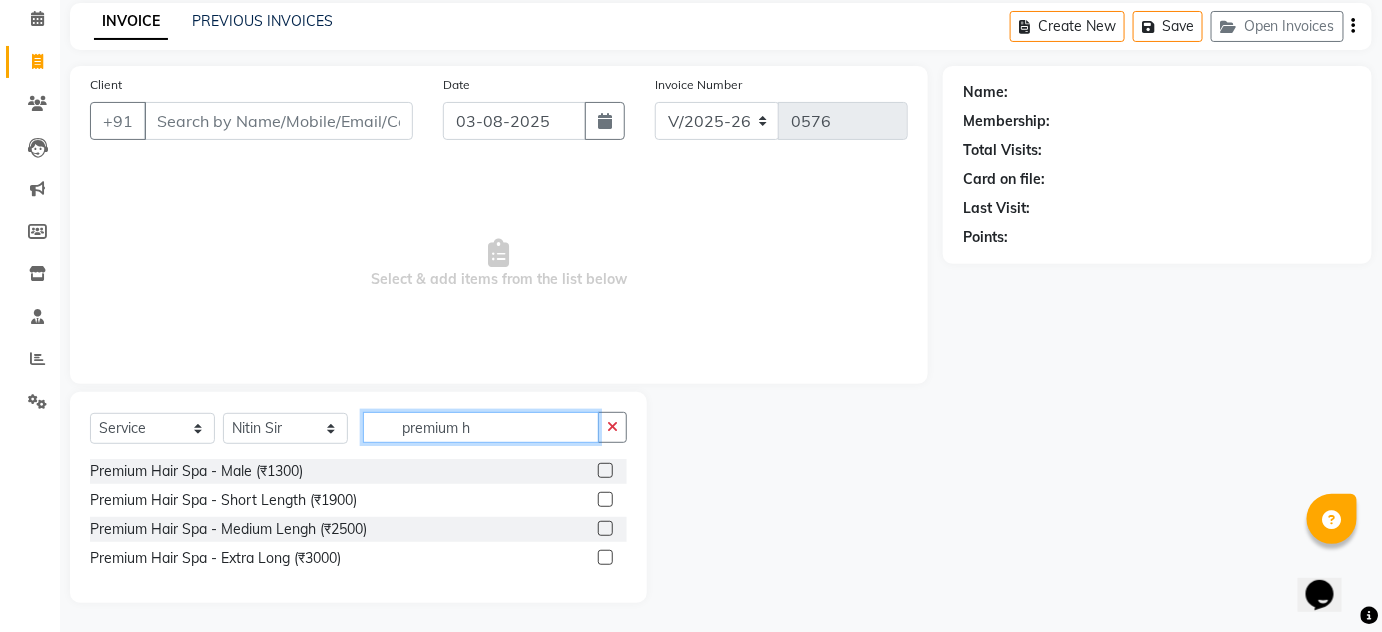type on "premium h" 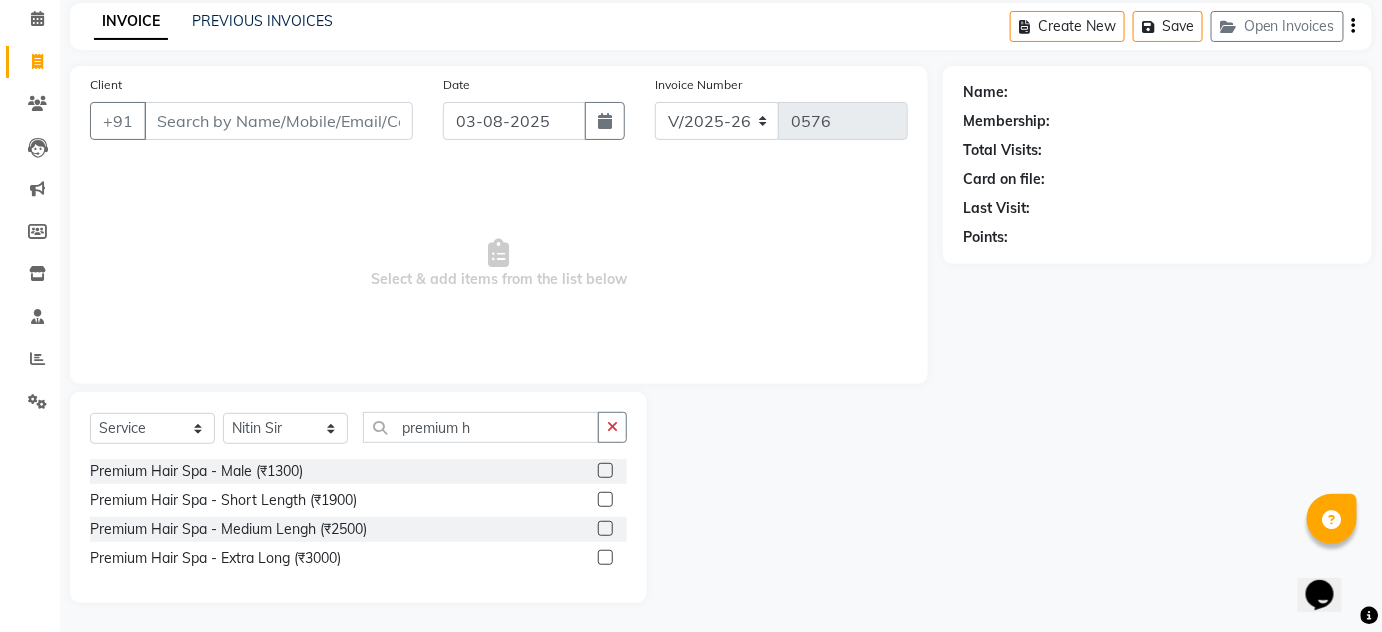 click 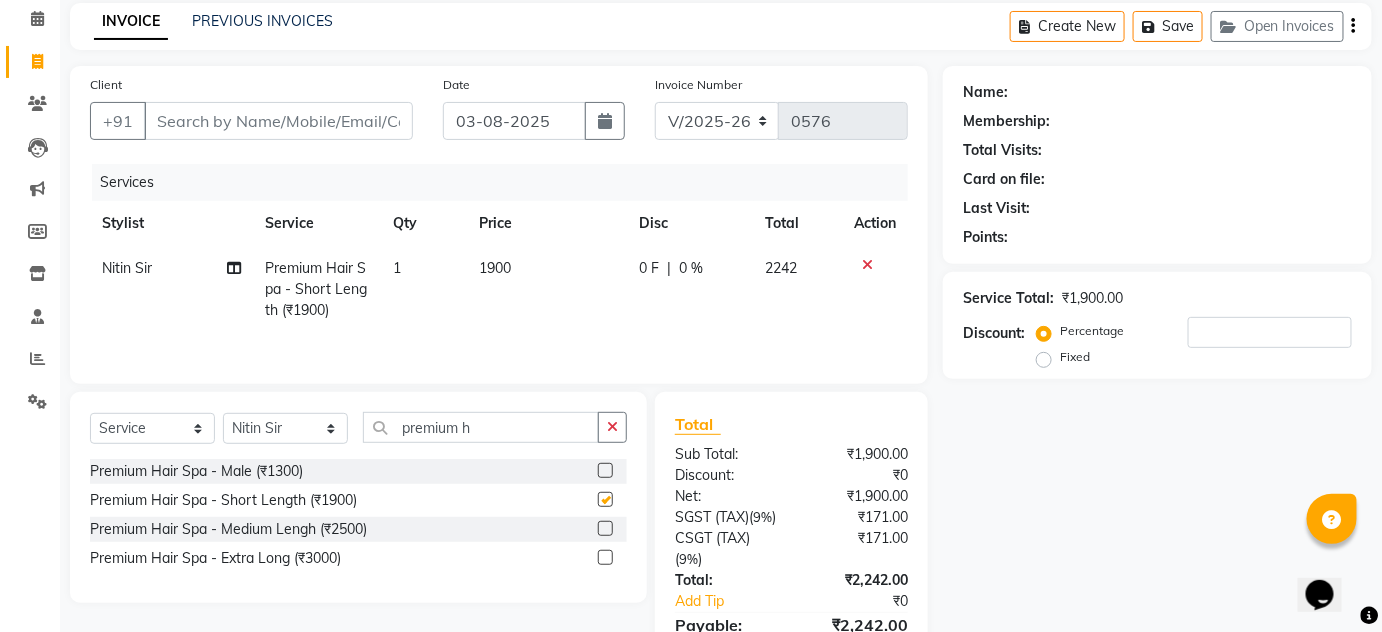 checkbox on "false" 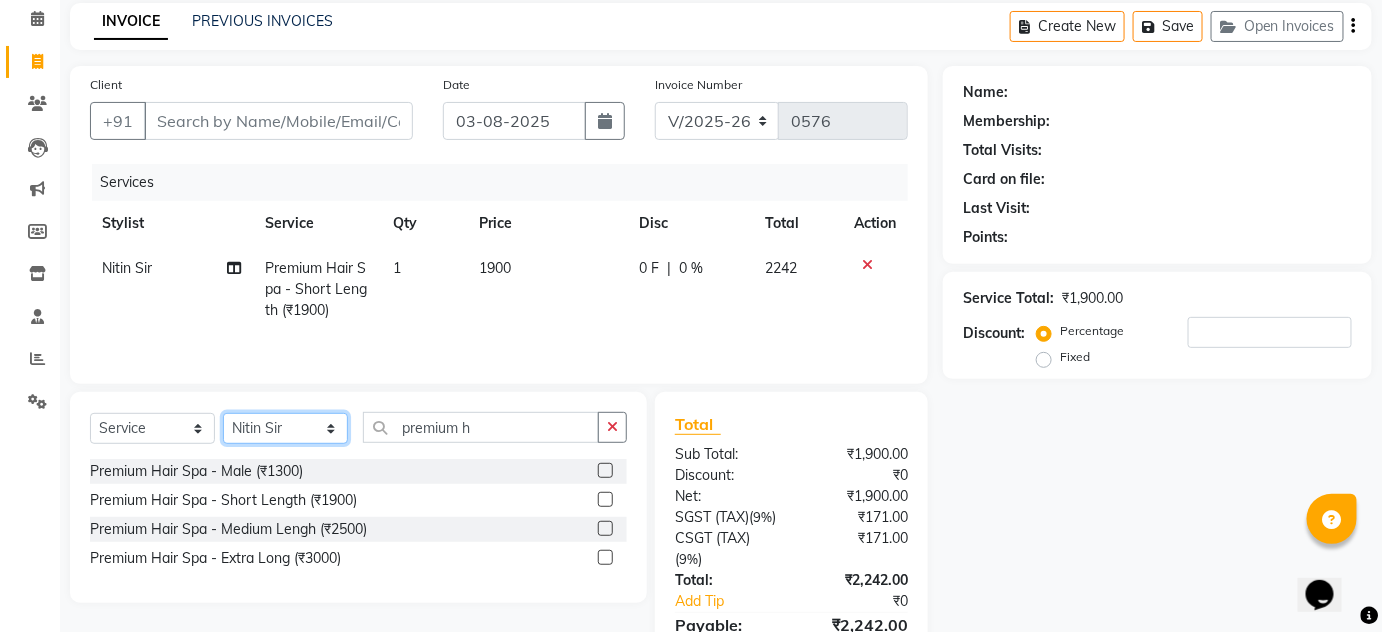 click on "Select Stylist Amin Shaikh Arti lohar Jyoti Namrata Nitin Sir Roshani sameer Shubhangi Vikas Yasmeen" 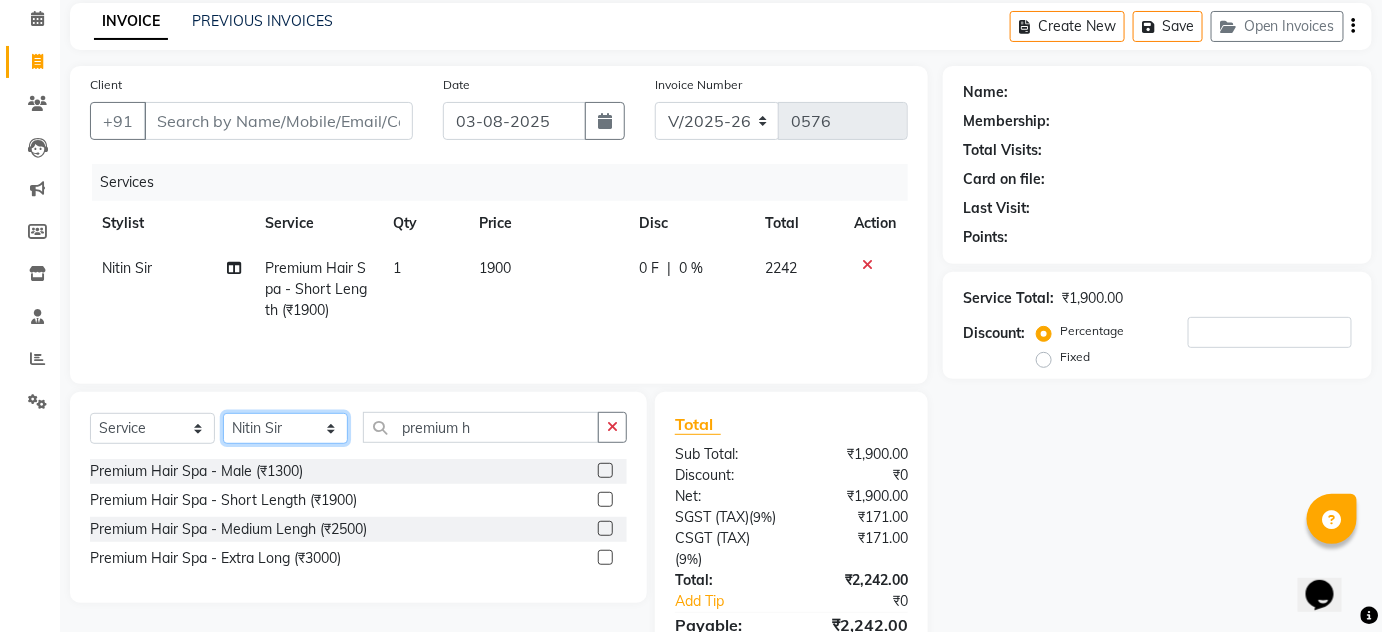 select on "84223" 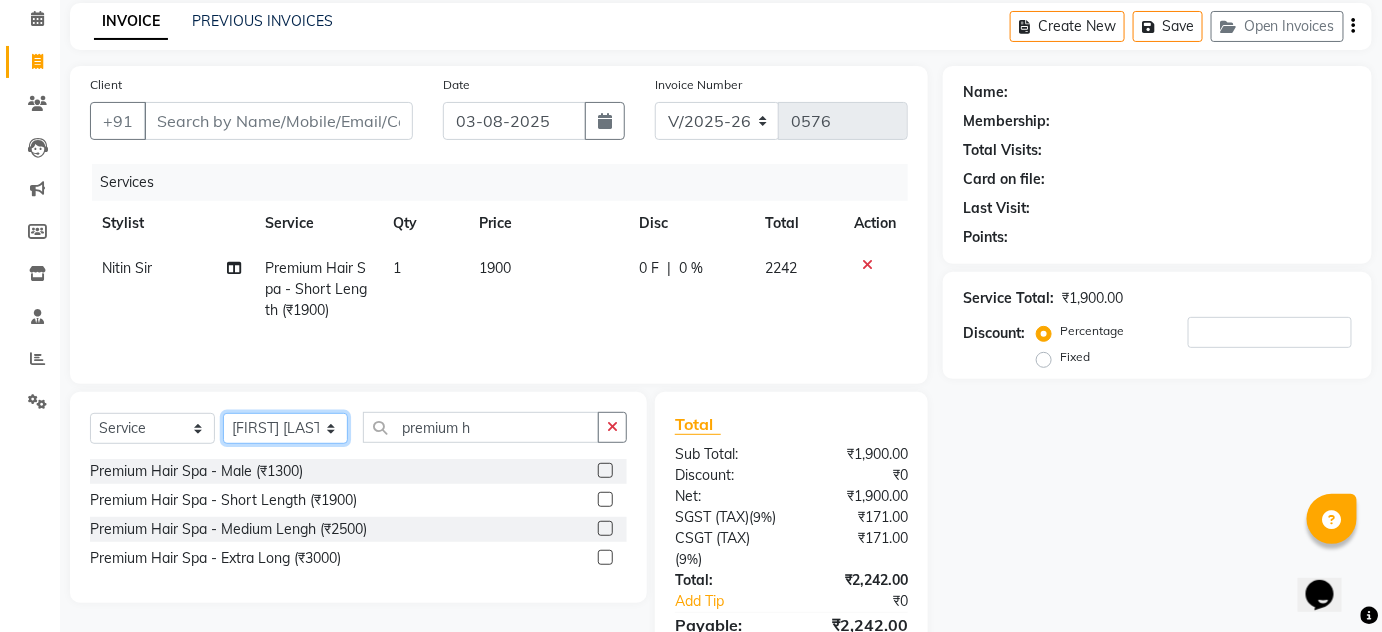 click on "Select Stylist Amin Shaikh Arti lohar Jyoti Namrata Nitin Sir Roshani sameer Shubhangi Vikas Yasmeen" 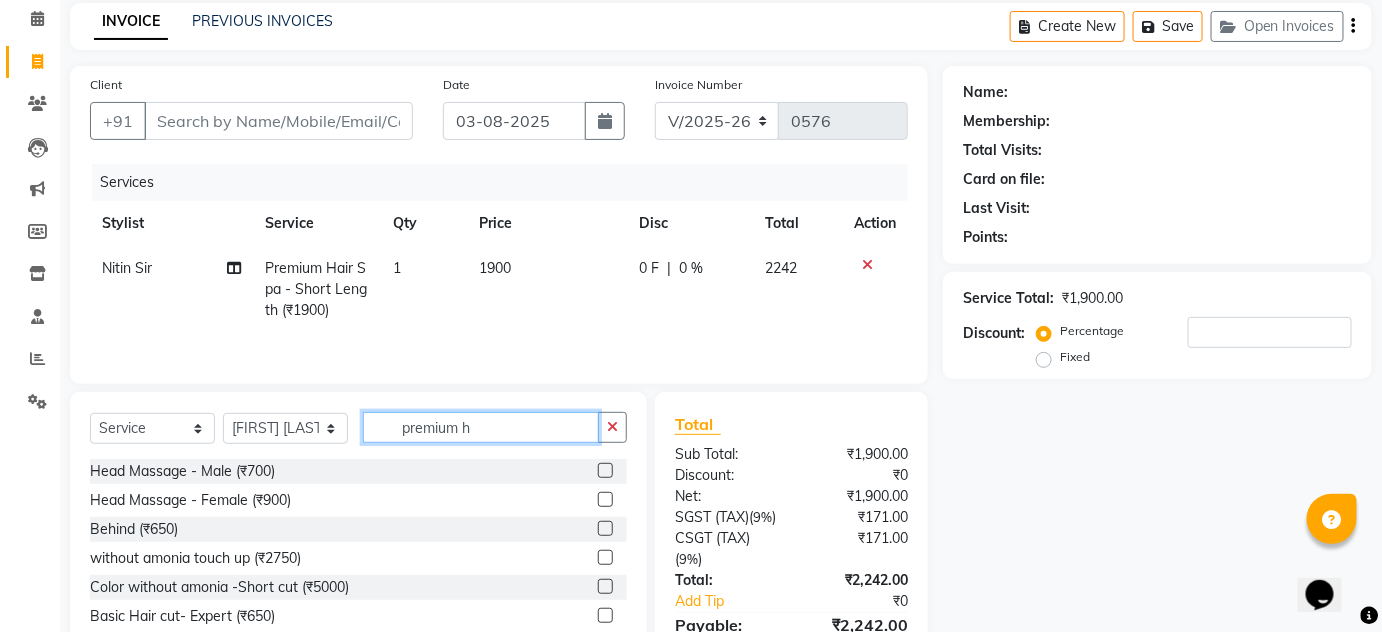 drag, startPoint x: 496, startPoint y: 431, endPoint x: 237, endPoint y: 399, distance: 260.96936 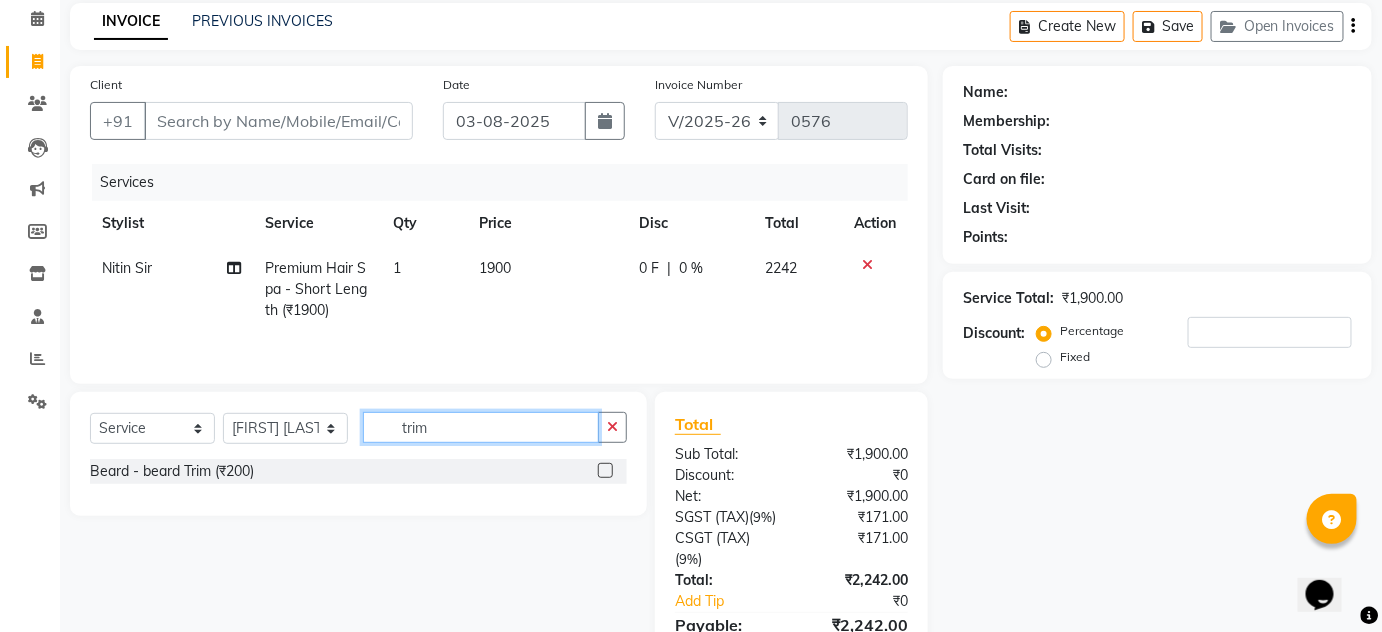 type on "trim" 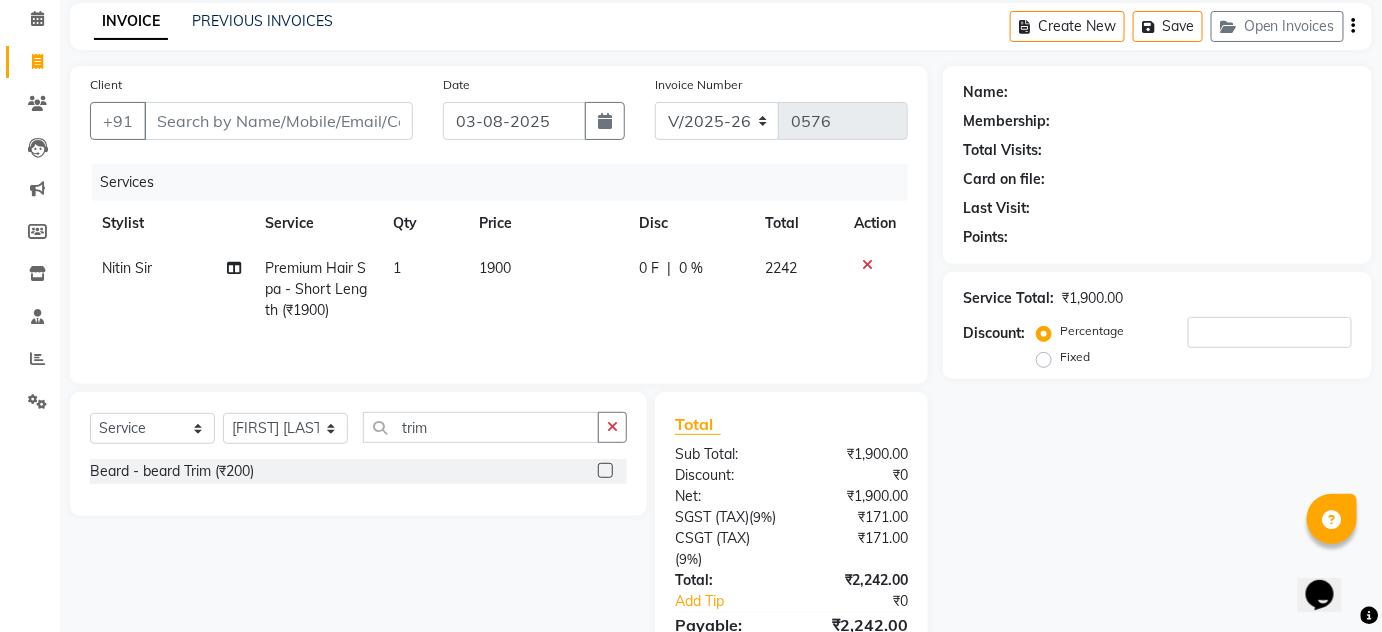 click 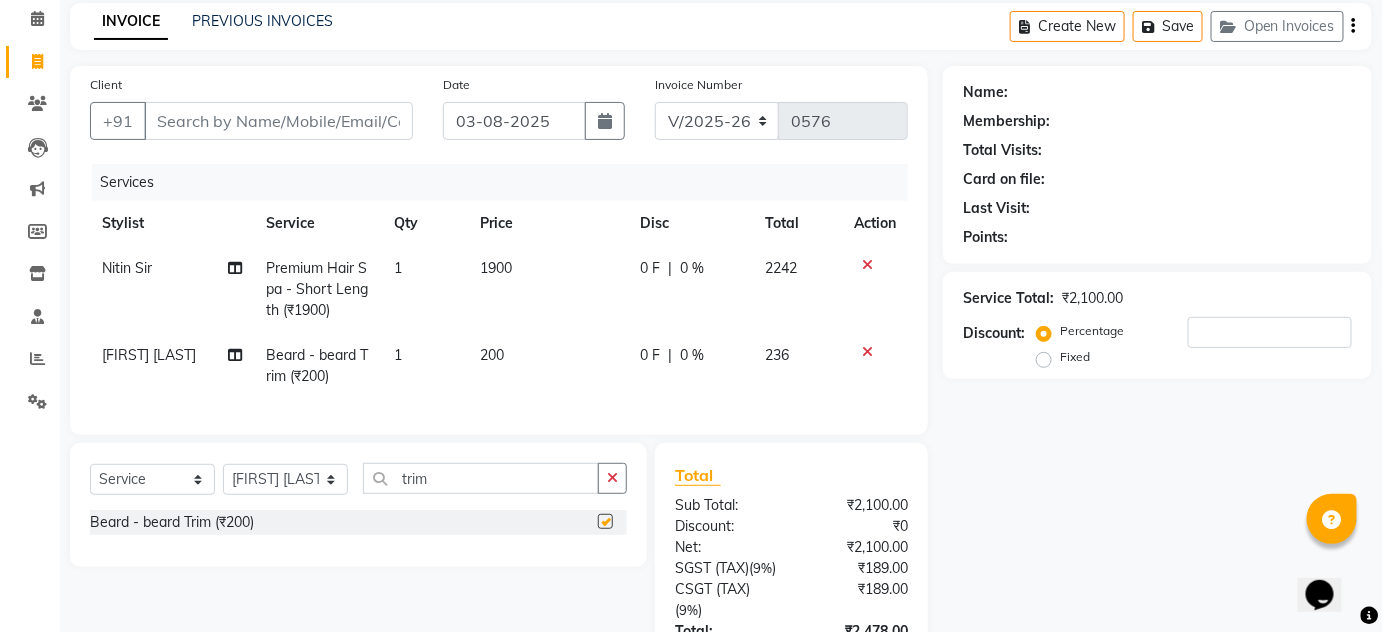 checkbox on "false" 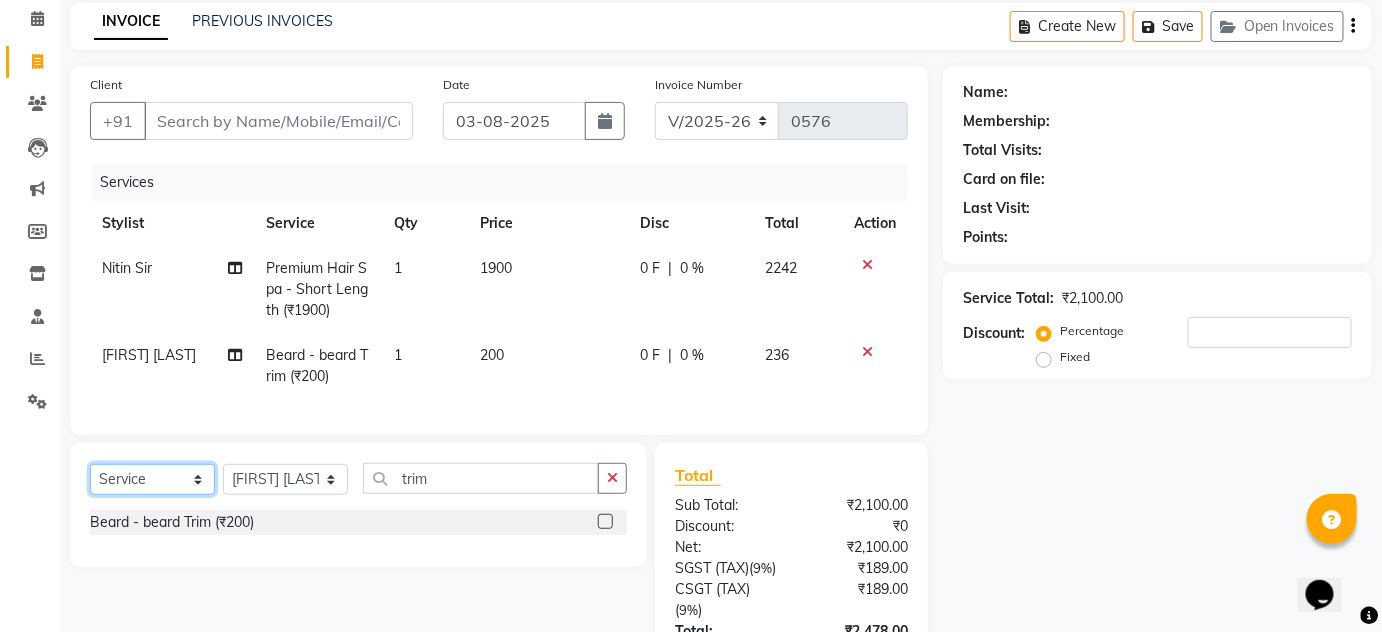 click on "Select  Service  Product  Membership  Package Voucher Prepaid Gift Card" 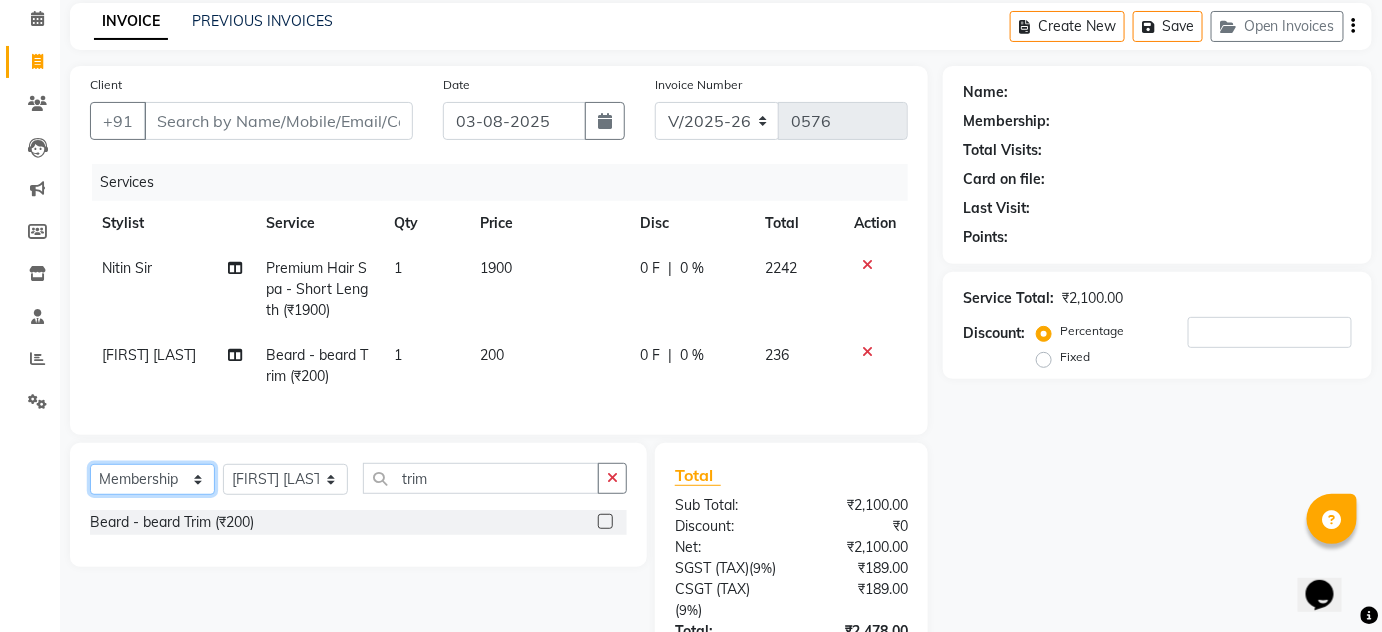 click on "Select  Service  Product  Membership  Package Voucher Prepaid Gift Card" 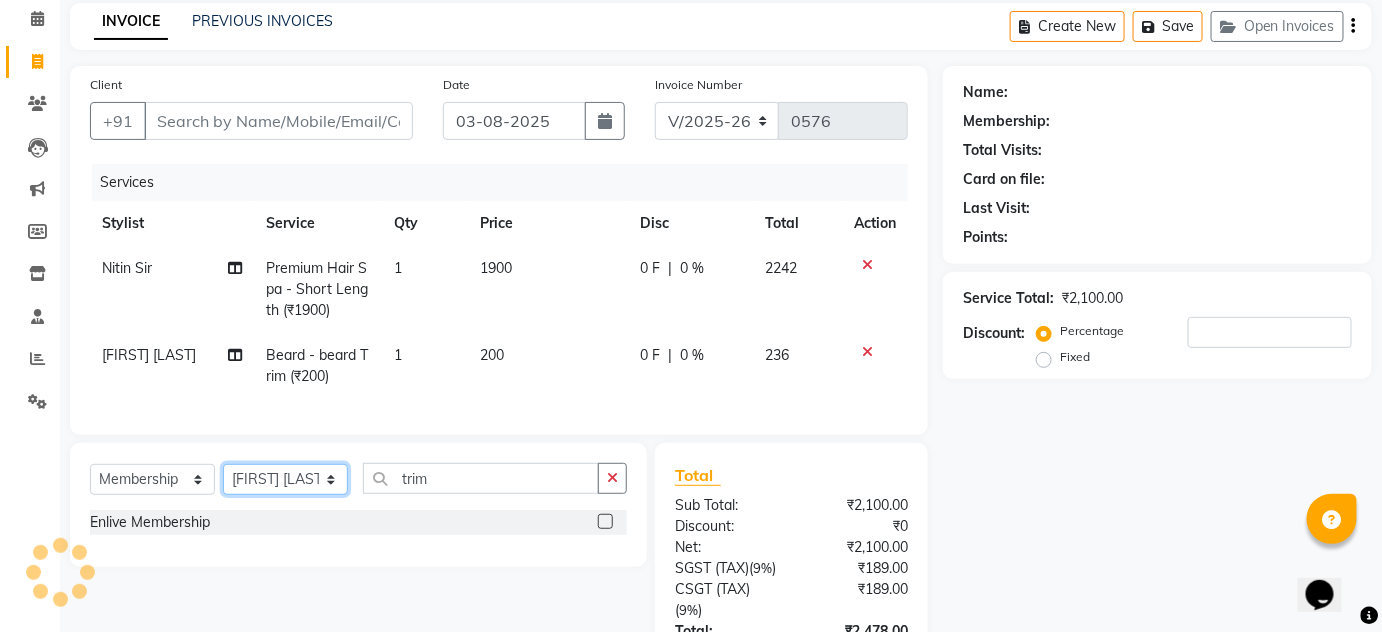 click on "Select Stylist Amin Shaikh Arti lohar Jyoti Namrata Nitin Sir Roshani sameer Shubhangi Vikas Yasmeen" 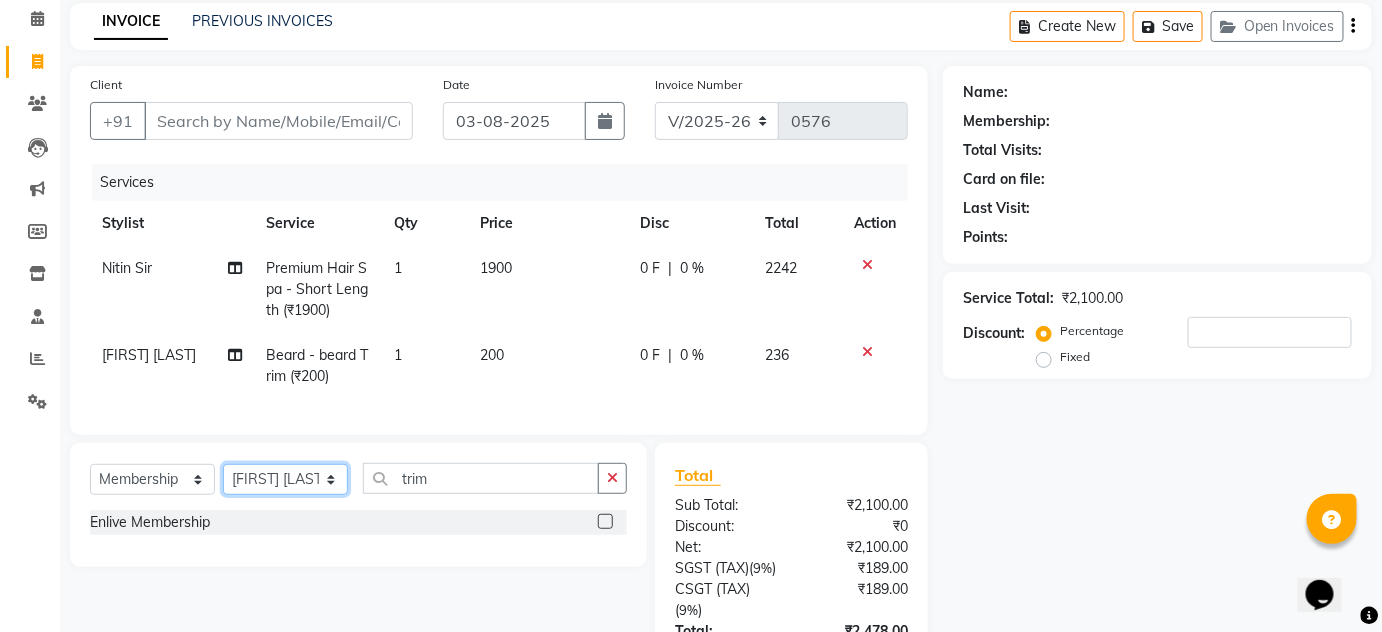 select on "4236" 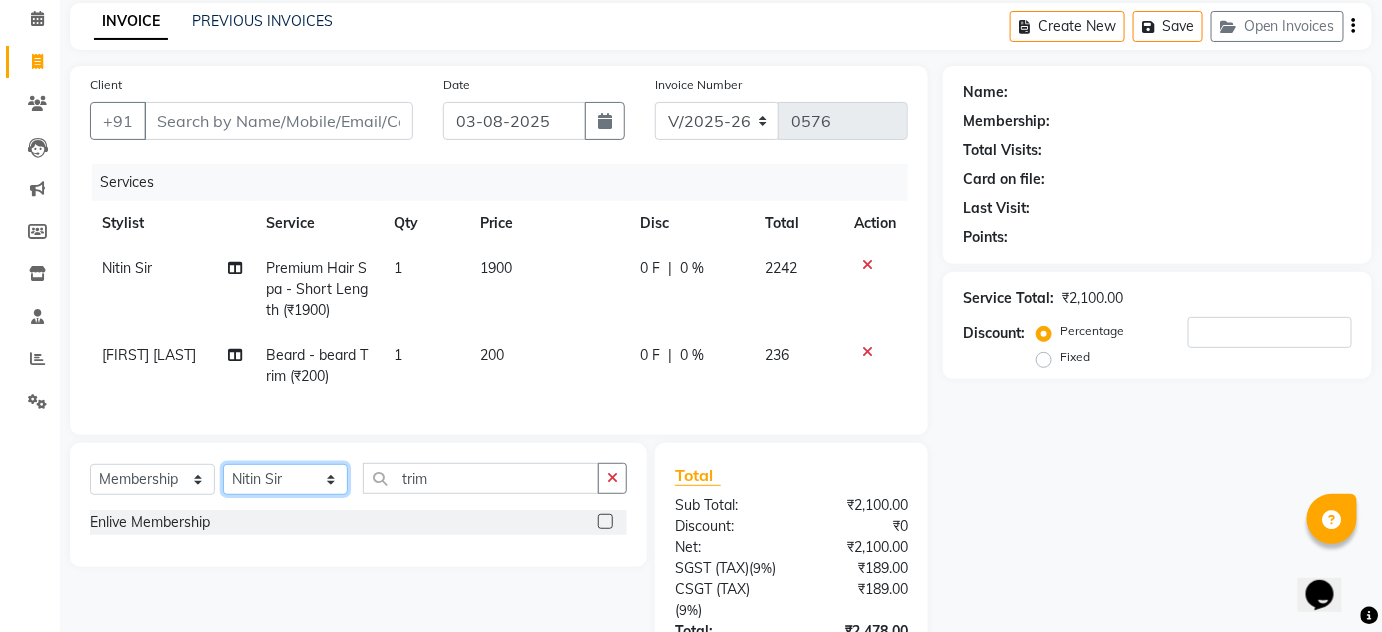 click on "Select Stylist Amin Shaikh Arti lohar Jyoti Namrata Nitin Sir Roshani sameer Shubhangi Vikas Yasmeen" 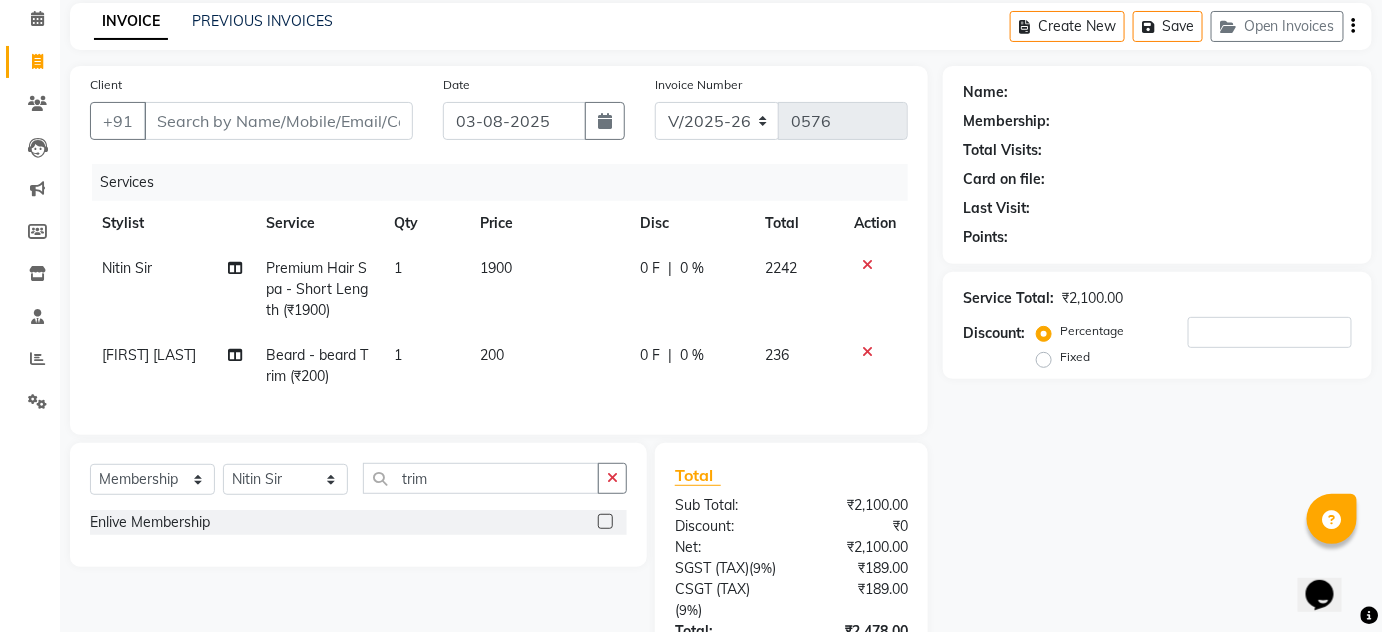 click 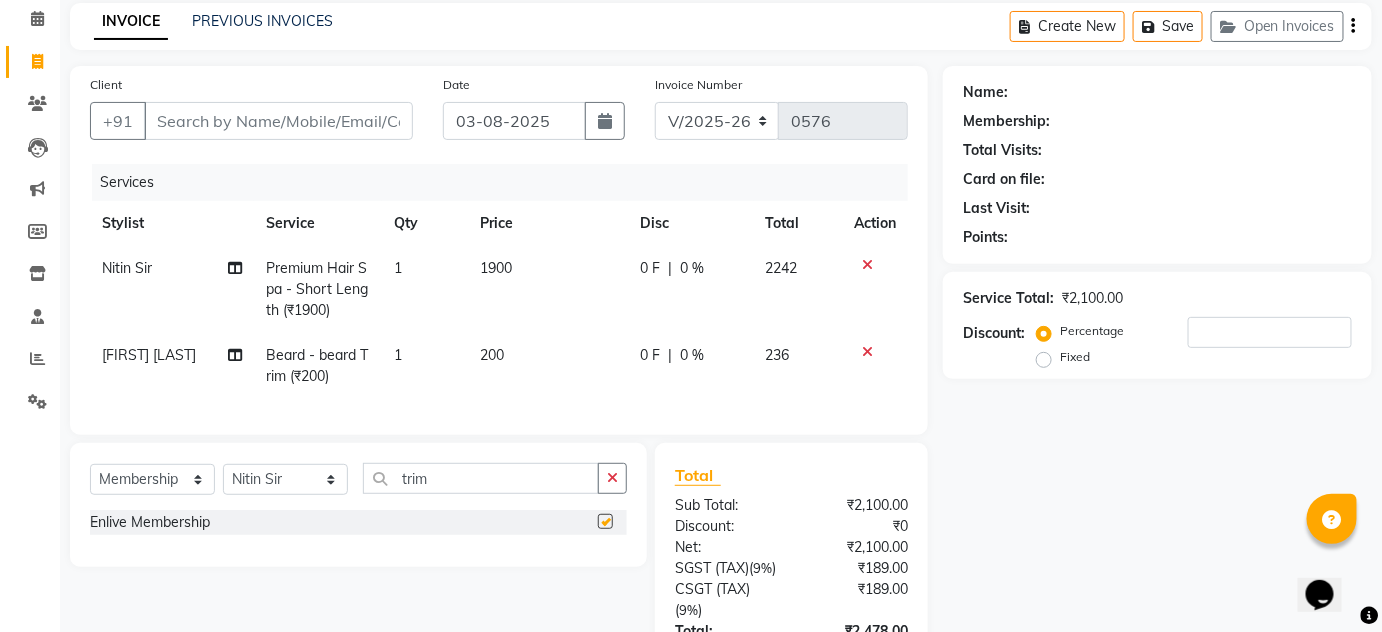 select on "select" 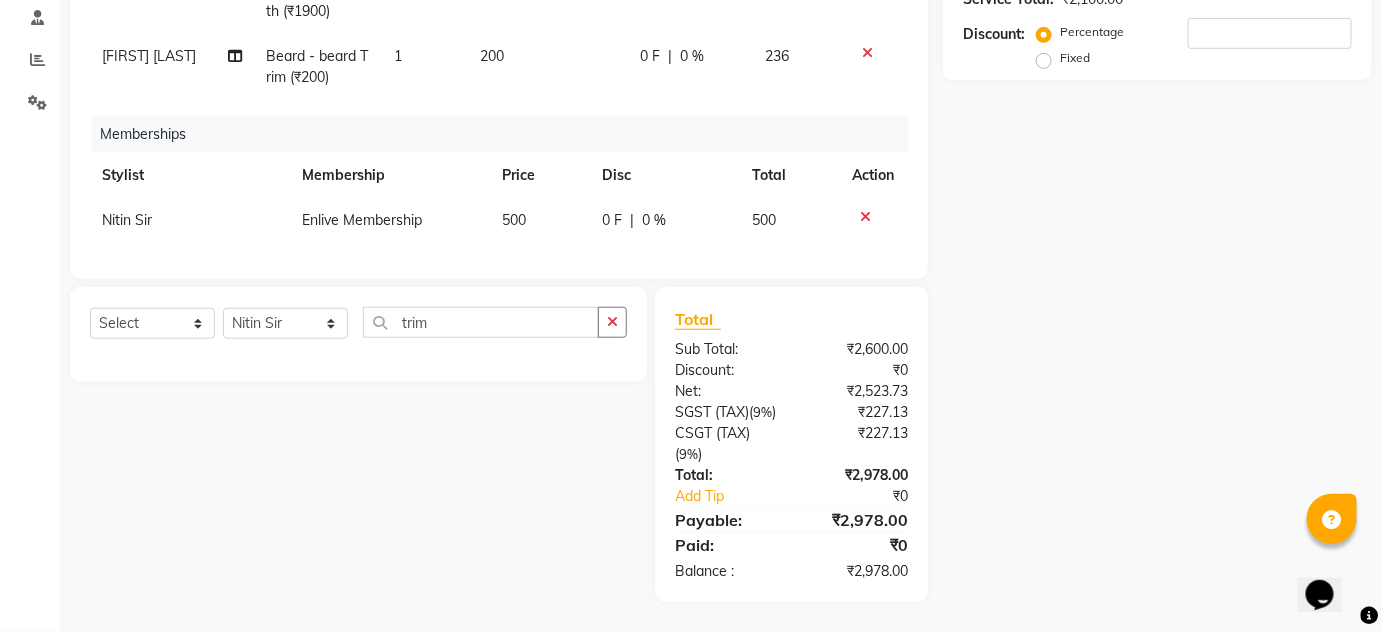scroll, scrollTop: 416, scrollLeft: 0, axis: vertical 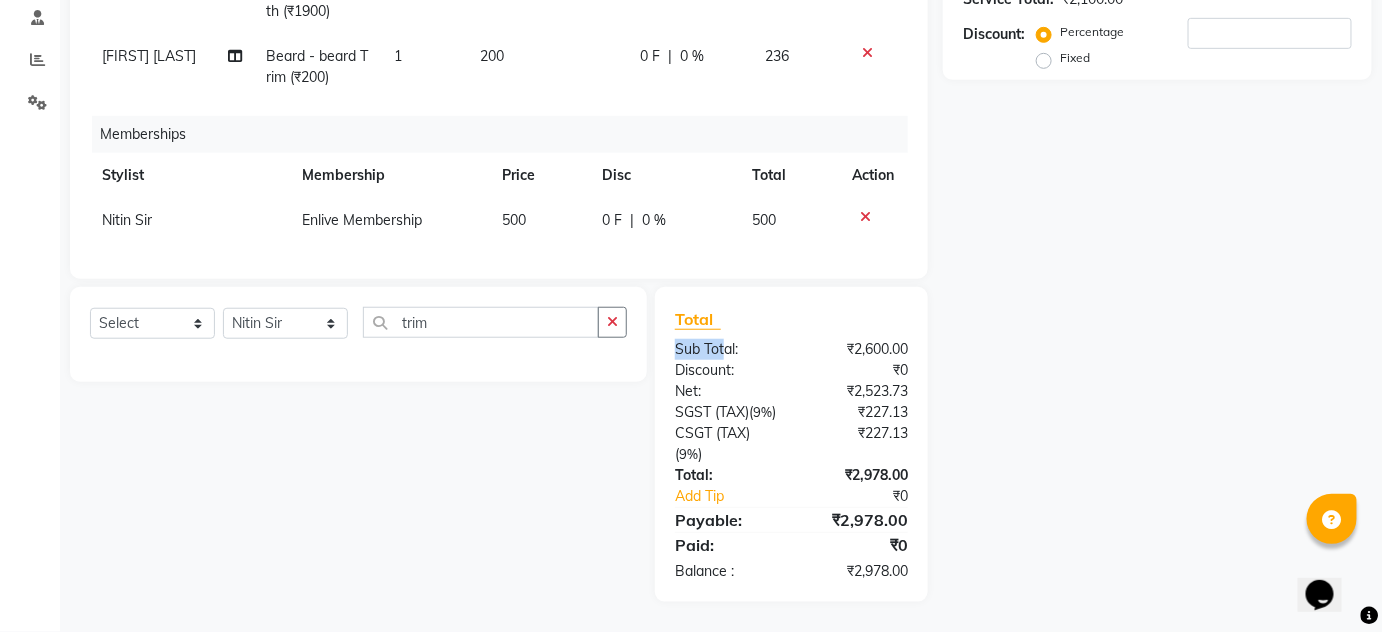 drag, startPoint x: 676, startPoint y: 330, endPoint x: 722, endPoint y: 327, distance: 46.09772 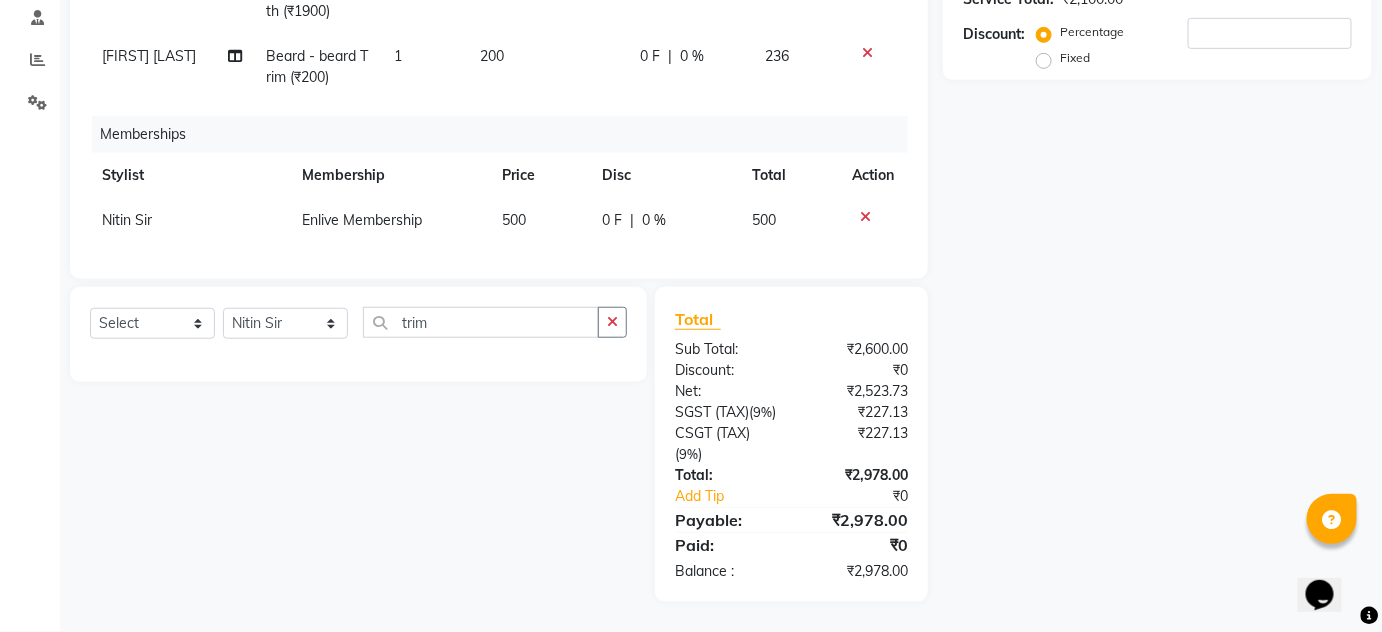 click on "Select  Service  Product  Package Voucher Prepaid Gift Card  Select Stylist Amin Shaikh Arti lohar Jyoti Namrata Nitin Sir Roshani sameer Shubhangi Vikas Yasmeen trim" 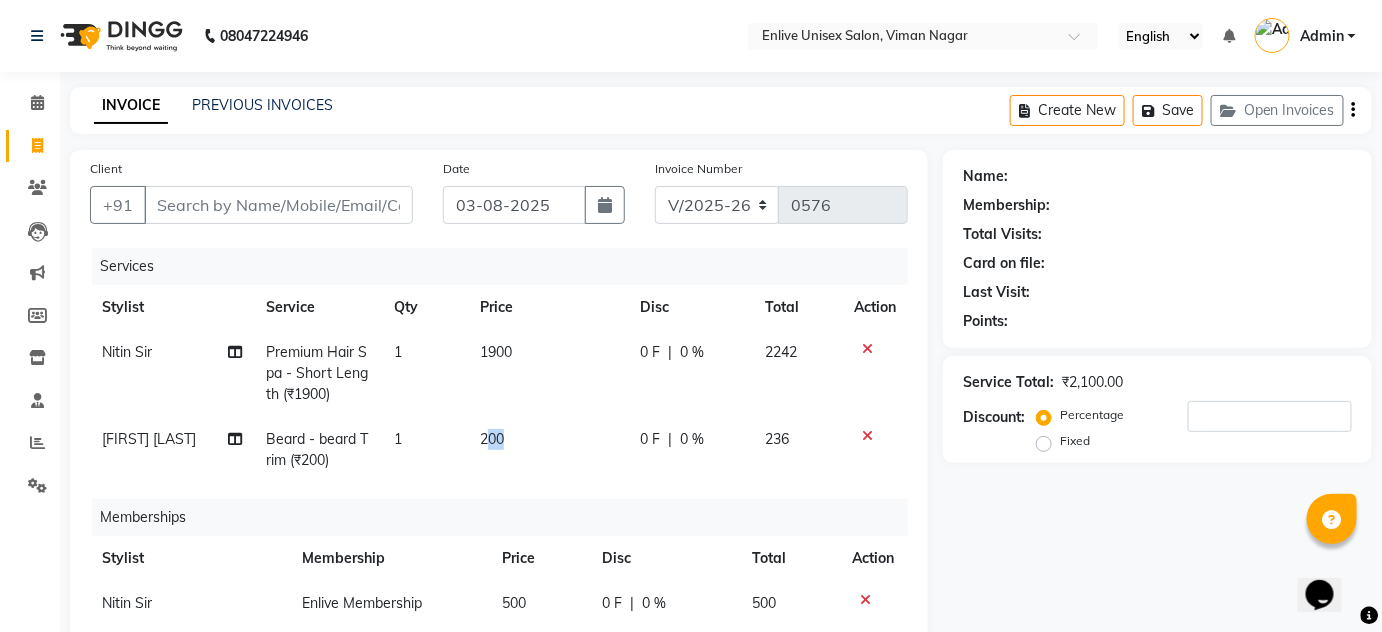 drag, startPoint x: 520, startPoint y: 442, endPoint x: 484, endPoint y: 428, distance: 38.626415 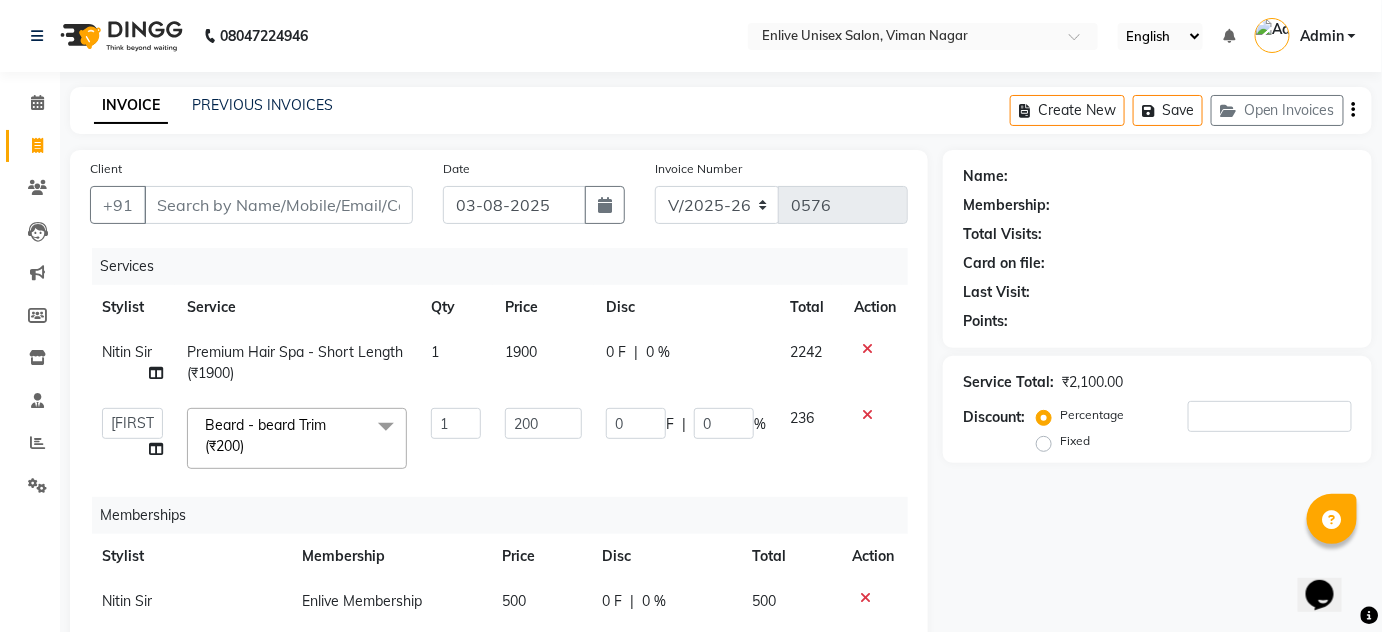 click on "08047224946 Select Location × Enlive Unisex Salon, Viman Nagar English ENGLISH Español العربية मराठी हिंदी ગુજરાતી தமிழ் 中文 Notifications nothing to show Admin Manage Profile Change Password Sign out  Version:3.15.11  ☀ Enlive Unisex Salon, Viman Nagar  Calendar  Invoice  Clients  Leads   Marketing  Members  Inventory  Staff  Reports  Settings Completed InProgress Upcoming Dropped Tentative Check-In Confirm Bookings Generate Report Segments Page Builder INVOICE PREVIOUS INVOICES Create New   Save   Open Invoices  Client +91 Date 03-08-2025 Invoice Number V/2025 V/2025-26 0576 Services Stylist Service Qty Price Disc Total Action Nitin Sir Premium Hair Spa - Short Length (₹1900) 1 1900 0 F | 0 % 2242  Amin Shaikh   Arti lohar   Jyoti   Namrata   Nitin Sir   Roshani   sameer   Shubhangi   Vikas   Yasmeen  Beard - beard Trim (₹200)  x Head Massage - Male (₹700) Head Massage - Female (₹900) Behind (₹650) without amonia touch up (₹2750) 1" at bounding box center [691, 506] 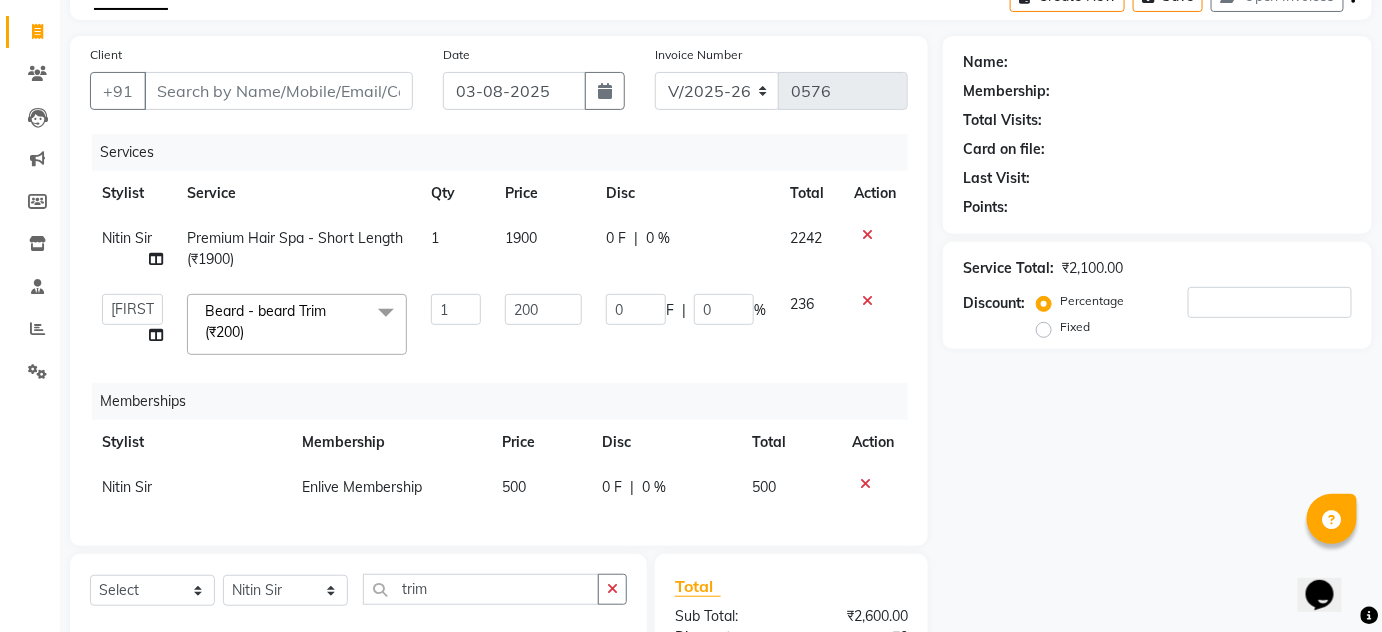 scroll, scrollTop: 0, scrollLeft: 0, axis: both 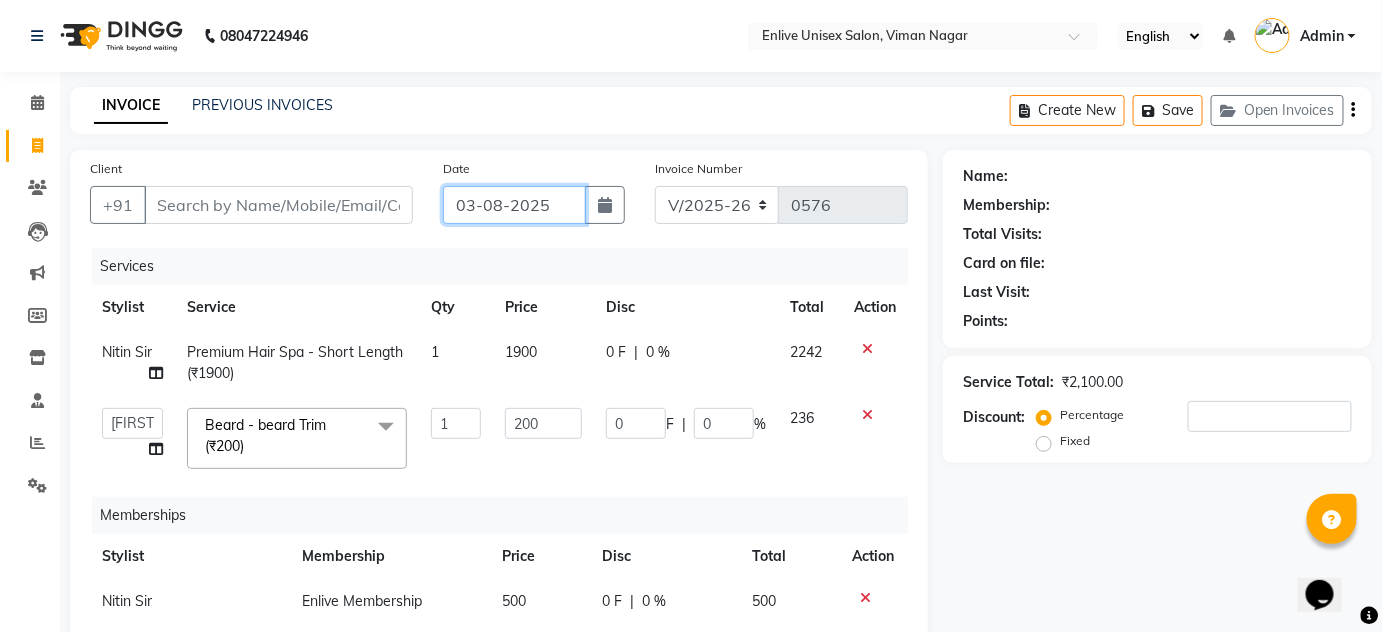 drag, startPoint x: 457, startPoint y: 212, endPoint x: 497, endPoint y: 218, distance: 40.4475 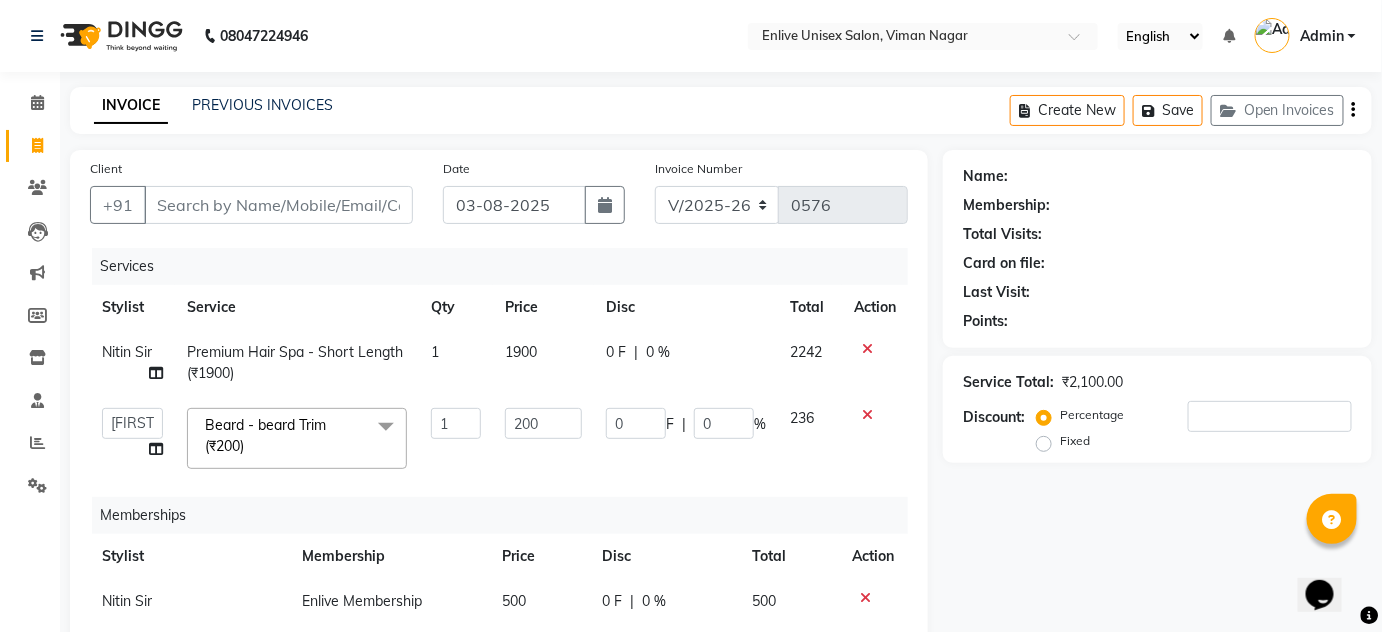 select on "8" 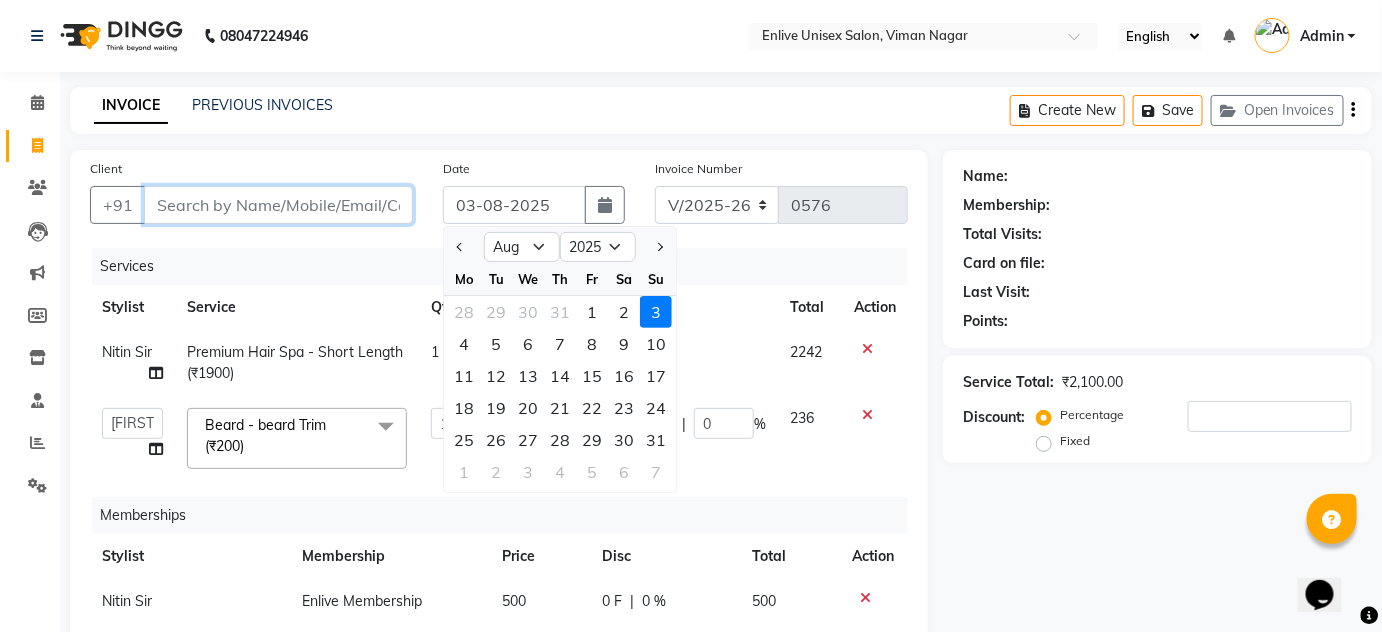 click on "Client" at bounding box center [278, 205] 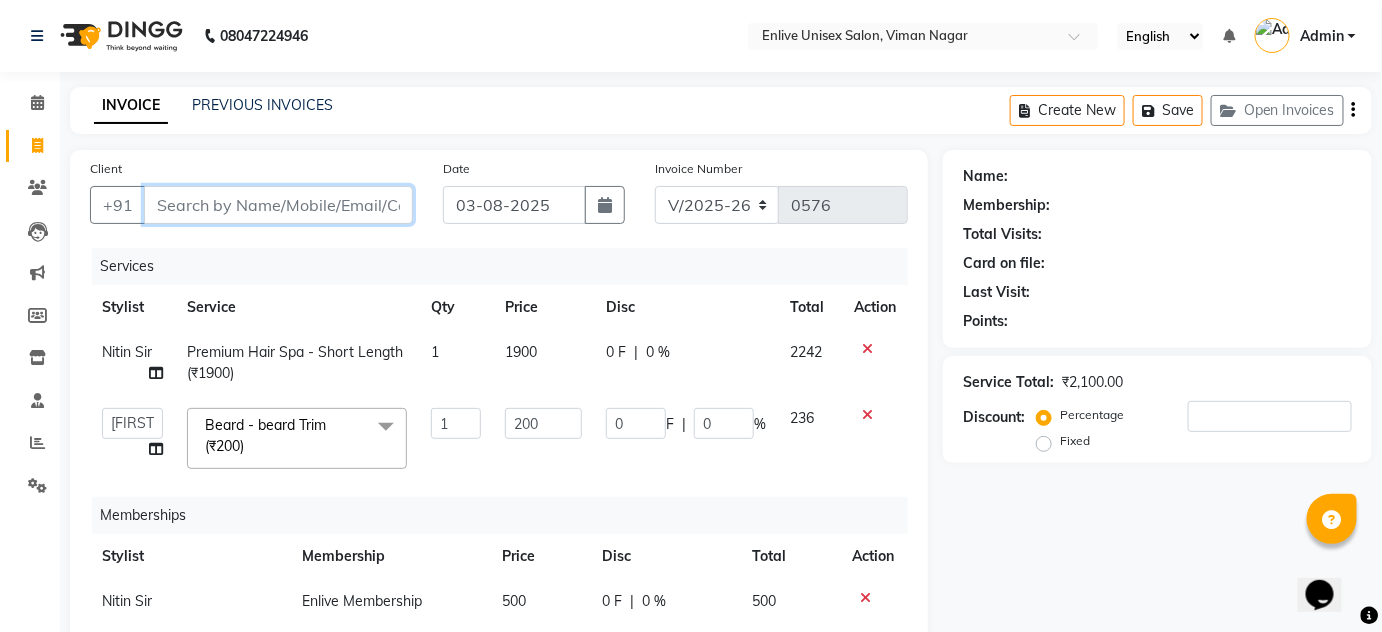click on "Client" at bounding box center [278, 205] 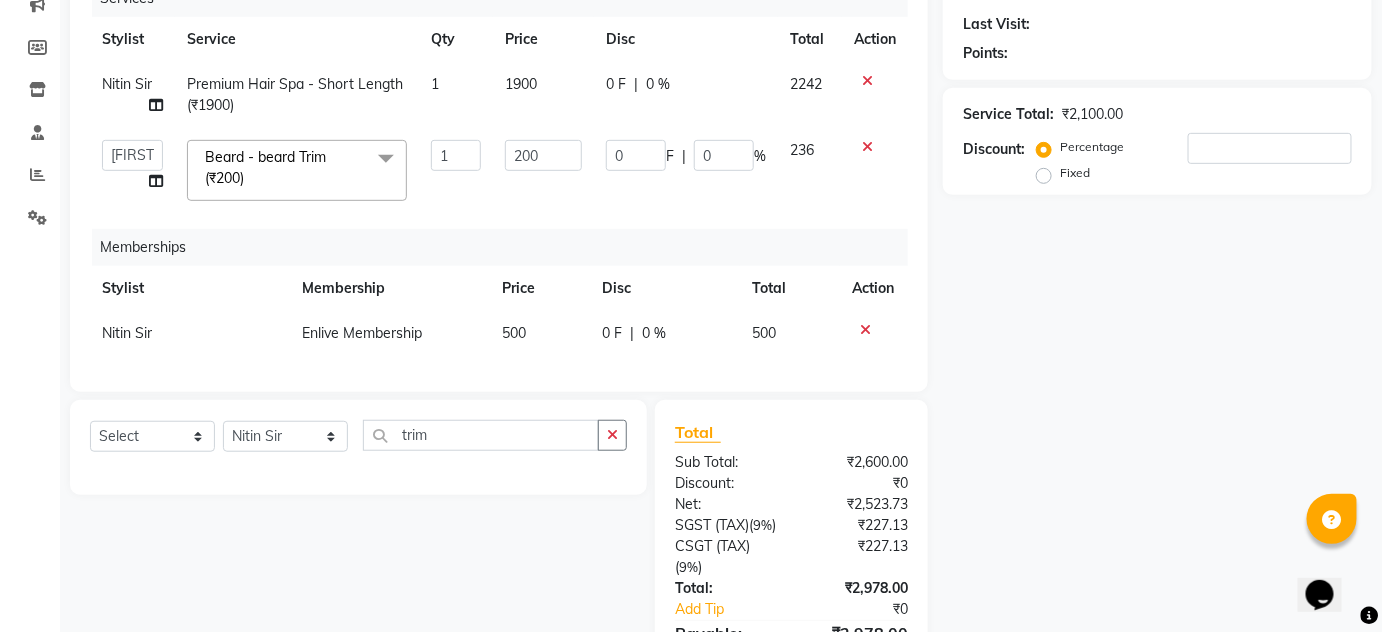 scroll, scrollTop: 50, scrollLeft: 0, axis: vertical 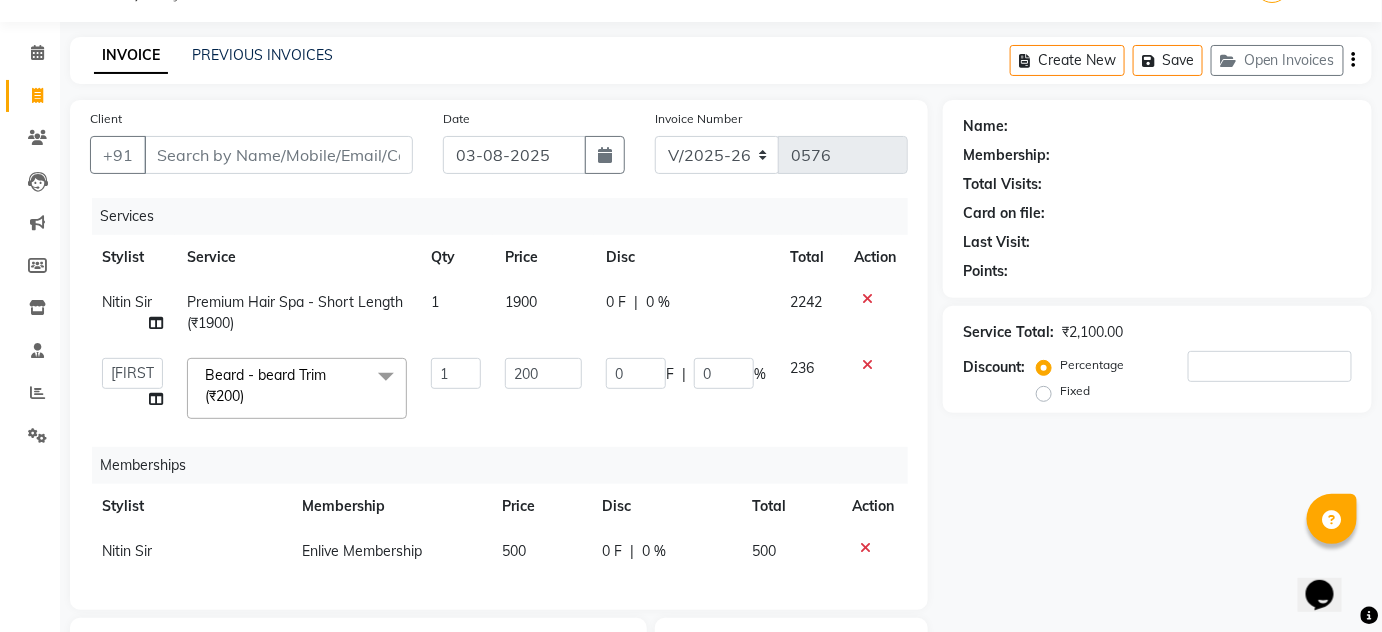 click 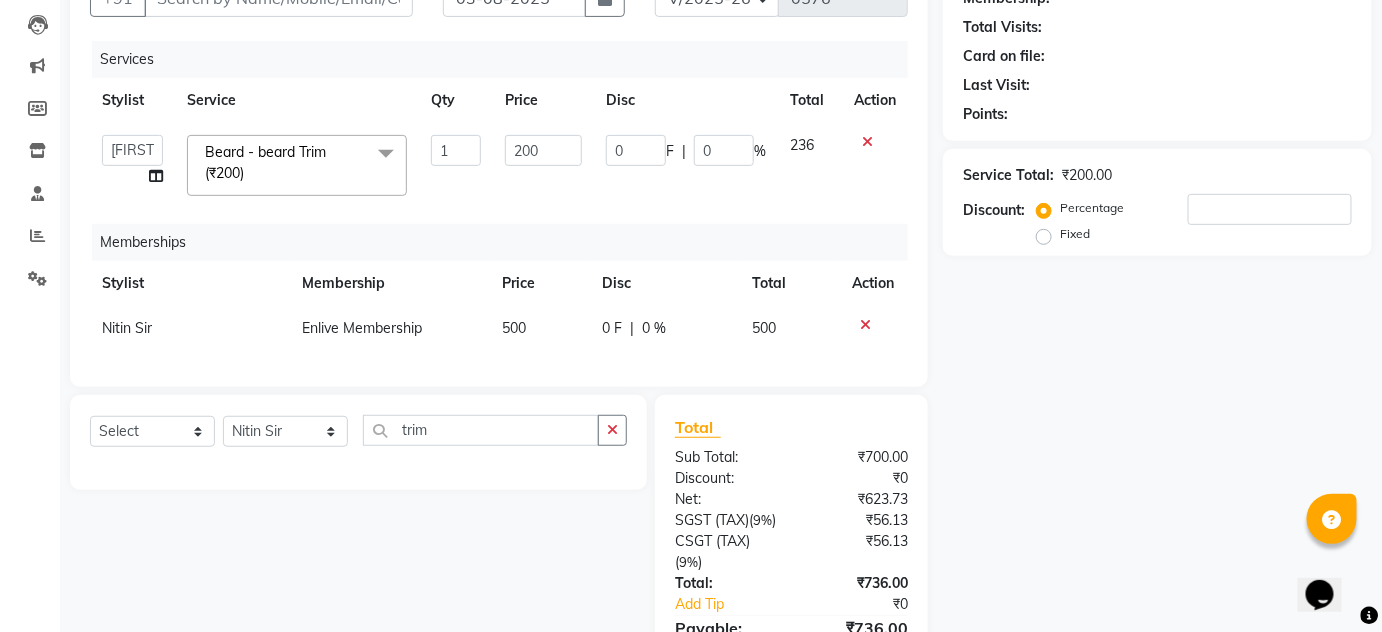 scroll, scrollTop: 348, scrollLeft: 0, axis: vertical 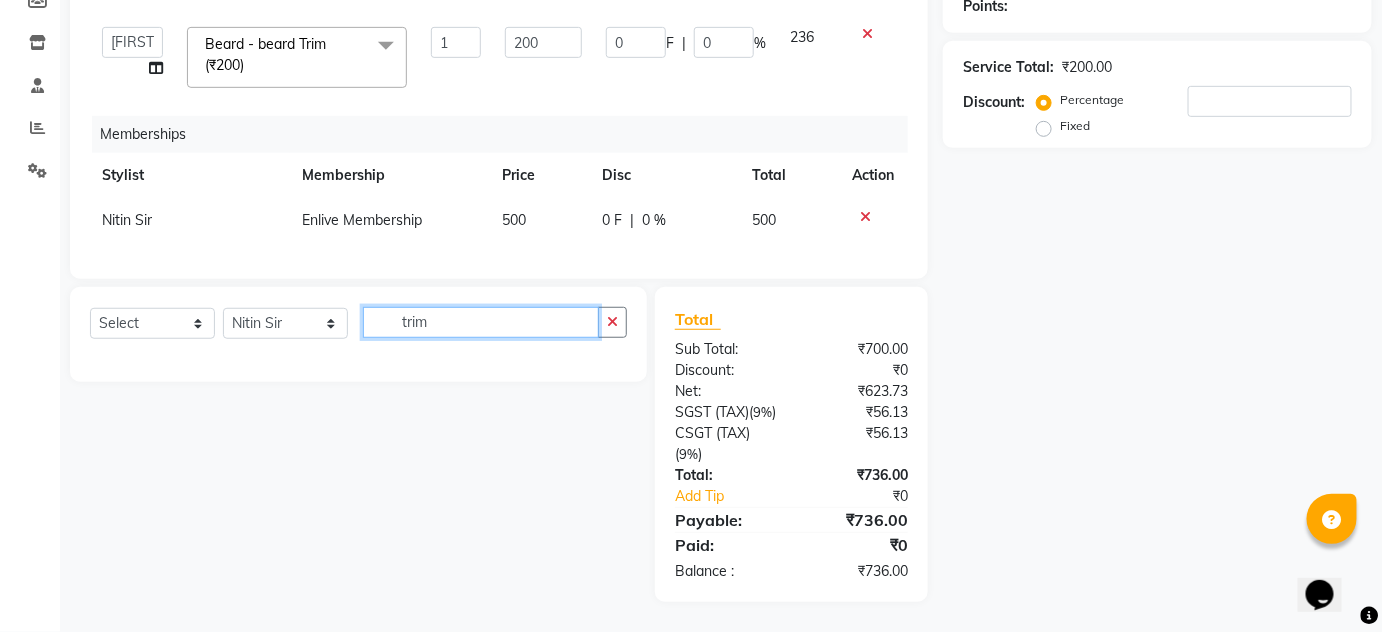 drag, startPoint x: 461, startPoint y: 294, endPoint x: 221, endPoint y: 298, distance: 240.03333 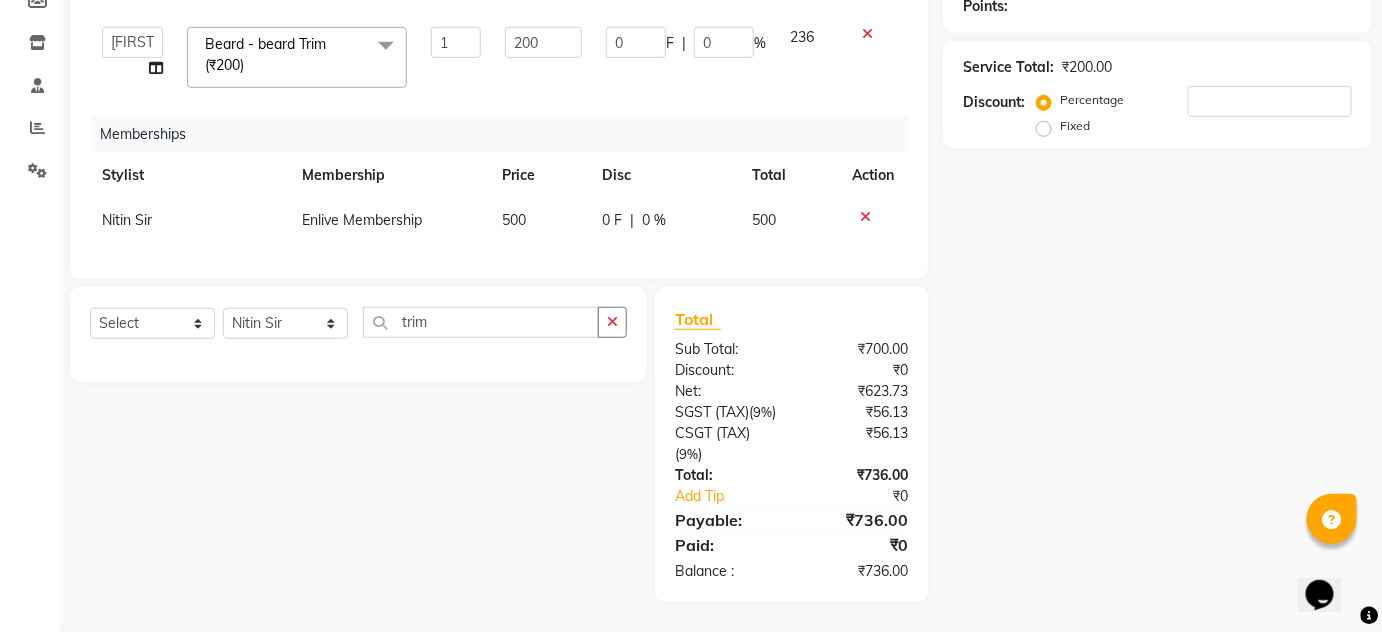 click on "Select  Service  Product  Package Voucher Prepaid Gift Card  Select Stylist Amin Shaikh Arti lohar Jyoti Namrata Nitin Sir Roshani sameer Shubhangi Vikas Yasmeen trim" 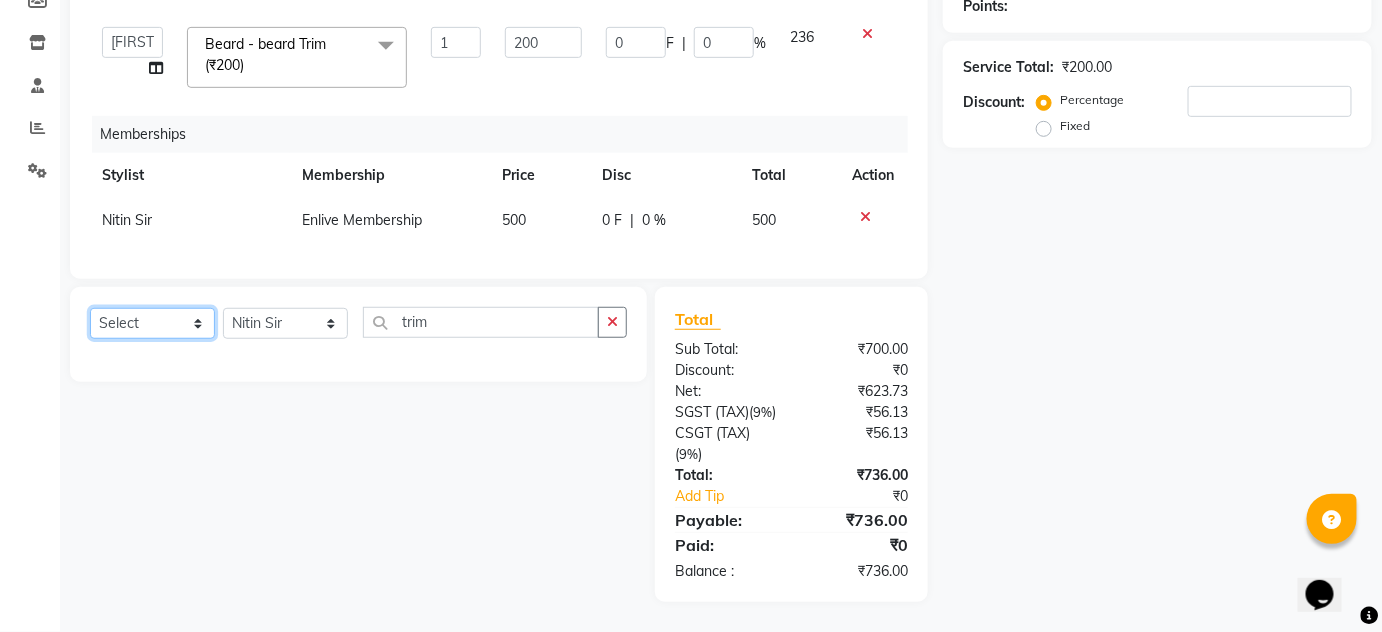 click on "Select  Service  Product  Package Voucher Prepaid Gift Card" 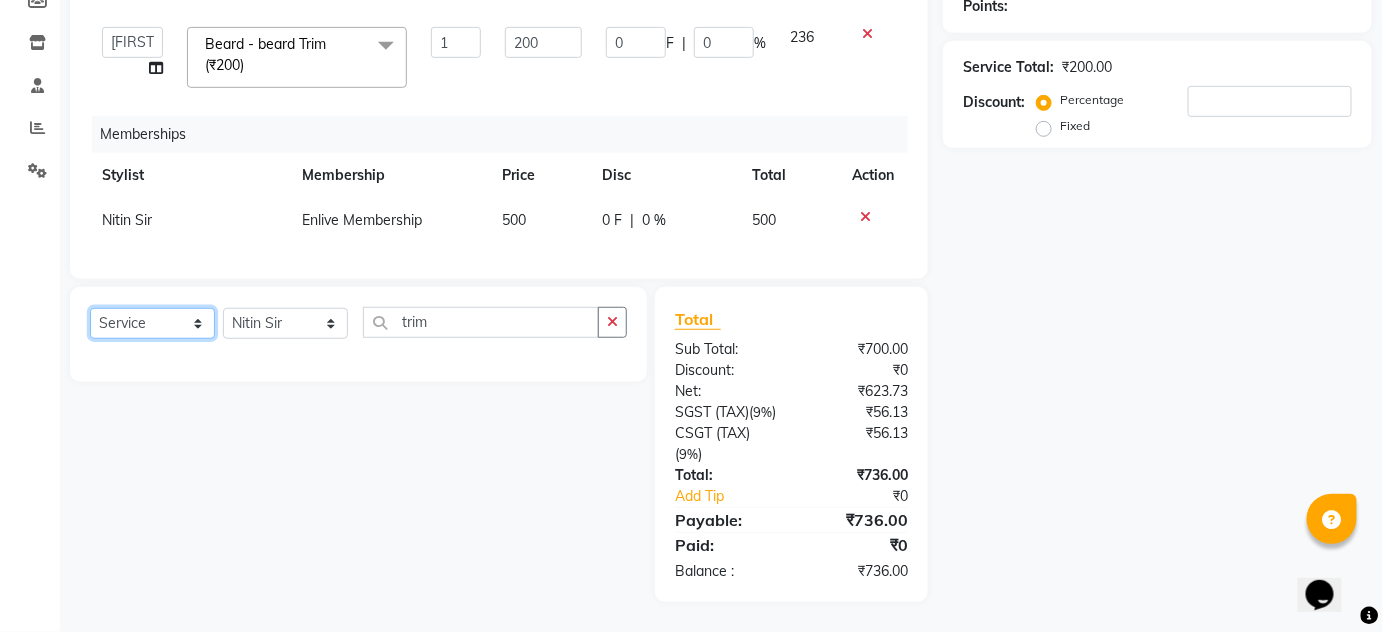 click on "Select  Service  Product  Package Voucher Prepaid Gift Card" 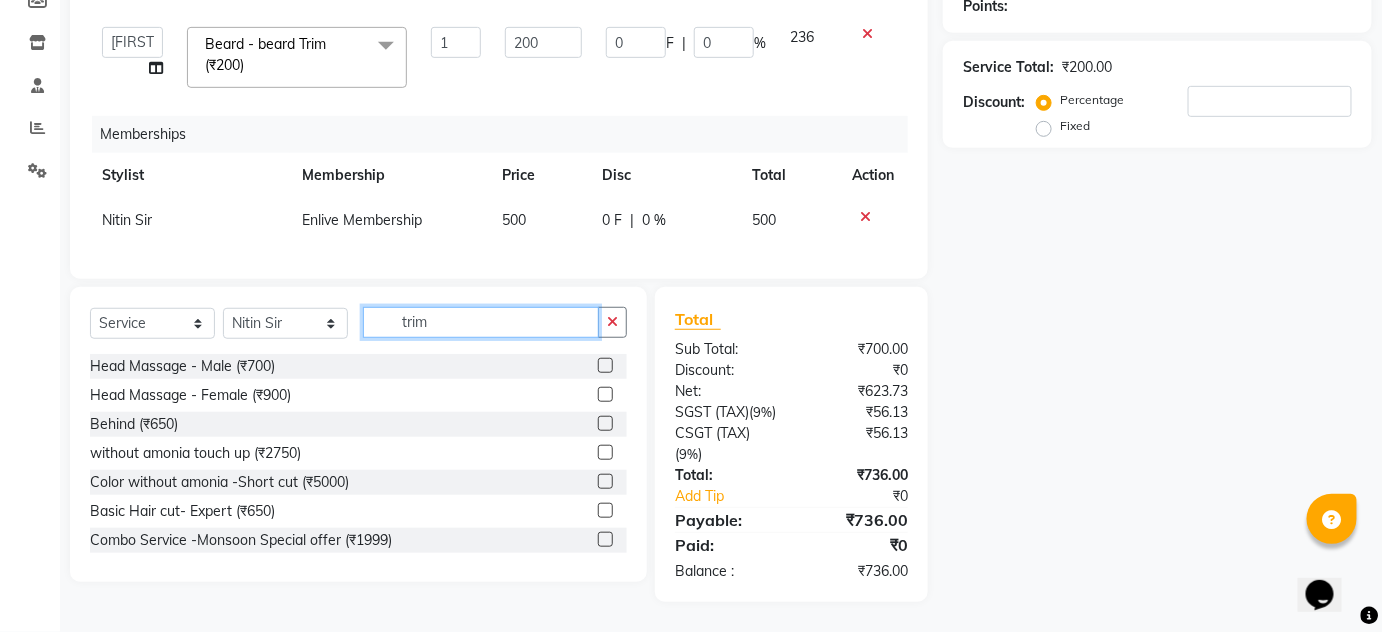drag, startPoint x: 461, startPoint y: 297, endPoint x: 170, endPoint y: 314, distance: 291.49615 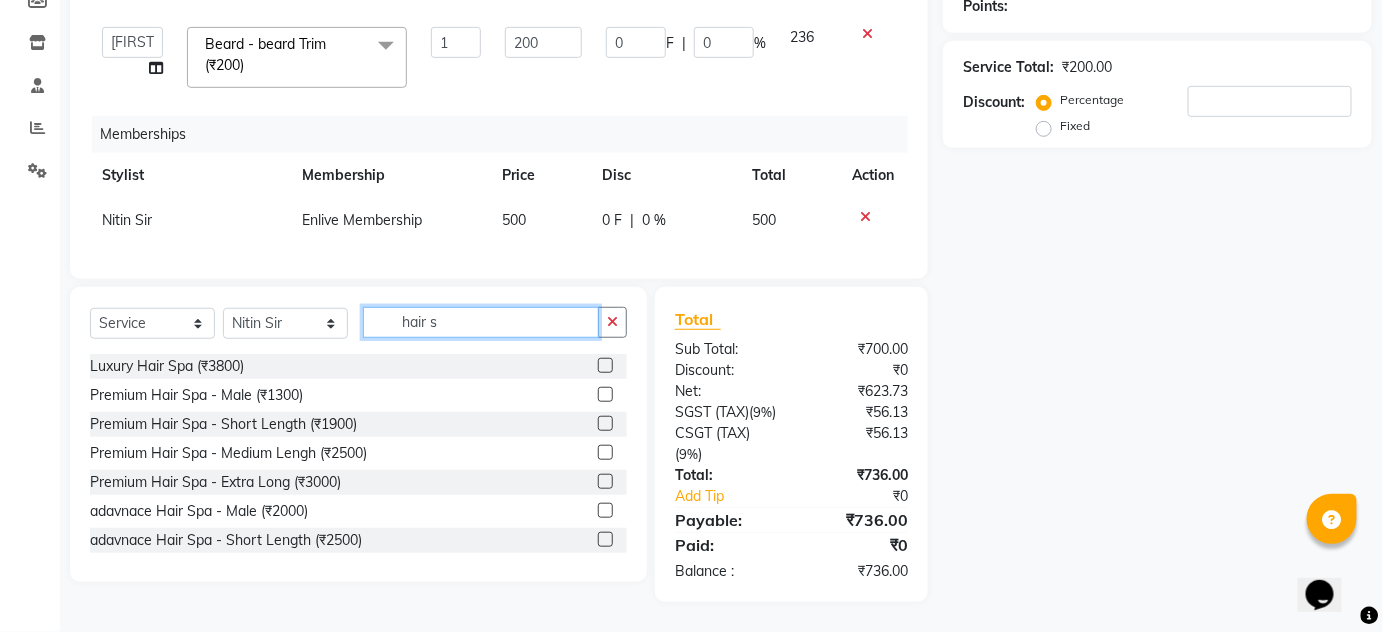 type on "hair s" 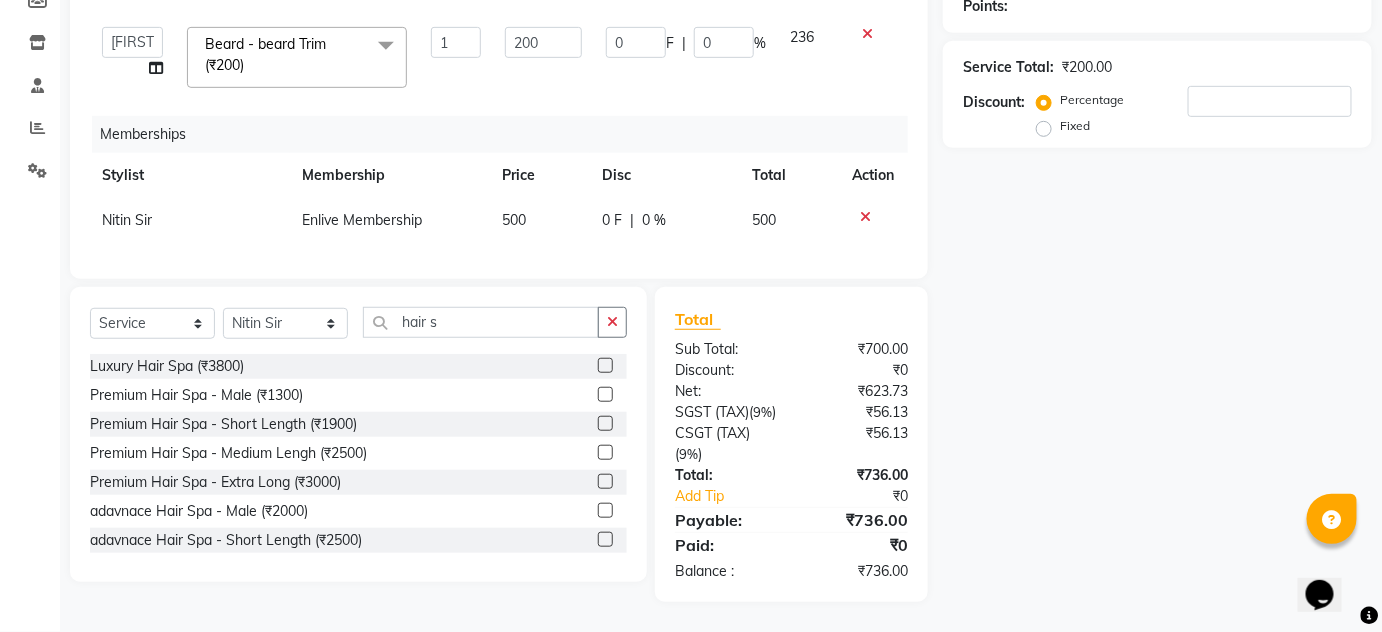 click 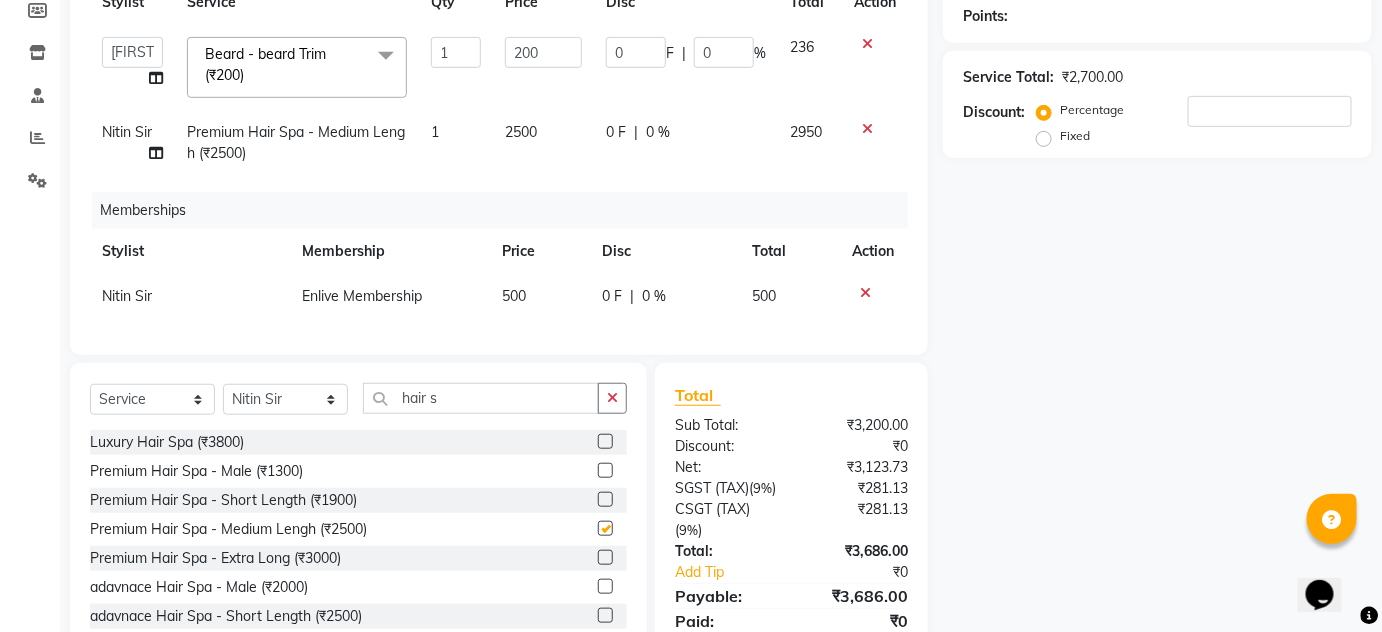 checkbox on "false" 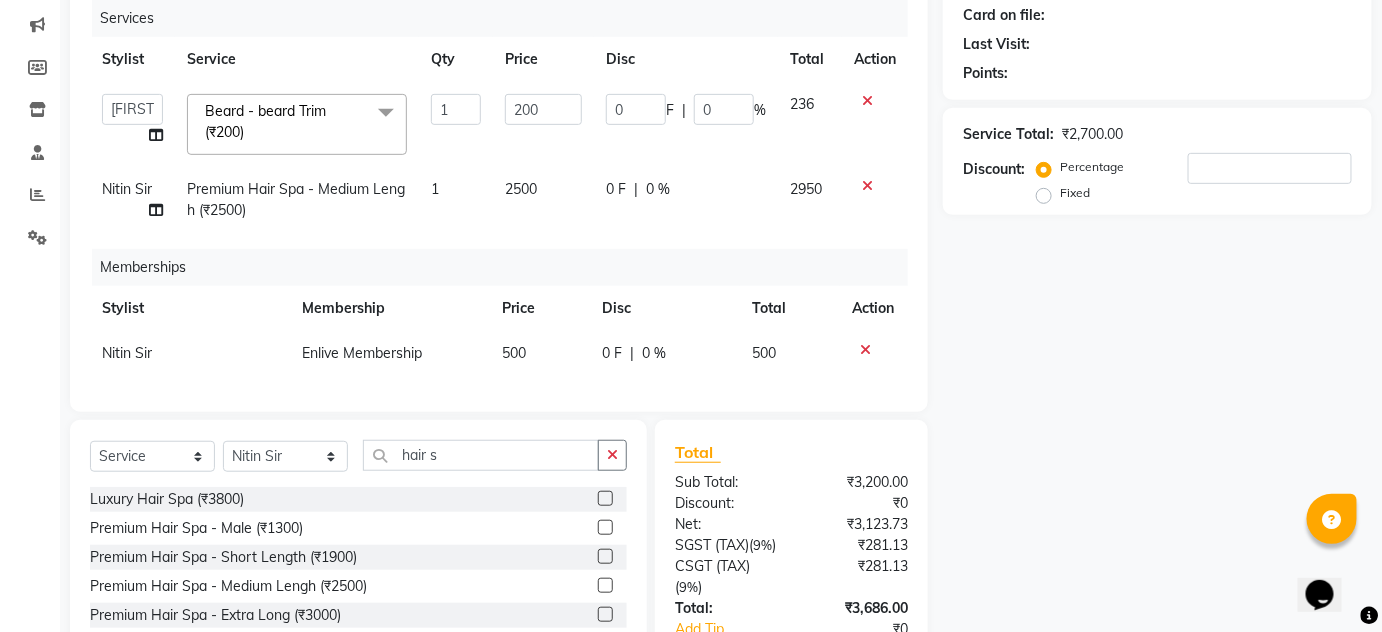 scroll, scrollTop: 257, scrollLeft: 0, axis: vertical 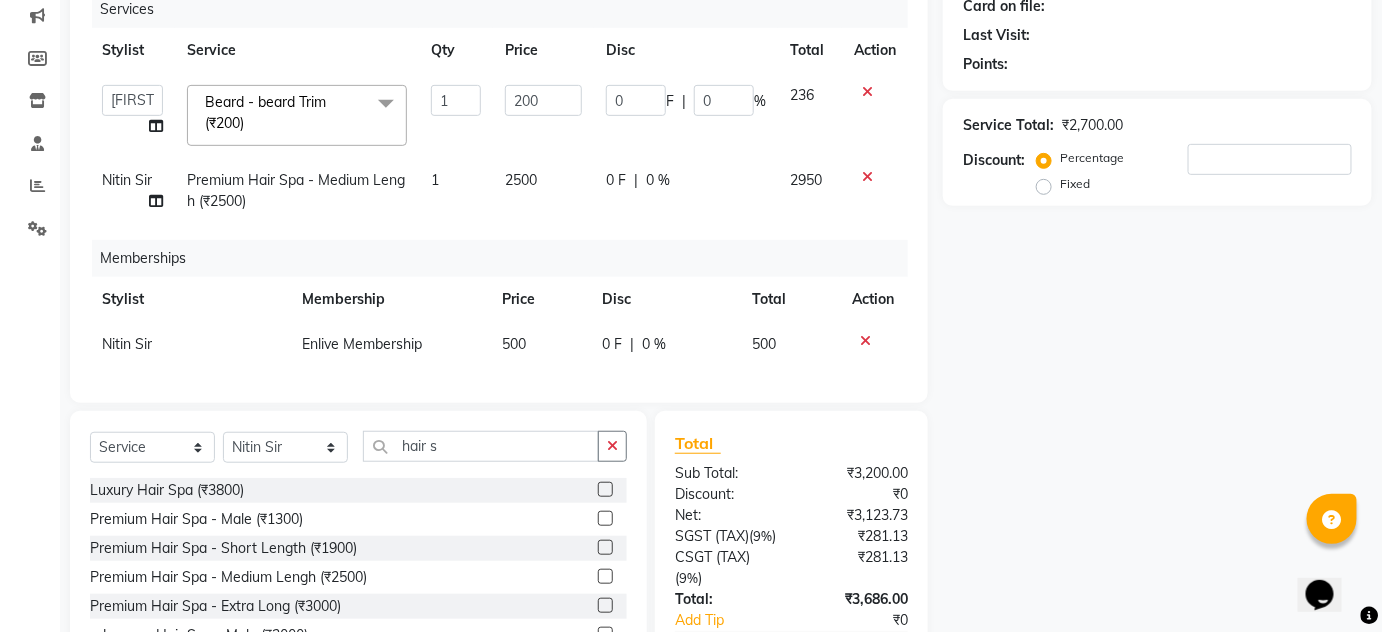 click on "Name: Membership: Total Visits: Card on file: Last Visit:  Points:  Service Total:  ₹2,700.00  Discount:  Percentage   Fixed" 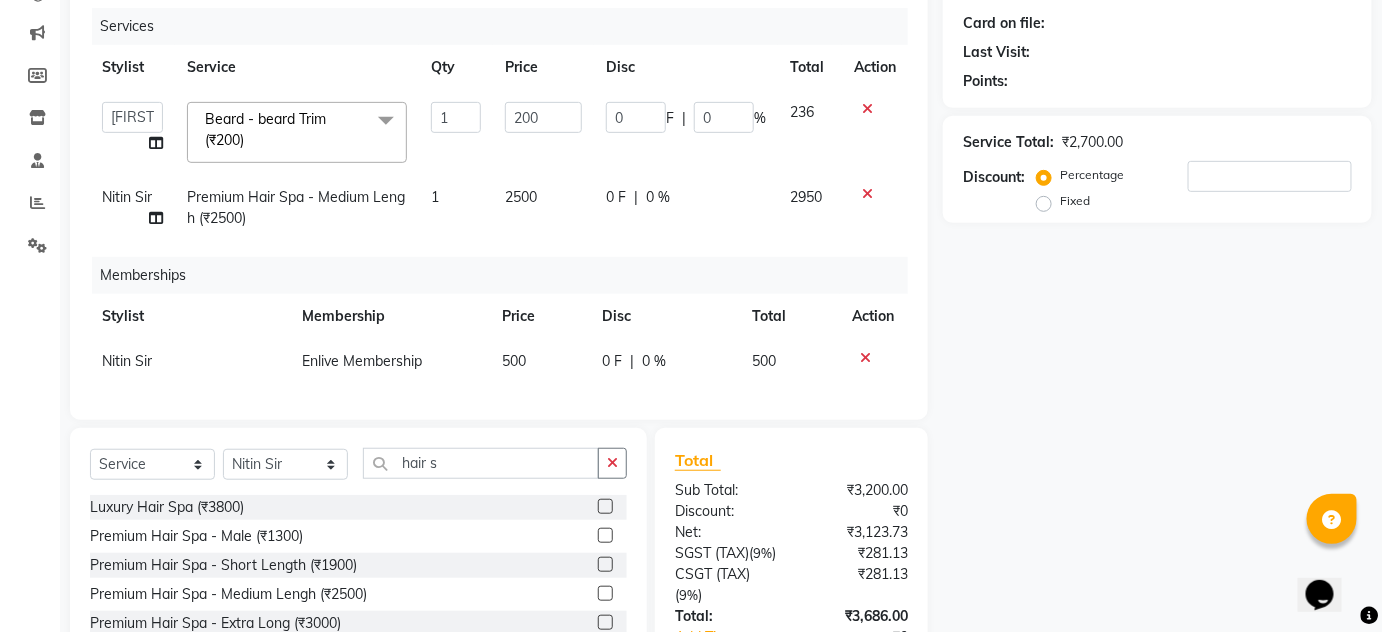 scroll, scrollTop: 232, scrollLeft: 0, axis: vertical 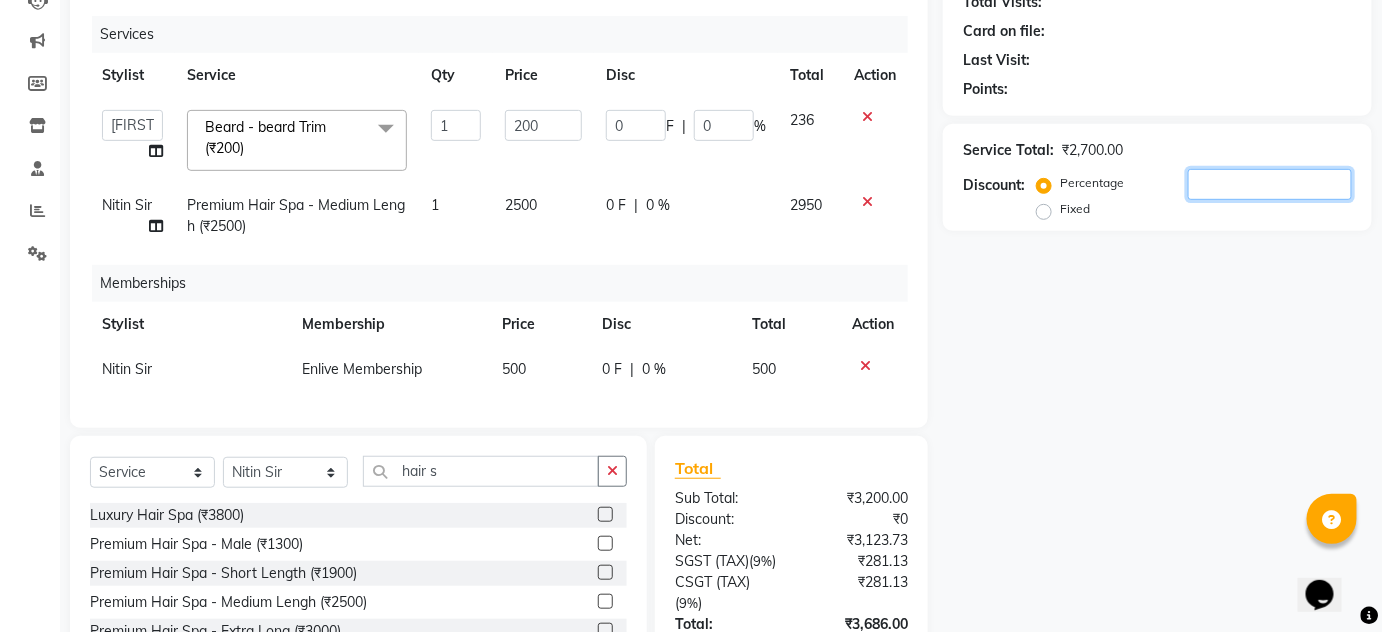 click 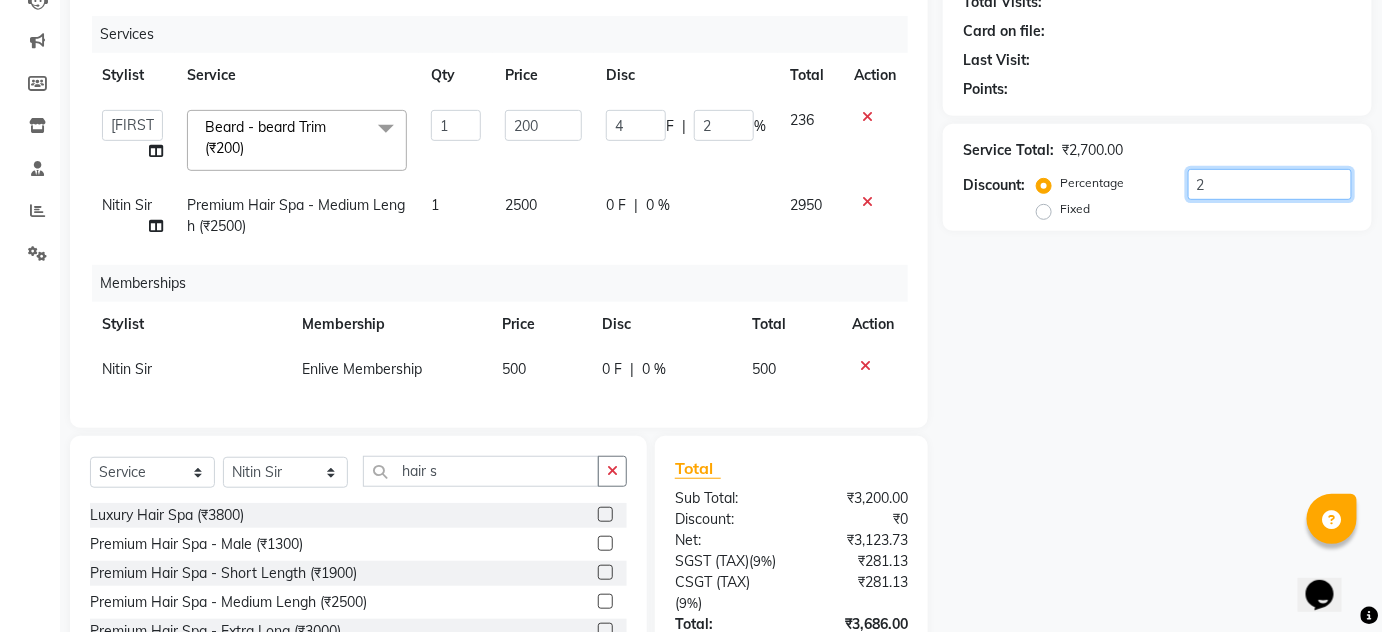 type on "20" 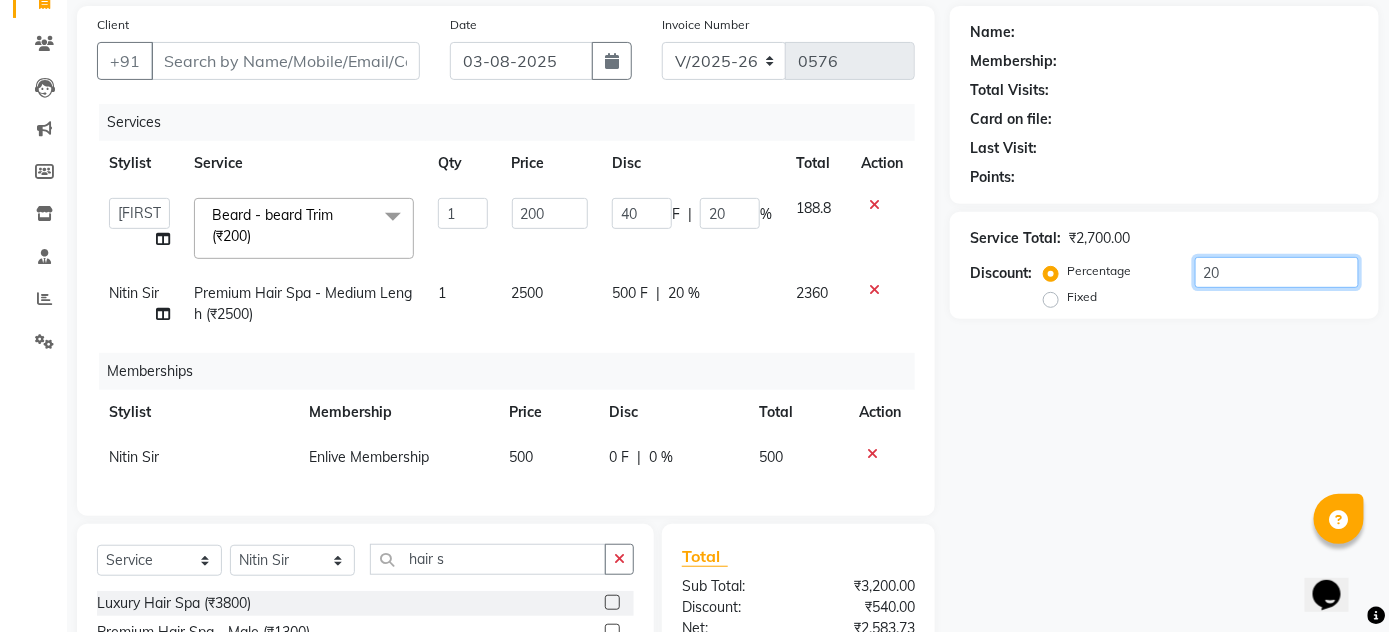 scroll, scrollTop: 141, scrollLeft: 0, axis: vertical 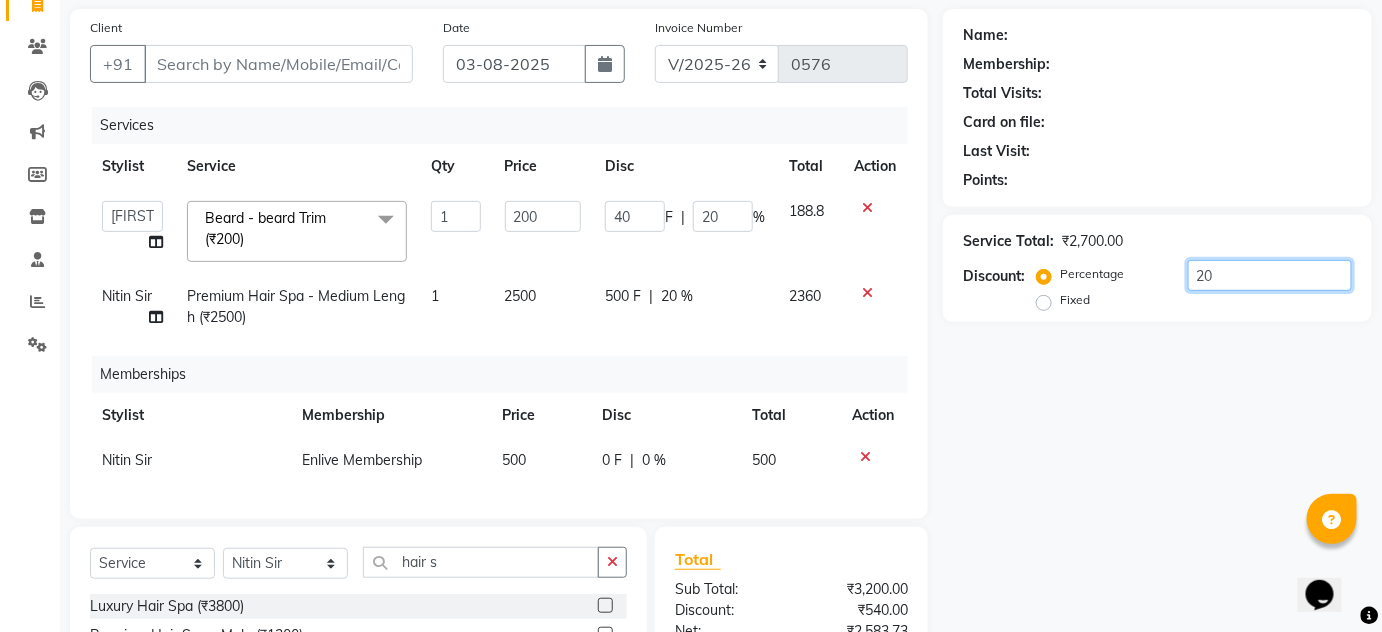 type on "20" 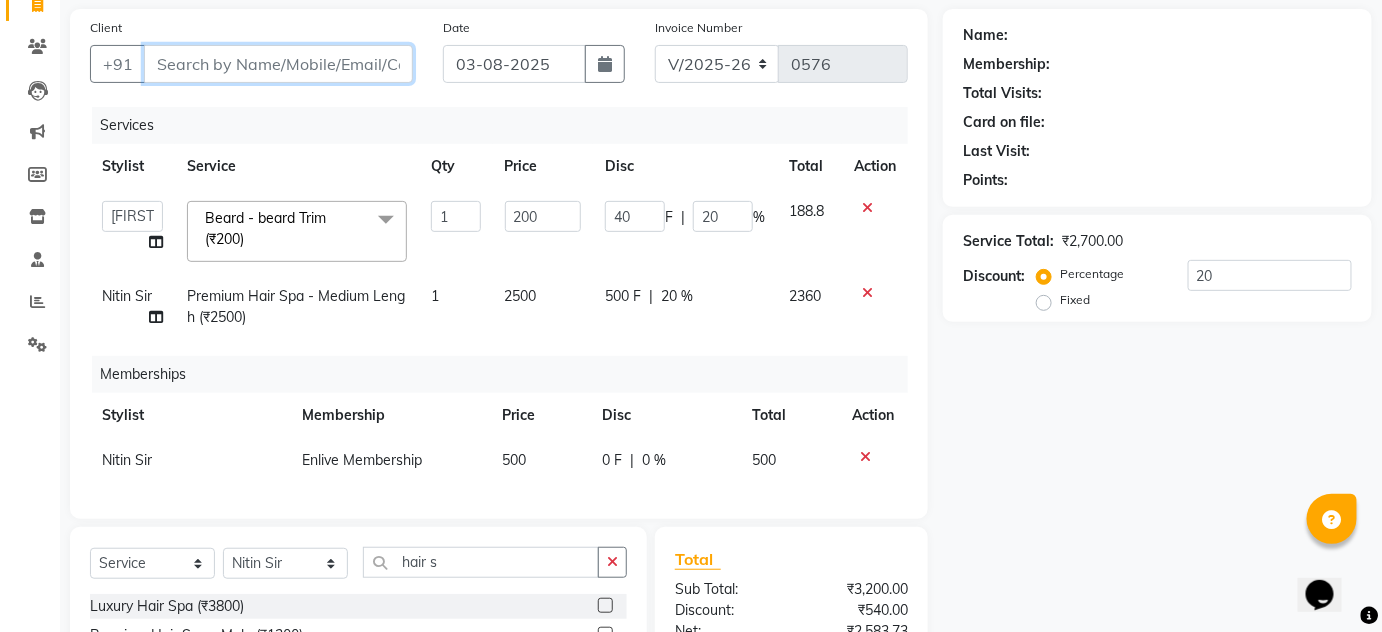 click on "Client" at bounding box center [278, 64] 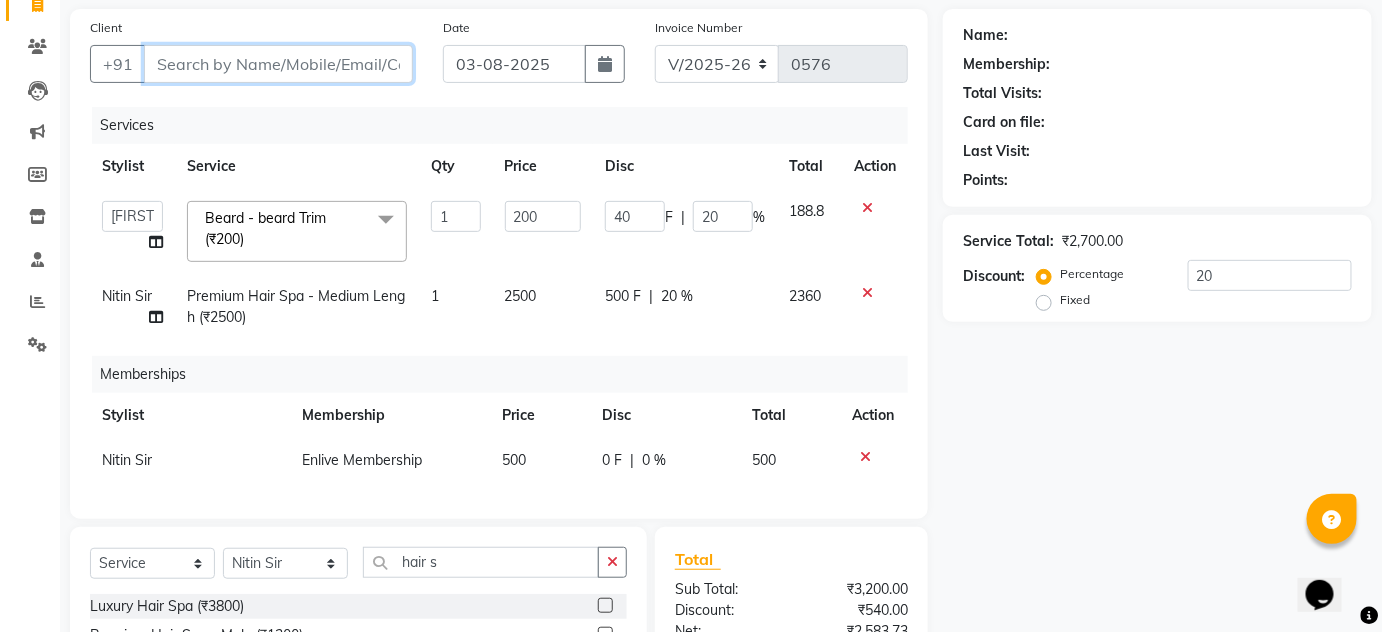 type on "8" 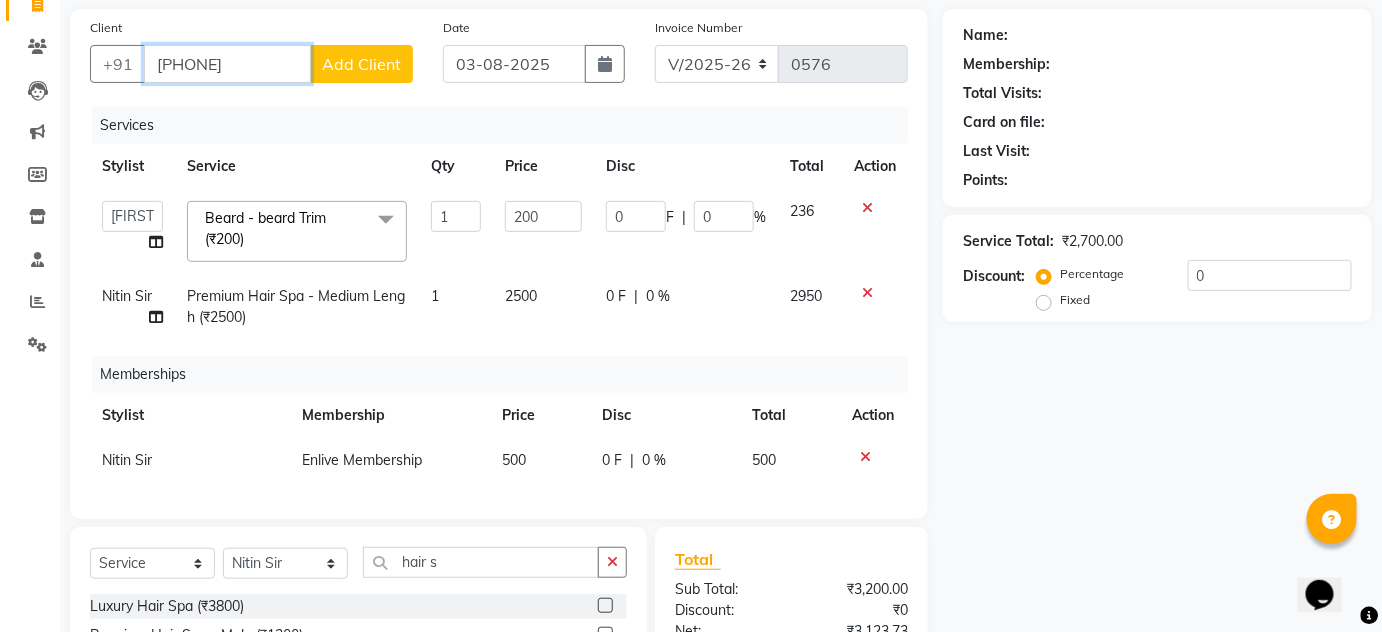 type on "8788571719" 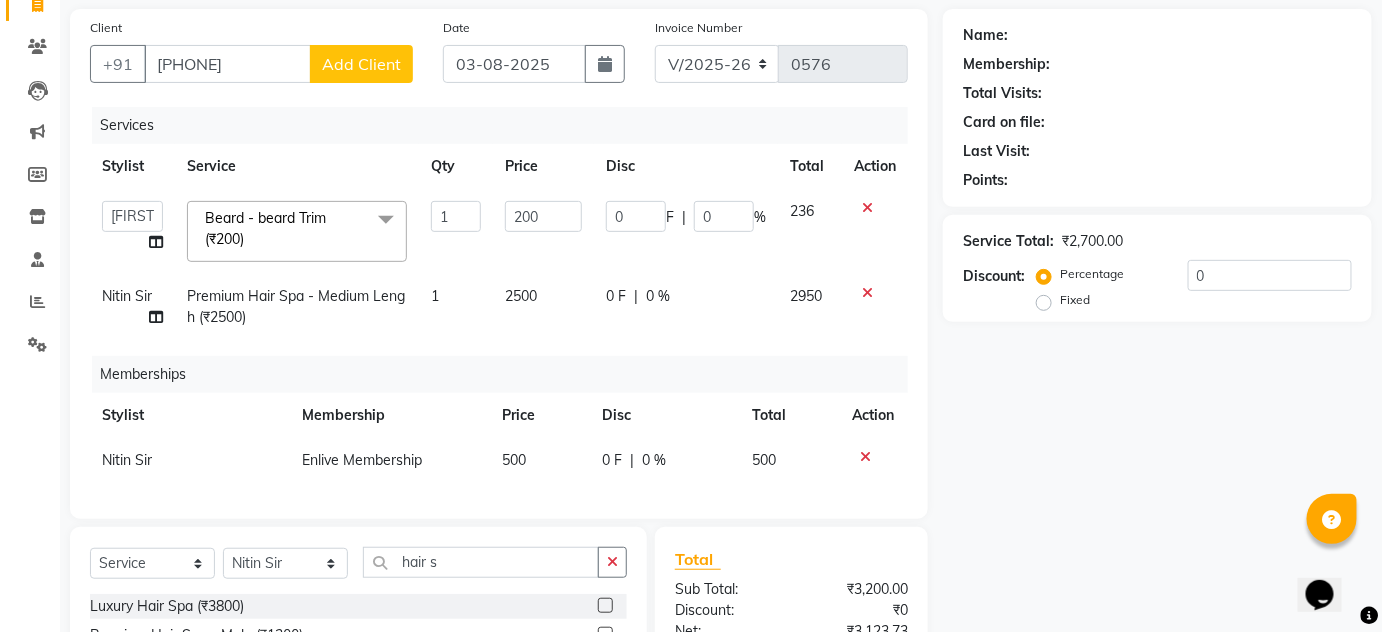click on "Add Client" 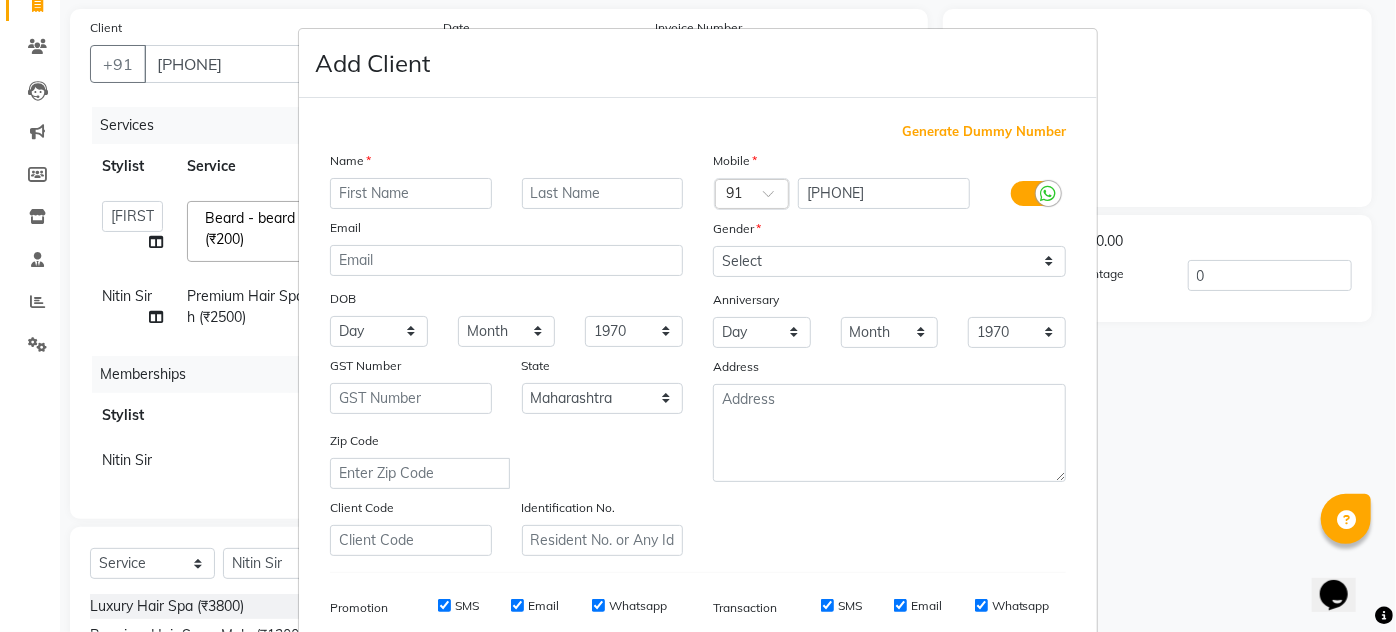 click at bounding box center [411, 193] 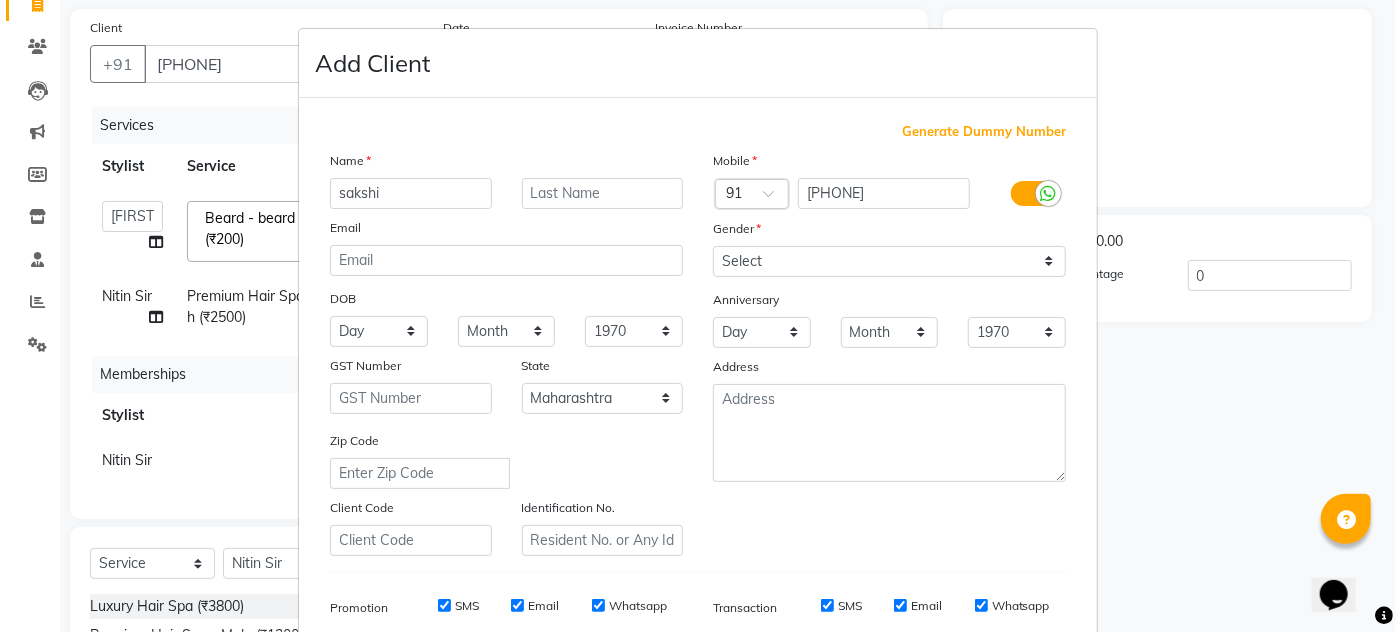type on "sakshi" 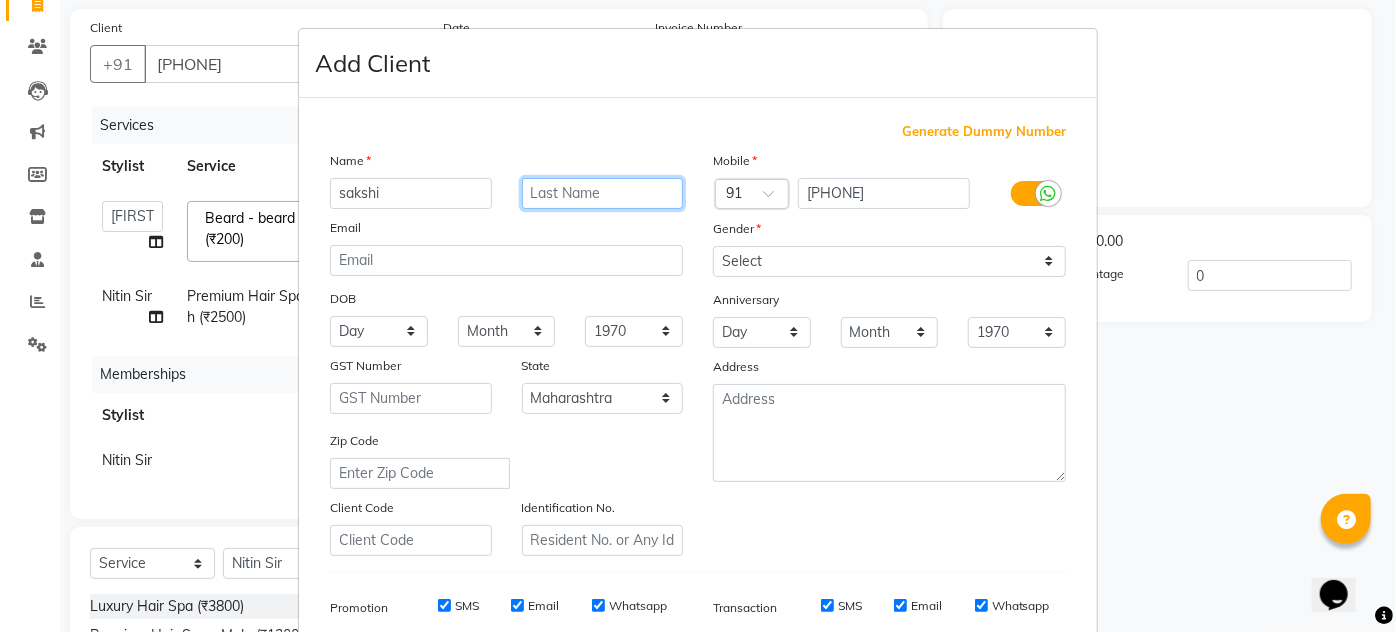 click at bounding box center [603, 193] 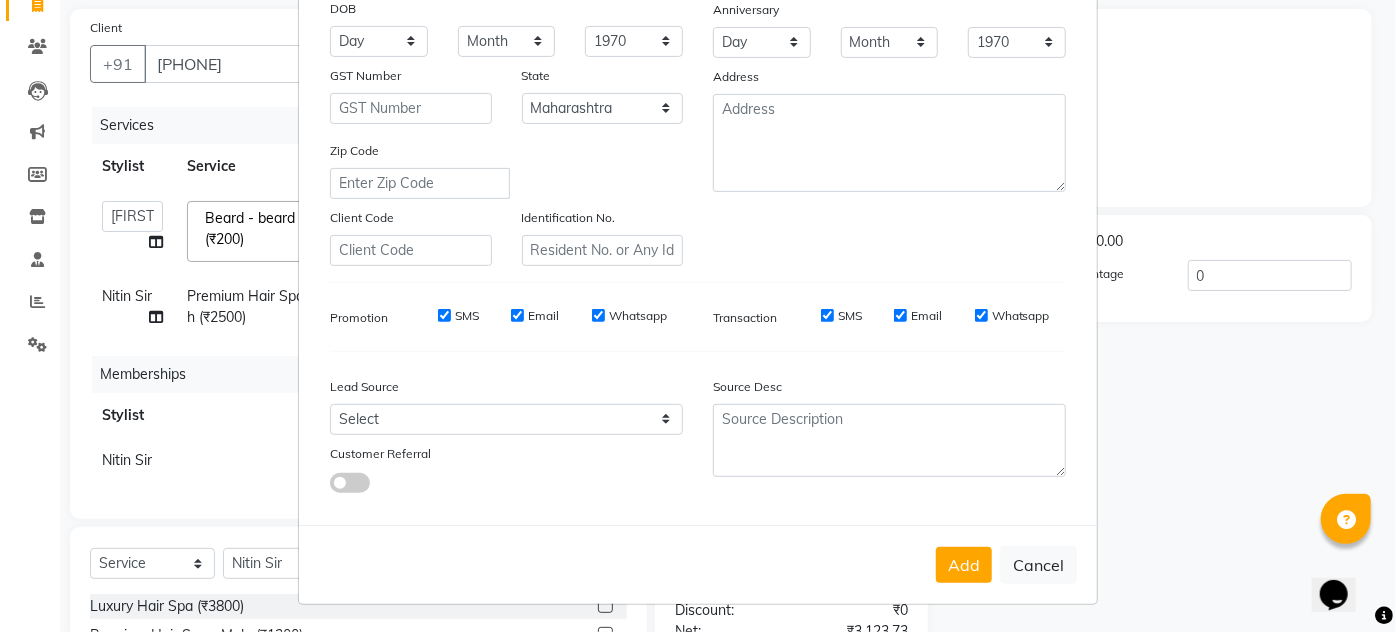 scroll, scrollTop: 17, scrollLeft: 0, axis: vertical 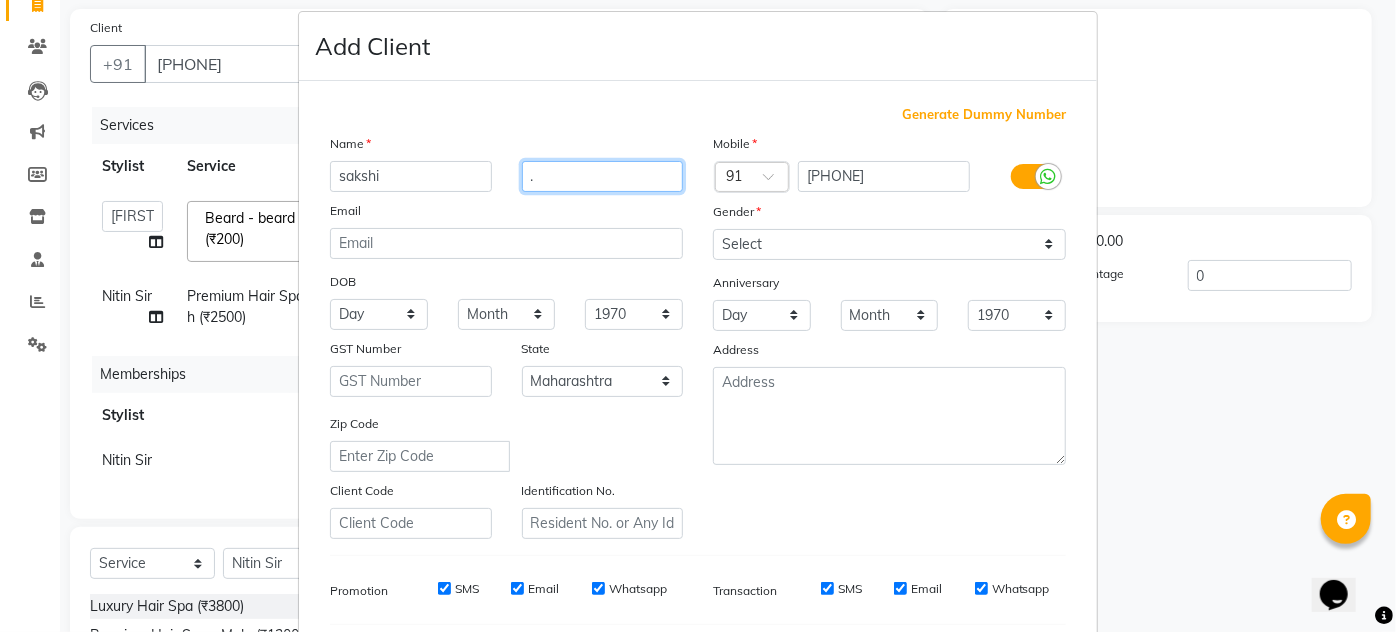 type on "." 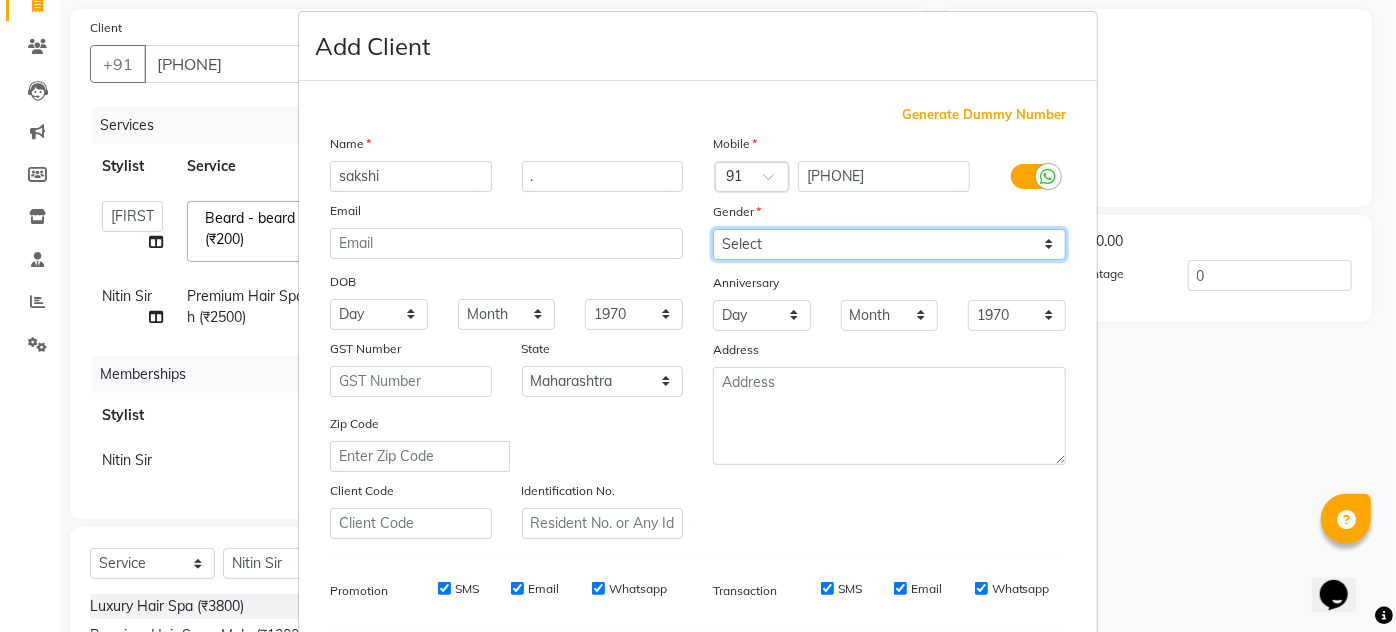 click on "Select Male Female Other Prefer Not To Say" at bounding box center (889, 244) 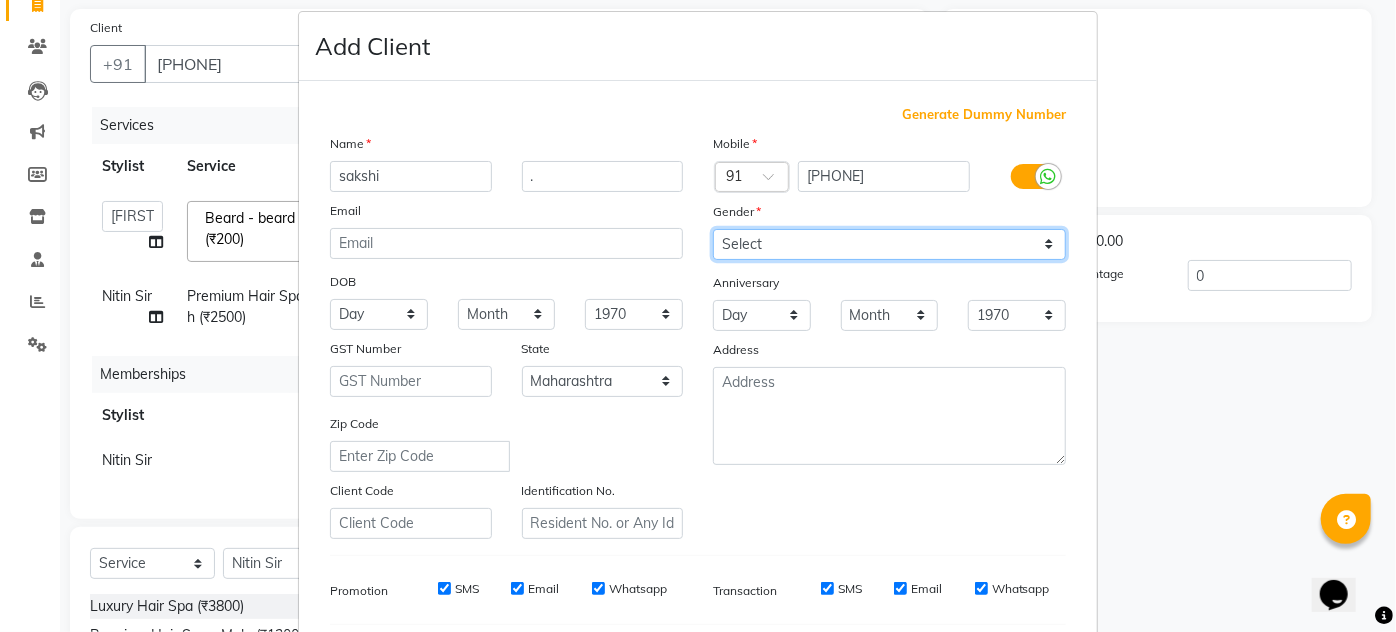 select on "female" 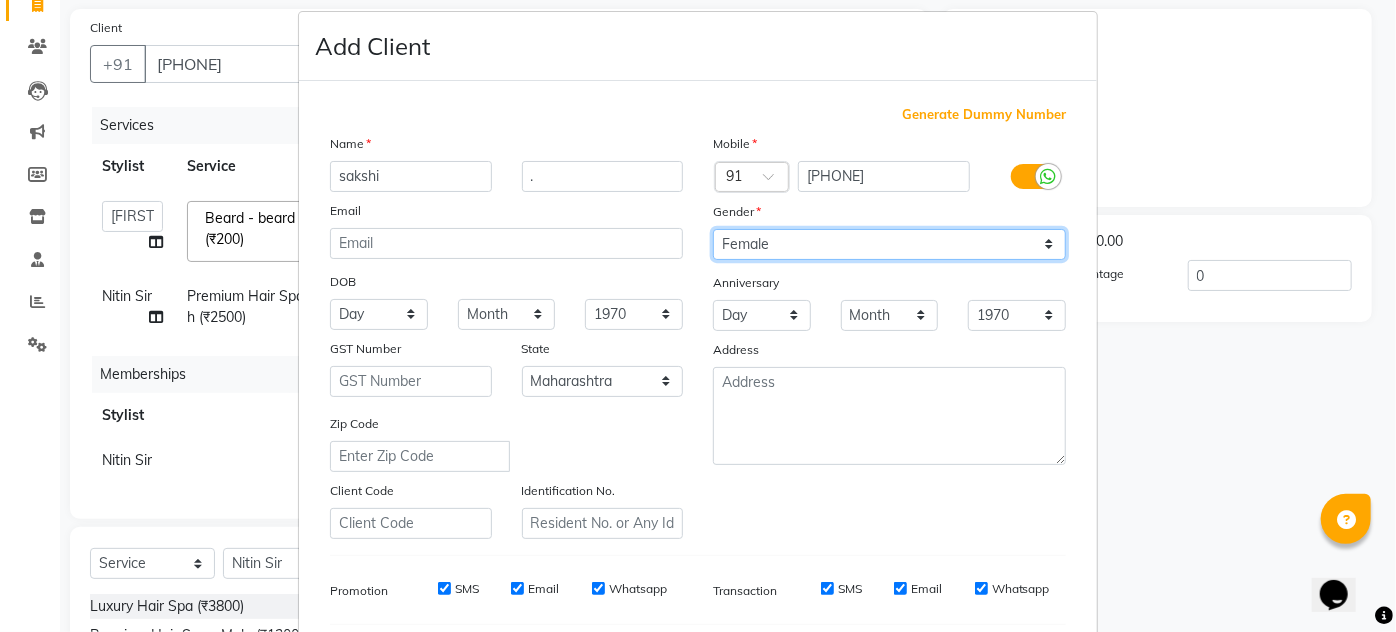 click on "Select Male Female Other Prefer Not To Say" at bounding box center (889, 244) 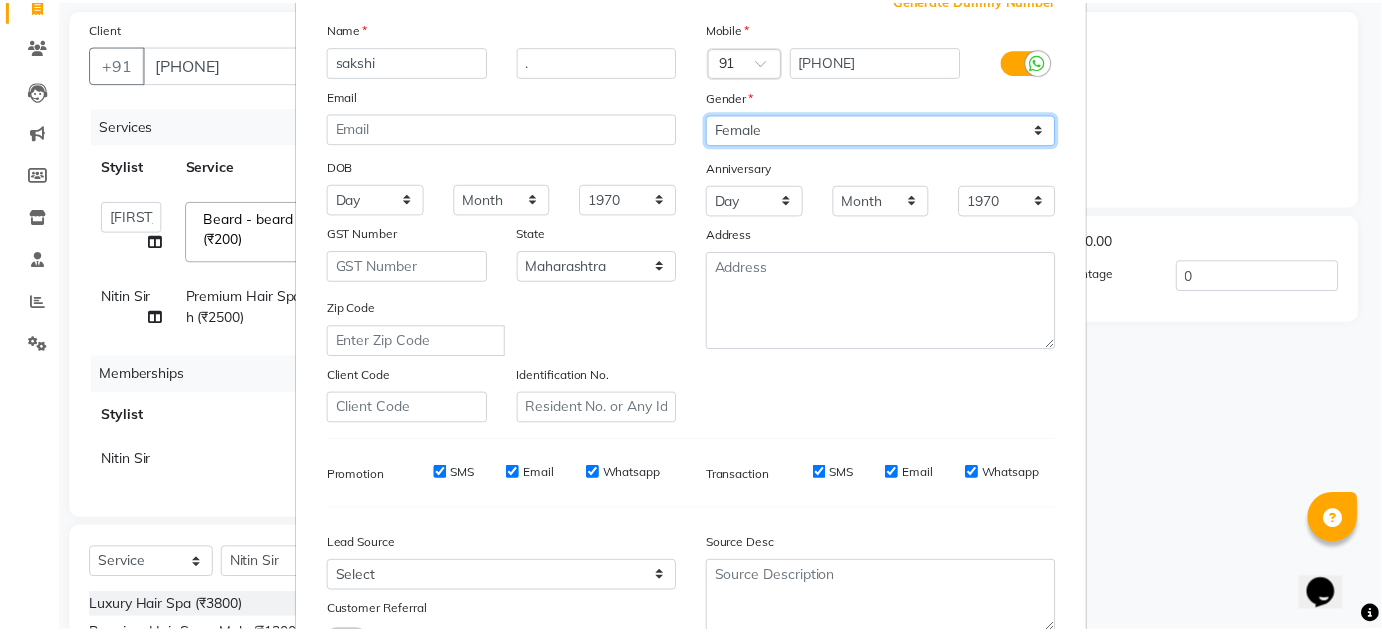 scroll, scrollTop: 290, scrollLeft: 0, axis: vertical 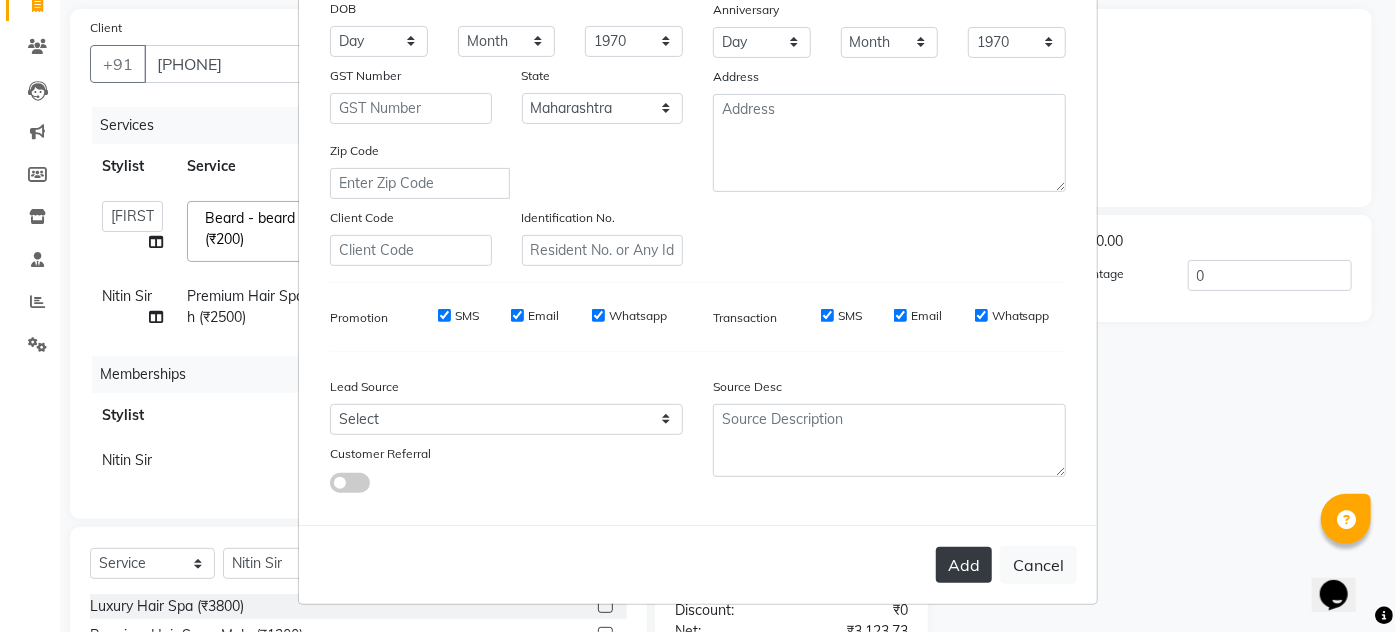 click on "Add" at bounding box center (964, 565) 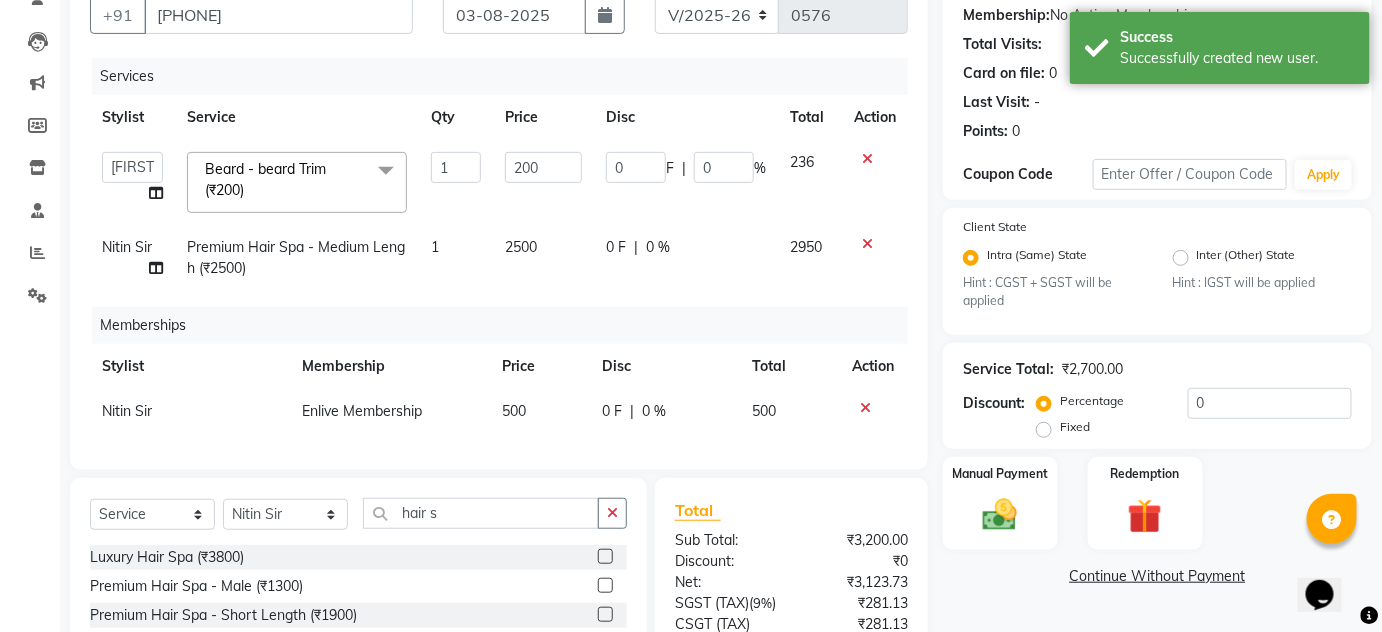 scroll, scrollTop: 232, scrollLeft: 0, axis: vertical 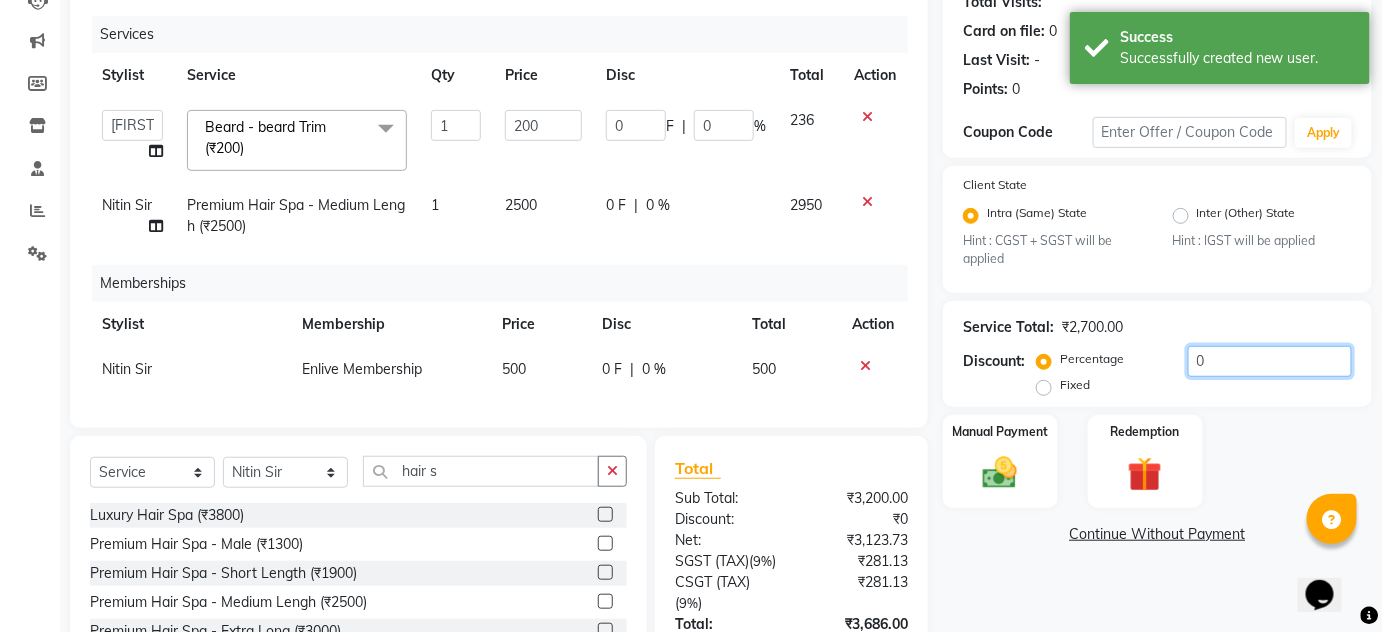 click on "0" 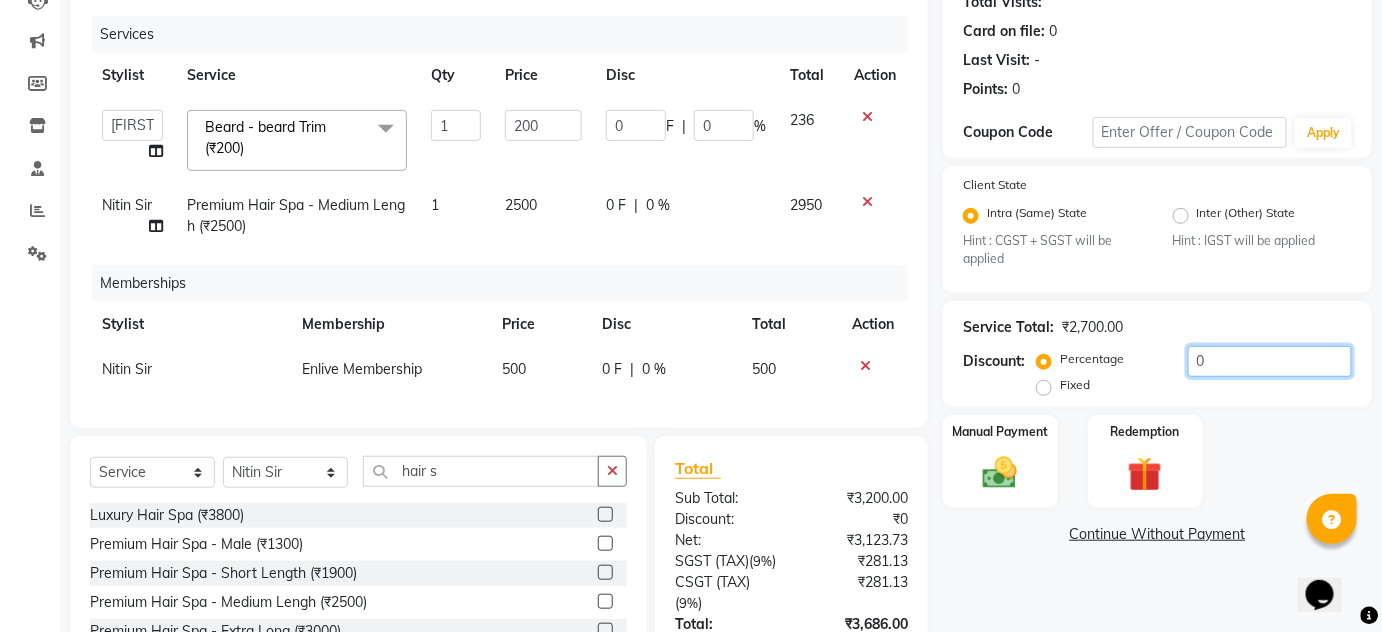 type on "02" 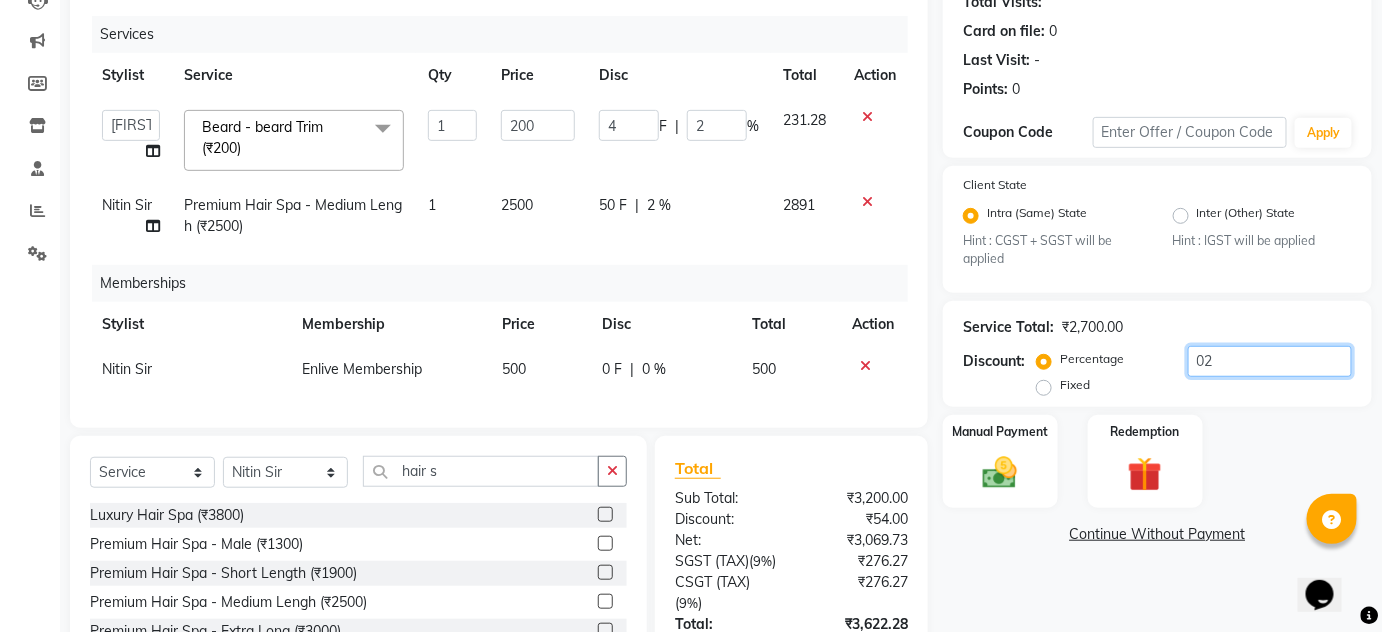 type on "020" 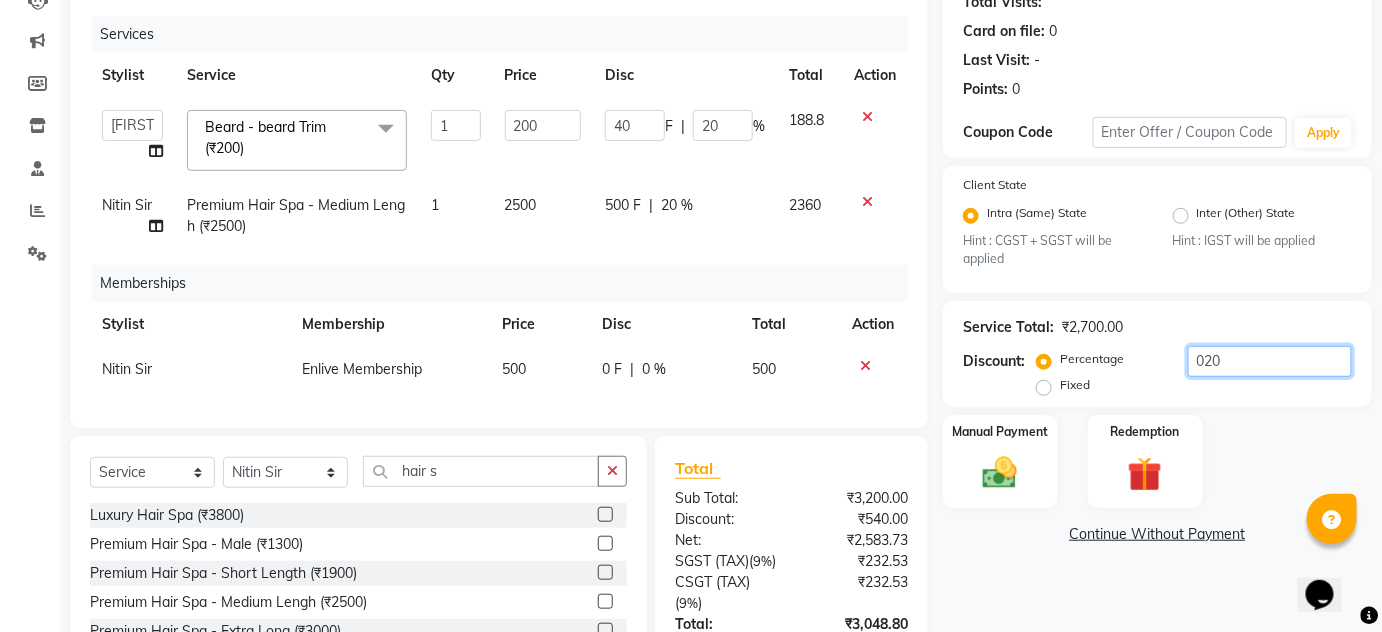 type on "02" 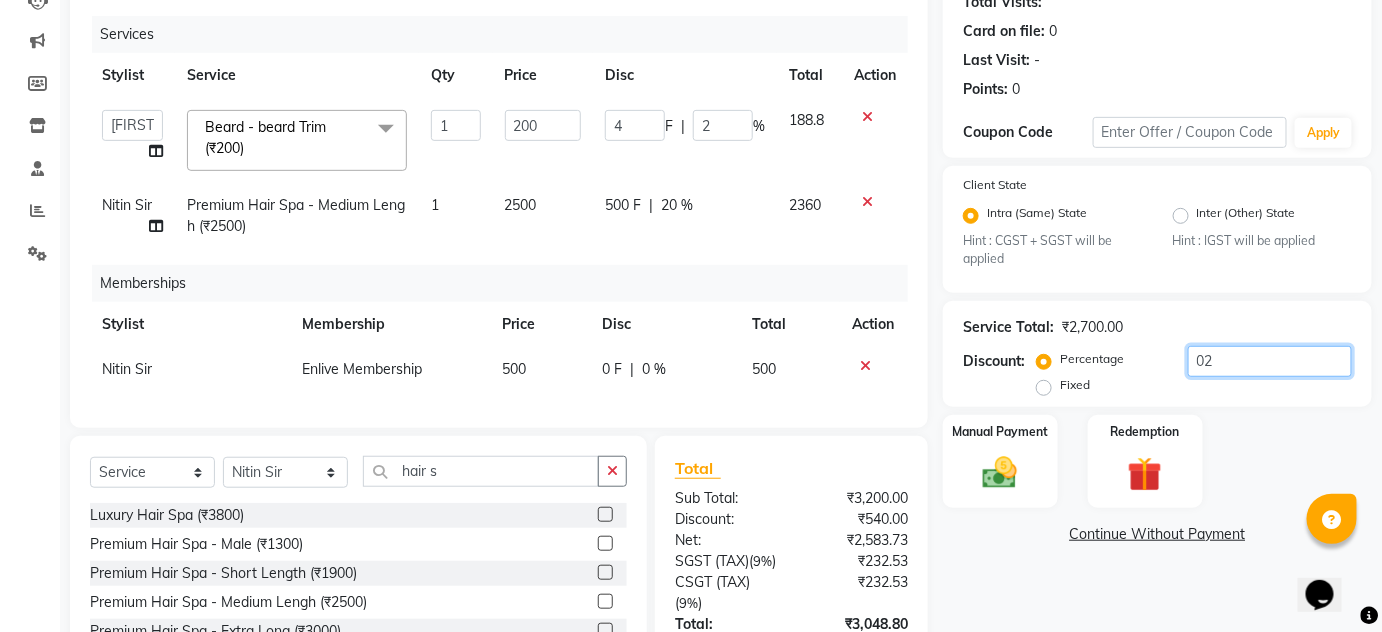 type on "0" 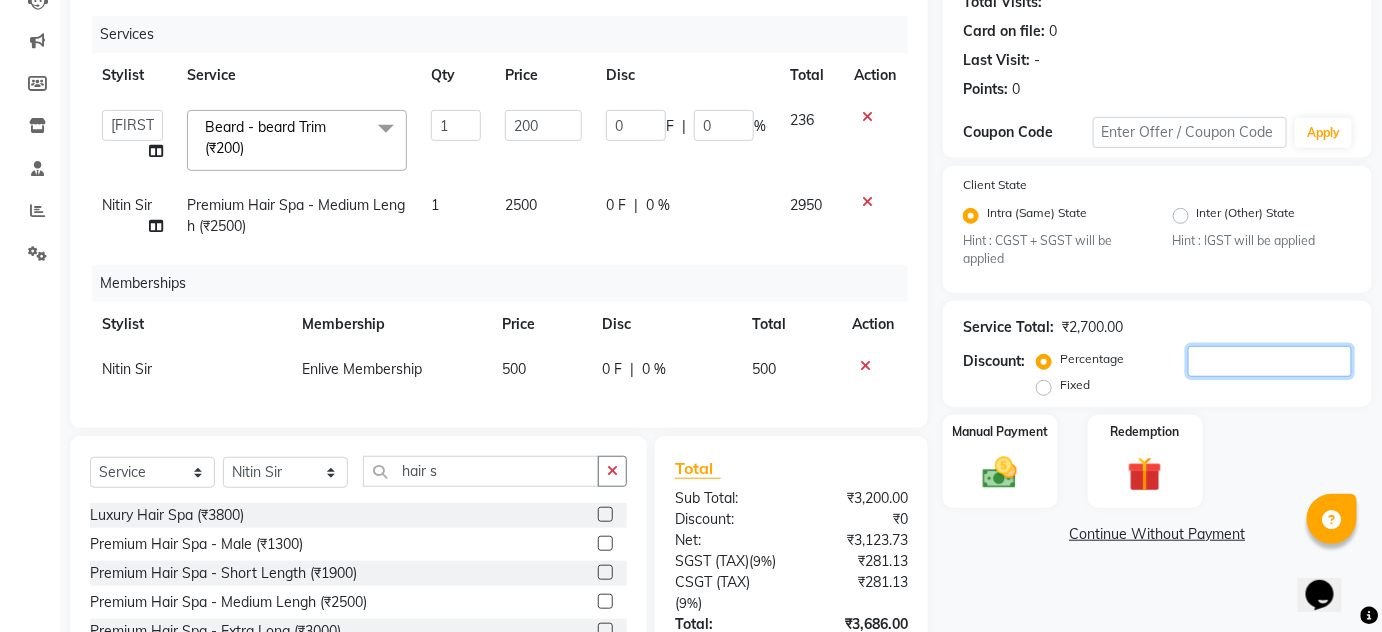 type on "2" 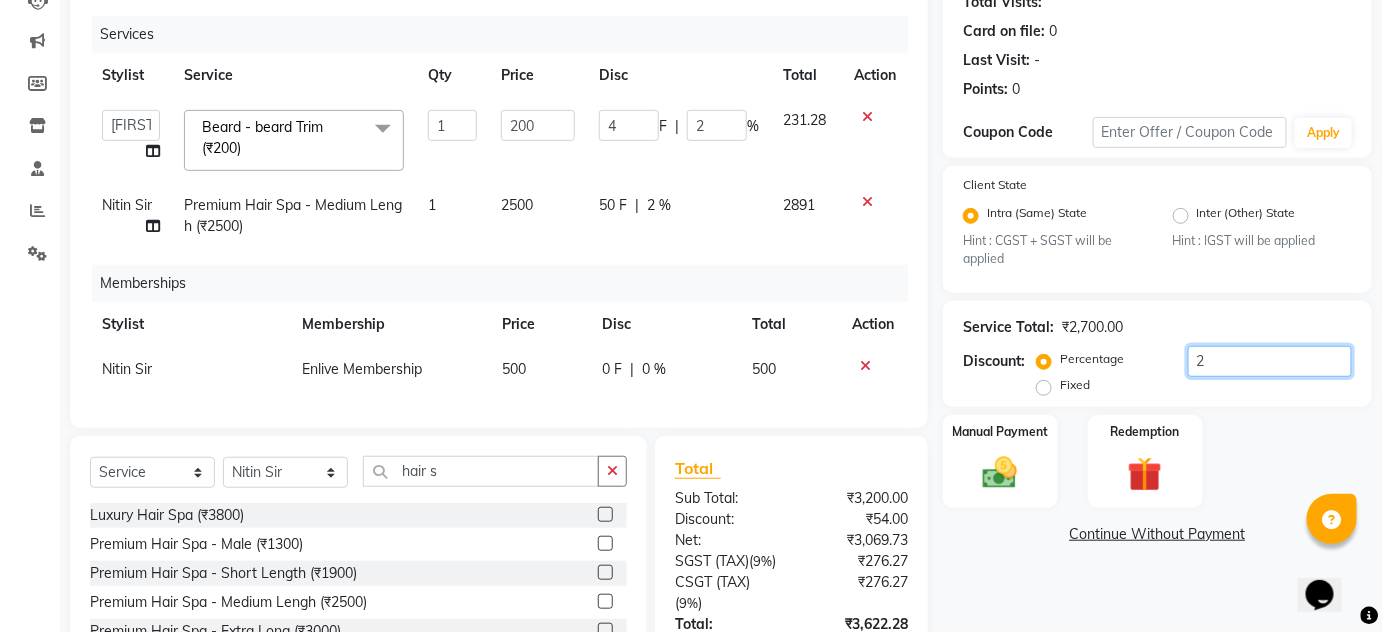 type on "20" 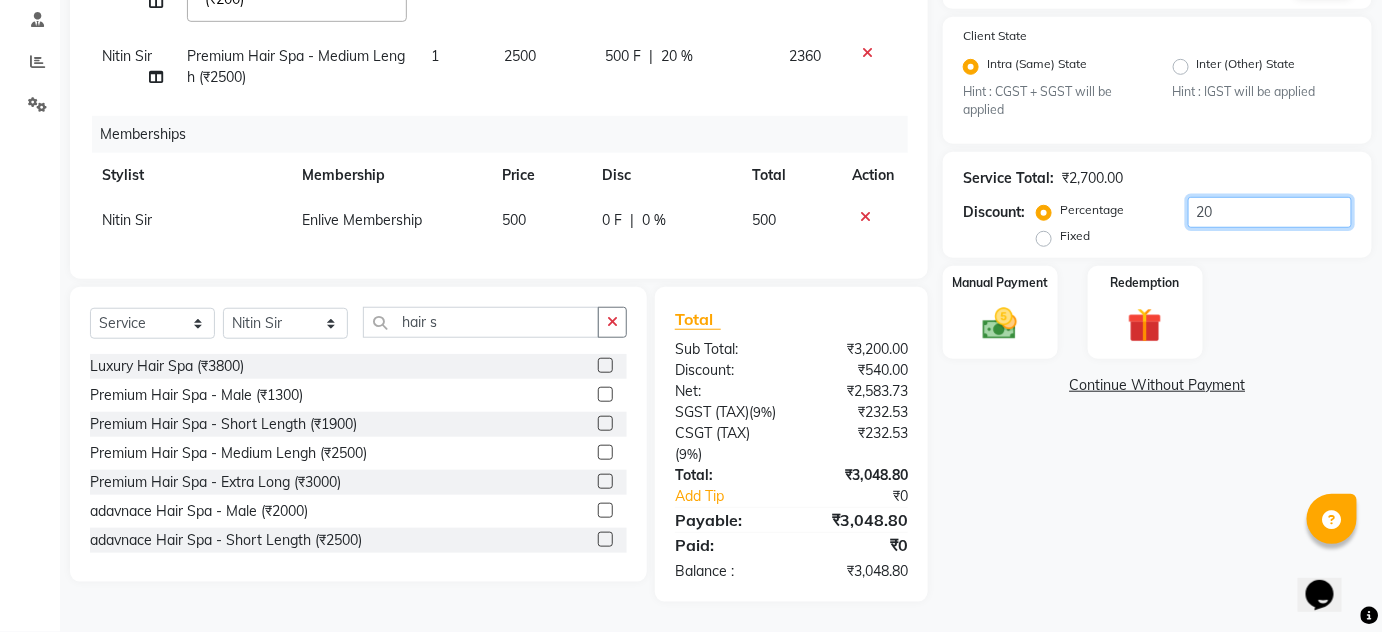 scroll, scrollTop: 413, scrollLeft: 0, axis: vertical 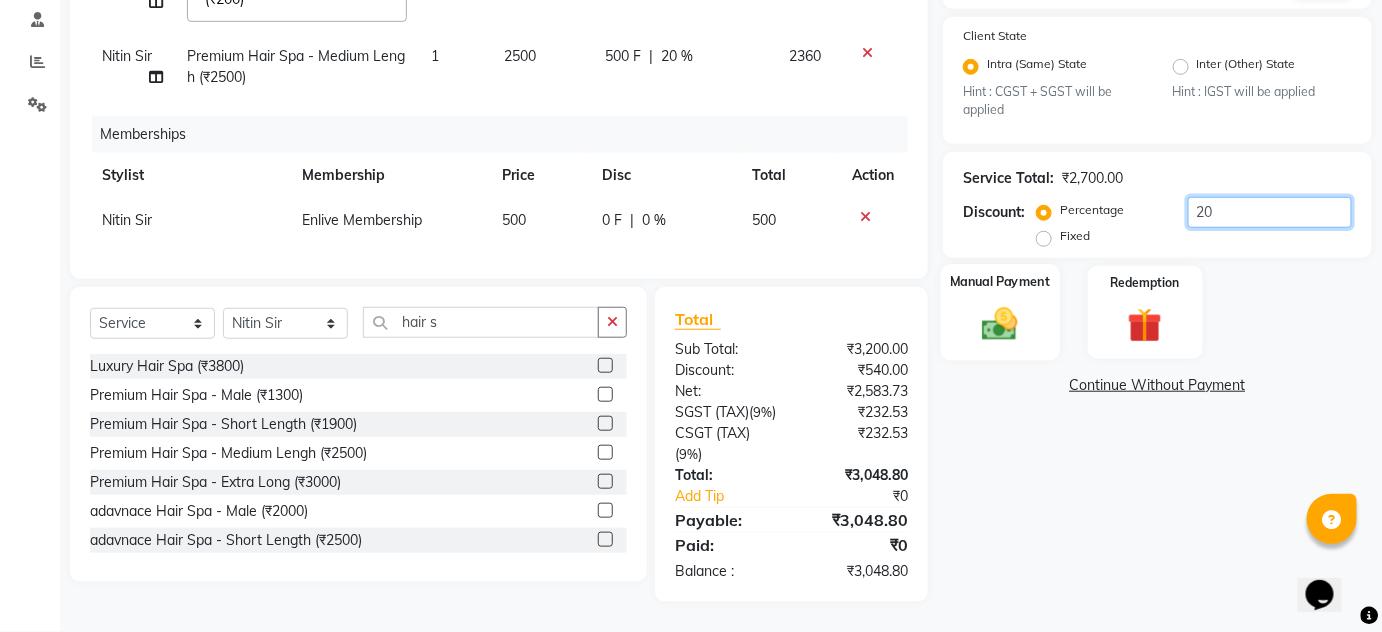 type on "20" 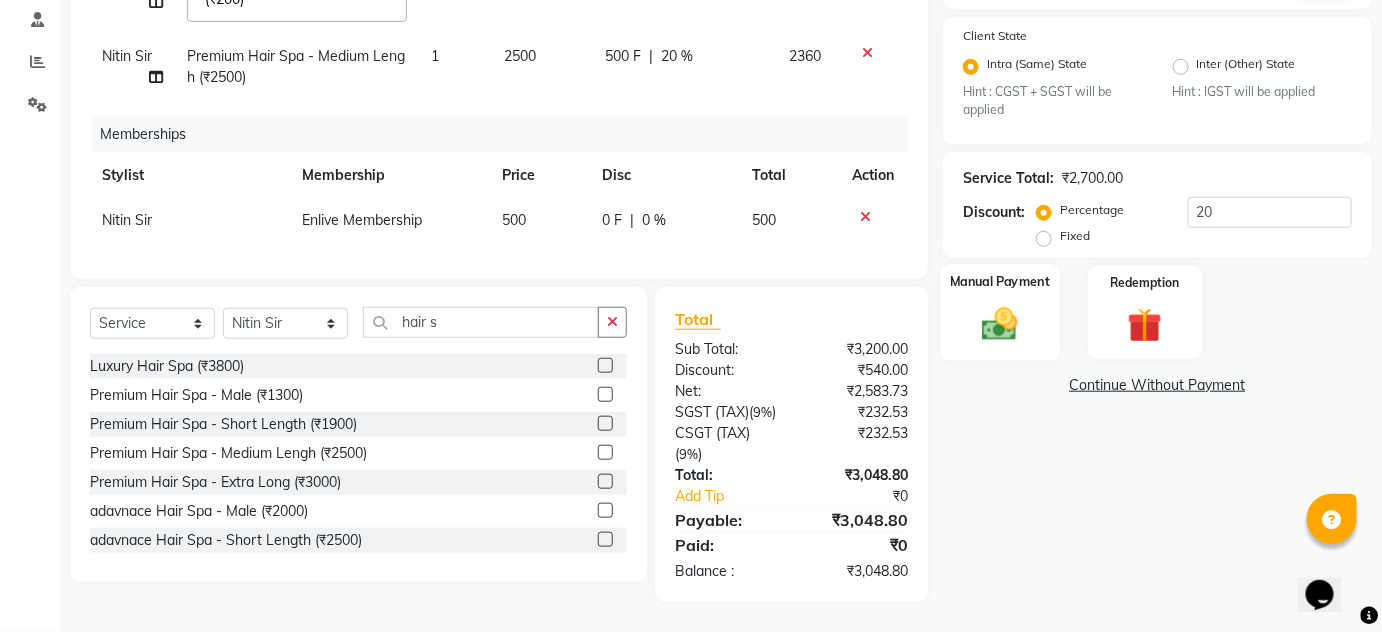 click 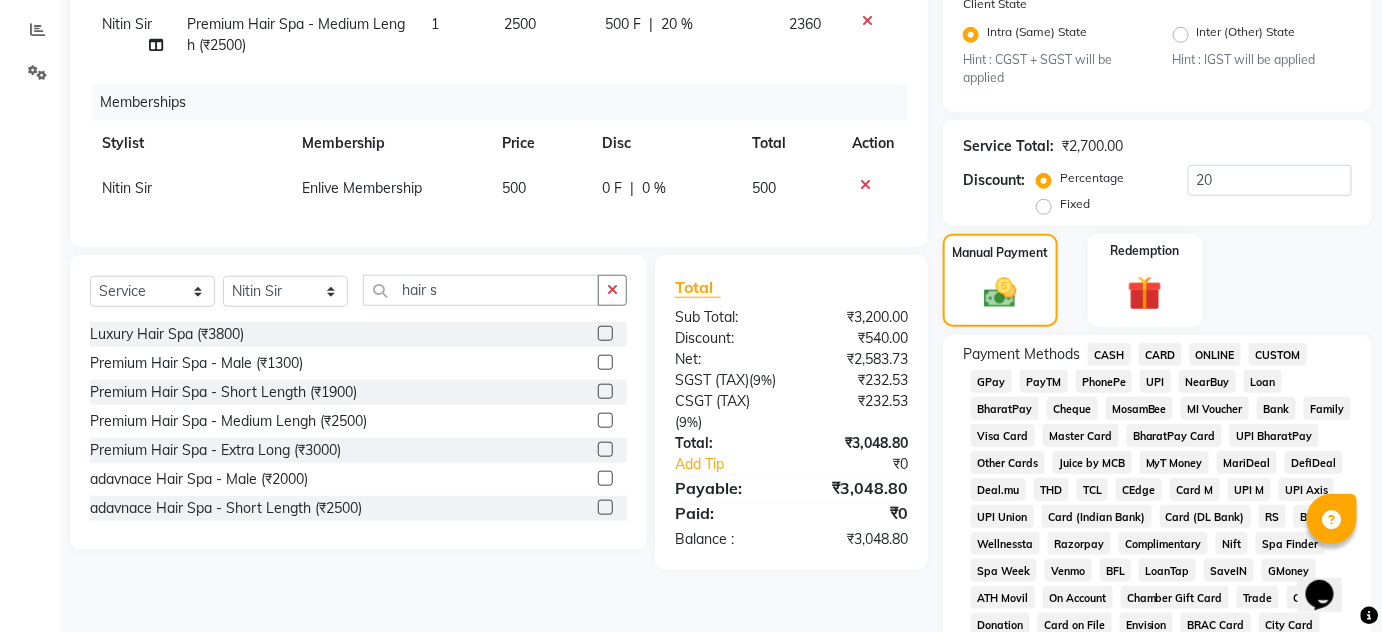 click on "ONLINE" 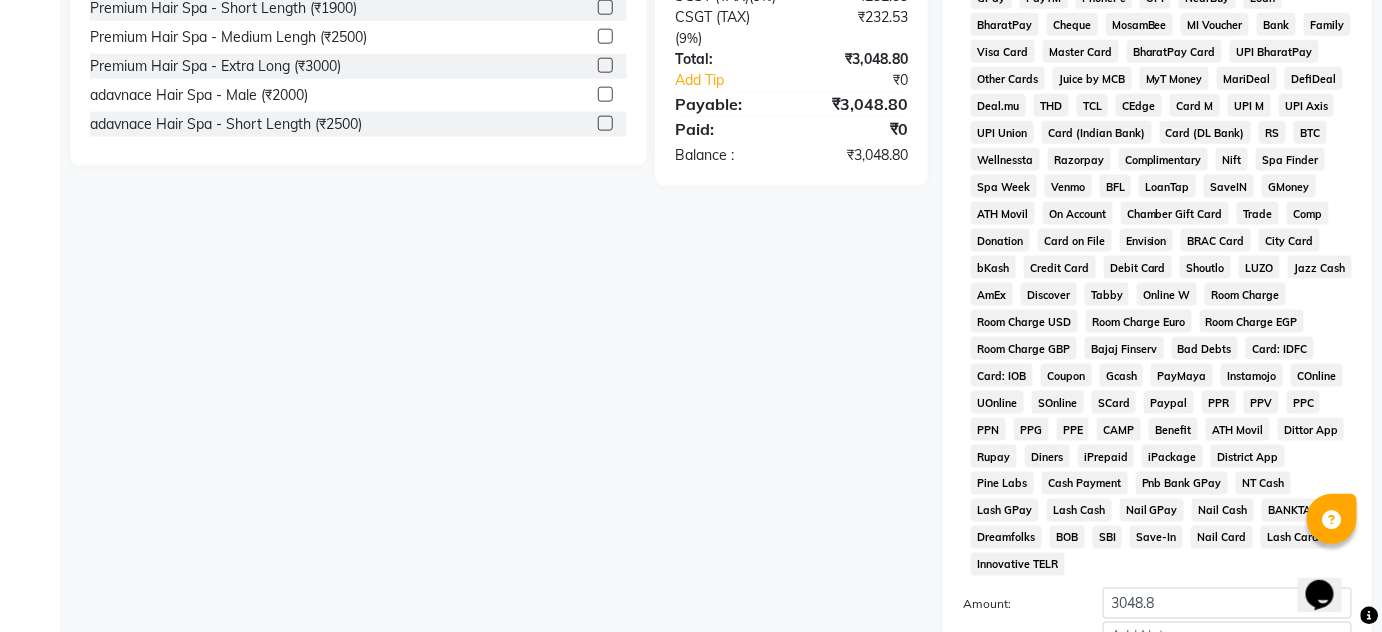scroll, scrollTop: 959, scrollLeft: 0, axis: vertical 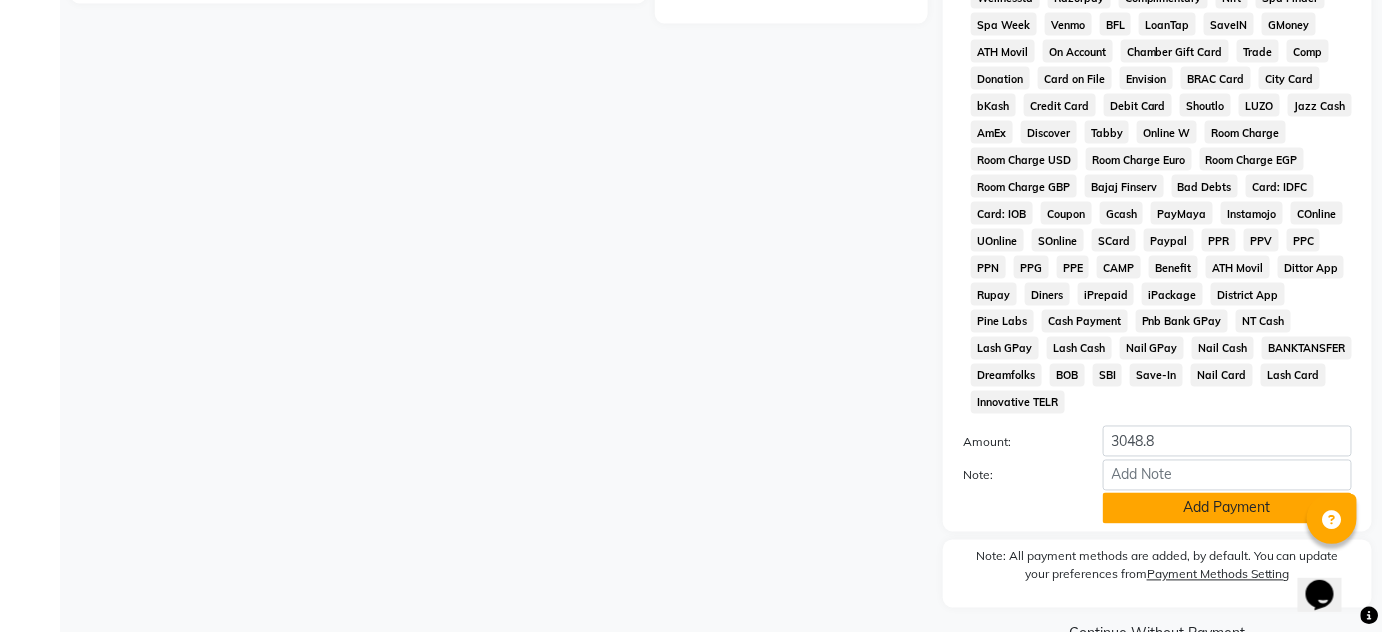click on "Add Payment" 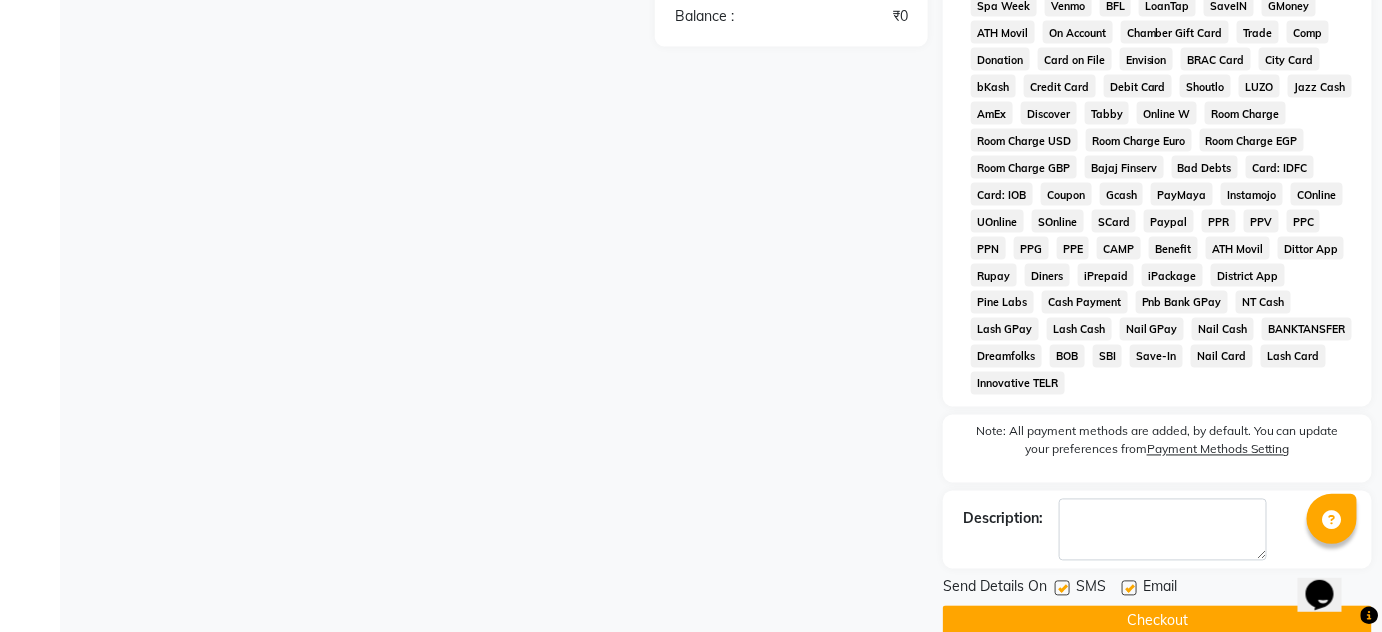 scroll, scrollTop: 988, scrollLeft: 0, axis: vertical 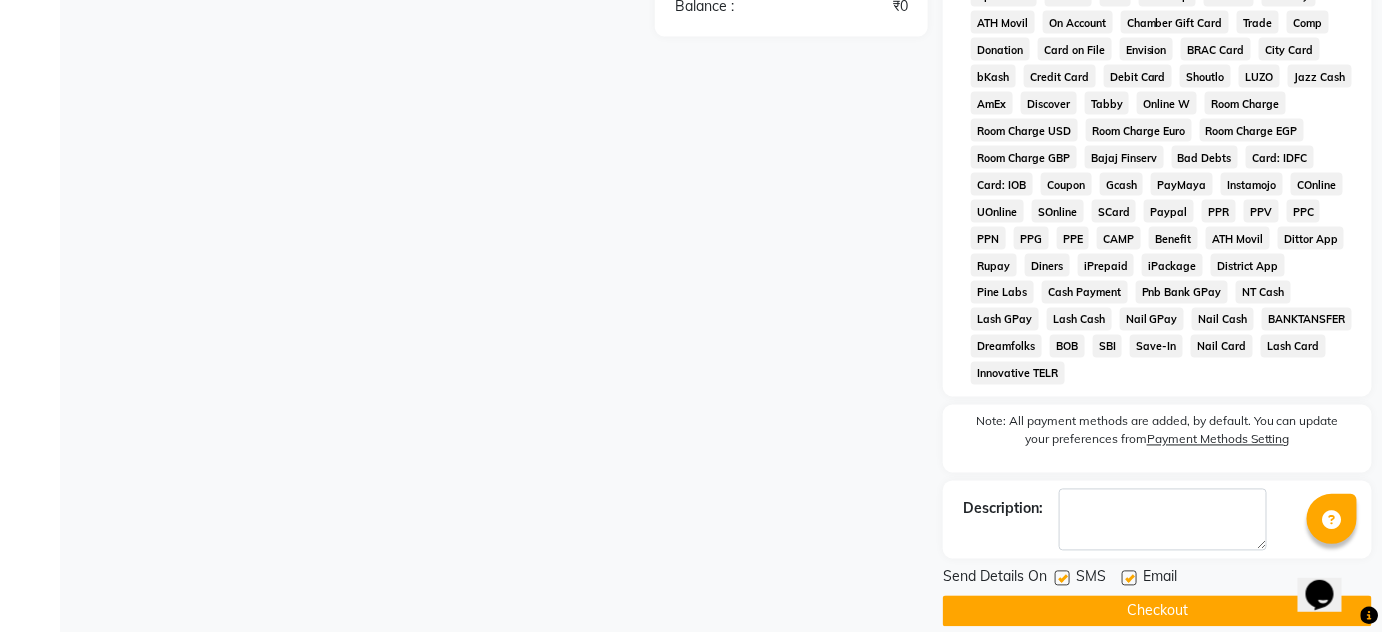 click on "Checkout" 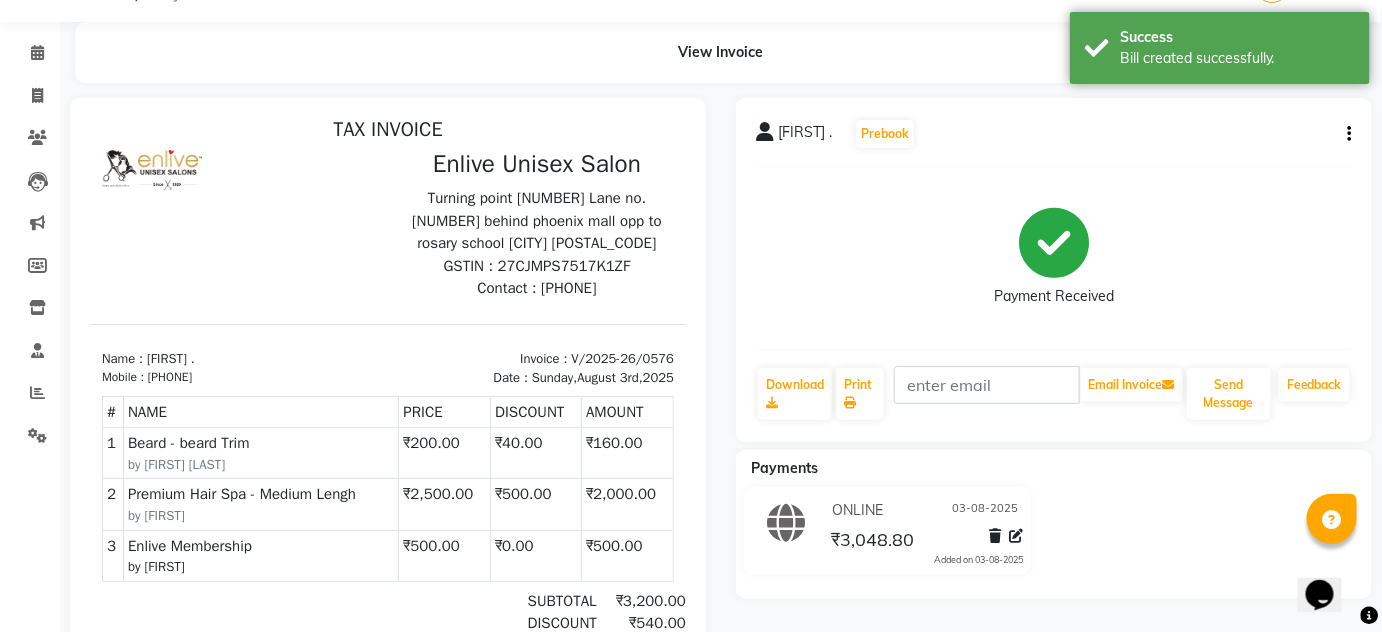 scroll, scrollTop: 90, scrollLeft: 0, axis: vertical 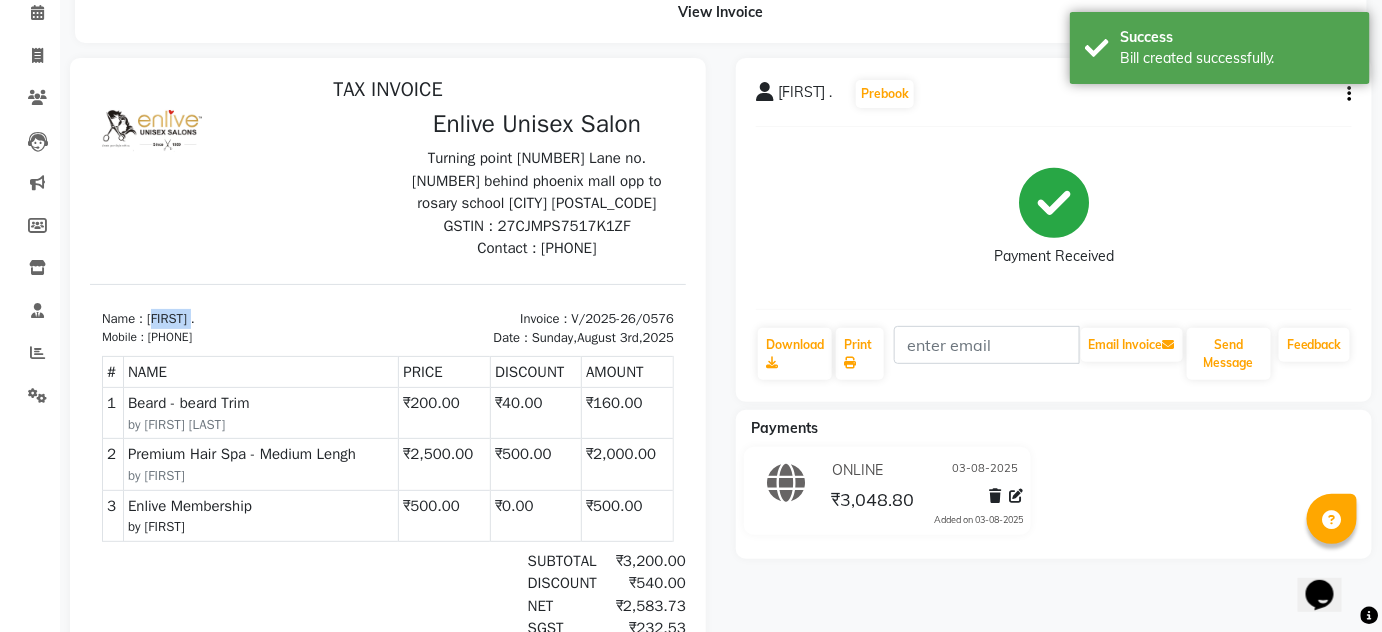 drag, startPoint x: 151, startPoint y: 322, endPoint x: 194, endPoint y: 315, distance: 43.56604 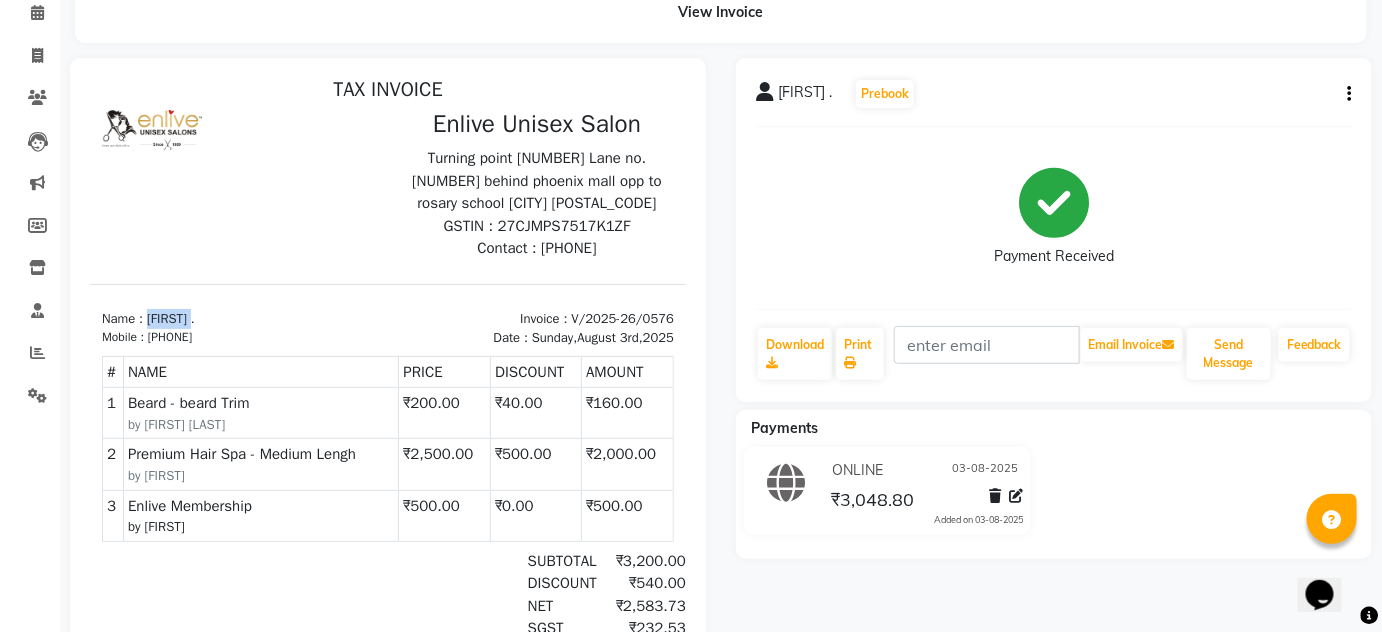 drag, startPoint x: 147, startPoint y: 311, endPoint x: 198, endPoint y: 312, distance: 51.009804 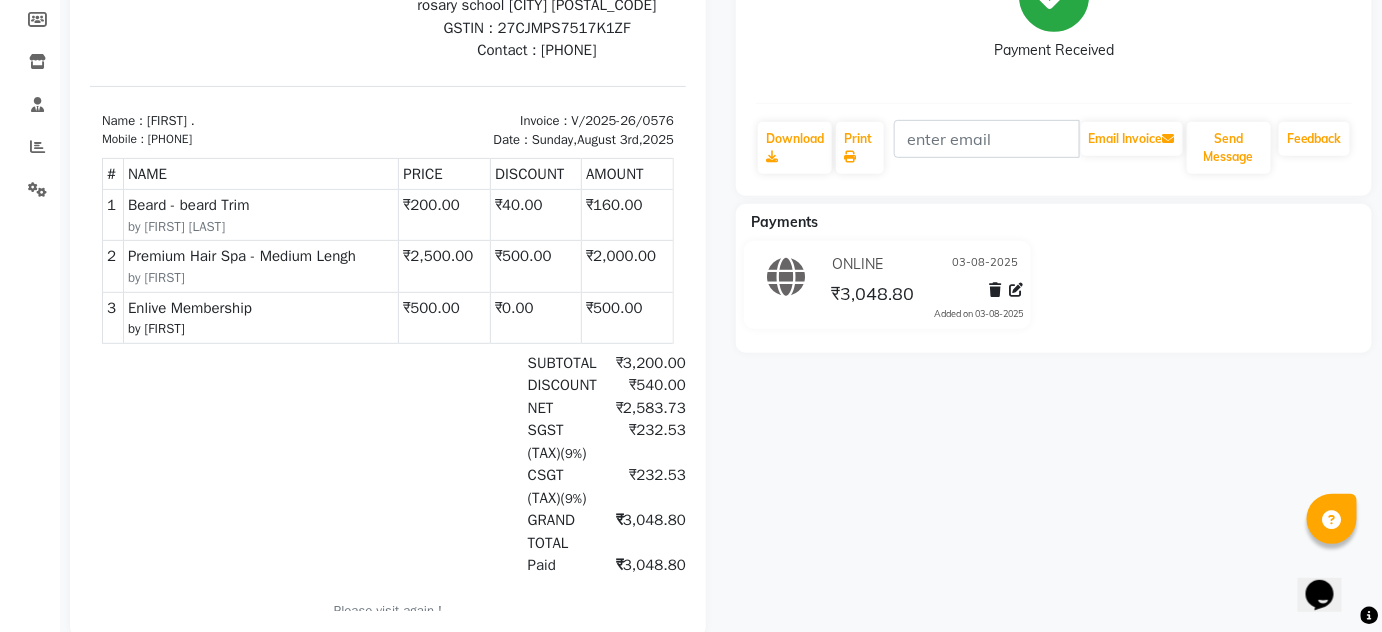 scroll, scrollTop: 253, scrollLeft: 0, axis: vertical 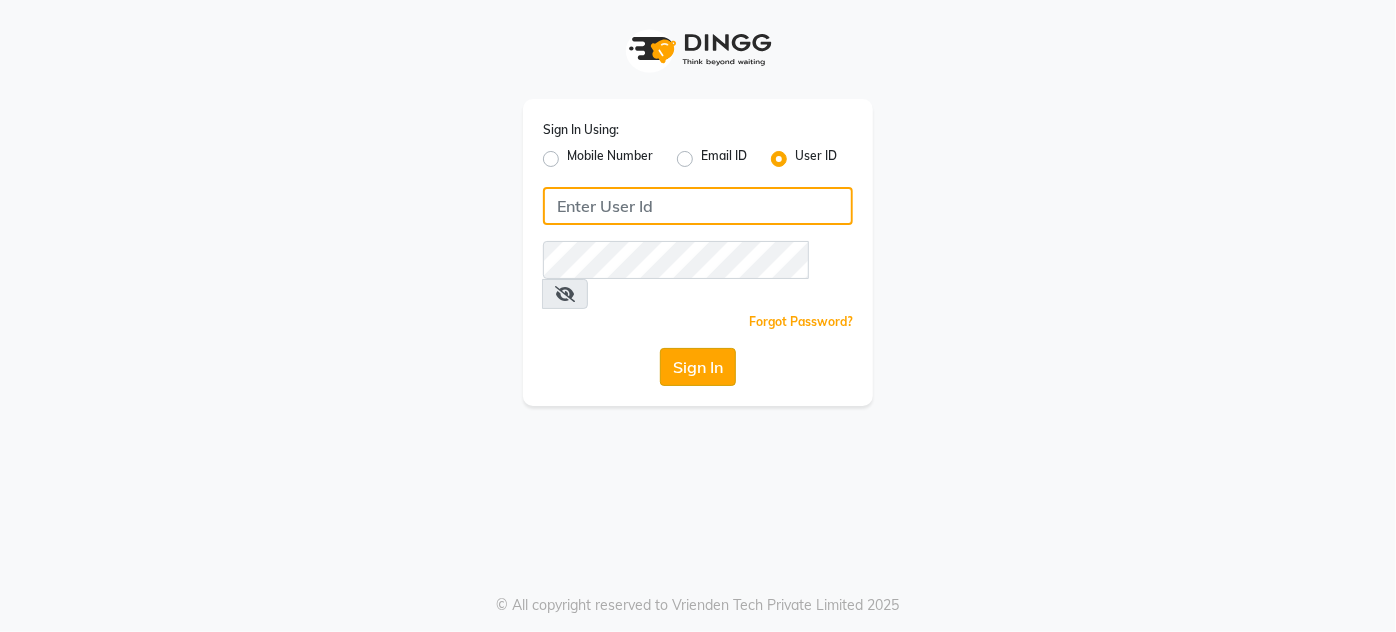 type on "enlive" 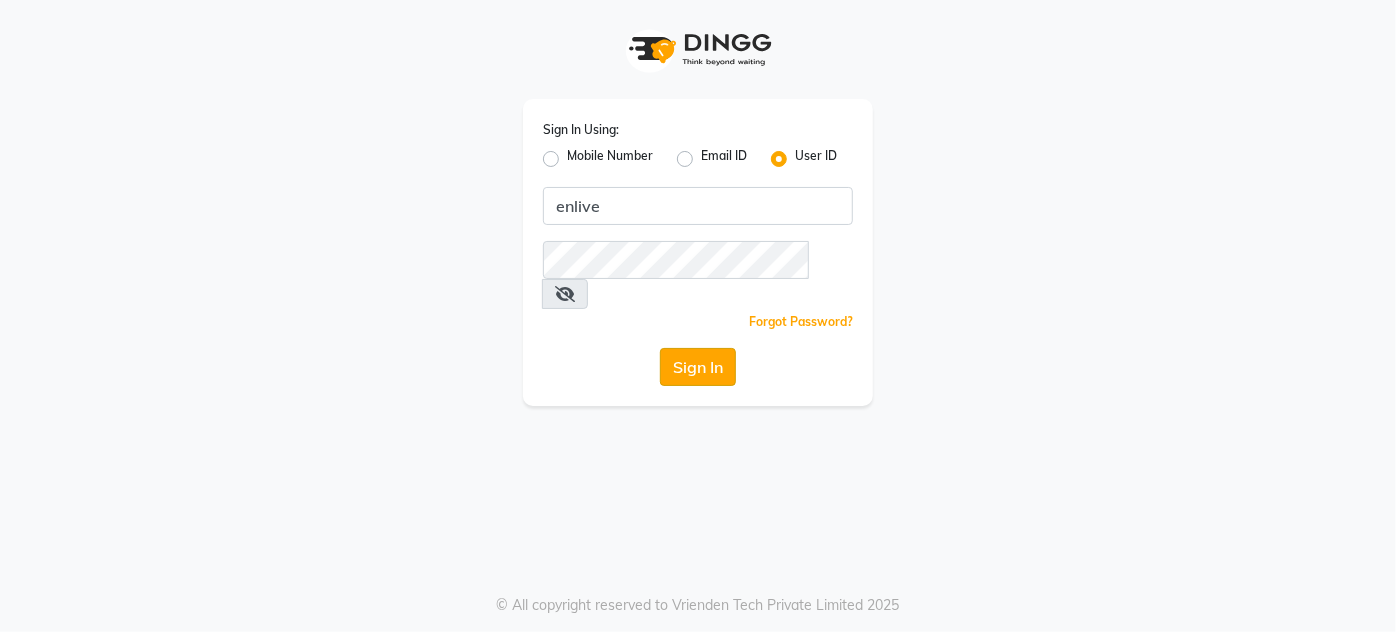 click on "Sign In" 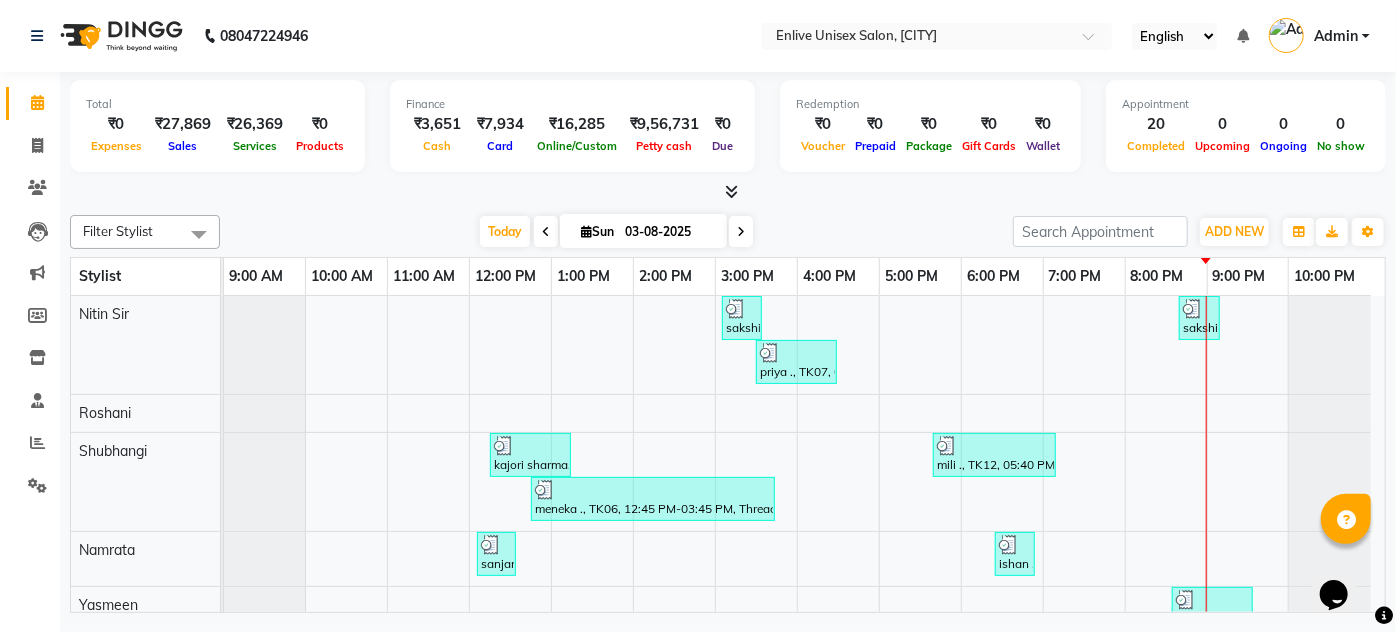 scroll, scrollTop: 26, scrollLeft: 0, axis: vertical 